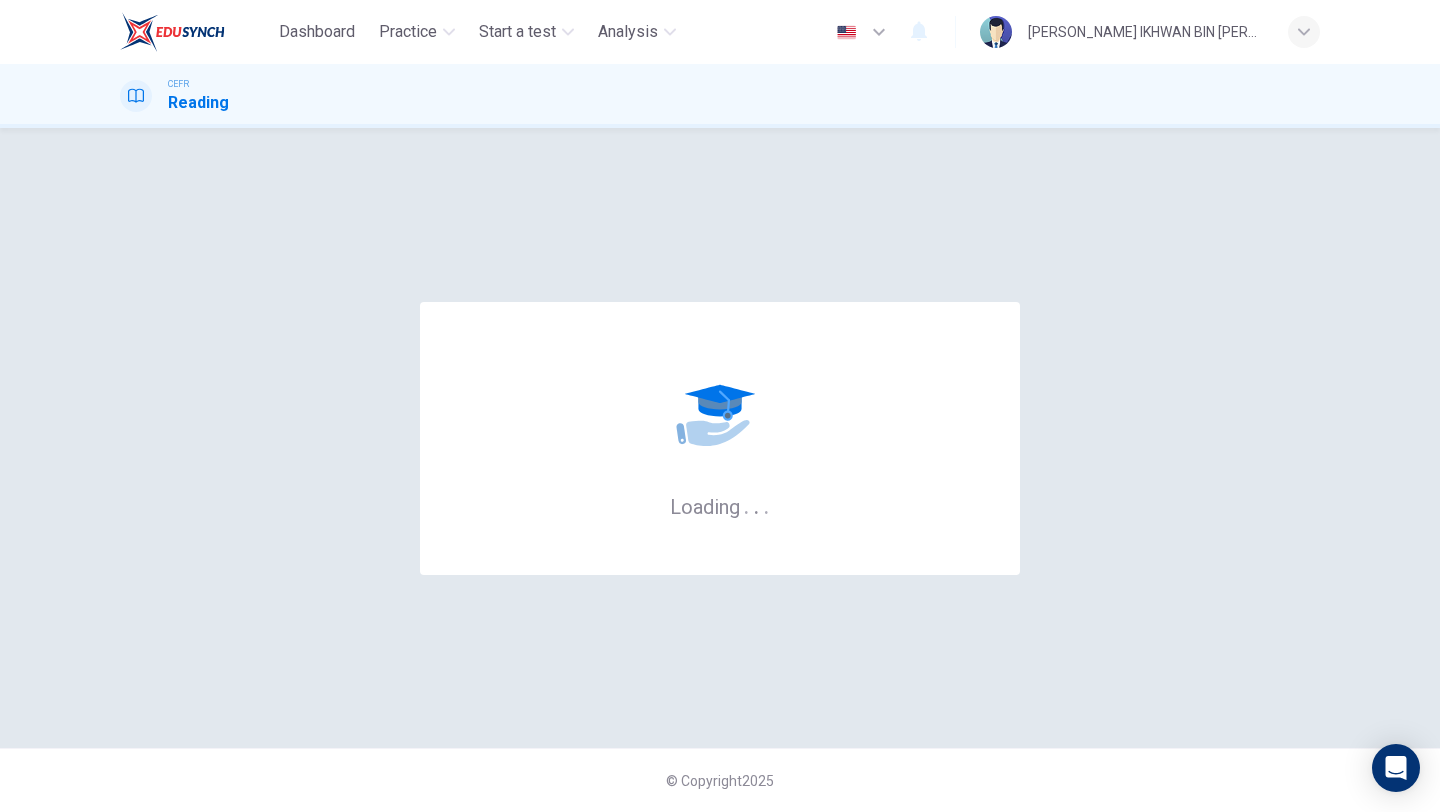 scroll, scrollTop: 0, scrollLeft: 0, axis: both 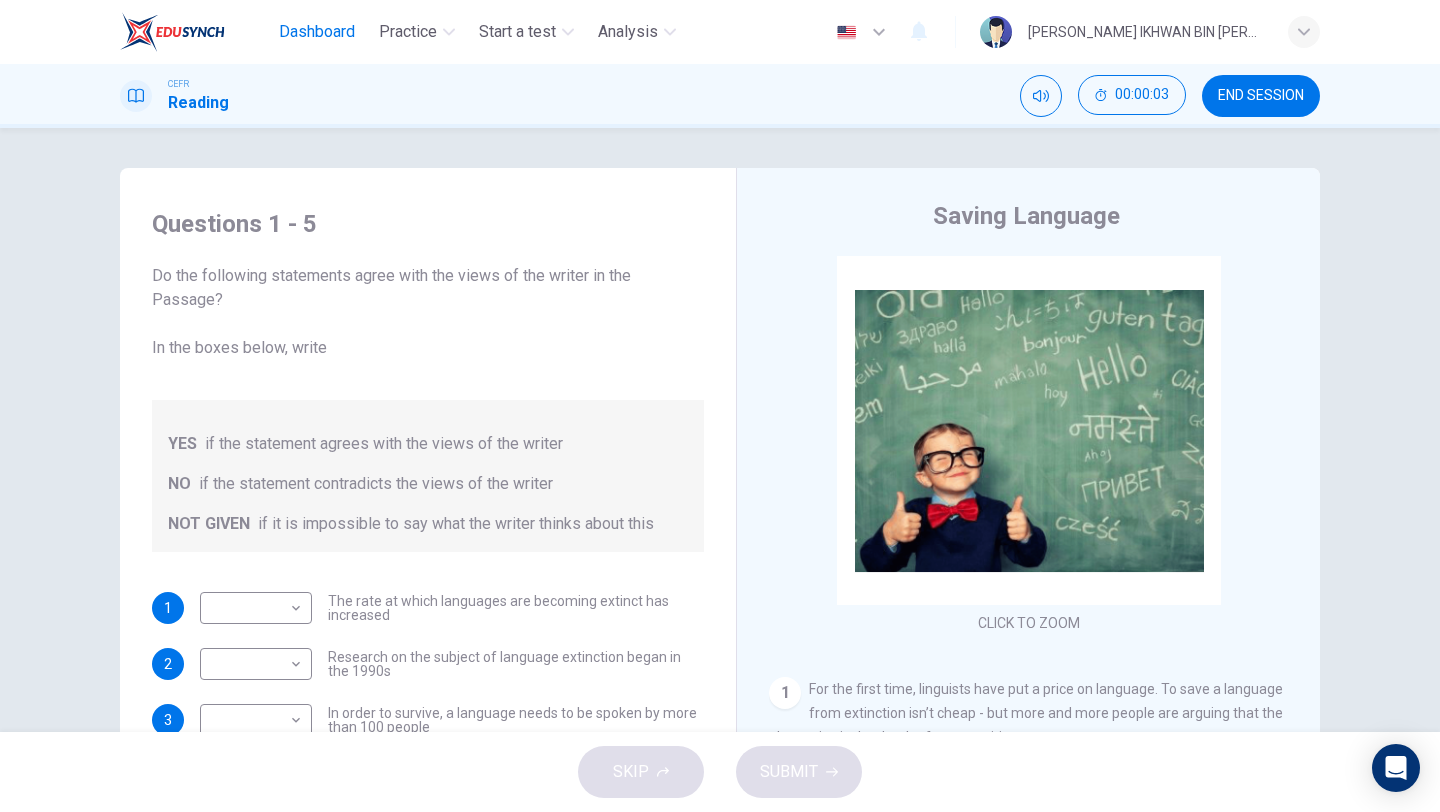 click on "Dashboard" at bounding box center [317, 32] 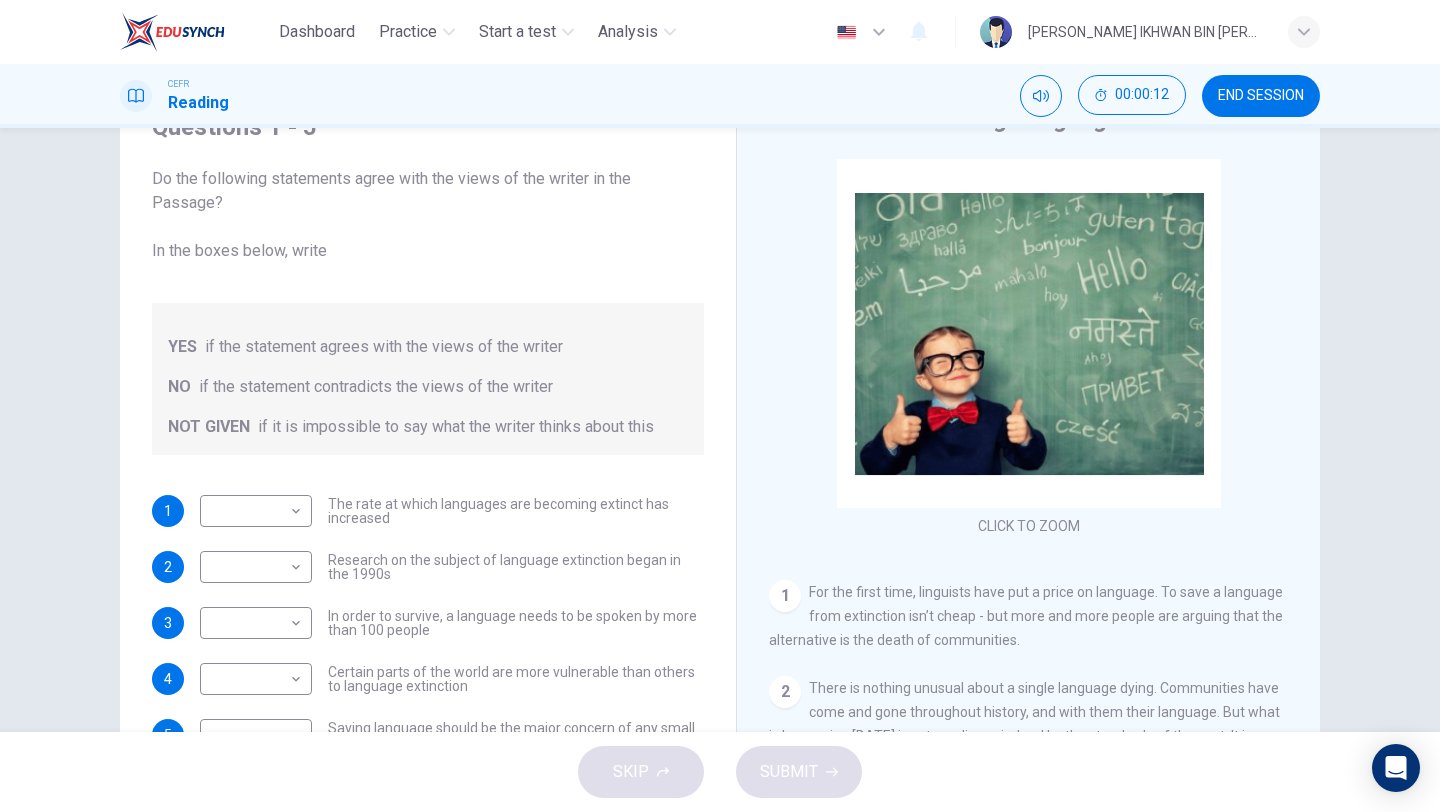 scroll, scrollTop: 171, scrollLeft: 0, axis: vertical 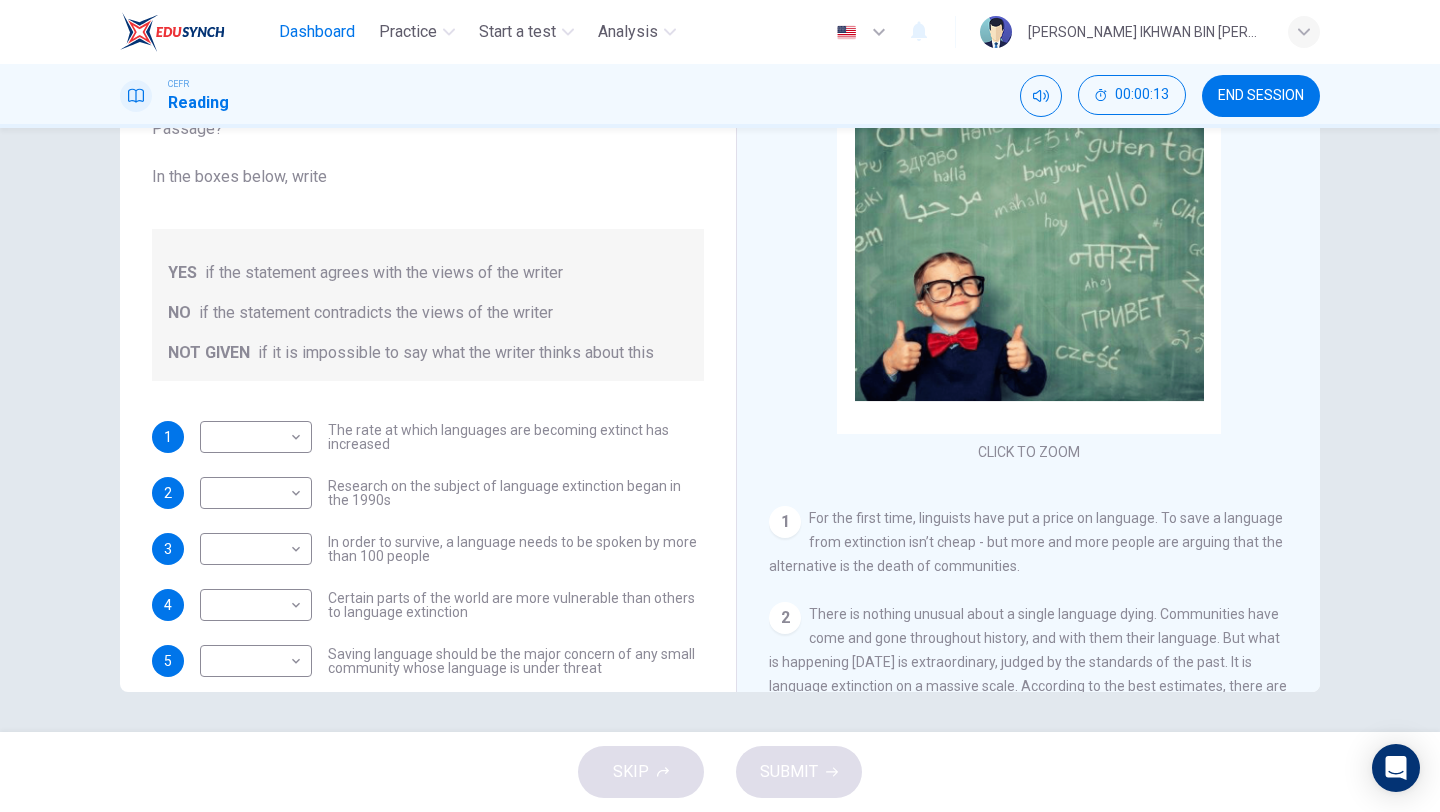 click on "Dashboard" at bounding box center (317, 32) 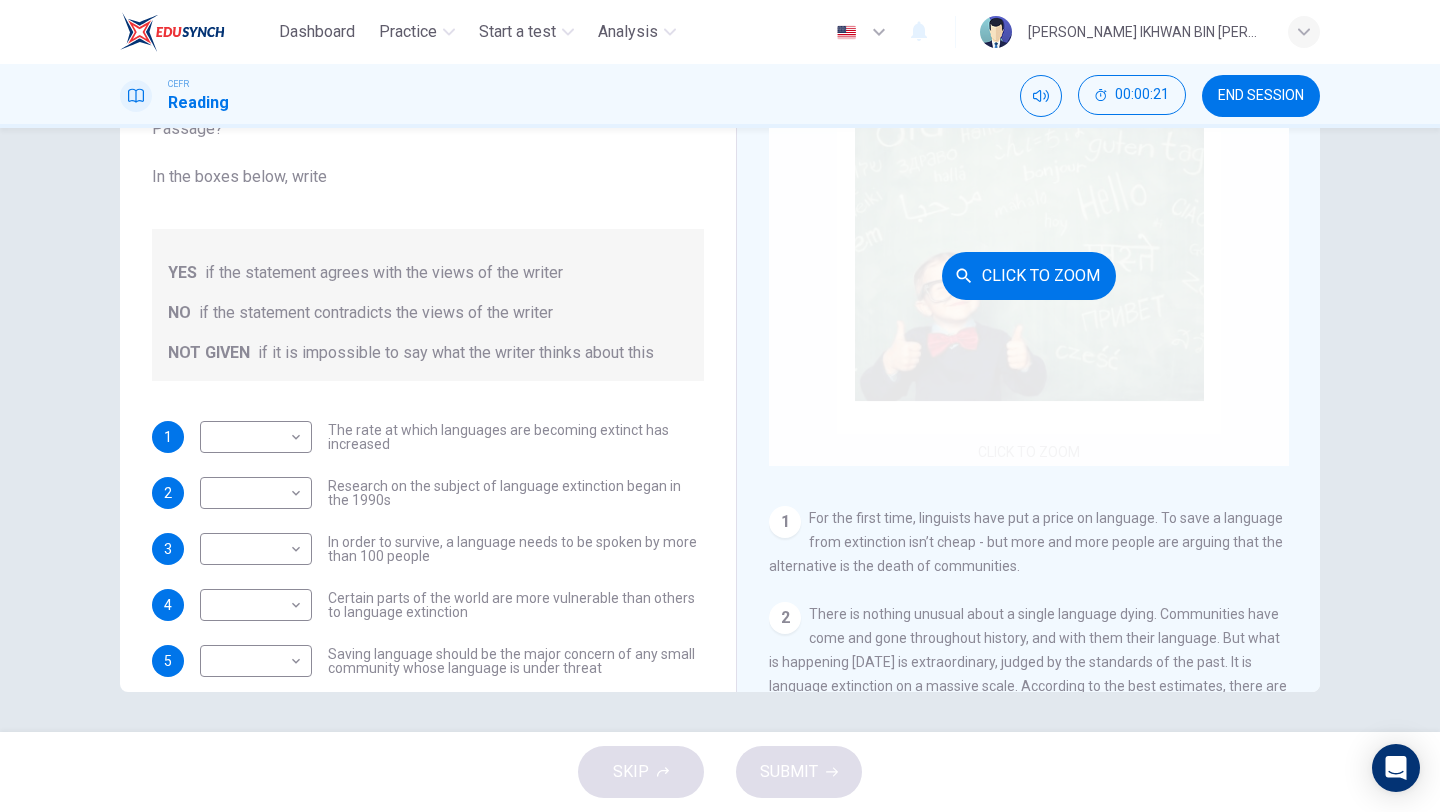 scroll, scrollTop: 0, scrollLeft: 0, axis: both 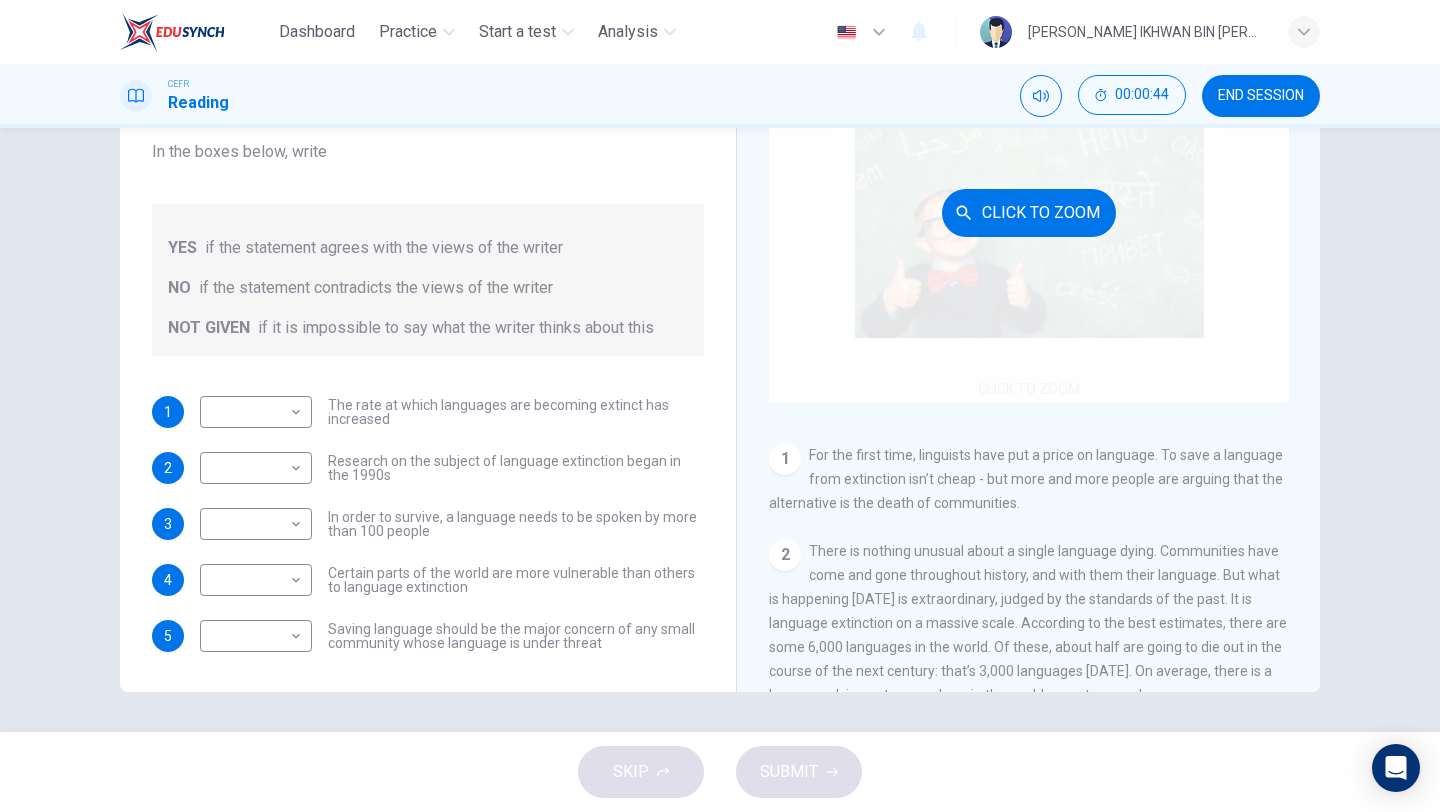 click on "Click to Zoom" at bounding box center [1029, 212] 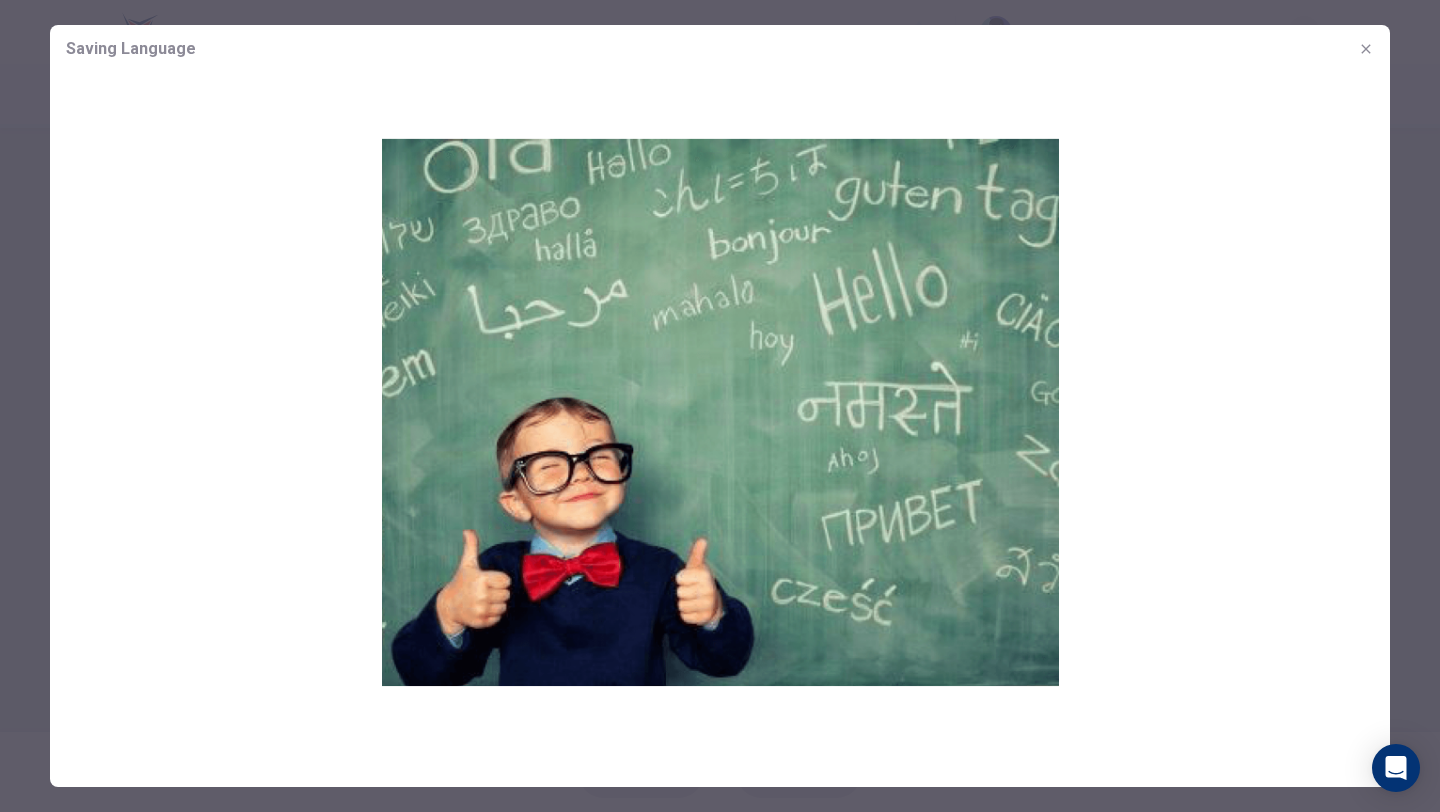 click 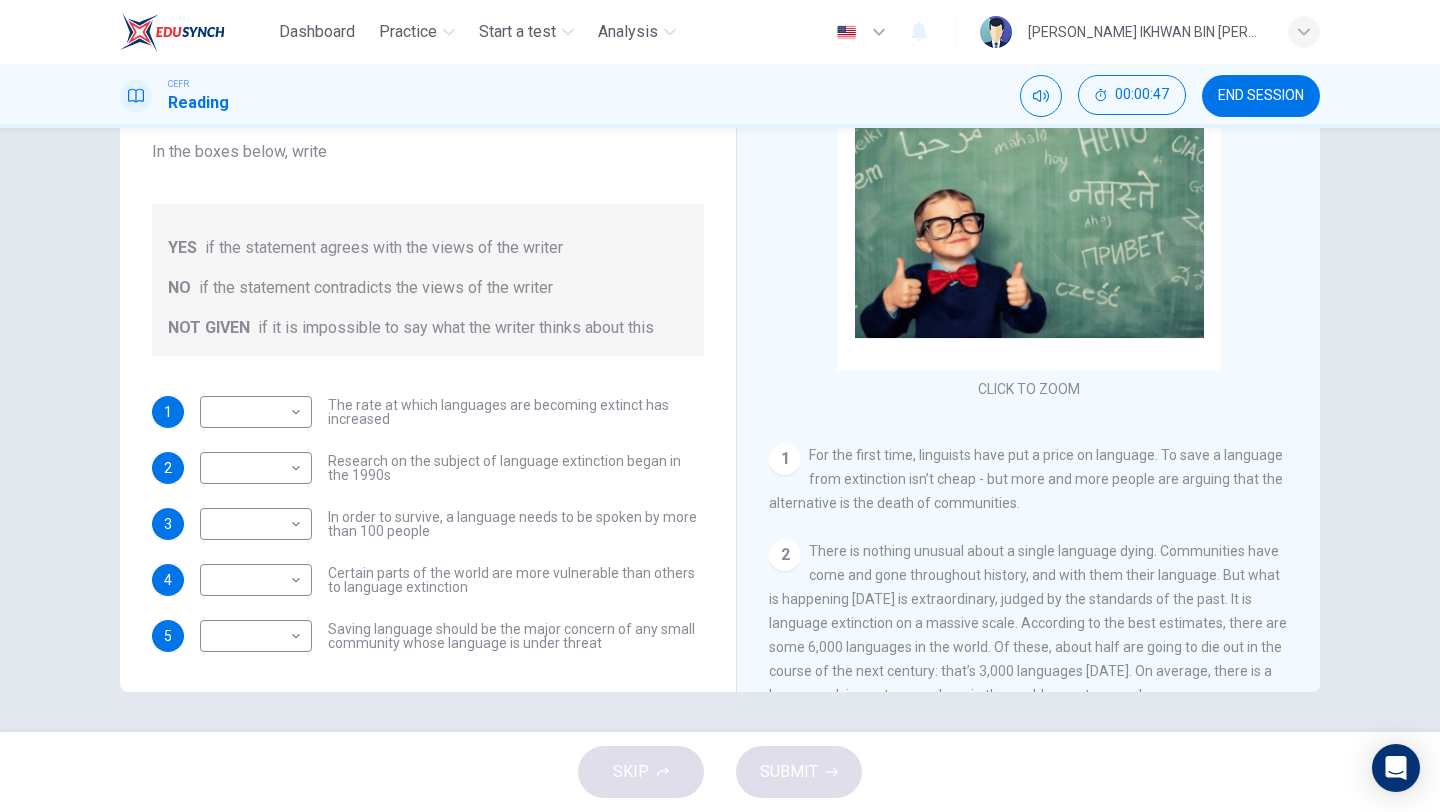 scroll, scrollTop: 0, scrollLeft: 0, axis: both 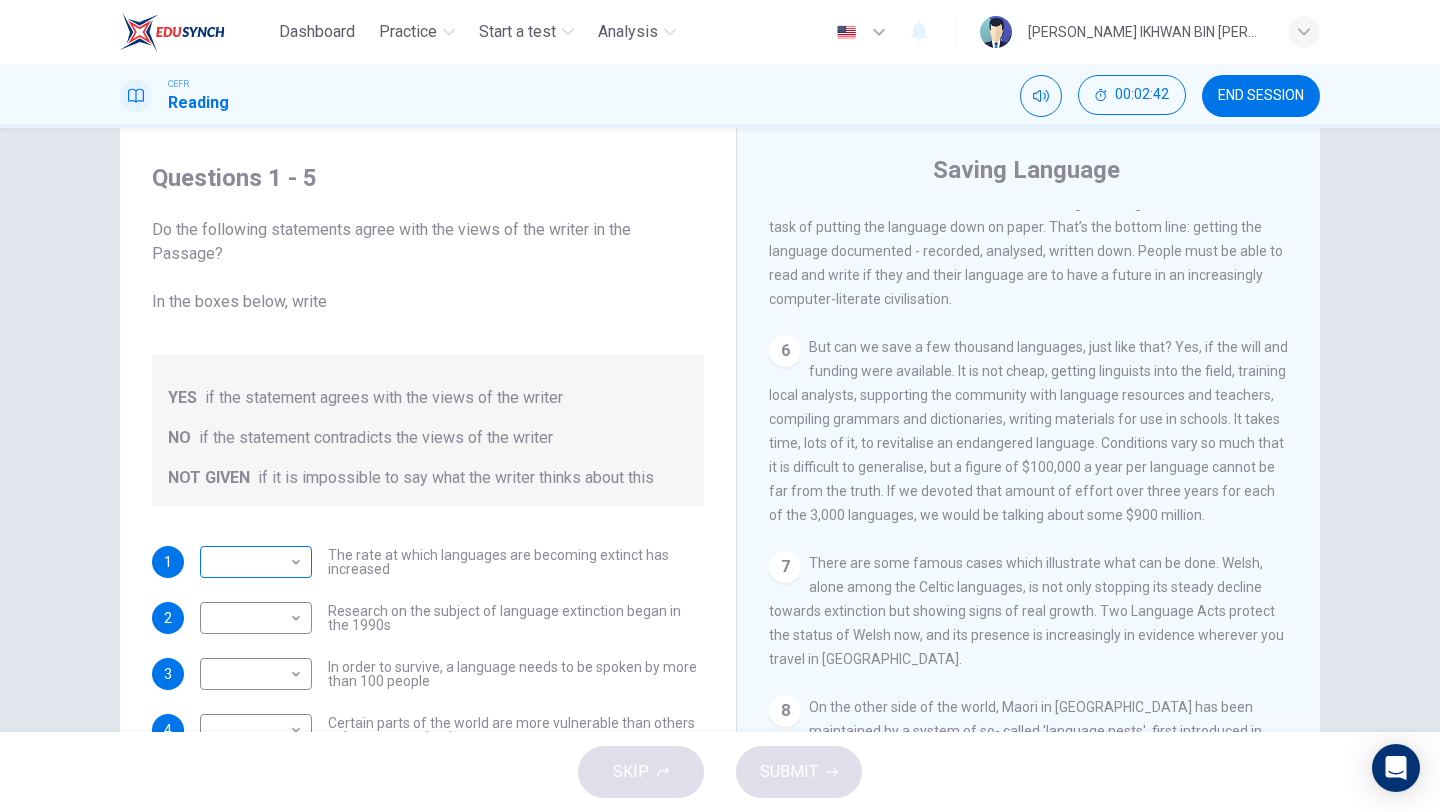 click on "Dashboard Practice Start a test Analysis English en ​ ADAM IKHWAN BIN MOHAMMAD TAHIR CEFR Reading 00:02:42 END SESSION Questions 1 - 5 Do the following statements agree with the views of the writer in the Passage?  In the boxes below, write YES if the statement agrees with the views of the writer NO if the statement contradicts the views of the writer NOT GIVEN if it is impossible to say what the writer thinks about this 1 ​ ​ The rate at which languages are becoming extinct has increased 2 ​ ​ Research on the subject of language extinction began in the 1990s 3 ​ ​ In order to survive, a language needs to be spoken by more than 100 people 4 ​ ​ Certain parts of the world are more vulnerable than others to language extinction 5 ​ ​ Saving language should be the major concern of any small community whose language is under threat Saving Language CLICK TO ZOOM Click to Zoom 1 2 3 4 5 6 7 8 9 10 11 12 SKIP SUBMIT EduSynch - Online Language Proficiency Testing
Dashboard Practice 2025" at bounding box center (720, 406) 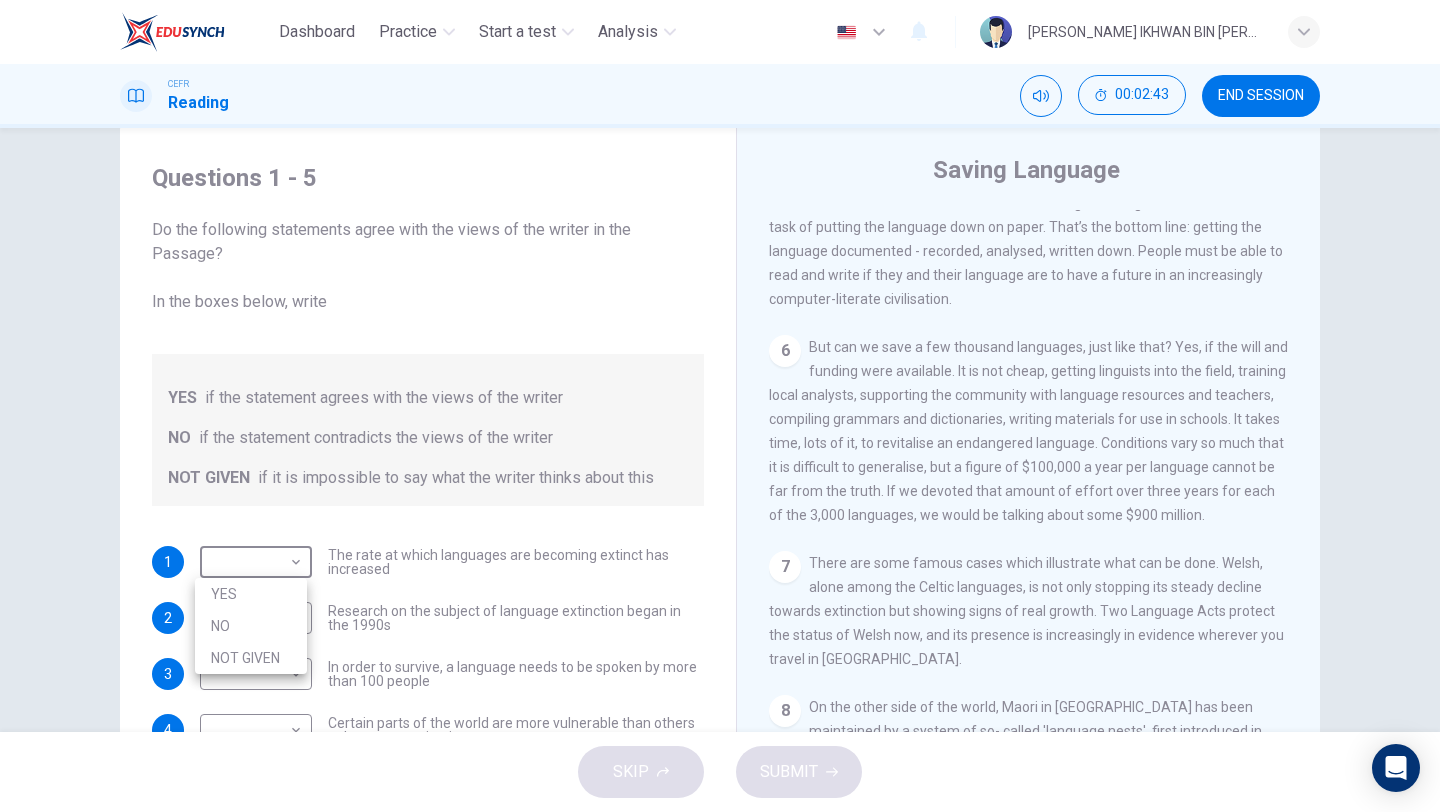 click on "YES" at bounding box center [251, 594] 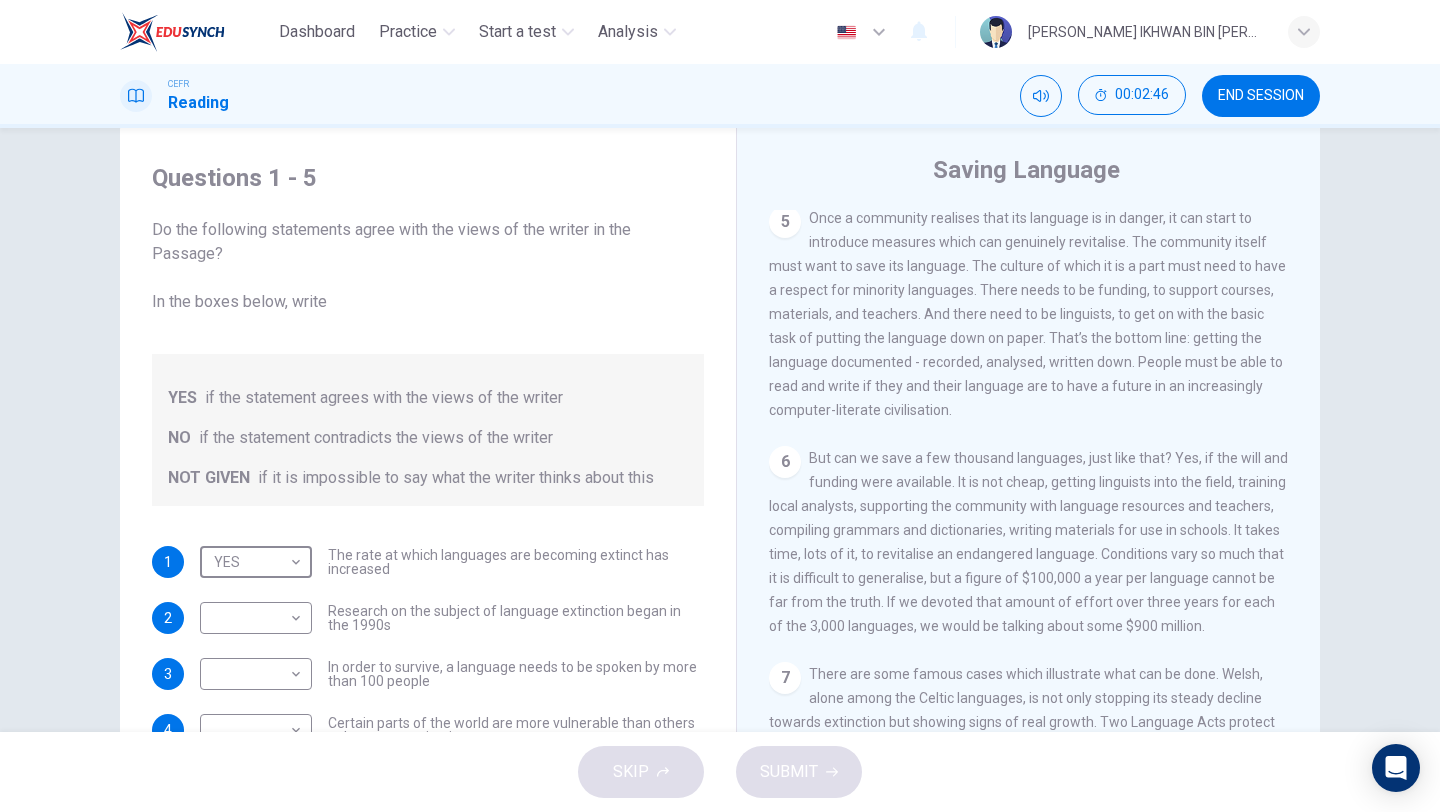scroll, scrollTop: 1144, scrollLeft: 0, axis: vertical 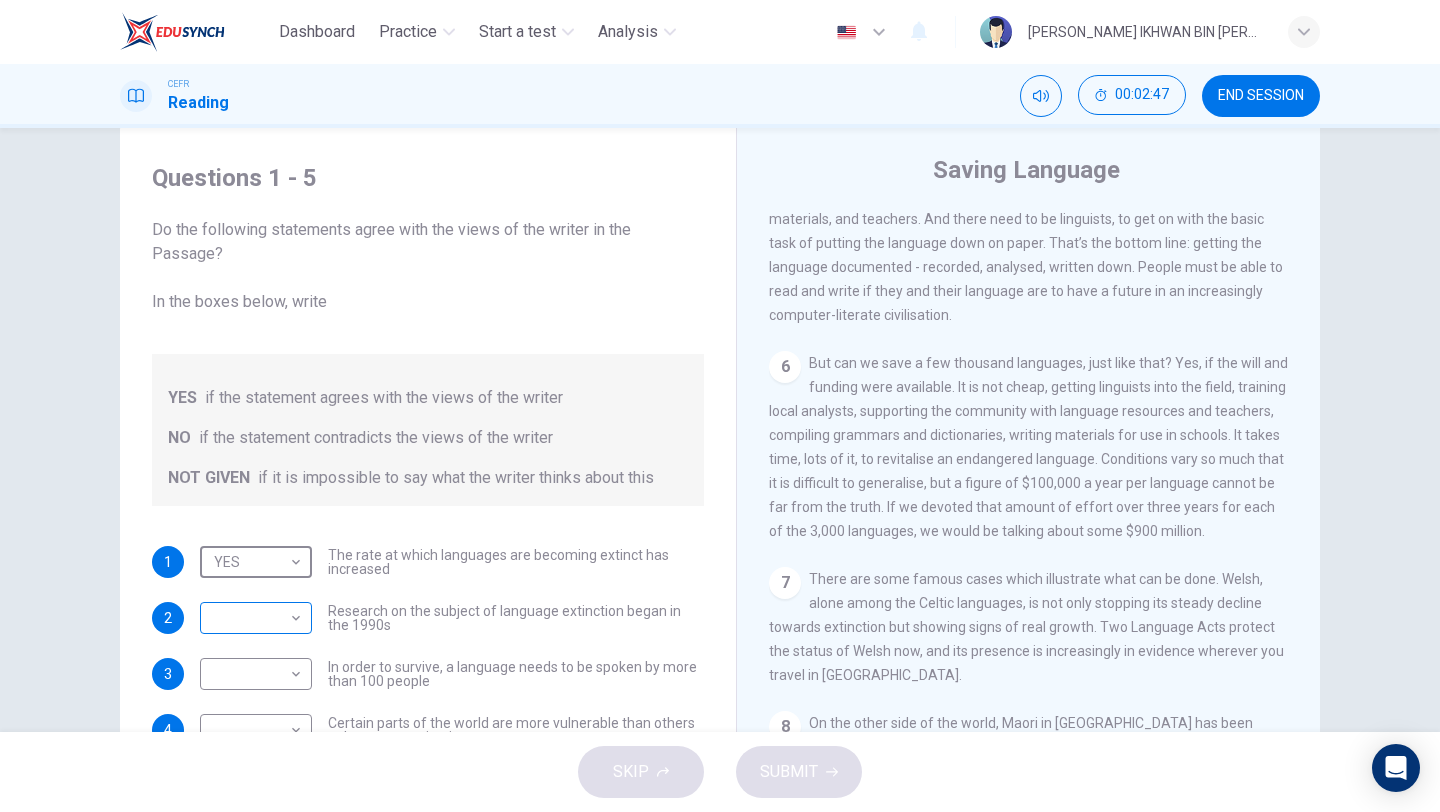 click on "Dashboard Practice Start a test Analysis English en ​ ADAM IKHWAN BIN MOHAMMAD TAHIR CEFR Reading 00:02:47 END SESSION Questions 1 - 5 Do the following statements agree with the views of the writer in the Passage?  In the boxes below, write YES if the statement agrees with the views of the writer NO if the statement contradicts the views of the writer NOT GIVEN if it is impossible to say what the writer thinks about this 1 YES YES ​ The rate at which languages are becoming extinct has increased 2 ​ ​ Research on the subject of language extinction began in the 1990s 3 ​ ​ In order to survive, a language needs to be spoken by more than 100 people 4 ​ ​ Certain parts of the world are more vulnerable than others to language extinction 5 ​ ​ Saving language should be the major concern of any small community whose language is under threat Saving Language CLICK TO ZOOM Click to Zoom 1 2 3 4 5 6 7 8 9 10 11 12 SKIP SUBMIT EduSynch - Online Language Proficiency Testing
Dashboard Practice" at bounding box center (720, 406) 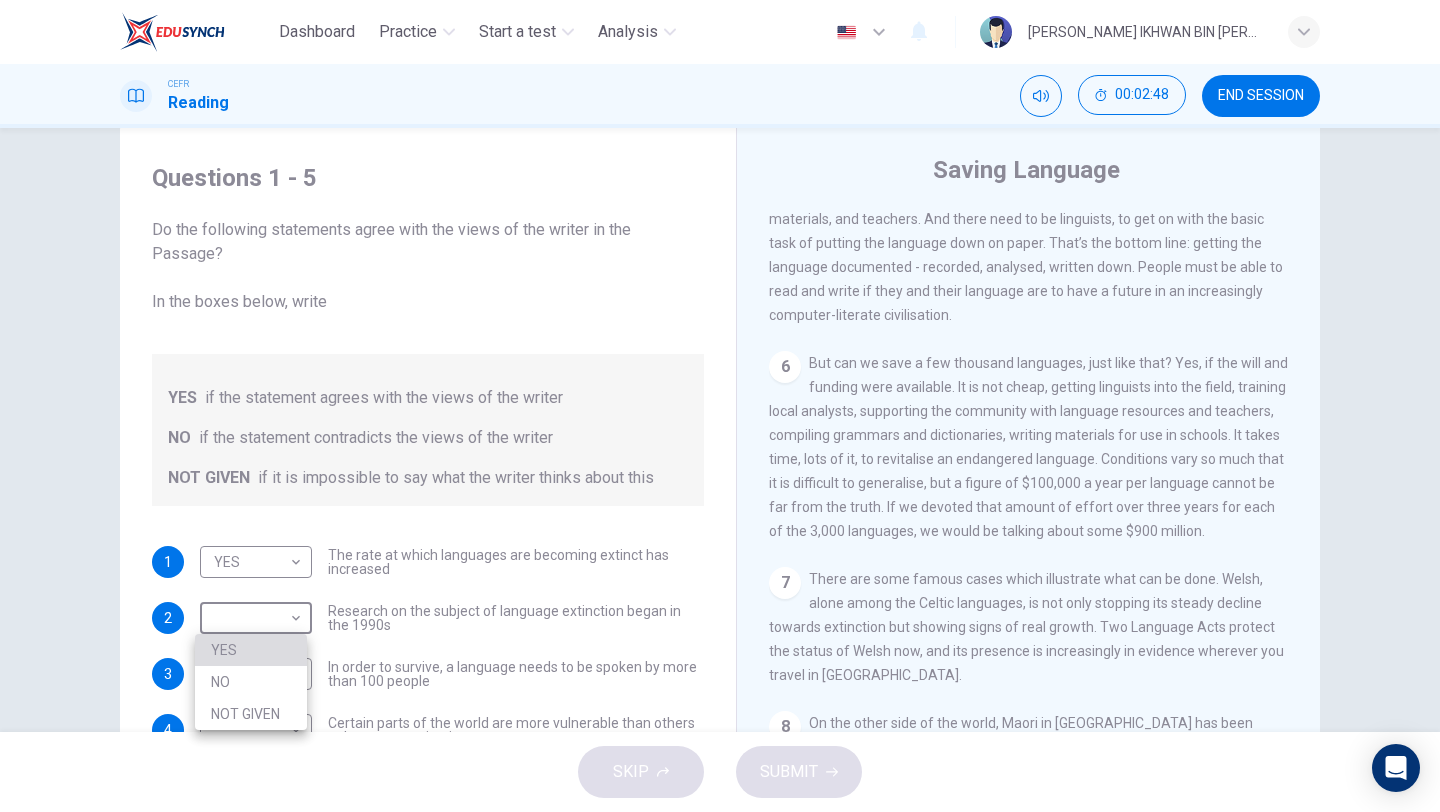 click on "YES" at bounding box center [251, 650] 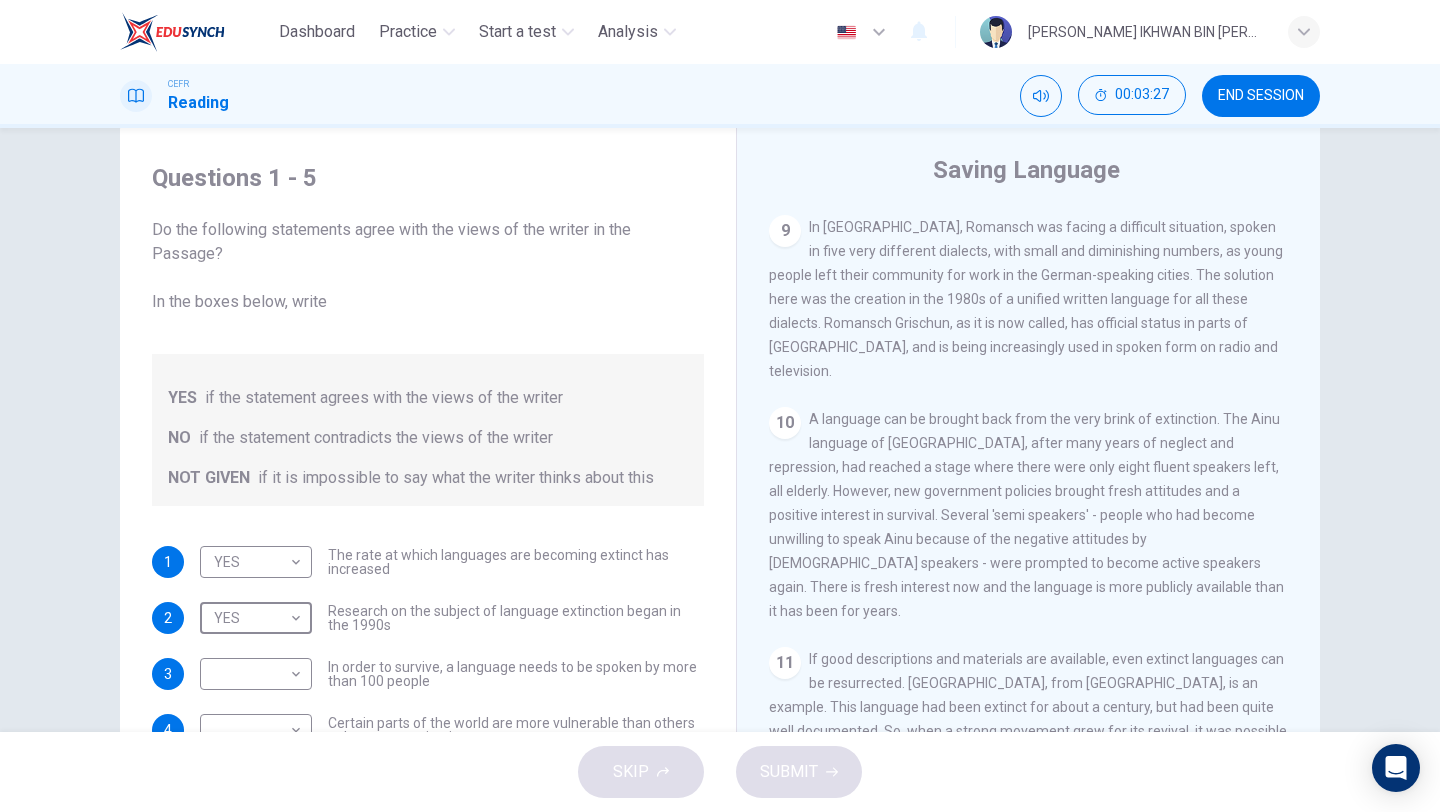 scroll, scrollTop: 1953, scrollLeft: 0, axis: vertical 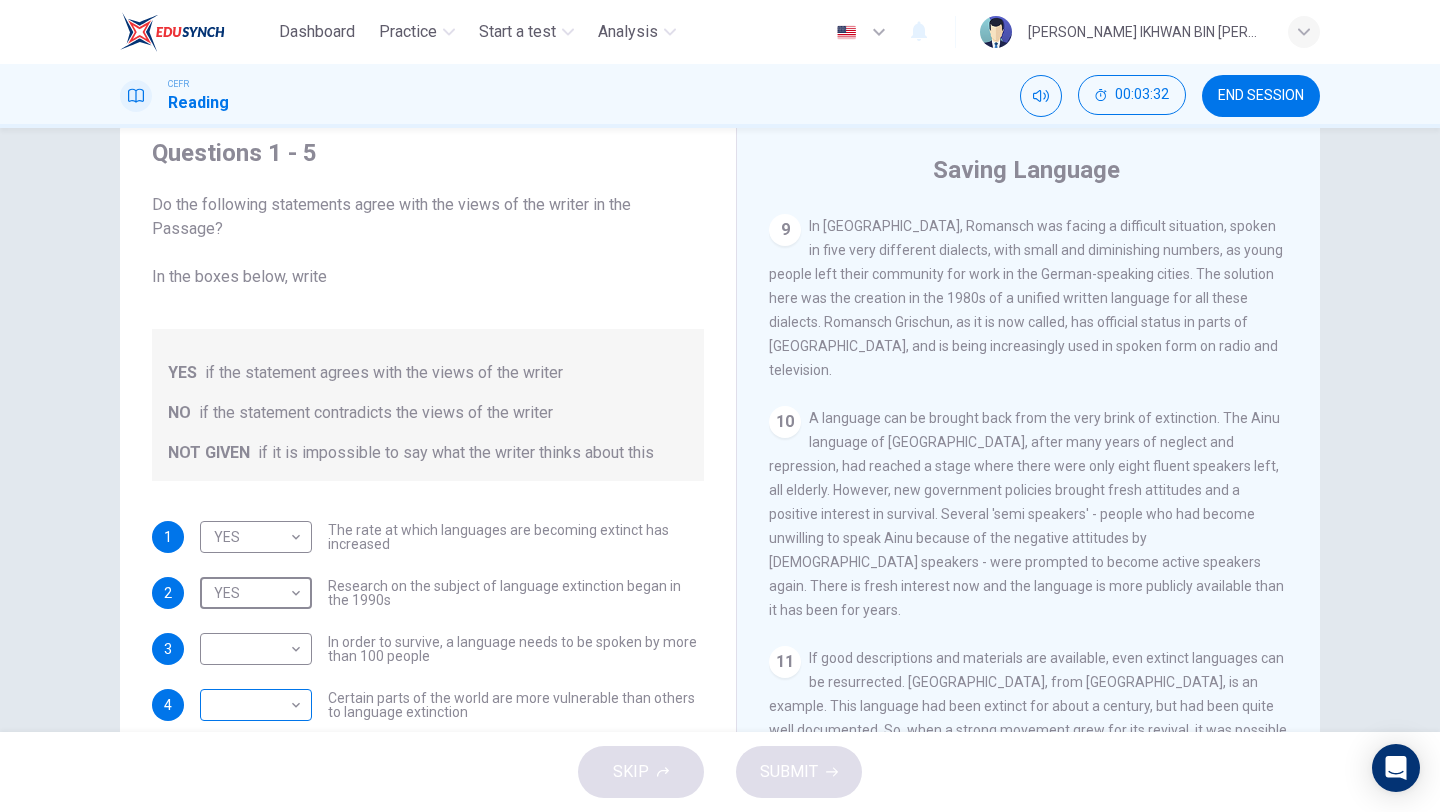 click on "Dashboard Practice Start a test Analysis English en ​ ADAM IKHWAN BIN MOHAMMAD TAHIR CEFR Reading 00:03:32 END SESSION Questions 1 - 5 Do the following statements agree with the views of the writer in the Passage?  In the boxes below, write YES if the statement agrees with the views of the writer NO if the statement contradicts the views of the writer NOT GIVEN if it is impossible to say what the writer thinks about this 1 YES YES ​ The rate at which languages are becoming extinct has increased 2 YES YES ​ Research on the subject of language extinction began in the 1990s 3 ​ ​ In order to survive, a language needs to be spoken by more than 100 people 4 ​ ​ Certain parts of the world are more vulnerable than others to language extinction 5 ​ ​ Saving language should be the major concern of any small community whose language is under threat Saving Language CLICK TO ZOOM Click to Zoom 1 2 3 4 5 6 7 8 9 10 11 12 SKIP SUBMIT EduSynch - Online Language Proficiency Testing
Dashboard 2025" at bounding box center [720, 406] 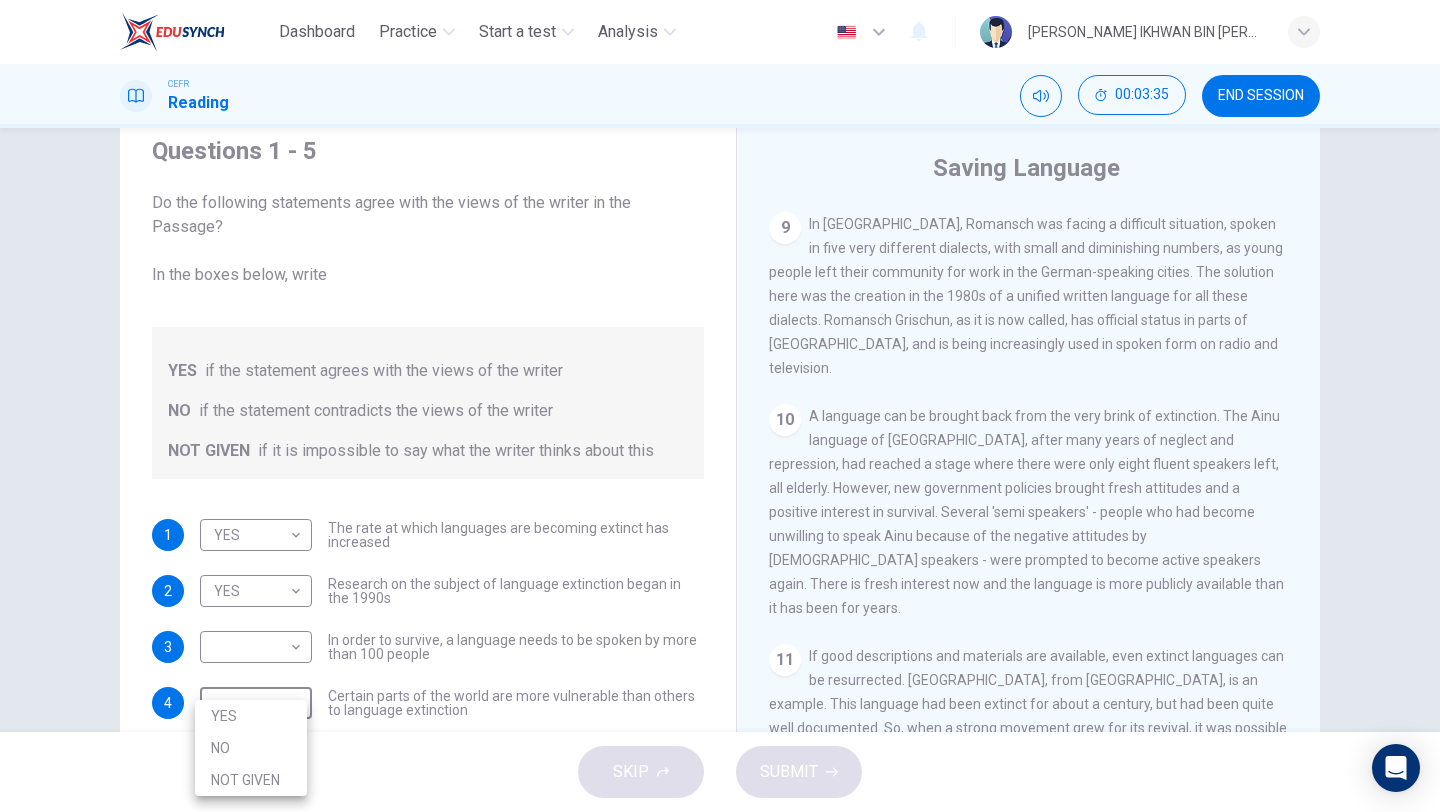 click on "YES" at bounding box center [251, 716] 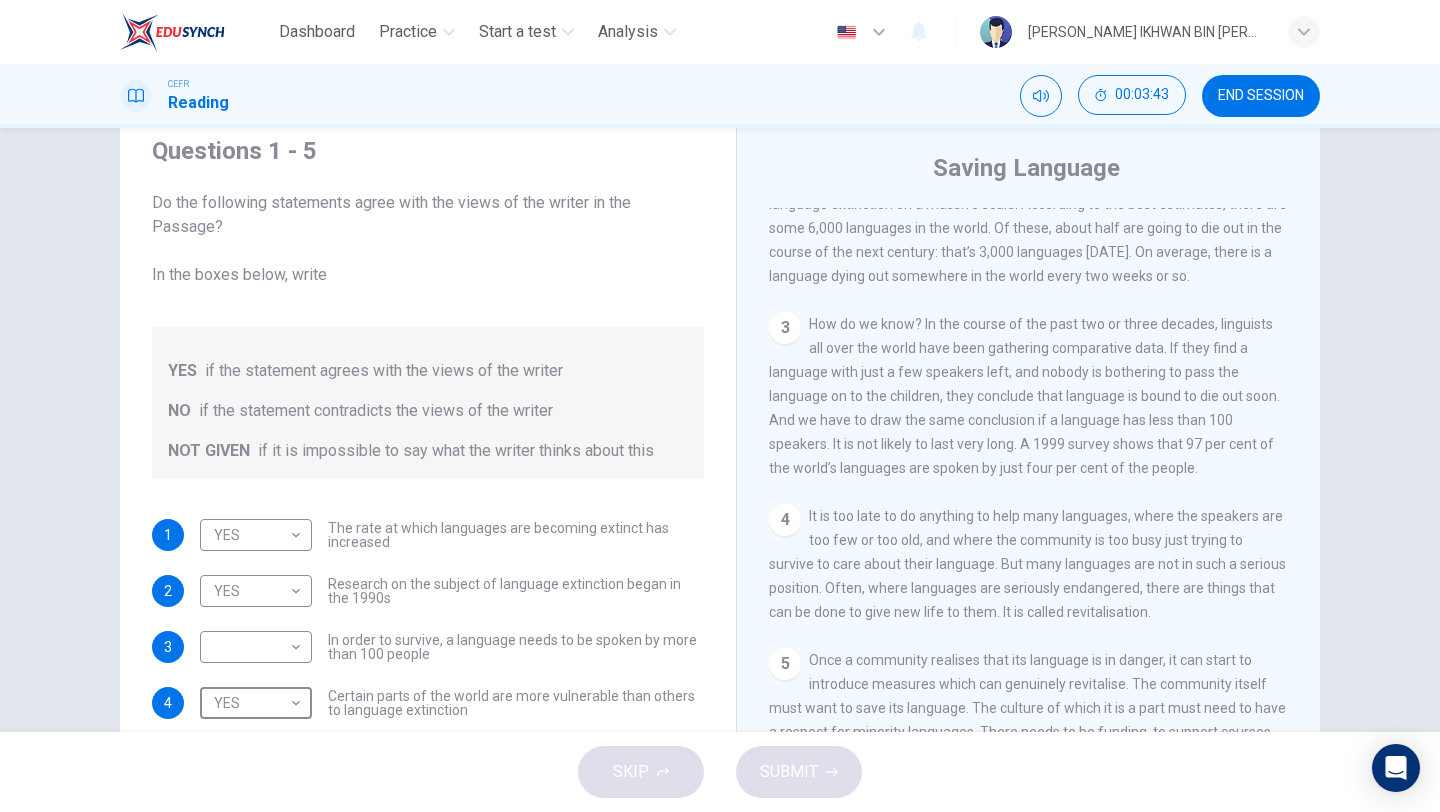 scroll, scrollTop: 599, scrollLeft: 0, axis: vertical 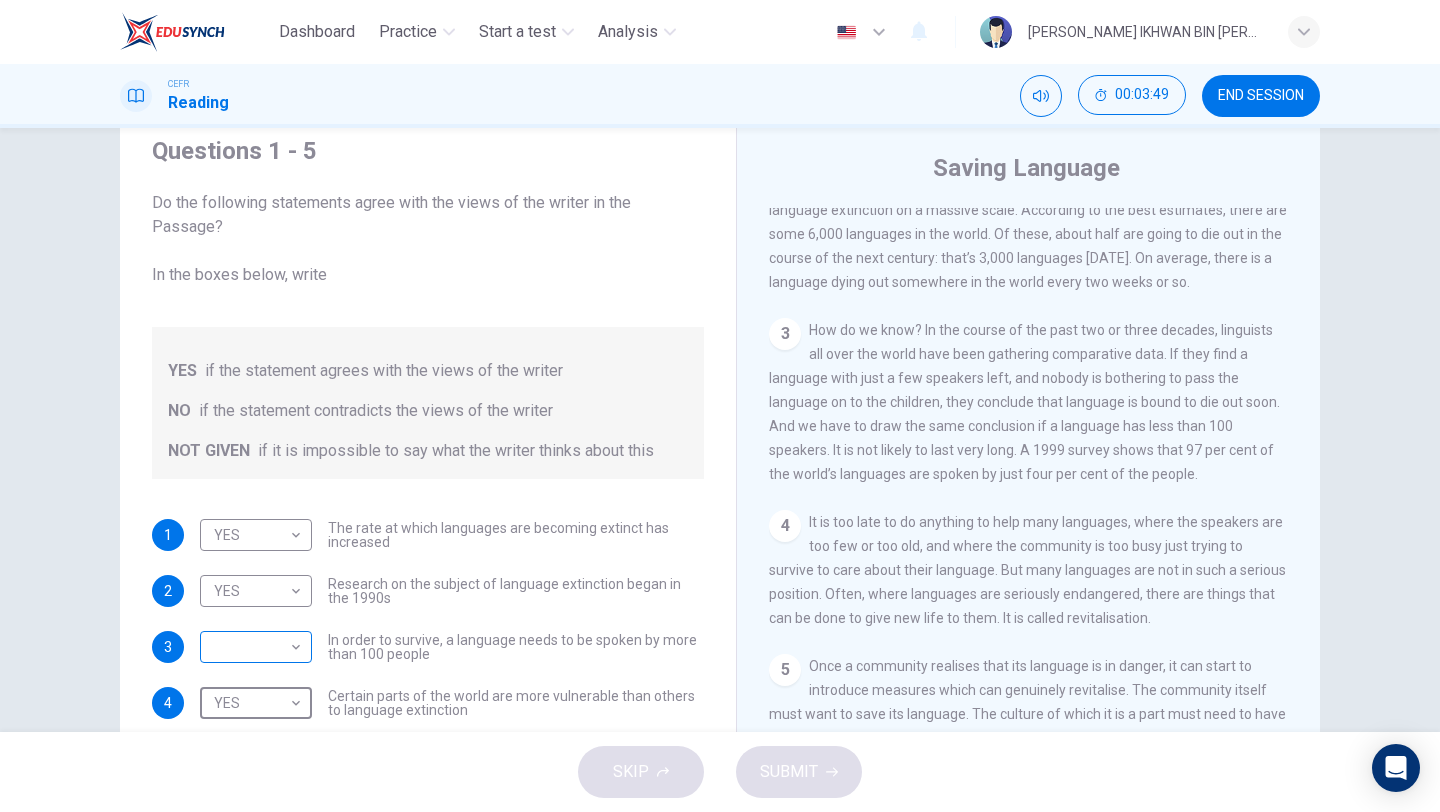 click on "Dashboard Practice Start a test Analysis English en ​ ADAM IKHWAN BIN MOHAMMAD TAHIR CEFR Reading 00:03:49 END SESSION Questions 1 - 5 Do the following statements agree with the views of the writer in the Passage?  In the boxes below, write YES if the statement agrees with the views of the writer NO if the statement contradicts the views of the writer NOT GIVEN if it is impossible to say what the writer thinks about this 1 YES YES ​ The rate at which languages are becoming extinct has increased 2 YES YES ​ Research on the subject of language extinction began in the 1990s 3 ​ ​ In order to survive, a language needs to be spoken by more than 100 people 4 YES YES ​ Certain parts of the world are more vulnerable than others to language extinction 5 ​ ​ Saving language should be the major concern of any small community whose language is under threat Saving Language CLICK TO ZOOM Click to Zoom 1 2 3 4 5 6 7 8 9 10 11 12 SKIP SUBMIT EduSynch - Online Language Proficiency Testing
Dashboard" at bounding box center (720, 406) 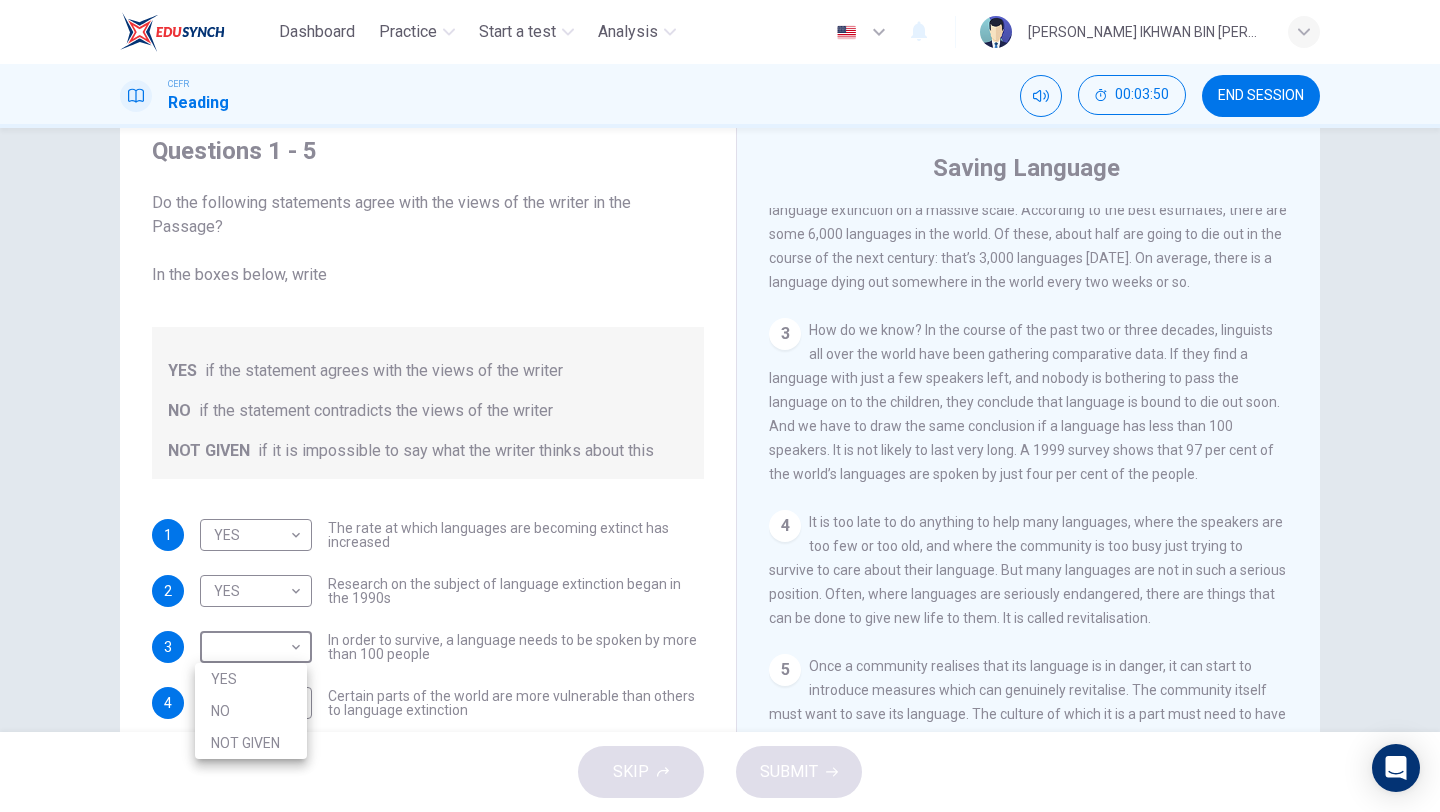 click on "YES" at bounding box center (251, 679) 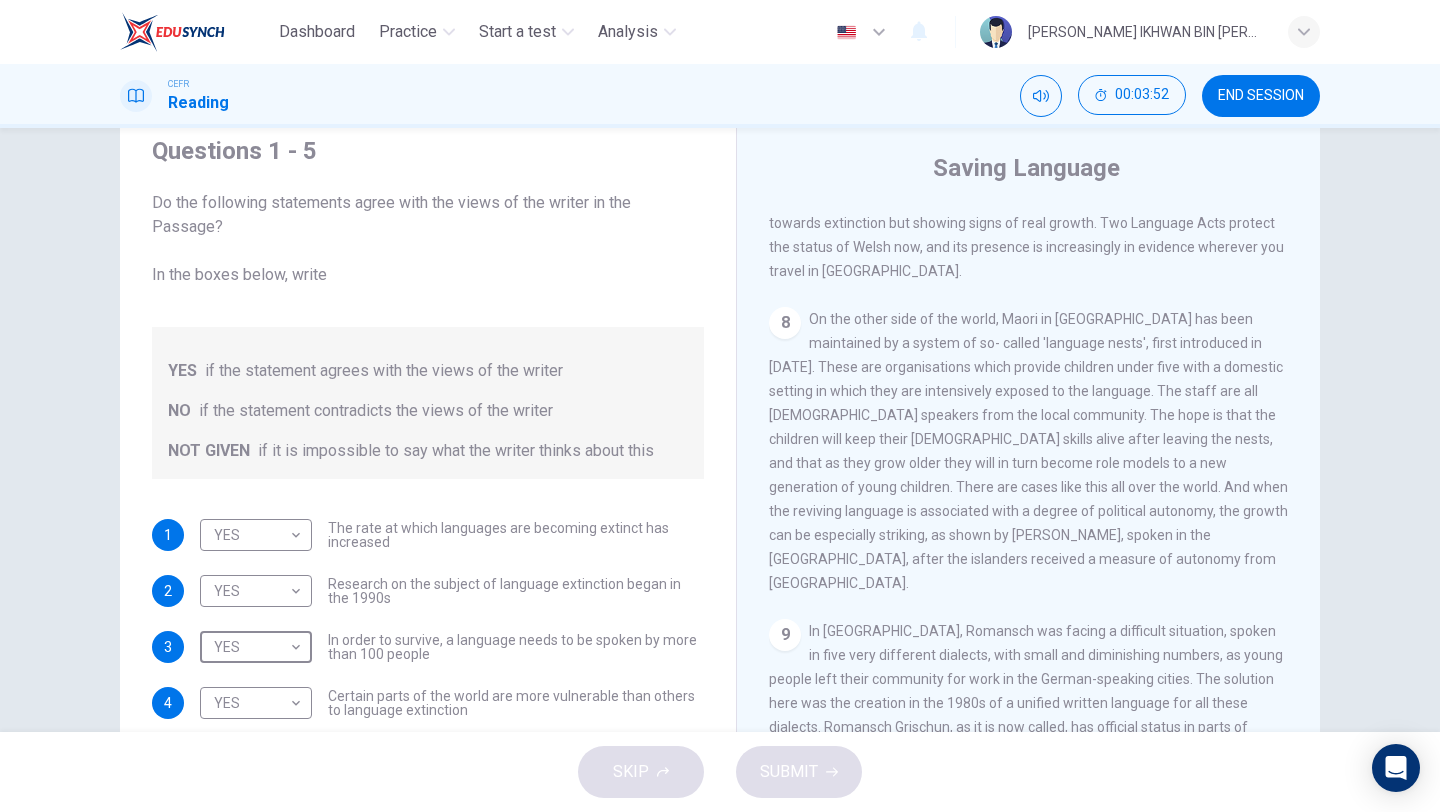 scroll, scrollTop: 1769, scrollLeft: 0, axis: vertical 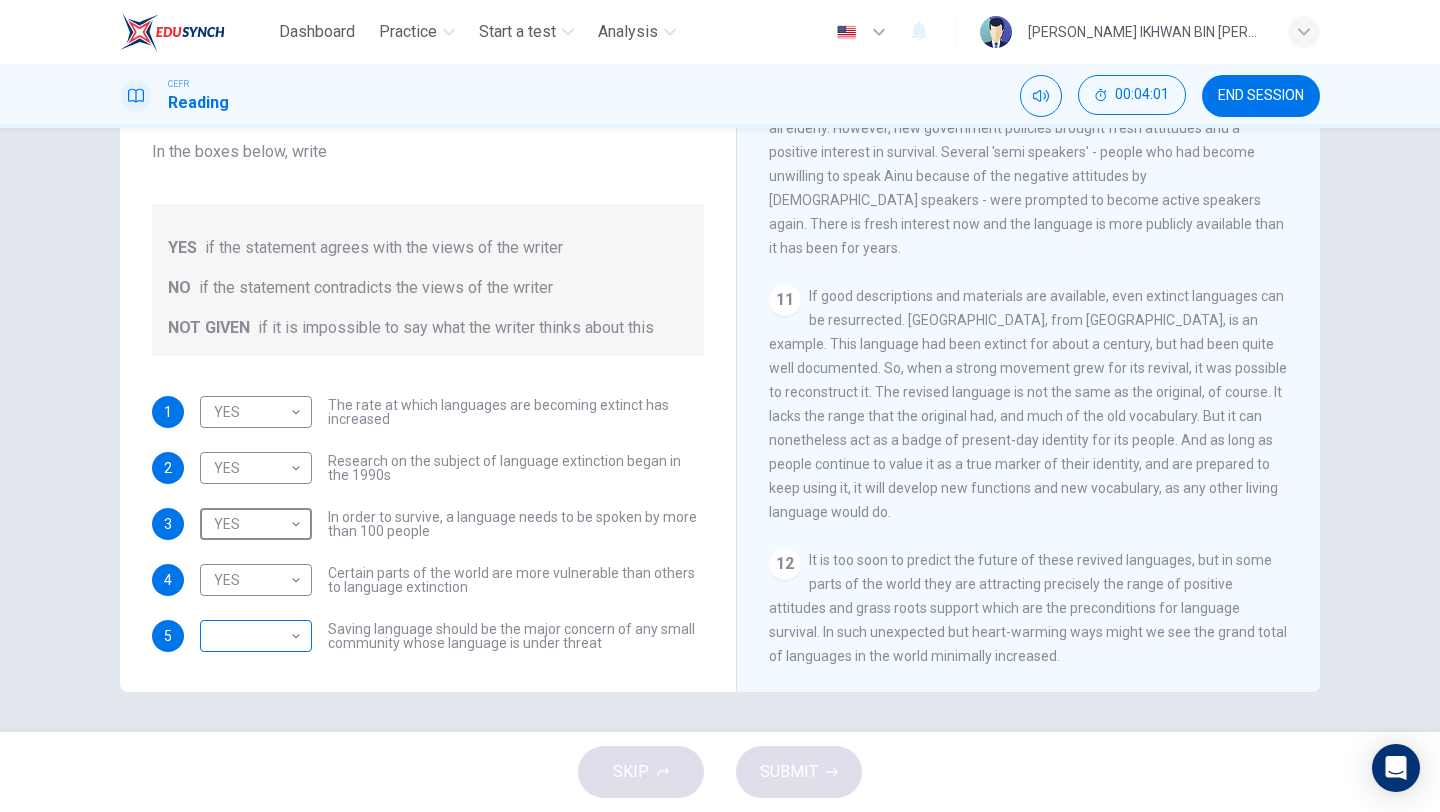 click on "Dashboard Practice Start a test Analysis English en ​ ADAM IKHWAN BIN MOHAMMAD TAHIR CEFR Reading 00:04:01 END SESSION Questions 1 - 5 Do the following statements agree with the views of the writer in the Passage?  In the boxes below, write YES if the statement agrees with the views of the writer NO if the statement contradicts the views of the writer NOT GIVEN if it is impossible to say what the writer thinks about this 1 YES YES ​ The rate at which languages are becoming extinct has increased 2 YES YES ​ Research on the subject of language extinction began in the 1990s 3 YES YES ​ In order to survive, a language needs to be spoken by more than 100 people 4 YES YES ​ Certain parts of the world are more vulnerable than others to language extinction 5 ​ ​ Saving language should be the major concern of any small community whose language is under threat Saving Language CLICK TO ZOOM Click to Zoom 1 2 3 4 5 6 7 8 9 10 11 12 SKIP SUBMIT EduSynch - Online Language Proficiency Testing
Dashboard" at bounding box center [720, 406] 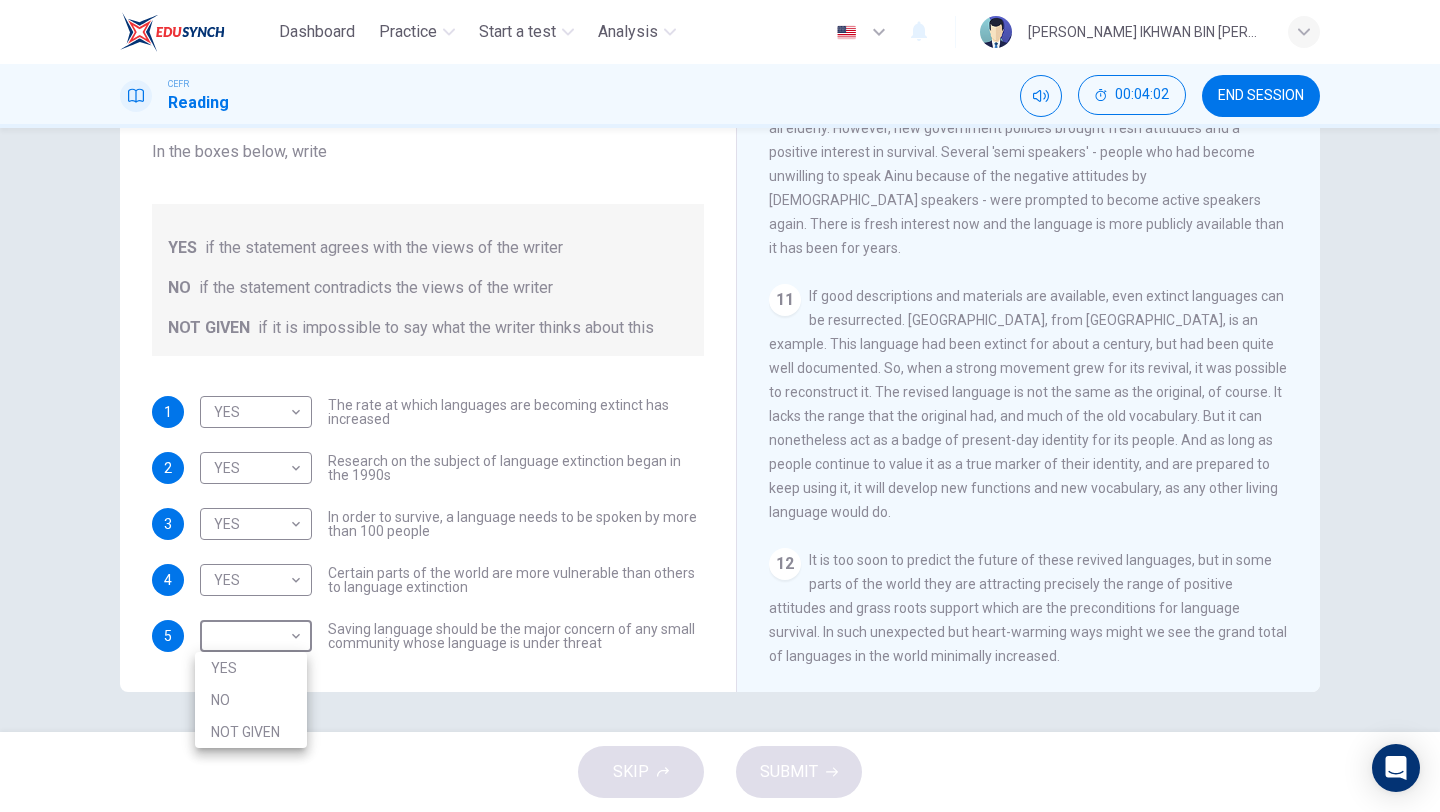 click on "YES" at bounding box center [251, 668] 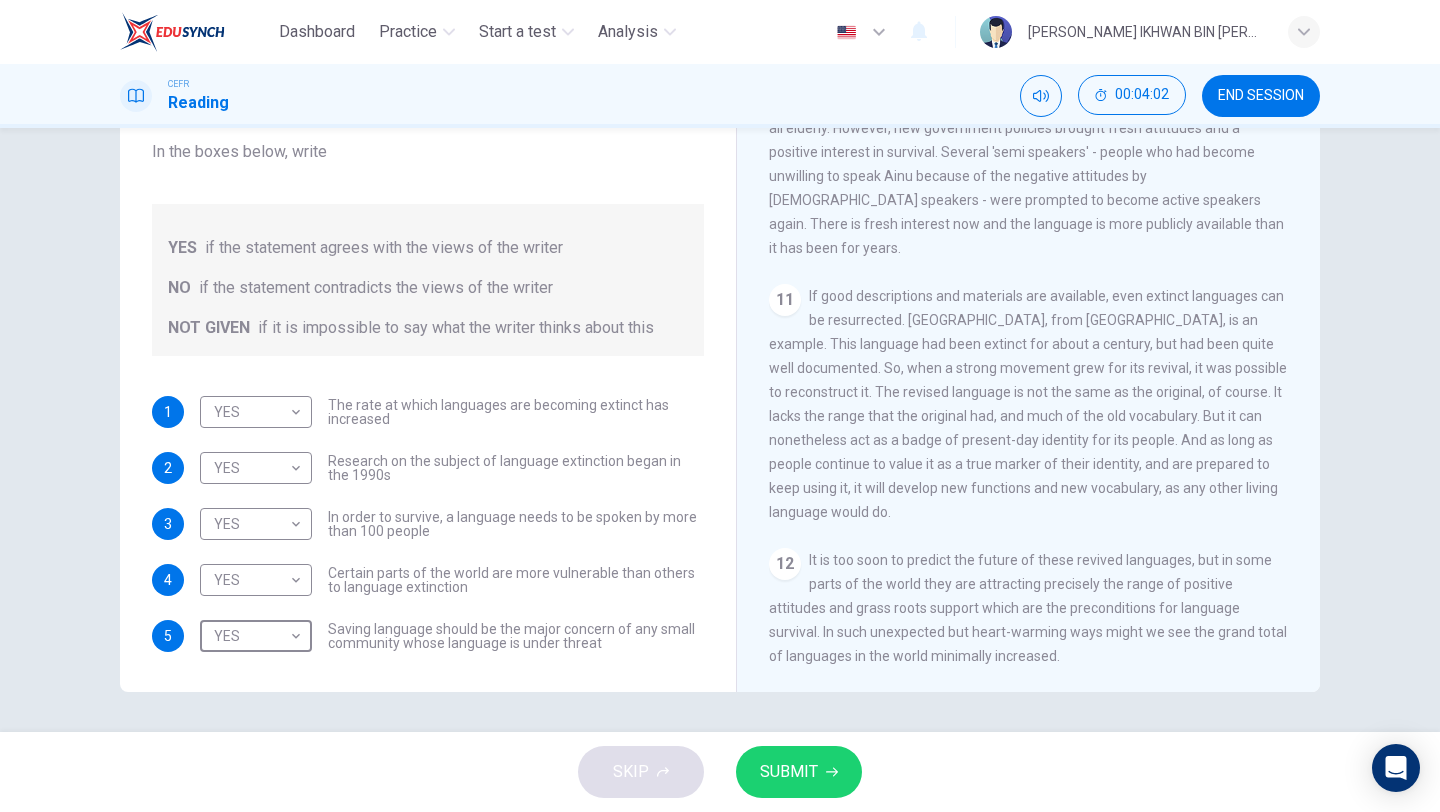 click on "SUBMIT" at bounding box center [789, 772] 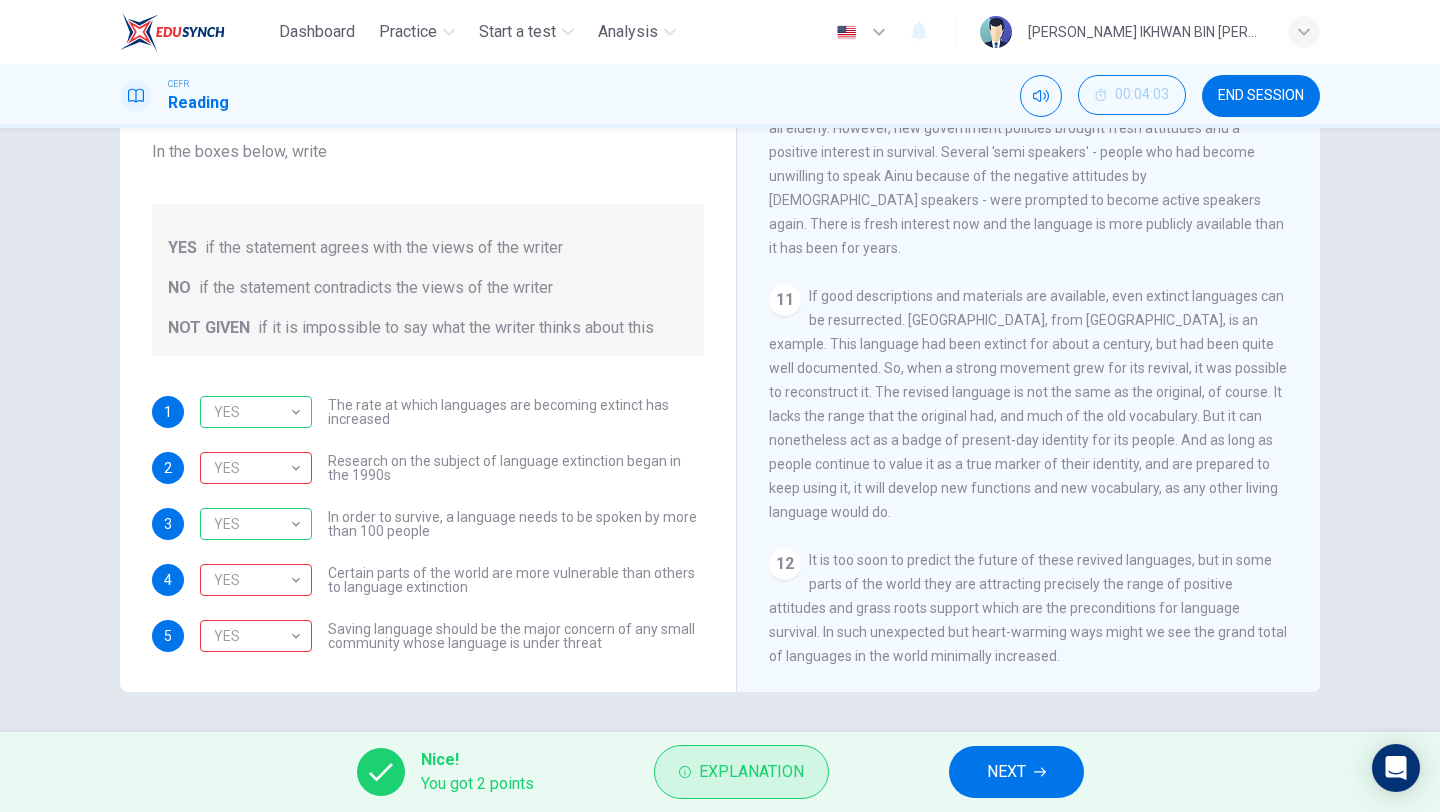 click on "Explanation" at bounding box center (751, 772) 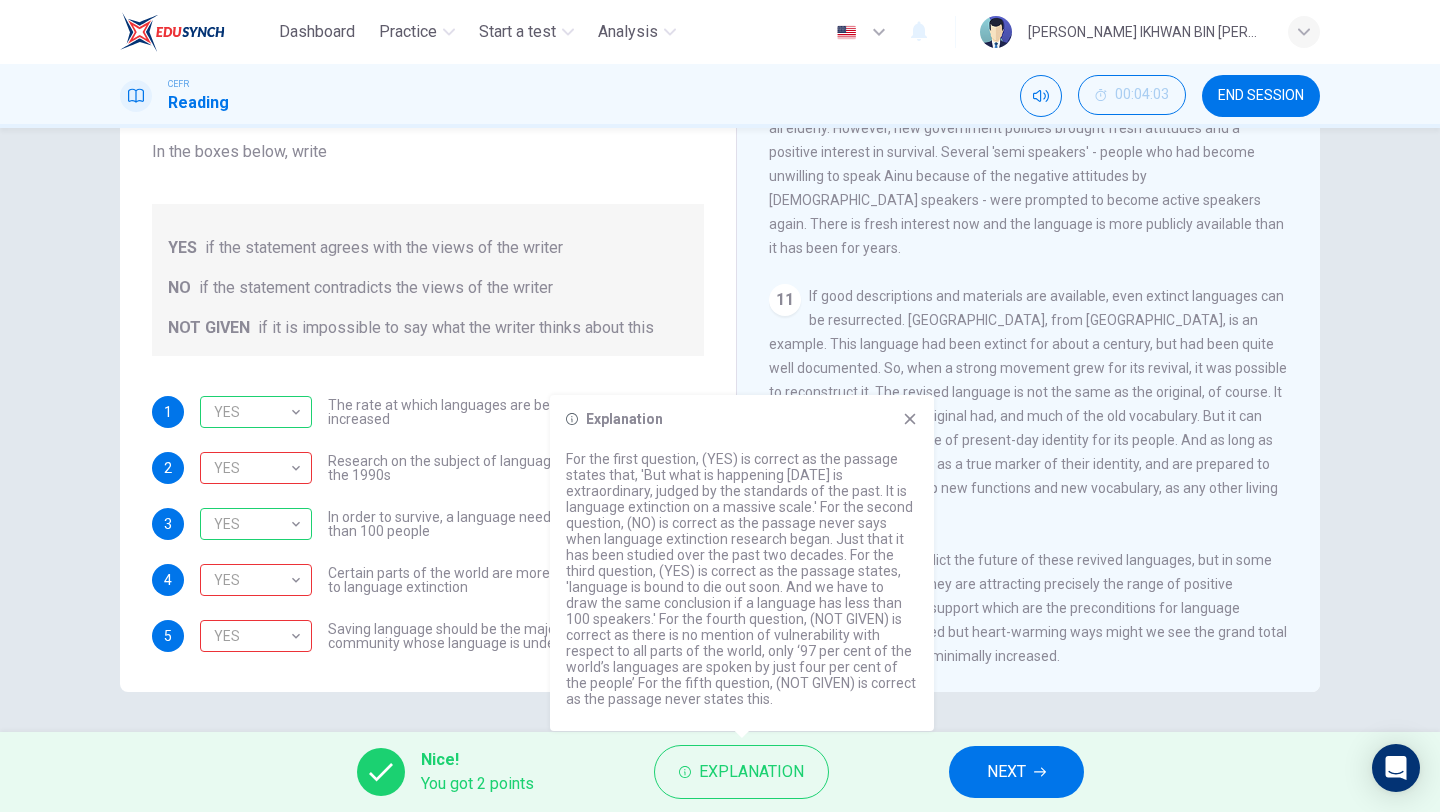 click 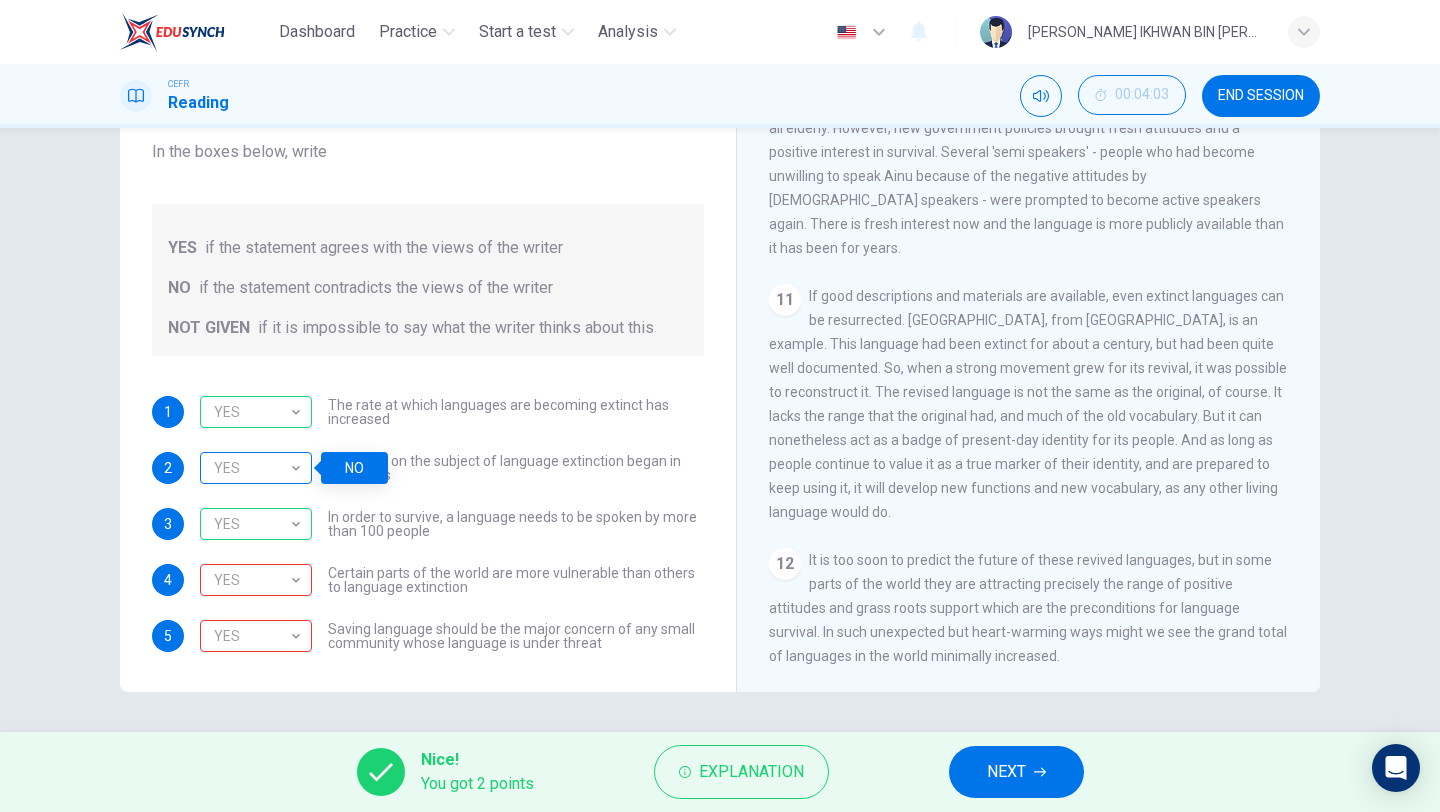 click on "YES" at bounding box center [252, 468] 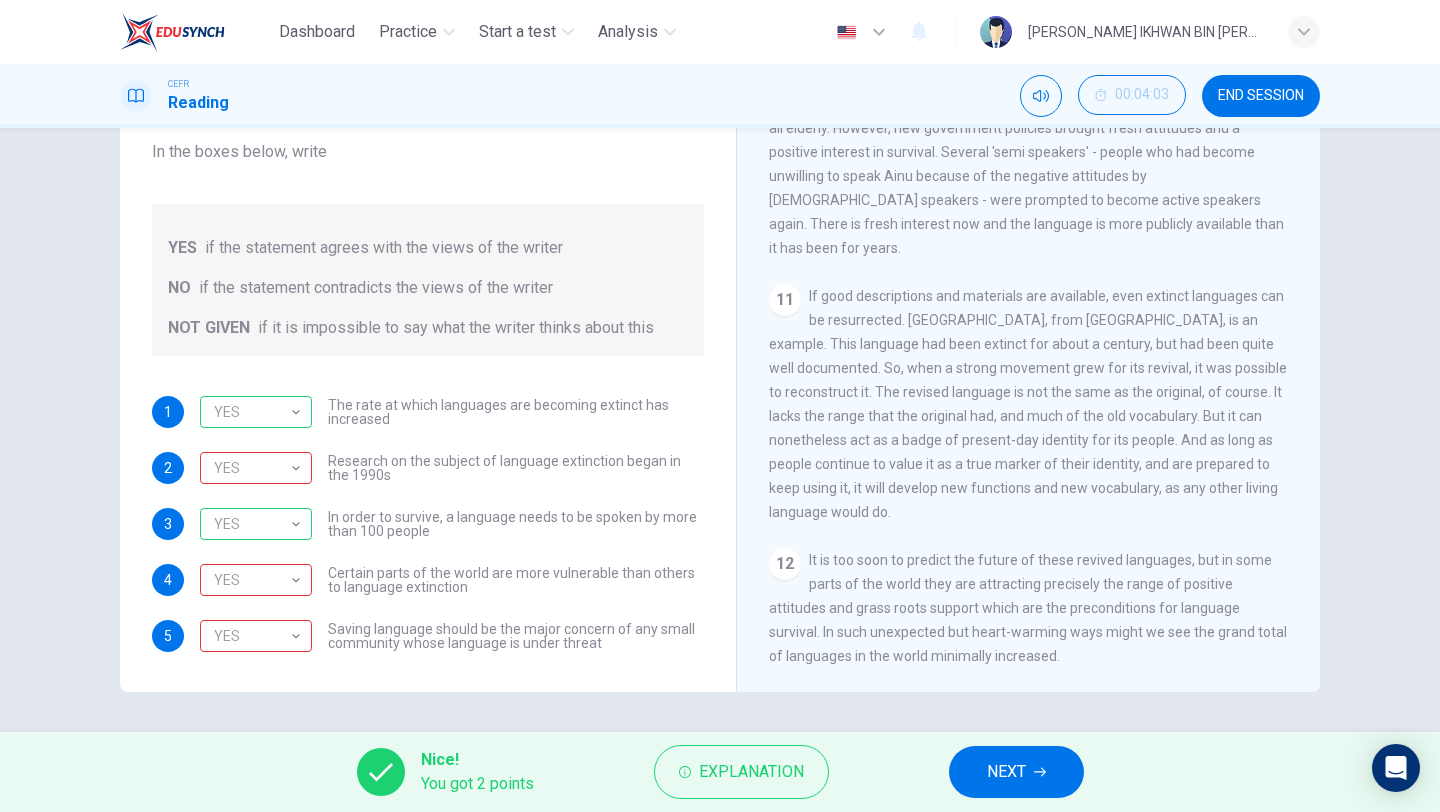 scroll, scrollTop: 0, scrollLeft: 0, axis: both 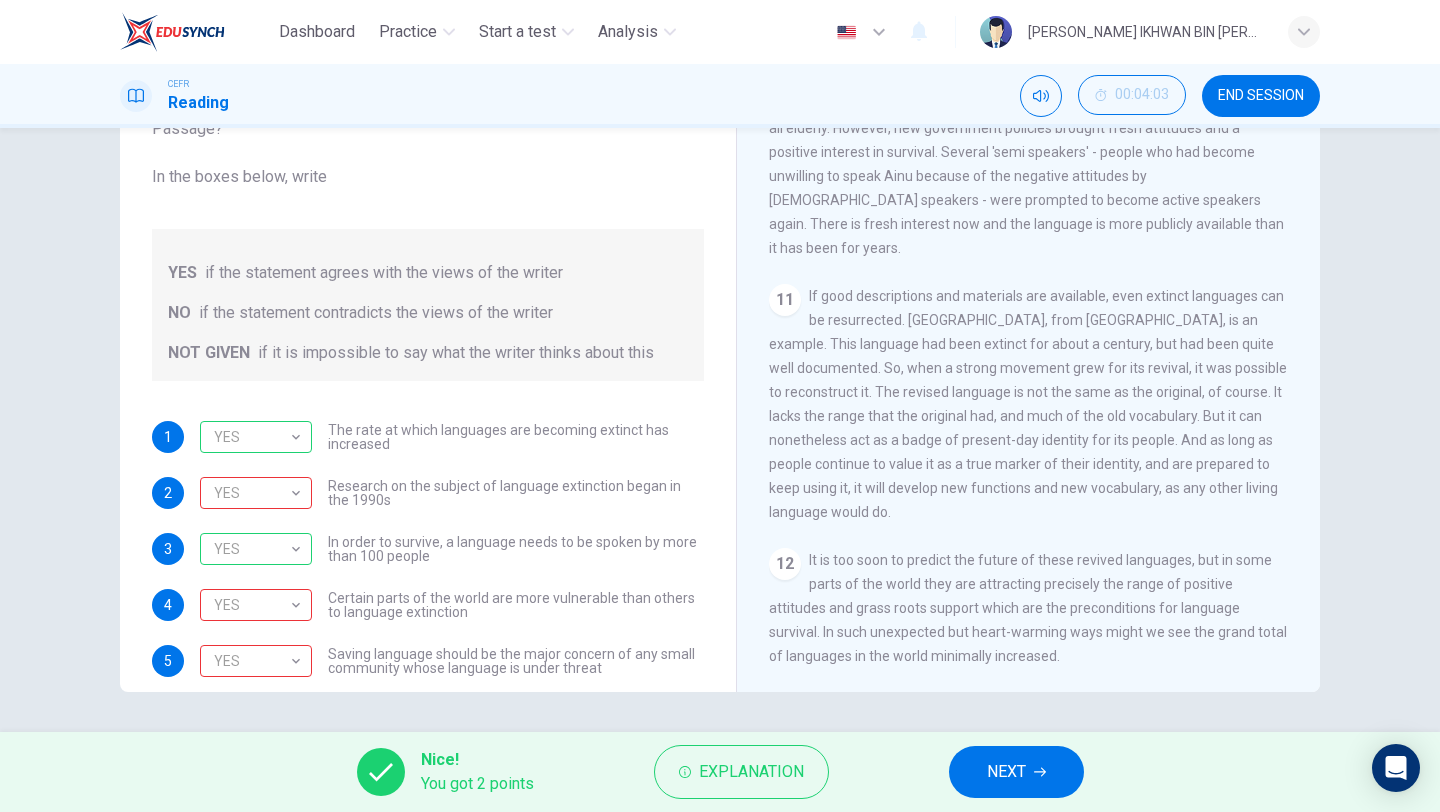 click on "NEXT" at bounding box center [1006, 772] 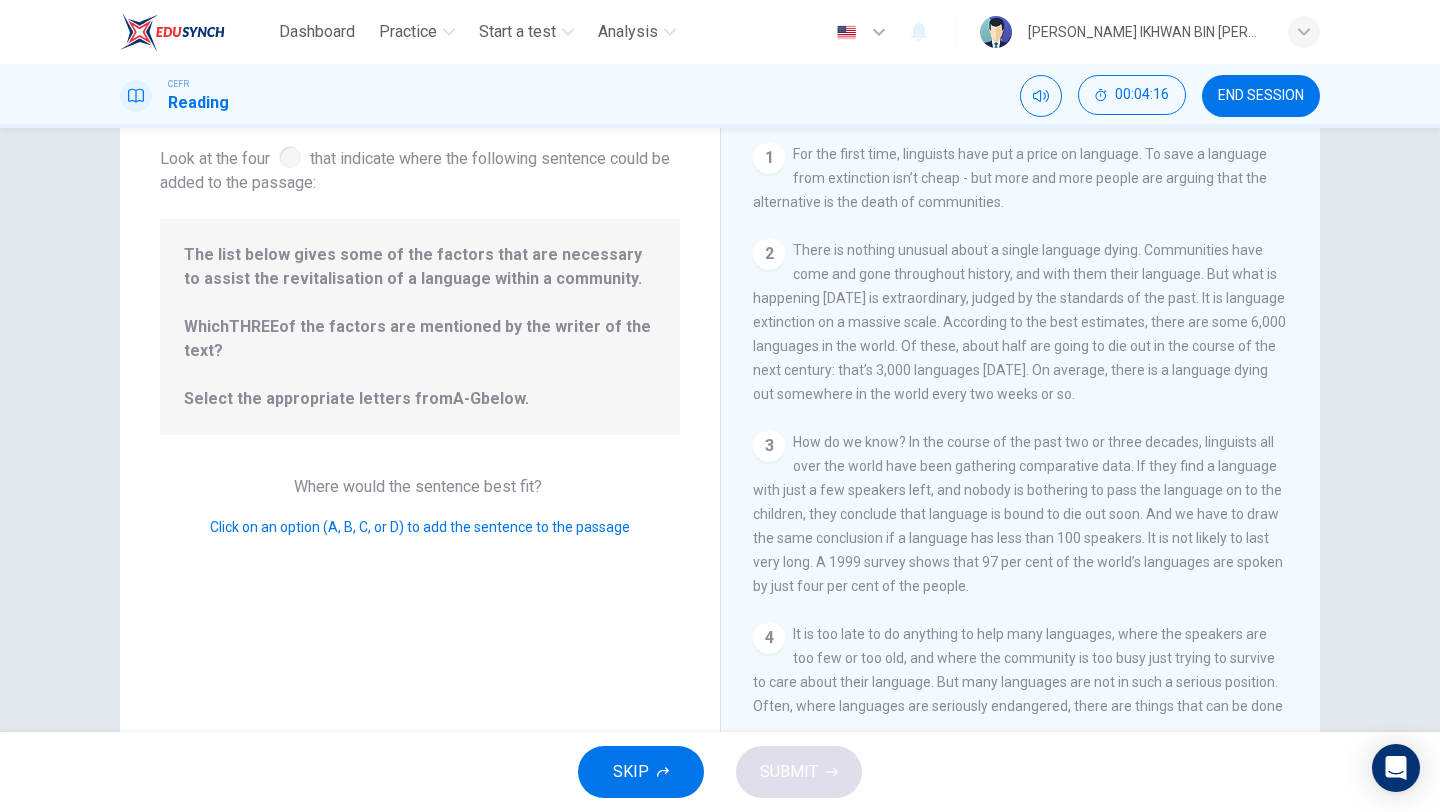 scroll, scrollTop: 140, scrollLeft: 0, axis: vertical 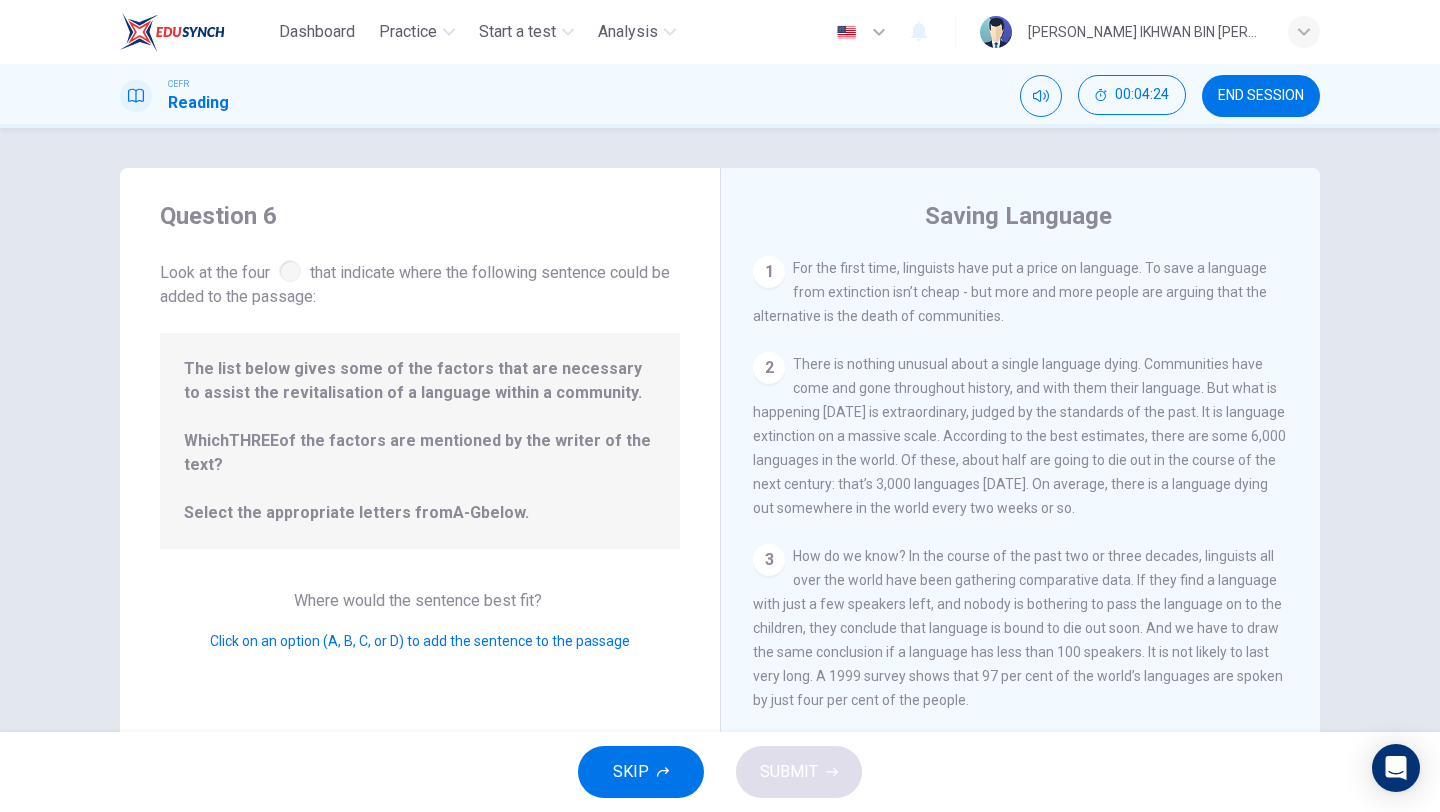 click at bounding box center [290, 271] 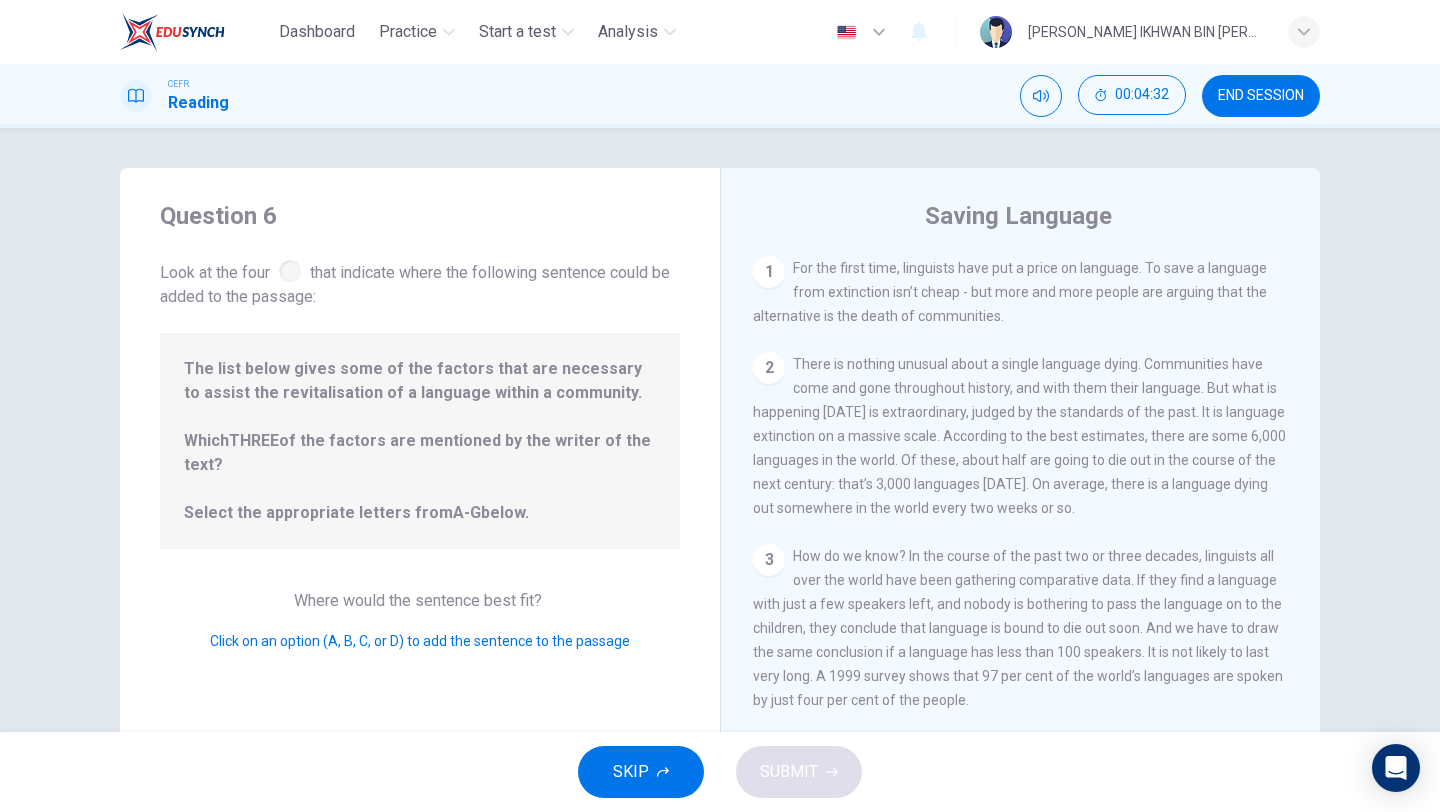 click on "3 How do we know? In the course of the past two or three decades, linguists all over the world have been gathering comparative data. If they find a language with just a few speakers left, and nobody is bothering to pass the language on to the children, they conclude that language is bound to die out soon. And we have to draw the same conclusion if a language has less than 100 speakers. It is not likely to last very long. A 1999 survey shows that 97 per cent of the world’s languages are spoken by just four per cent of the people." at bounding box center [1021, 628] 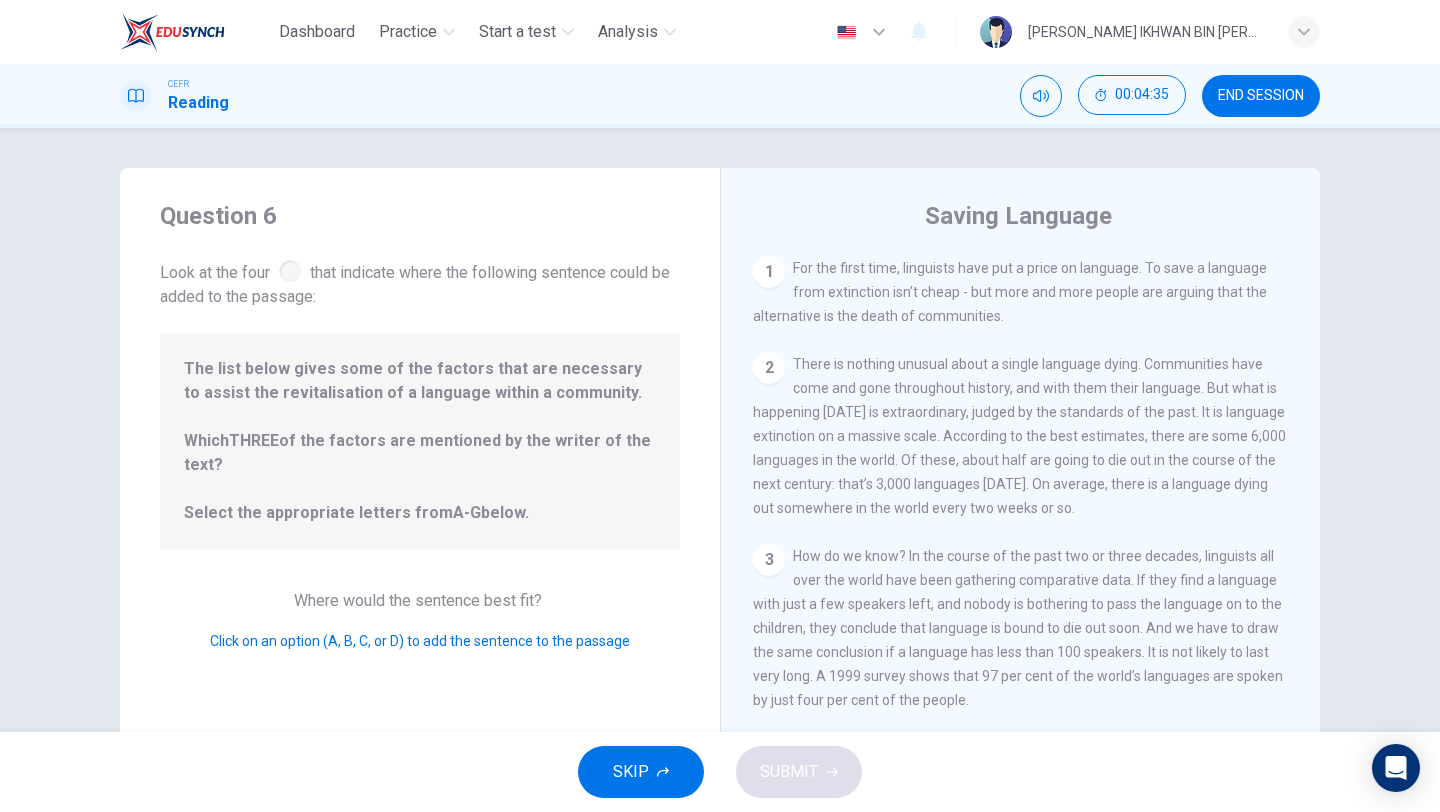 click on "1" at bounding box center (769, 272) 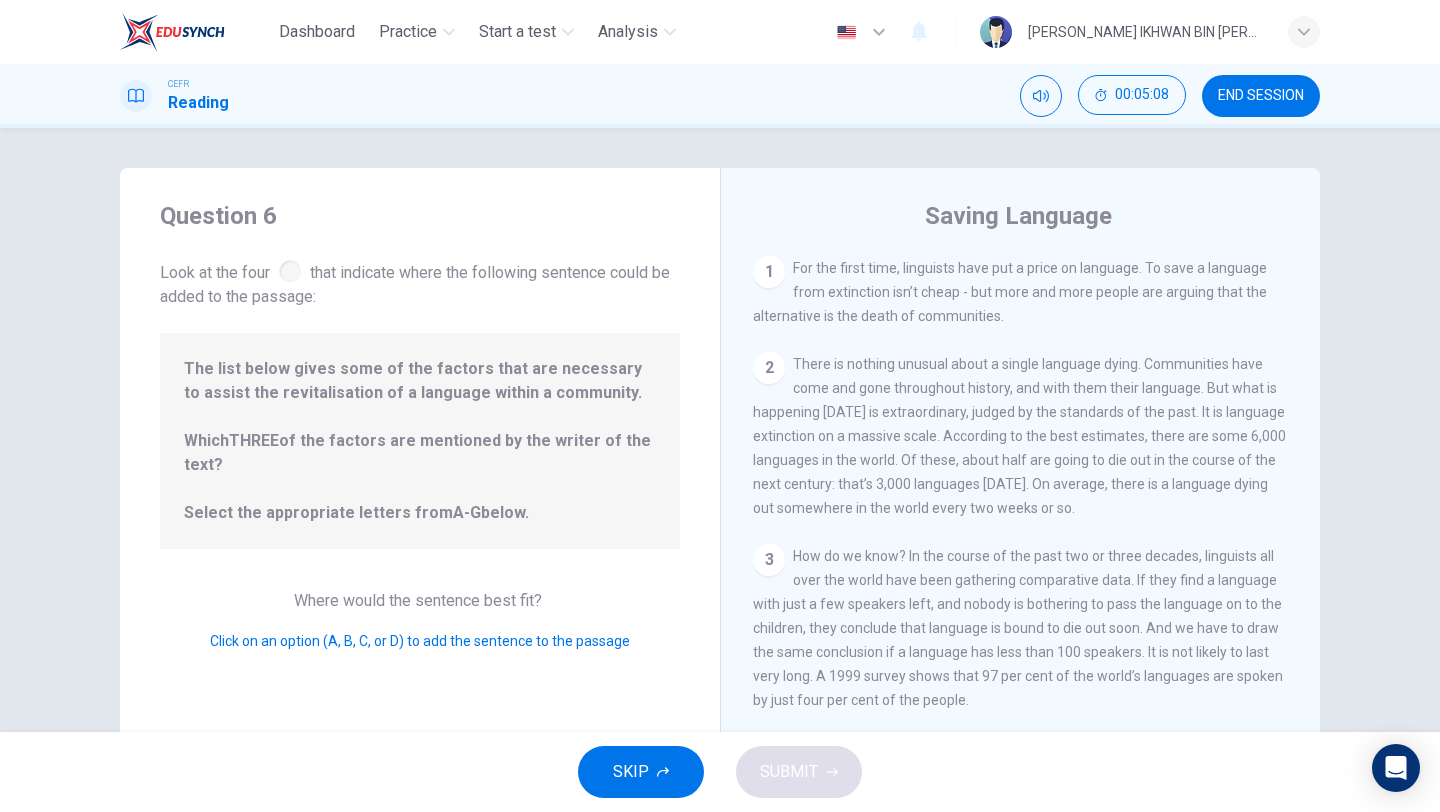 scroll, scrollTop: 76, scrollLeft: 0, axis: vertical 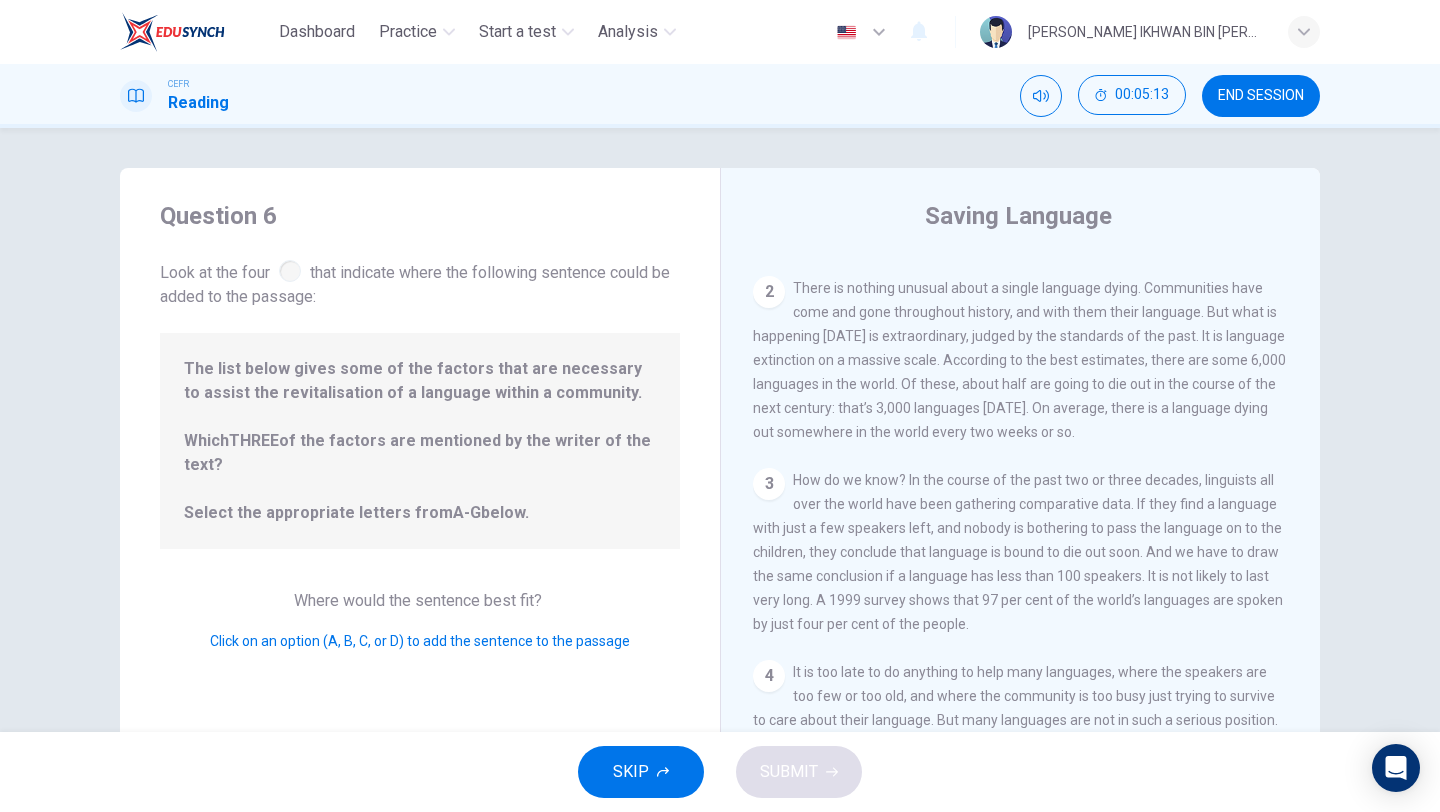 click on "How do we know? In the course of the past two or three decades, linguists all over the world have been gathering comparative data. If they find a language with just a few speakers left, and nobody is bothering to pass the language on to the children, they conclude that language is bound to die out soon. And we have to draw the same conclusion if a language has less than 100 speakers. It is not likely to last very long. A 1999 survey shows that 97 per cent of the world’s languages are spoken by just four per cent of the people." at bounding box center (1018, 552) 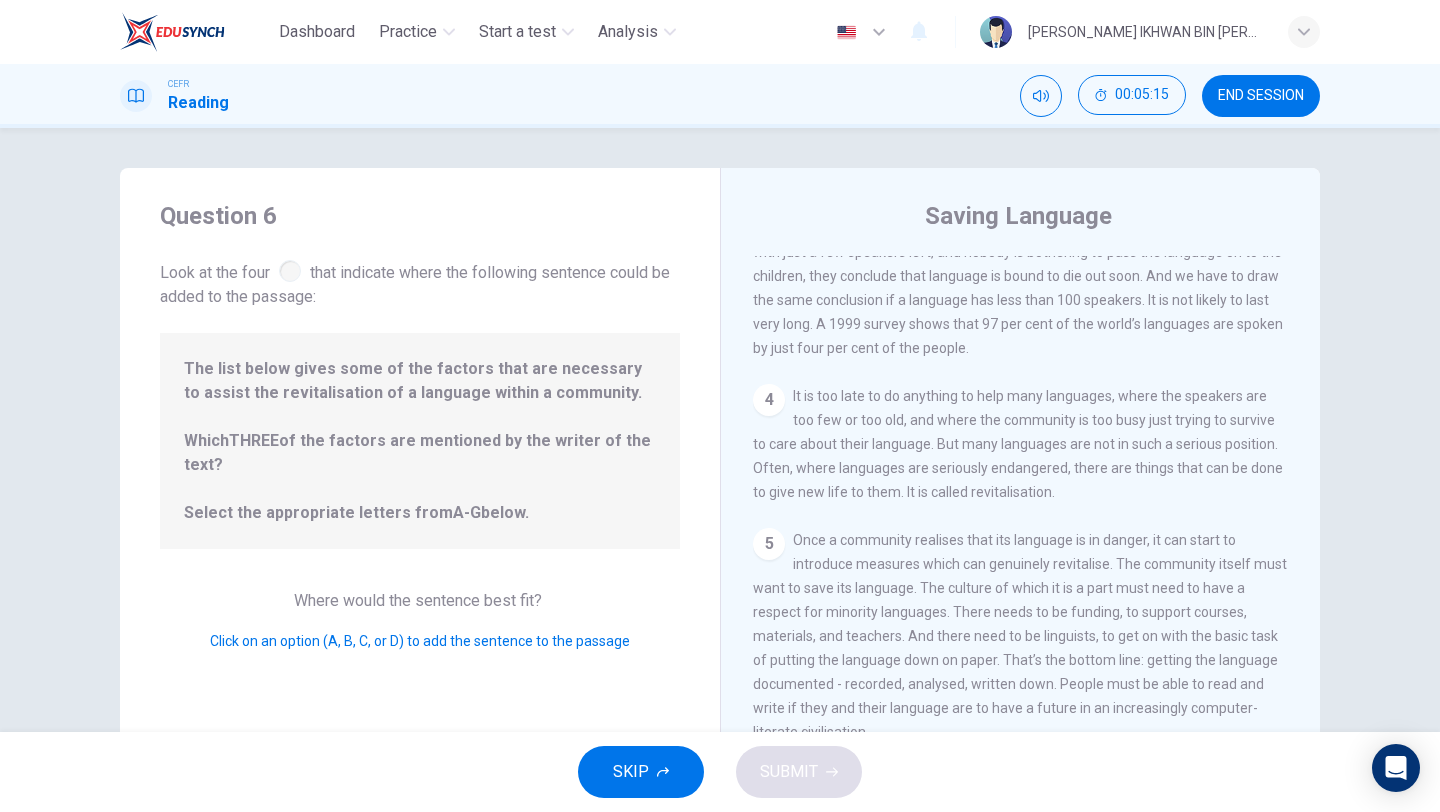 scroll, scrollTop: 355, scrollLeft: 0, axis: vertical 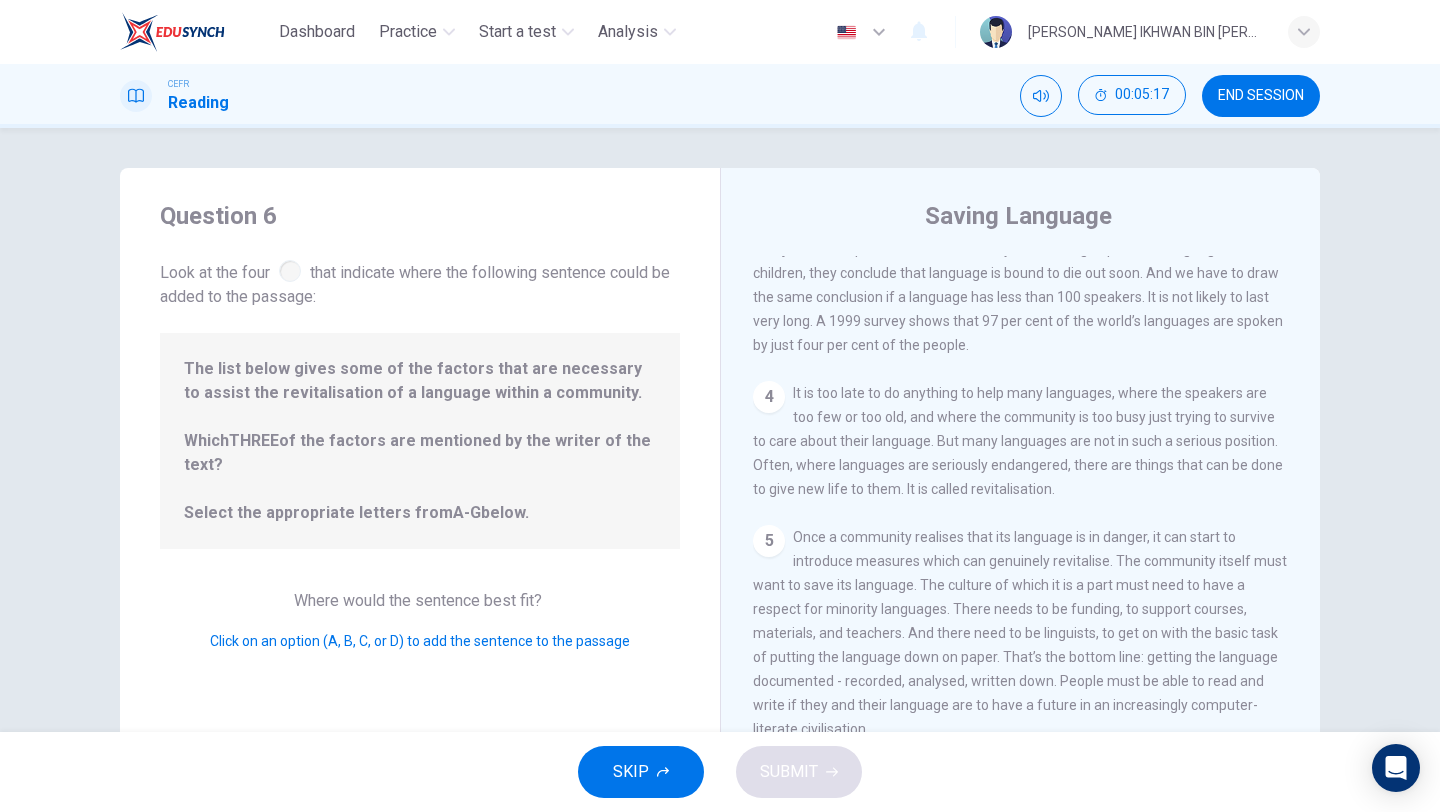 click on "It is too late to do anything to help many languages, where the speakers are too few or too old, and where the community is too busy just trying to survive to care about their language. But many languages are not in such a serious position. Often, where languages are seriously endangered, there are things that can be done to give new life to them. It is called revitalisation." at bounding box center [1018, 441] 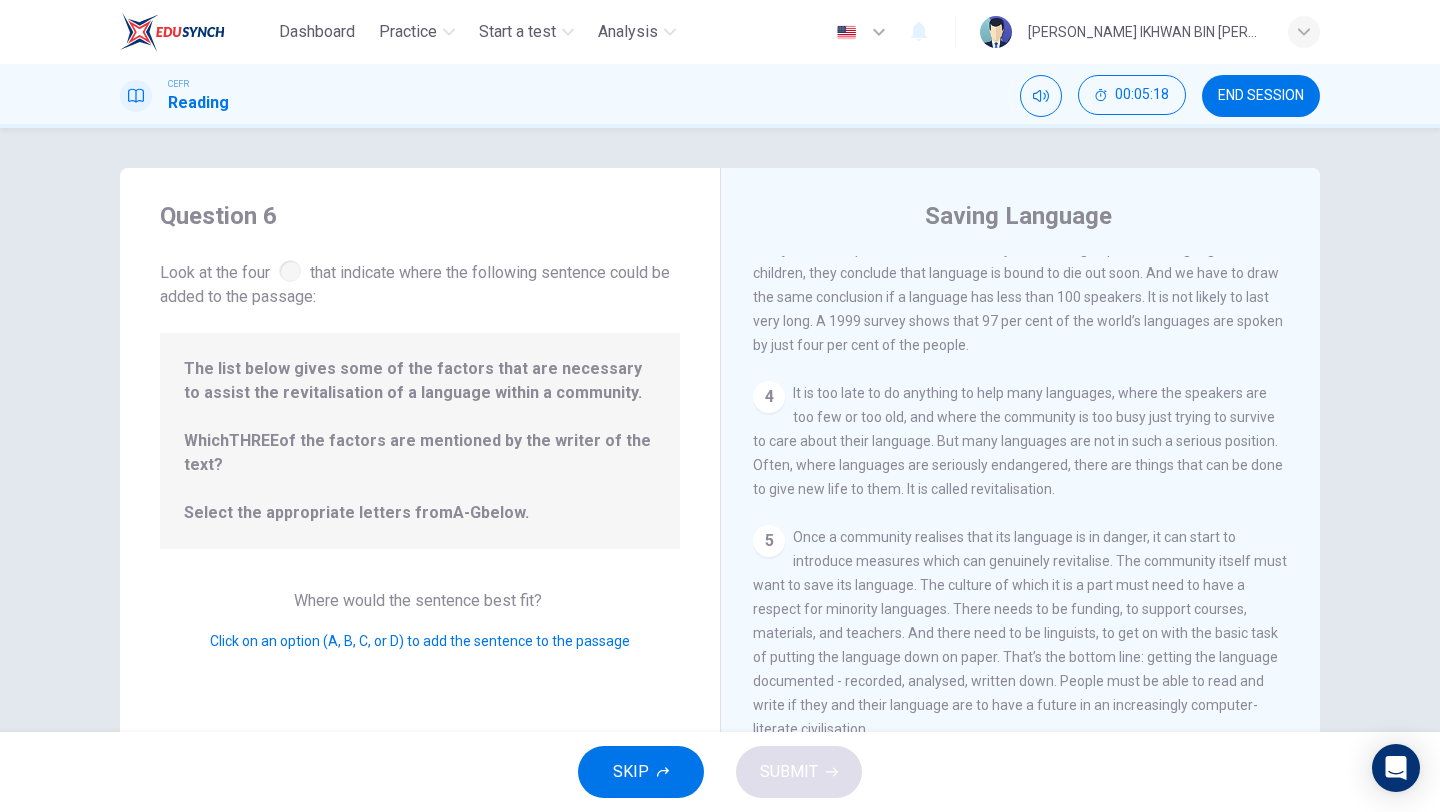 click on "4" at bounding box center (769, 397) 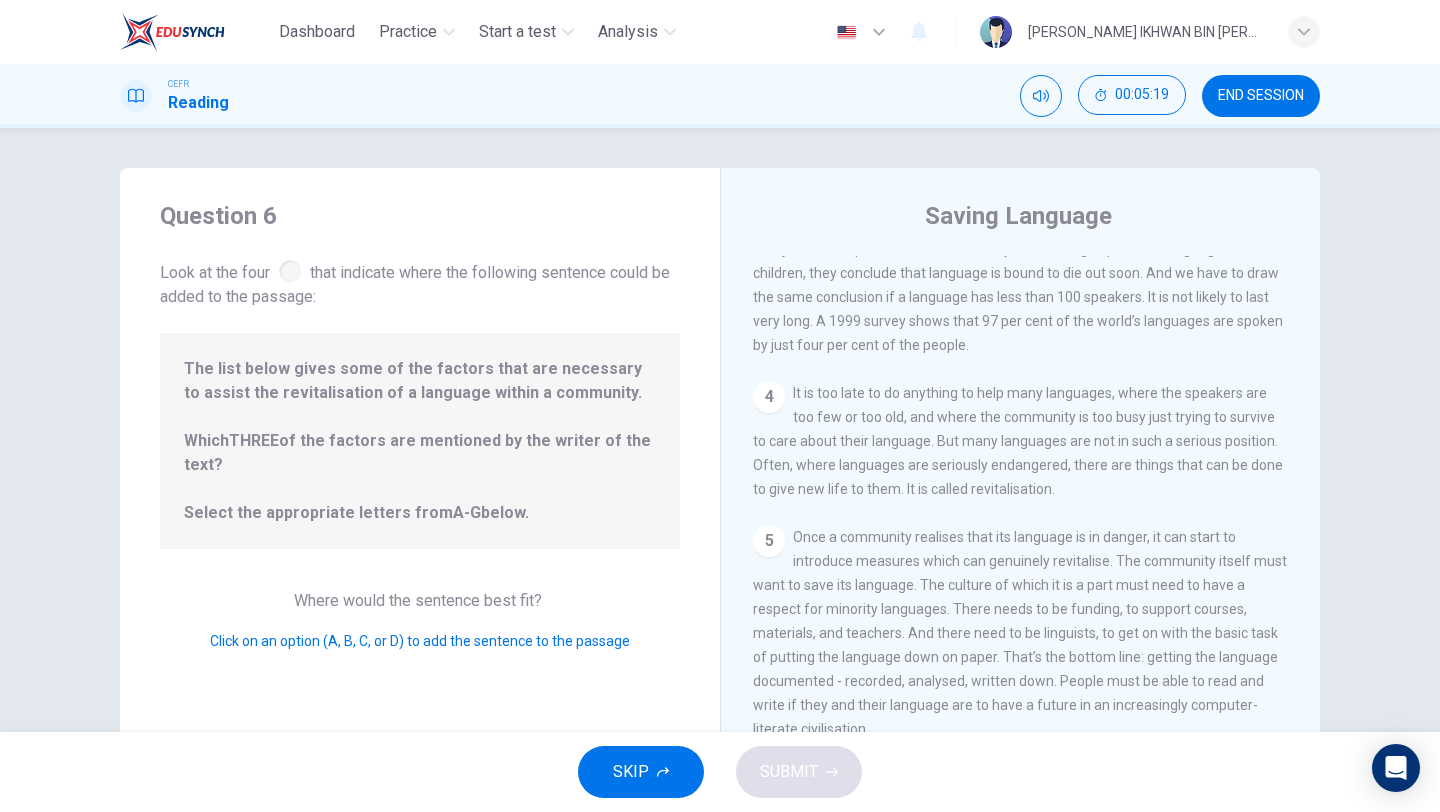 click on "4" at bounding box center (769, 397) 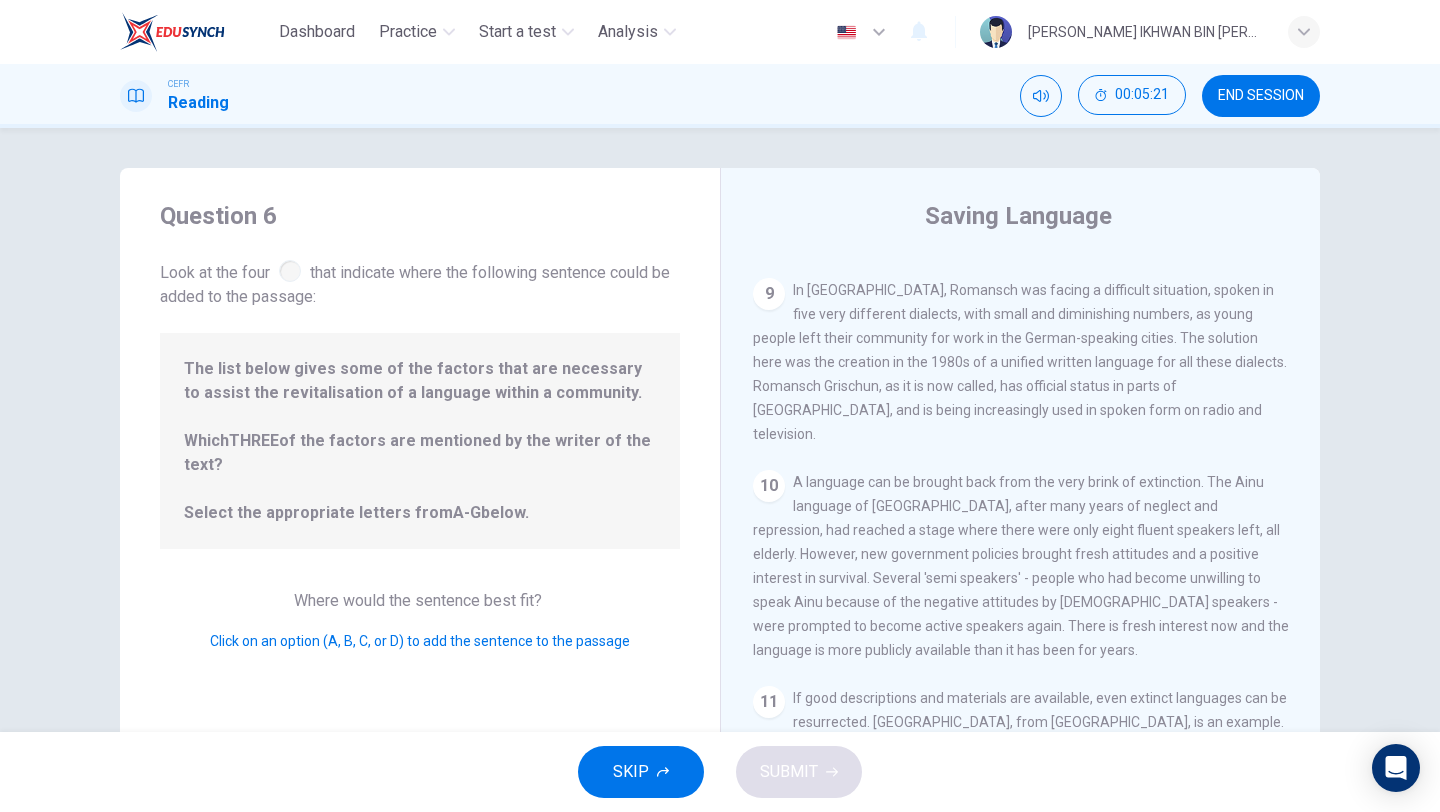 scroll, scrollTop: 1681, scrollLeft: 0, axis: vertical 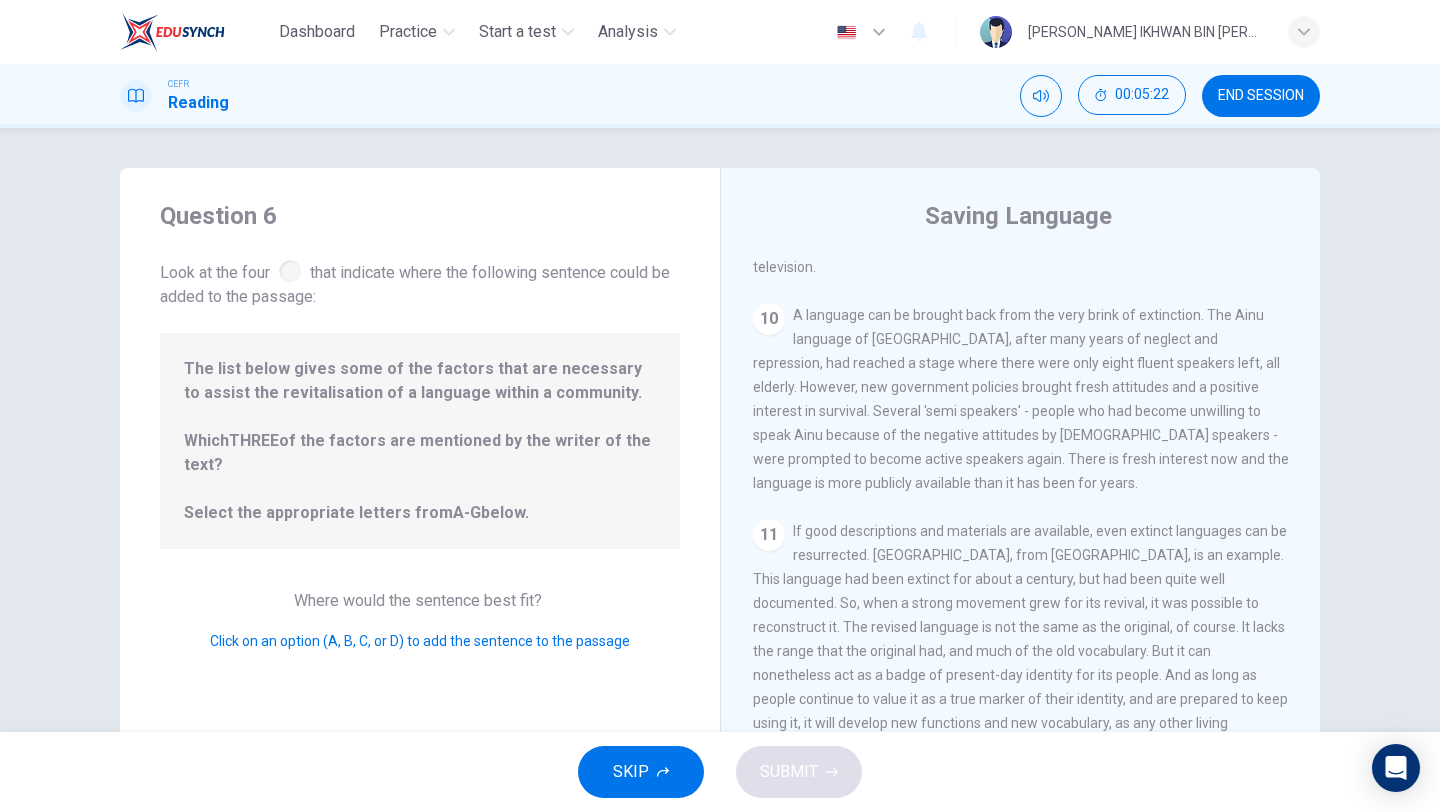 click on "11 If good descriptions and materials are available, even extinct languages can be resurrected. Kaurna, from South Australia, is an example. This language had been extinct for about a century, but had been quite well documented. So, when a strong movement grew for its revival, it was possible to reconstruct it. The revised language is not the same as the original, of course. It lacks the range that the original had, and much of the old vocabulary. But it can nonetheless act as a badge of present-day identity for its people. And as long as people continue to value it as a true marker of their identity, and are prepared to keep using it, it will develop new functions and new vocabulary, as any other living language would do." at bounding box center [1021, 639] 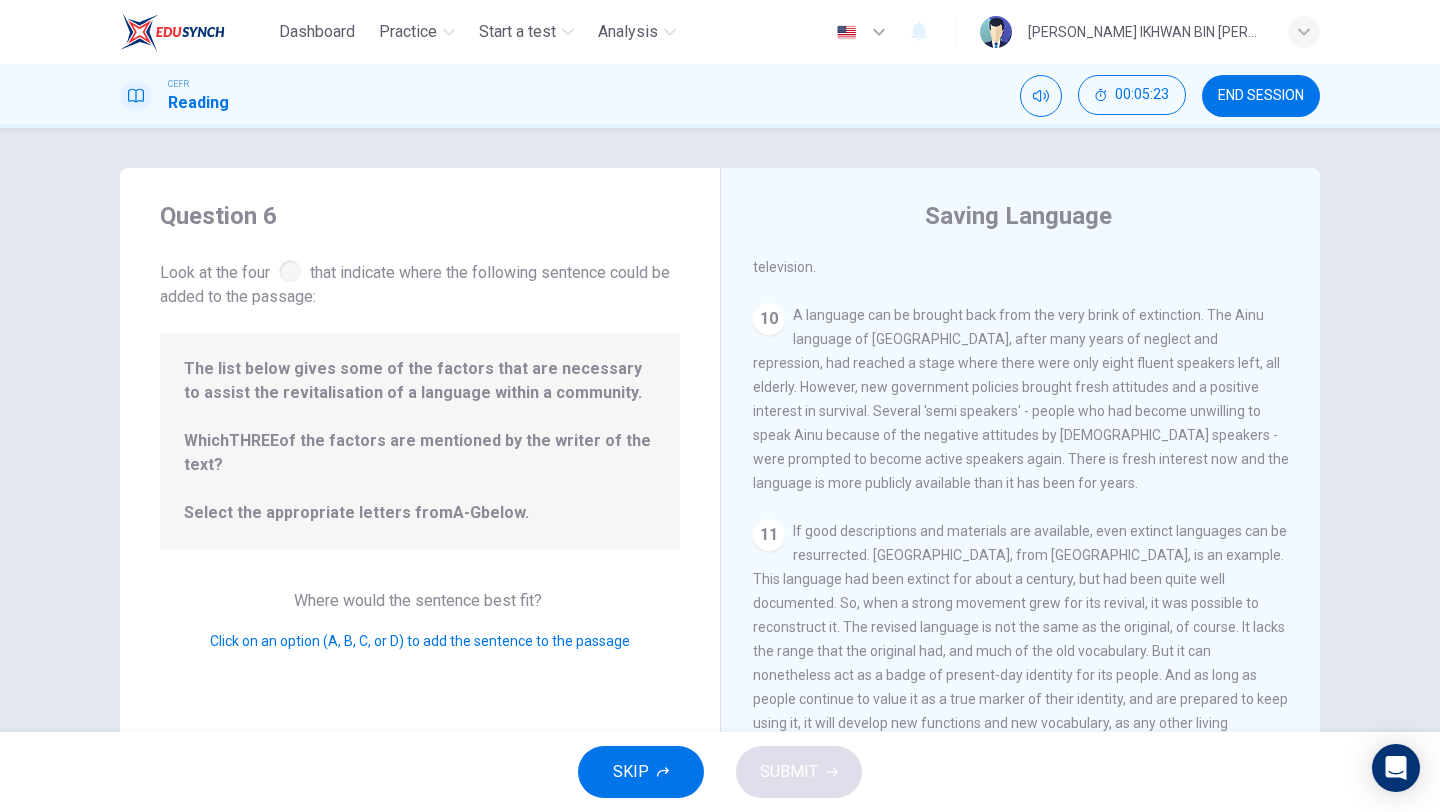 click on "If good descriptions and materials are available, even extinct languages can be resurrected. Kaurna, from South Australia, is an example. This language had been extinct for about a century, but had been quite well documented. So, when a strong movement grew for its revival, it was possible to reconstruct it. The revised language is not the same as the original, of course. It lacks the range that the original had, and much of the old vocabulary. But it can nonetheless act as a badge of present-day identity for its people. And as long as people continue to value it as a true marker of their identity, and are prepared to keep using it, it will develop new functions and new vocabulary, as any other living language would do." at bounding box center (1020, 639) 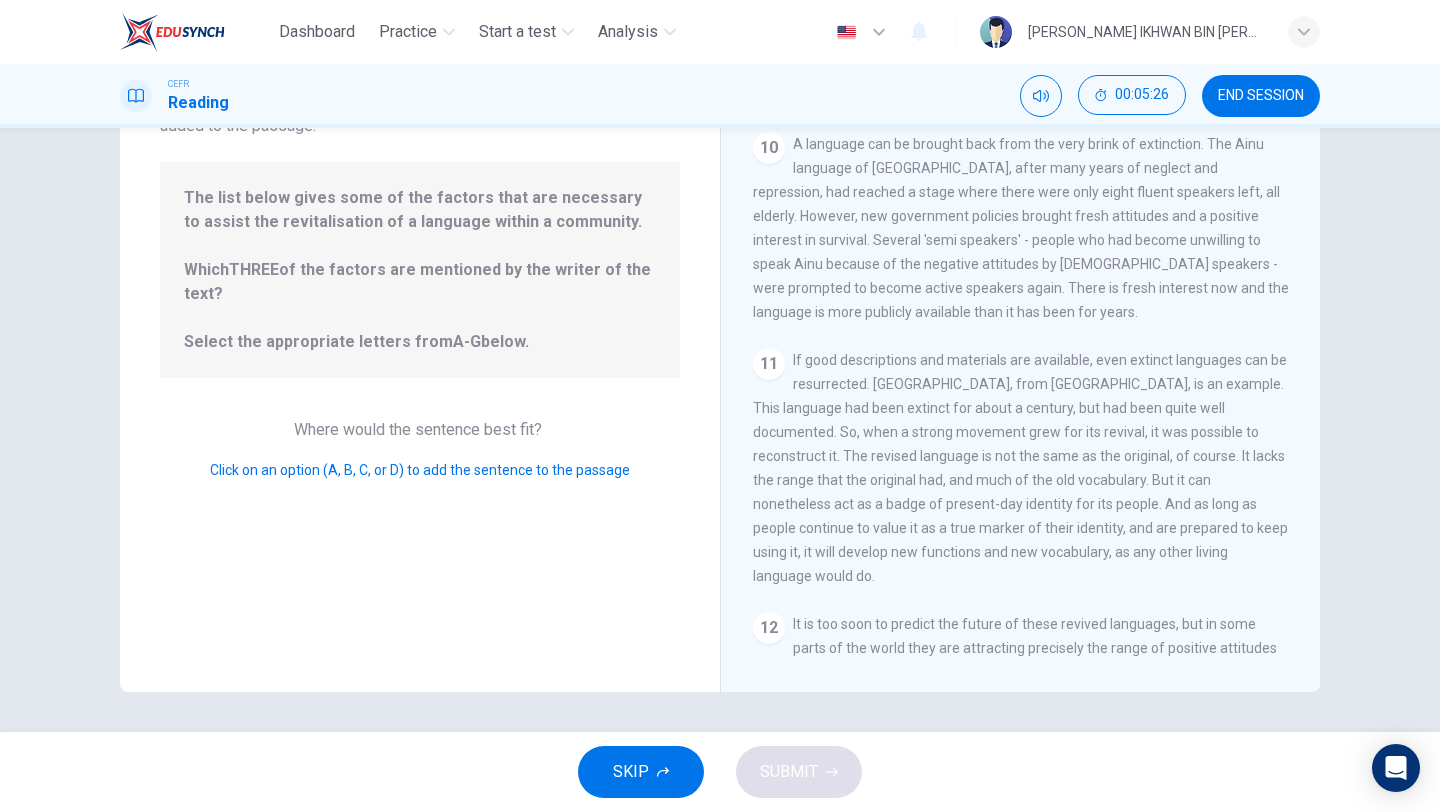 scroll, scrollTop: 0, scrollLeft: 0, axis: both 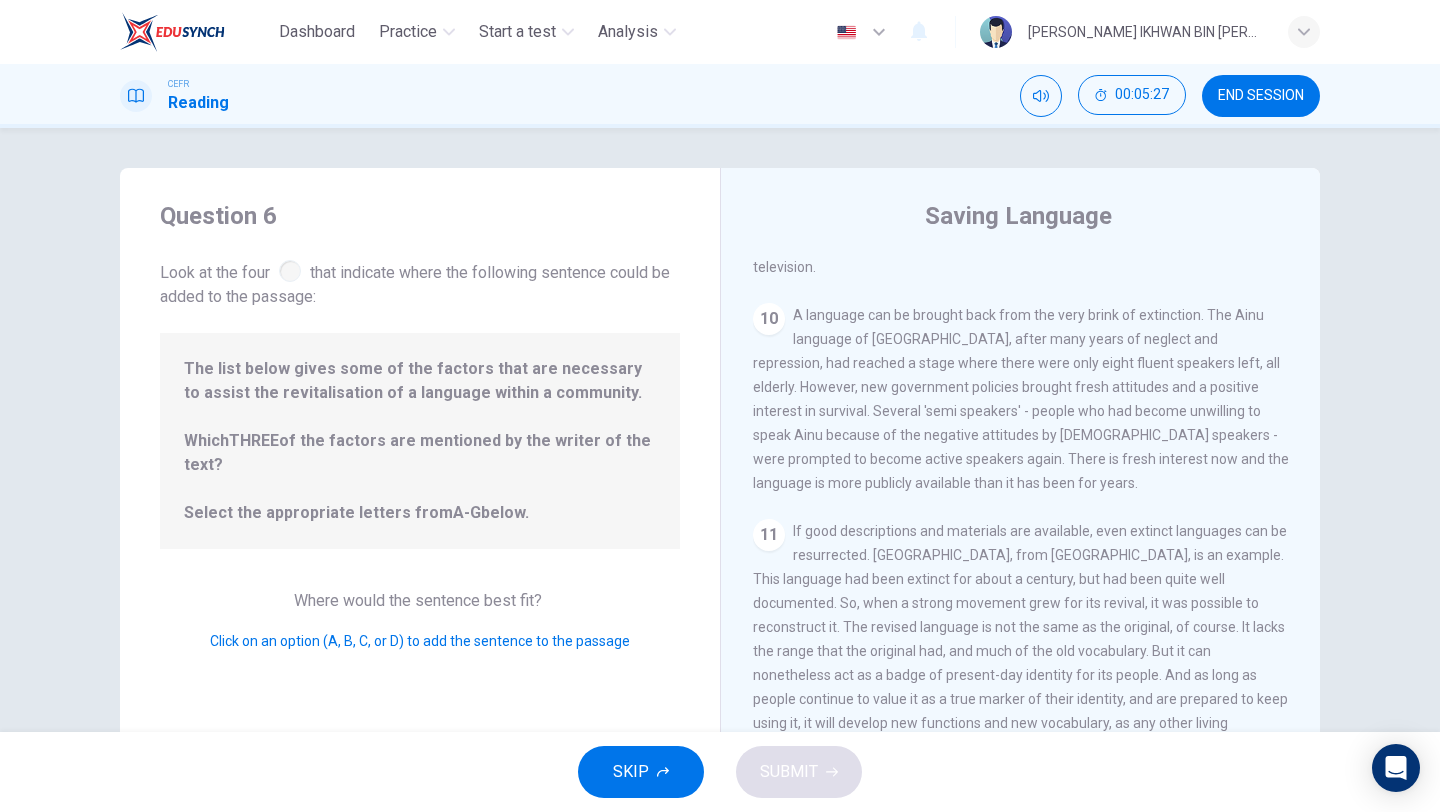 click at bounding box center (290, 271) 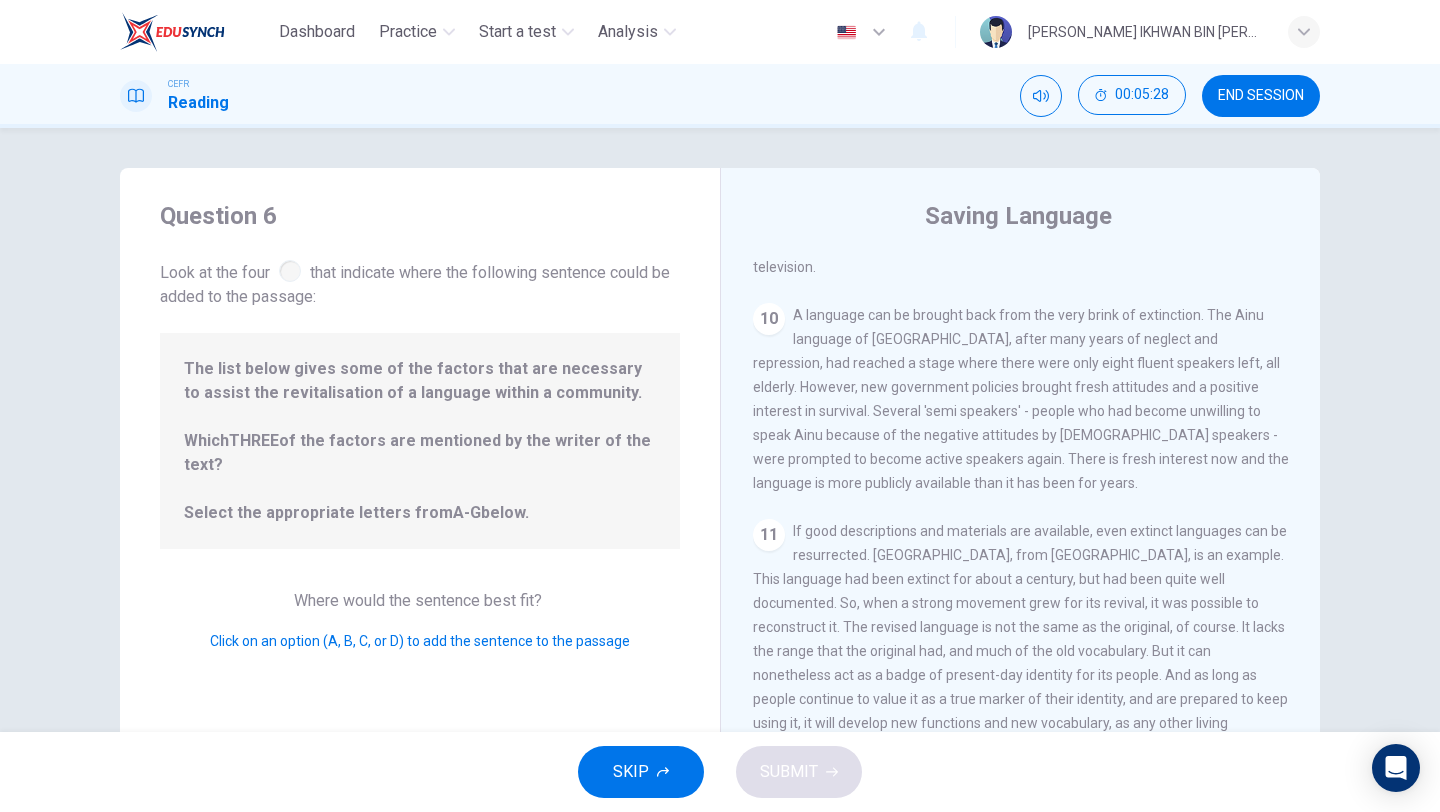click on "The list below gives some of the factors that are necessary to assist the revitalisation of a language within a community.
Which  THREE  of the factors are mentioned by the writer of the text?
Select the appropriate letters from  A-G  below." at bounding box center [420, 441] 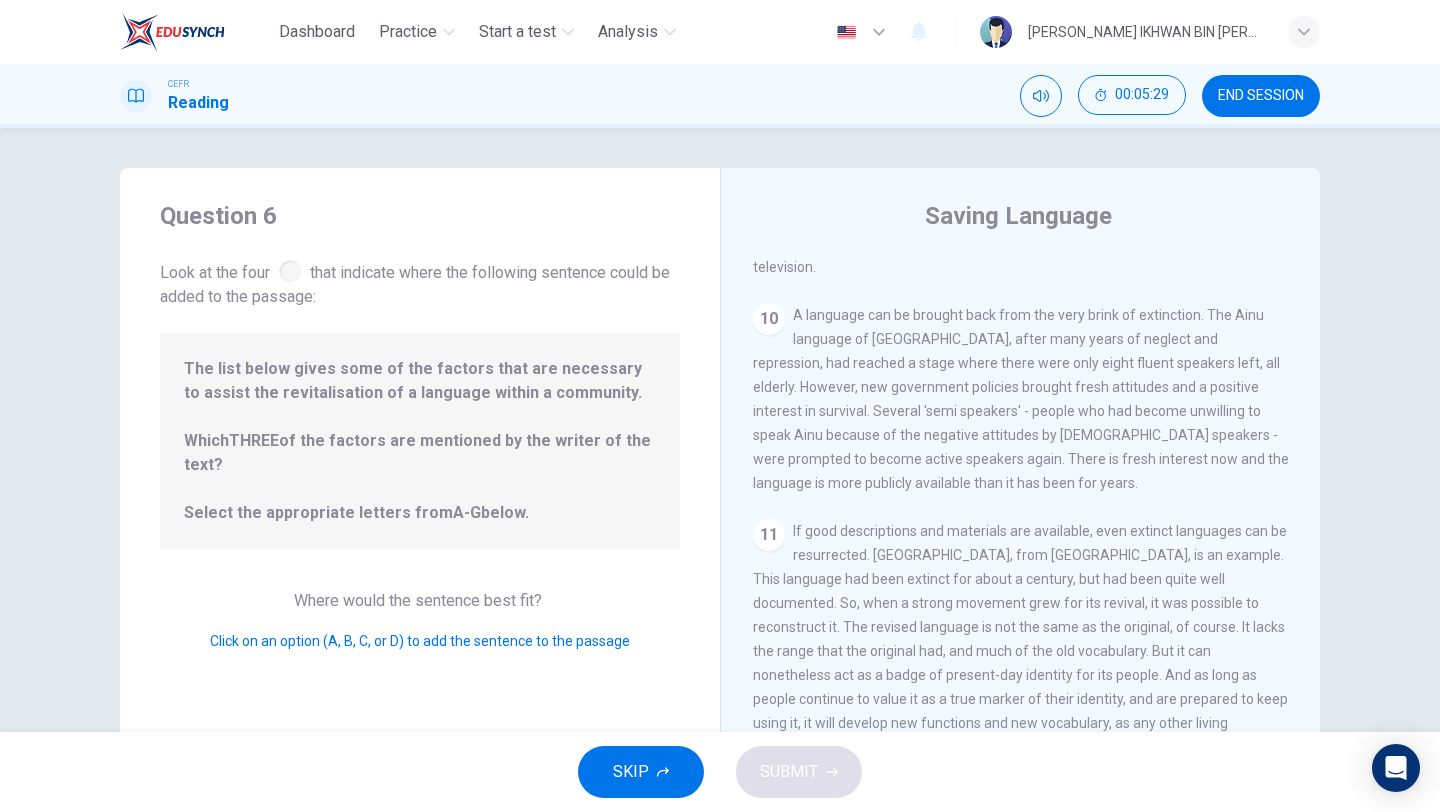 click on "The list below gives some of the factors that are necessary to assist the revitalisation of a language within a community.
Which  THREE  of the factors are mentioned by the writer of the text?
Select the appropriate letters from  A-G  below." at bounding box center [420, 441] 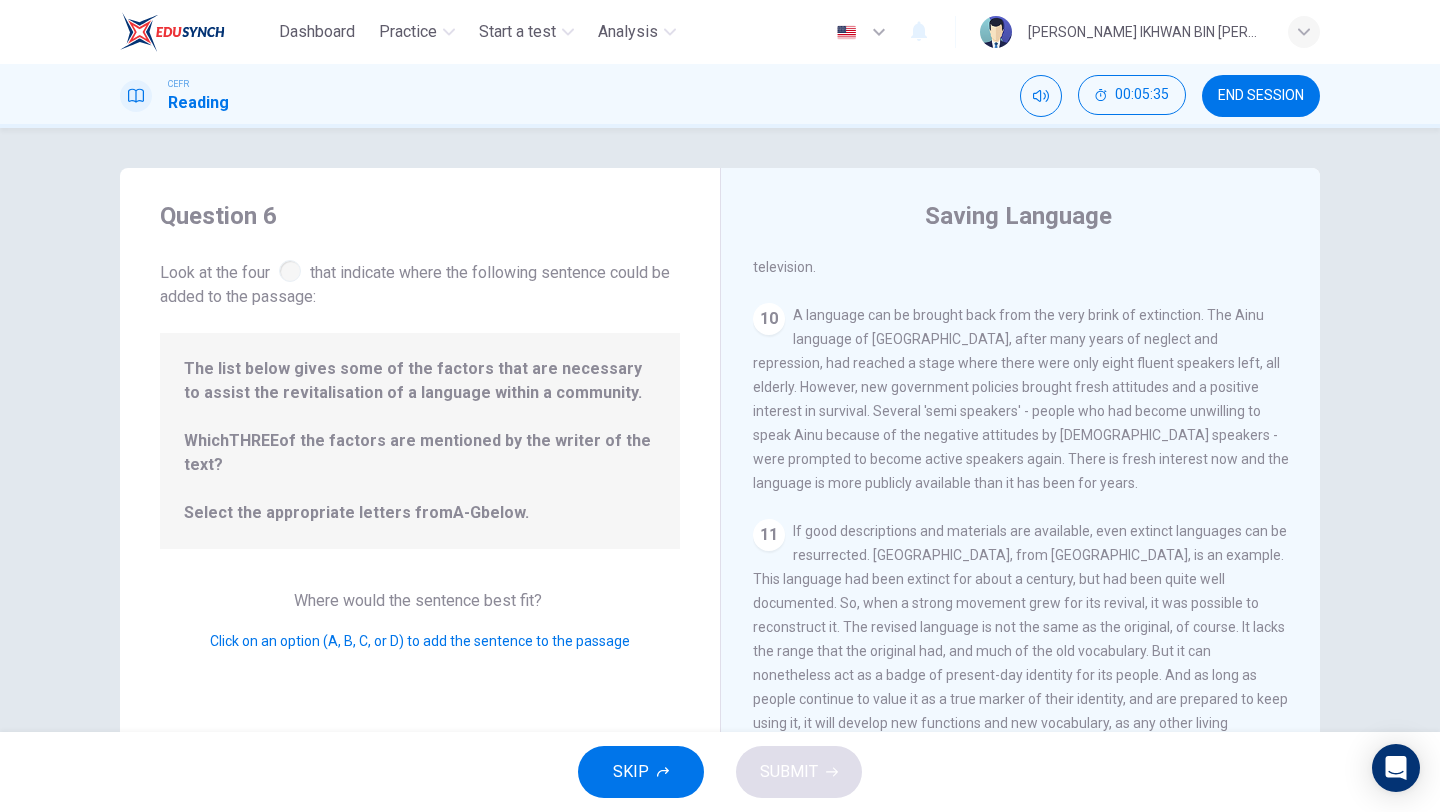 scroll, scrollTop: 0, scrollLeft: 0, axis: both 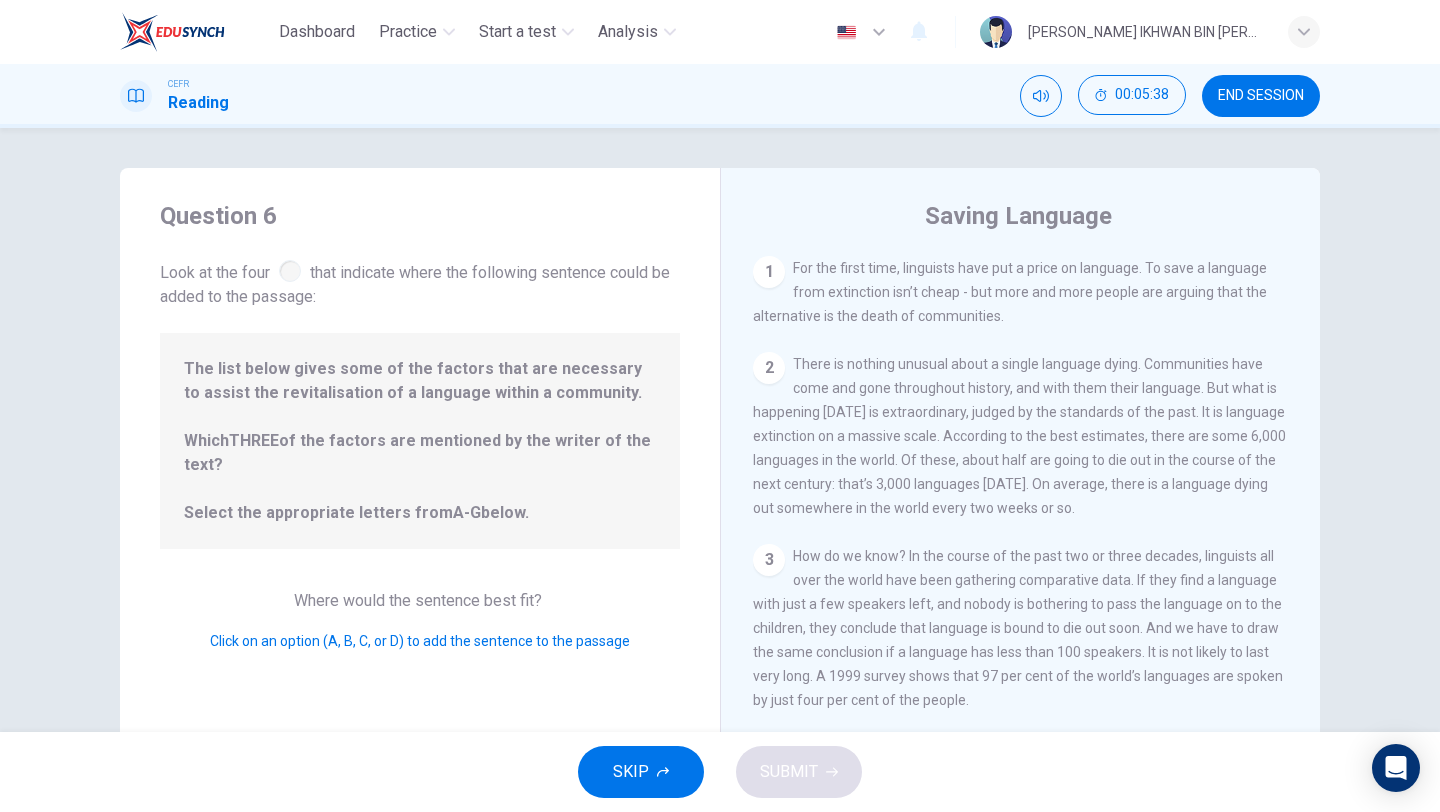 click on "There is nothing unusual about a single language dying. Communities have come and gone throughout history, and with them their language. But what is happening today is extraordinary, judged by the standards of the past. It is language extinction on a massive scale. According to the best estimates, there are some 6,000 languages in the world. Of these, about half are going to die out in the course of the next century: that’s 3,000 languages in 1,200 months. On average, there is a language dying out somewhere in the world every two weeks or so." at bounding box center [1019, 436] 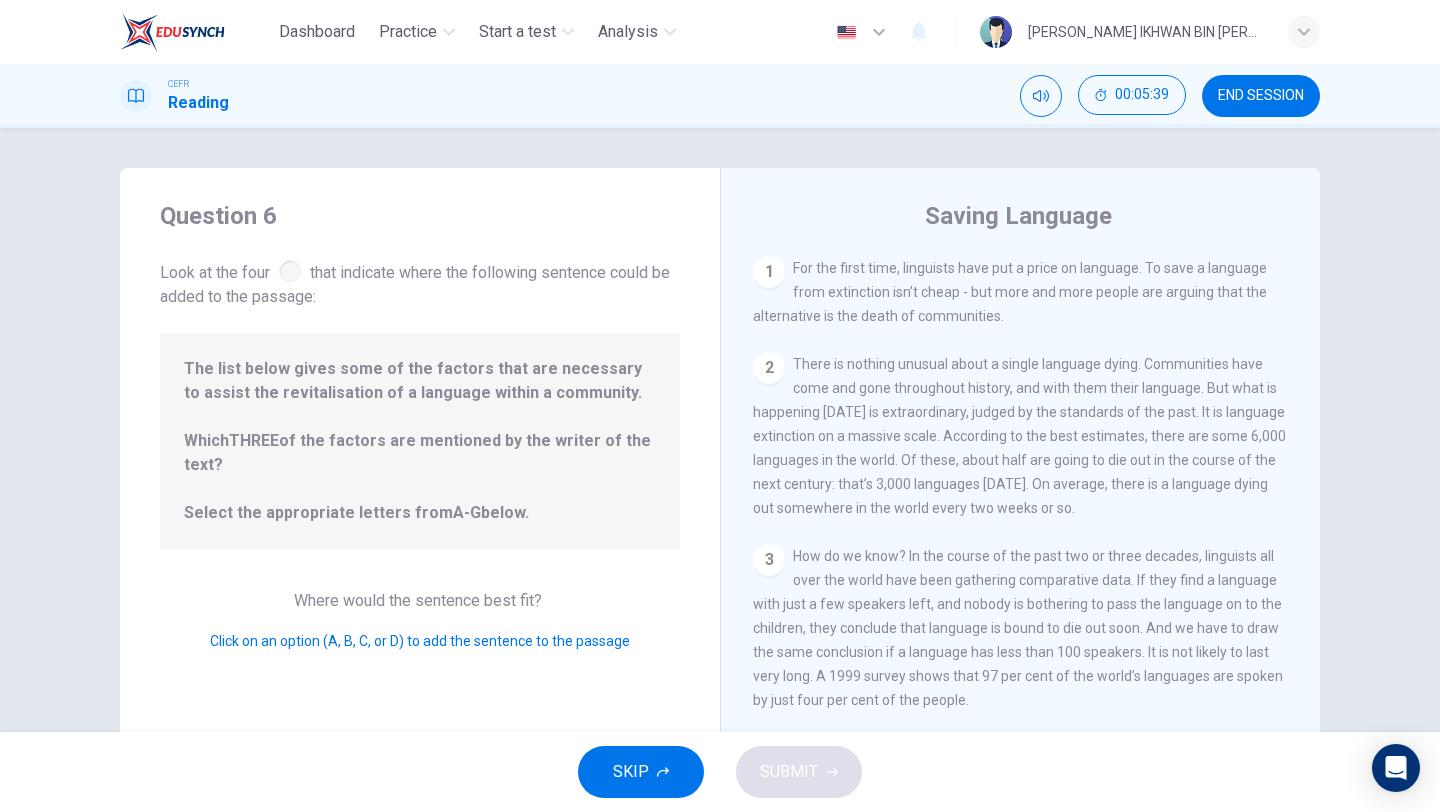 click on "There is nothing unusual about a single language dying. Communities have come and gone throughout history, and with them their language. But what is happening today is extraordinary, judged by the standards of the past. It is language extinction on a massive scale. According to the best estimates, there are some 6,000 languages in the world. Of these, about half are going to die out in the course of the next century: that’s 3,000 languages in 1,200 months. On average, there is a language dying out somewhere in the world every two weeks or so." at bounding box center [1019, 436] 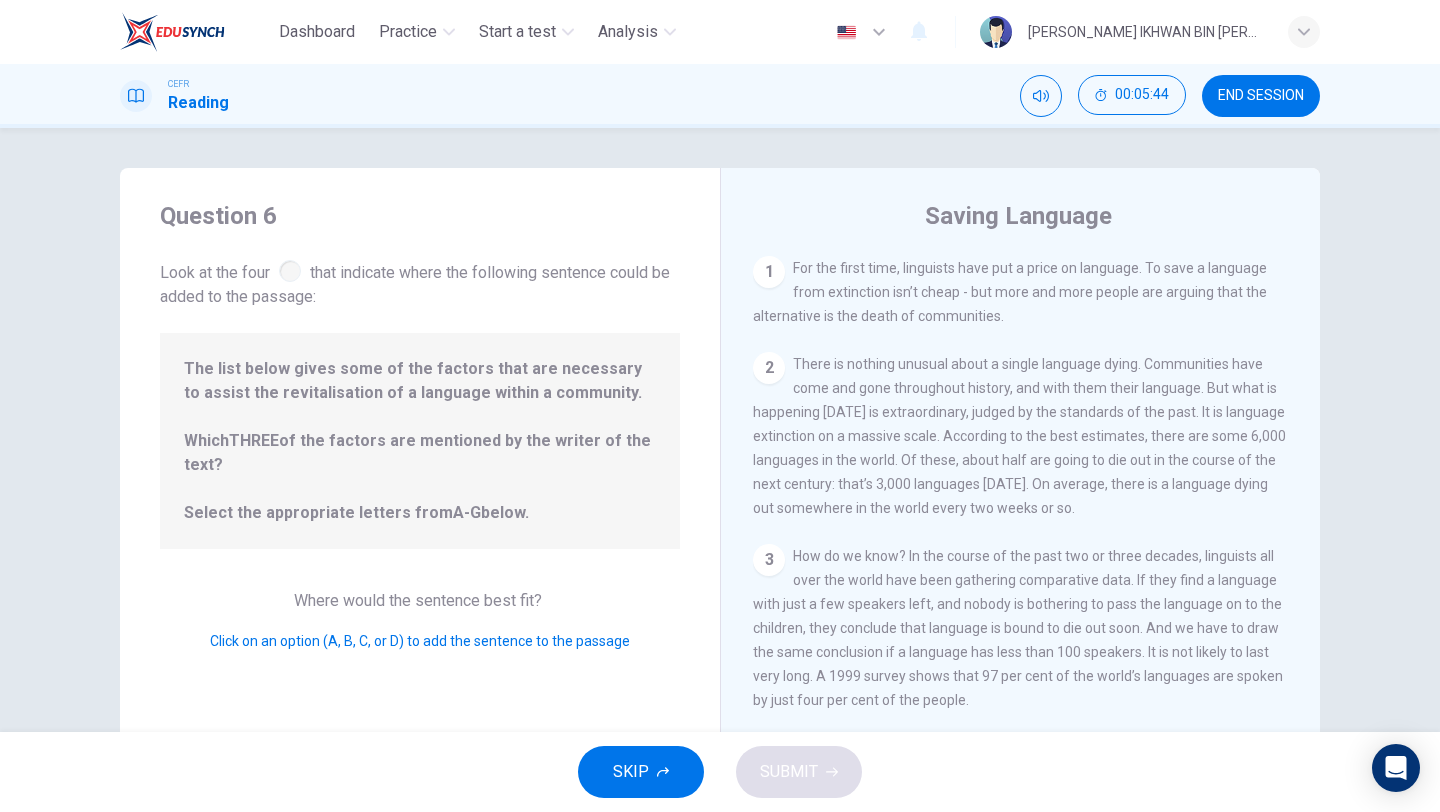 click at bounding box center [290, 271] 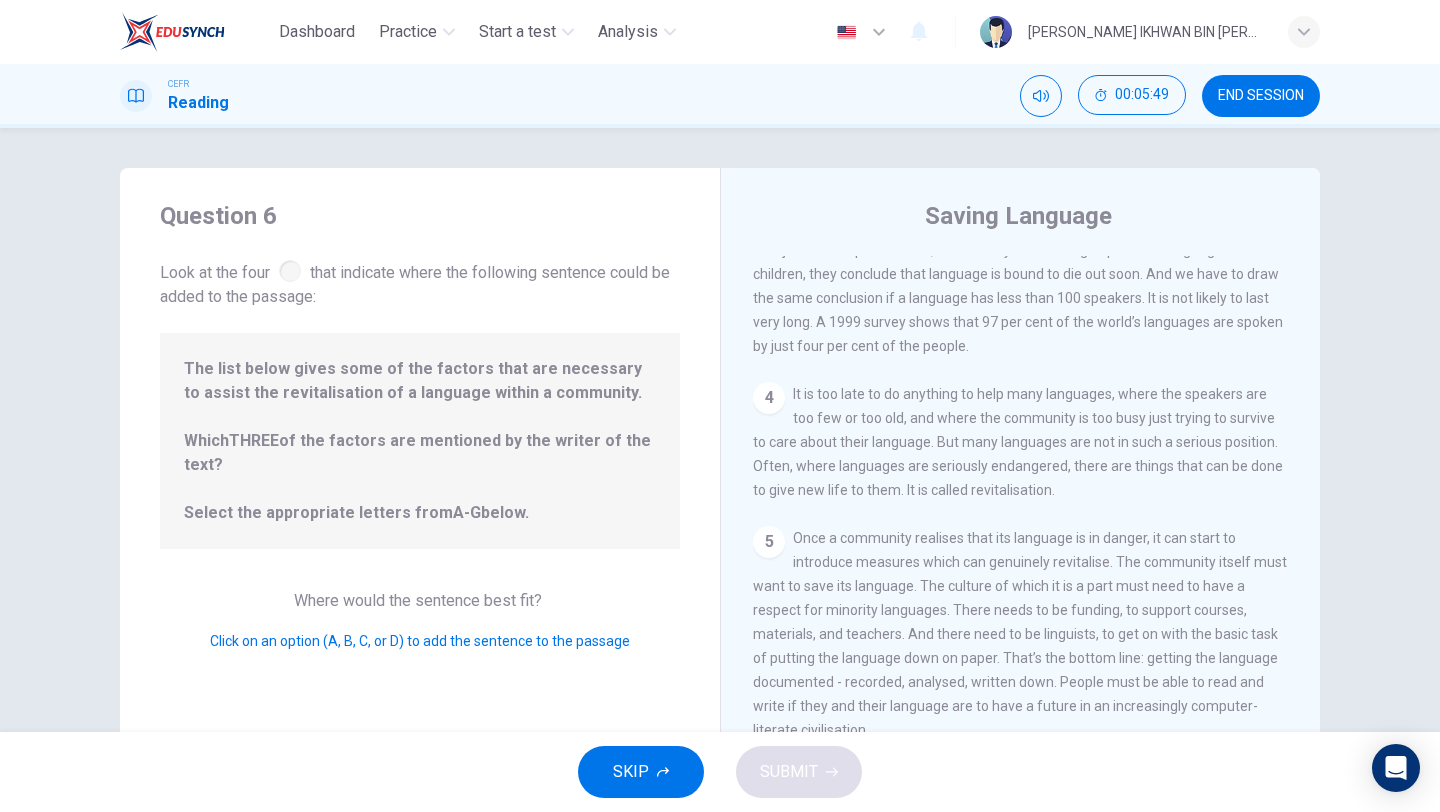 scroll, scrollTop: 341, scrollLeft: 0, axis: vertical 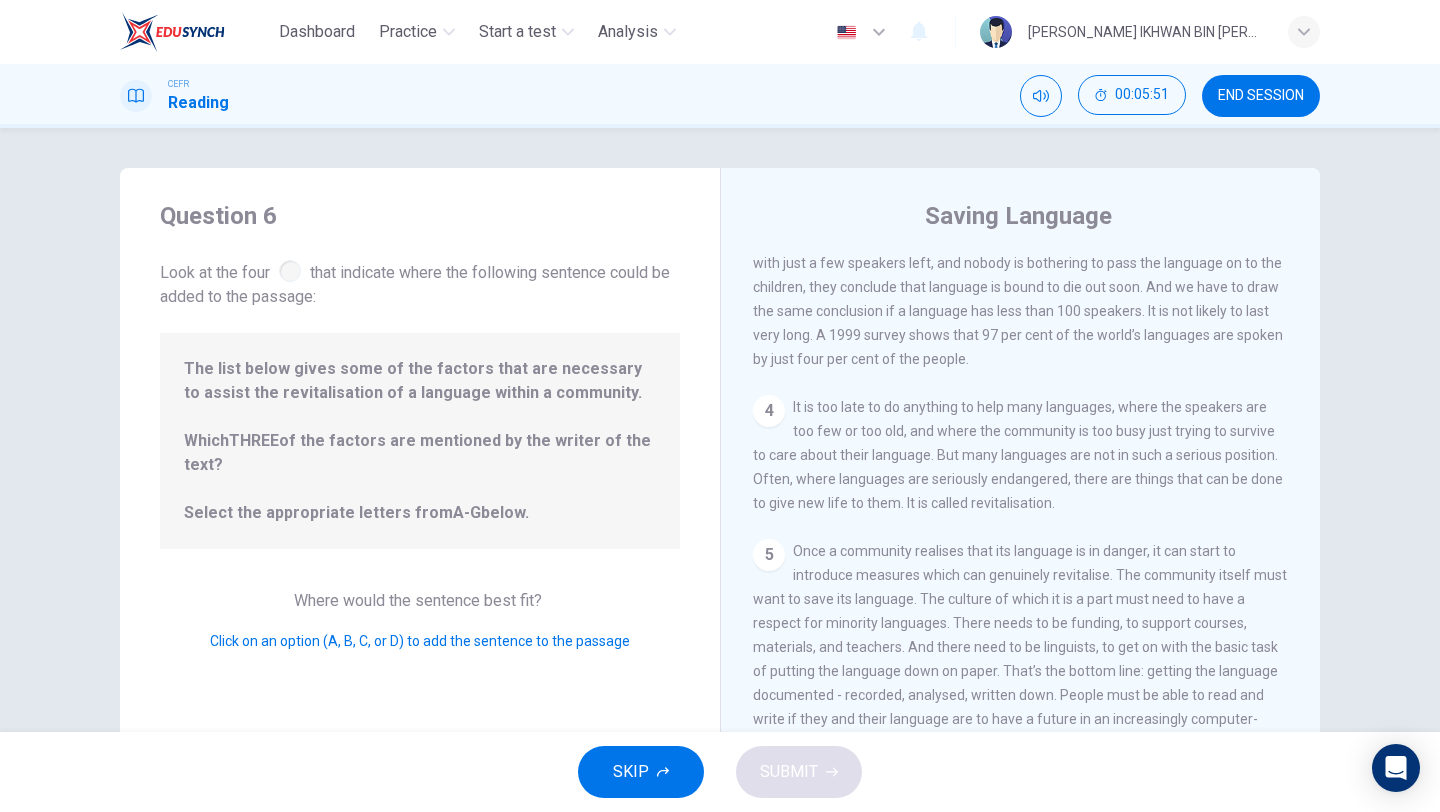 click on "It is too late to do anything to help many languages, where the speakers are too few or too old, and where the community is too busy just trying to survive to care about their language. But many languages are not in such a serious position. Often, where languages are seriously endangered, there are things that can be done to give new life to them. It is called revitalisation." at bounding box center [1018, 455] 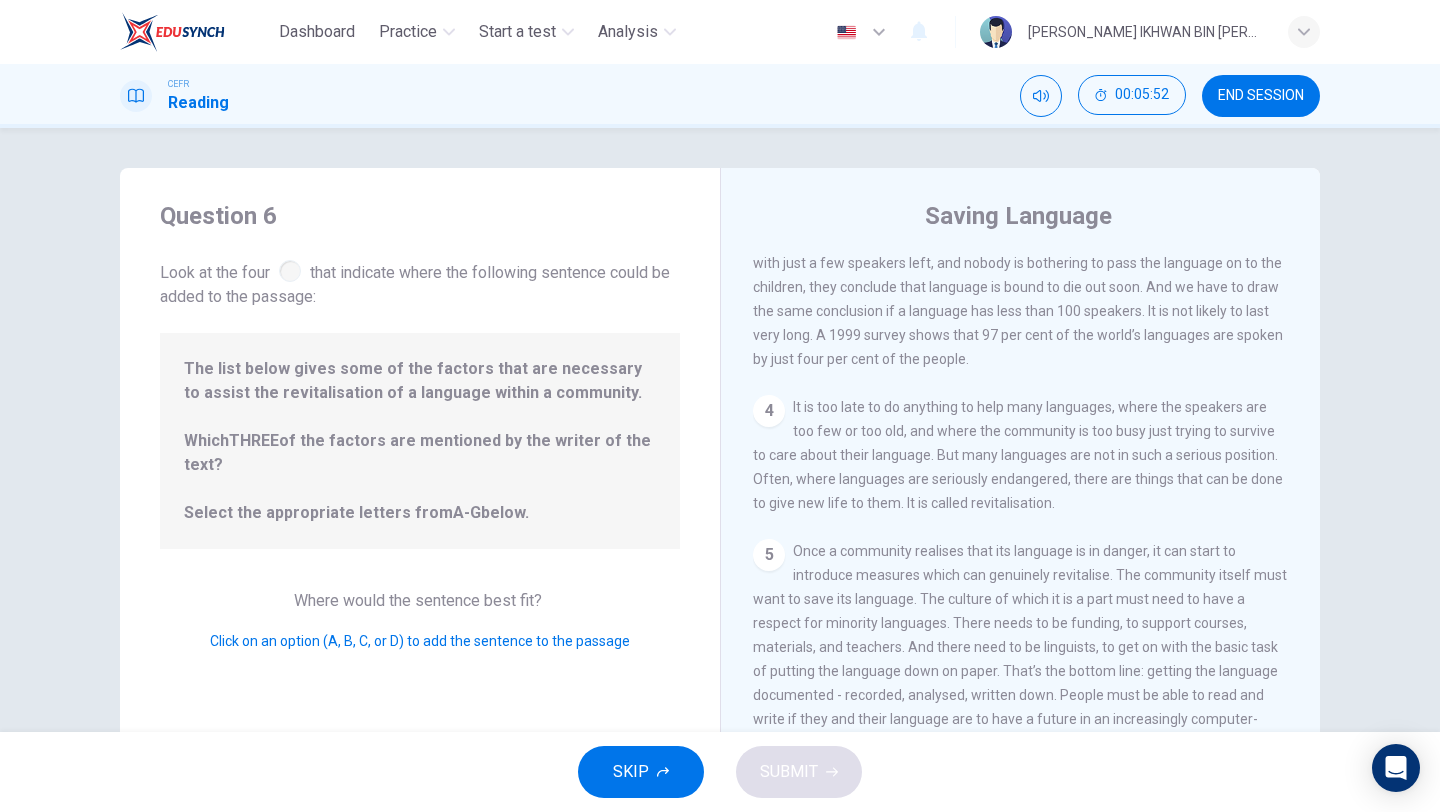 click on "It is too late to do anything to help many languages, where the speakers are too few or too old, and where the community is too busy just trying to survive to care about their language. But many languages are not in such a serious position. Often, where languages are seriously endangered, there are things that can be done to give new life to them. It is called revitalisation." at bounding box center [1018, 455] 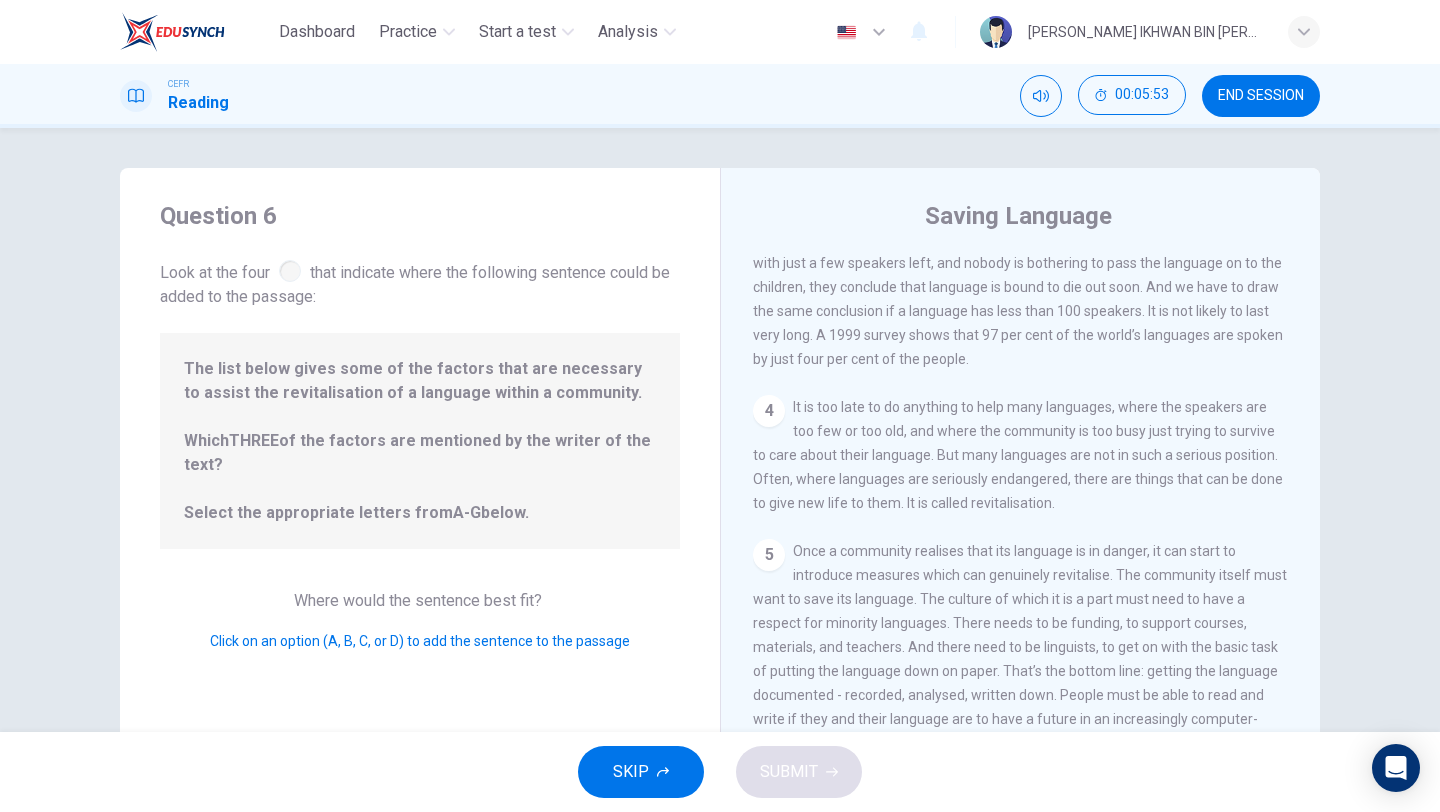 click on "It is too late to do anything to help many languages, where the speakers are too few or too old, and where the community is too busy just trying to survive to care about their language. But many languages are not in such a serious position. Often, where languages are seriously endangered, there are things that can be done to give new life to them. It is called revitalisation." at bounding box center [1018, 455] 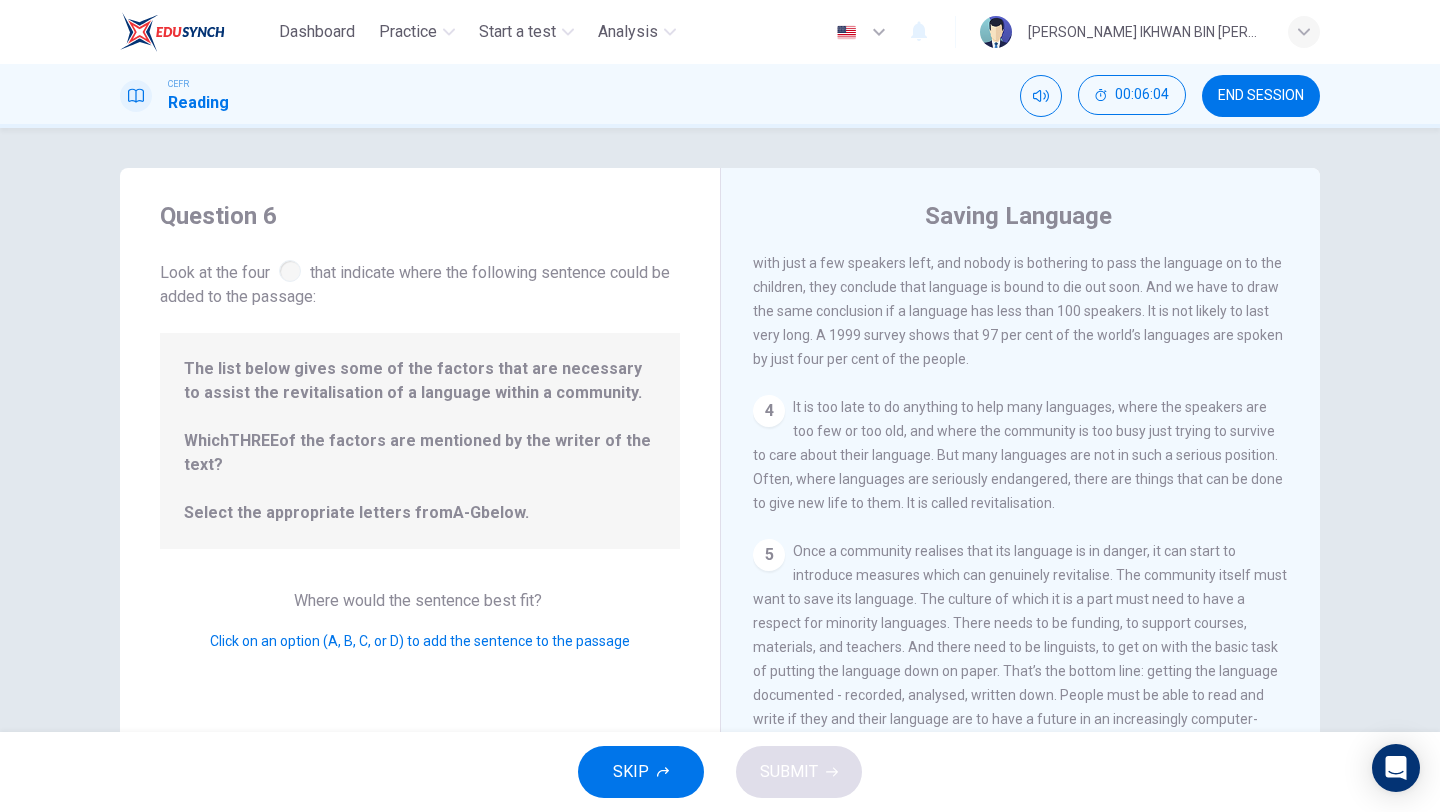 scroll, scrollTop: 0, scrollLeft: 0, axis: both 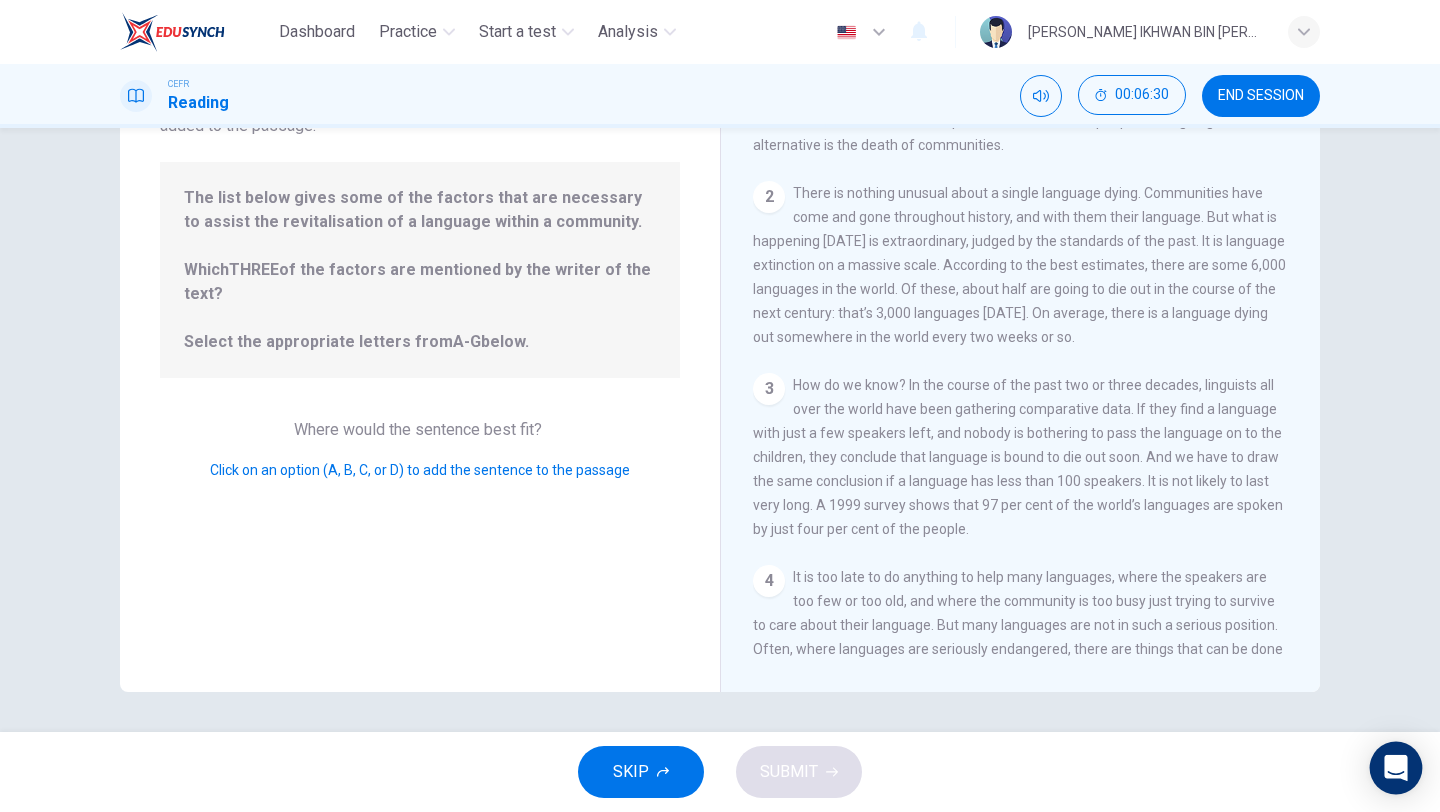 click 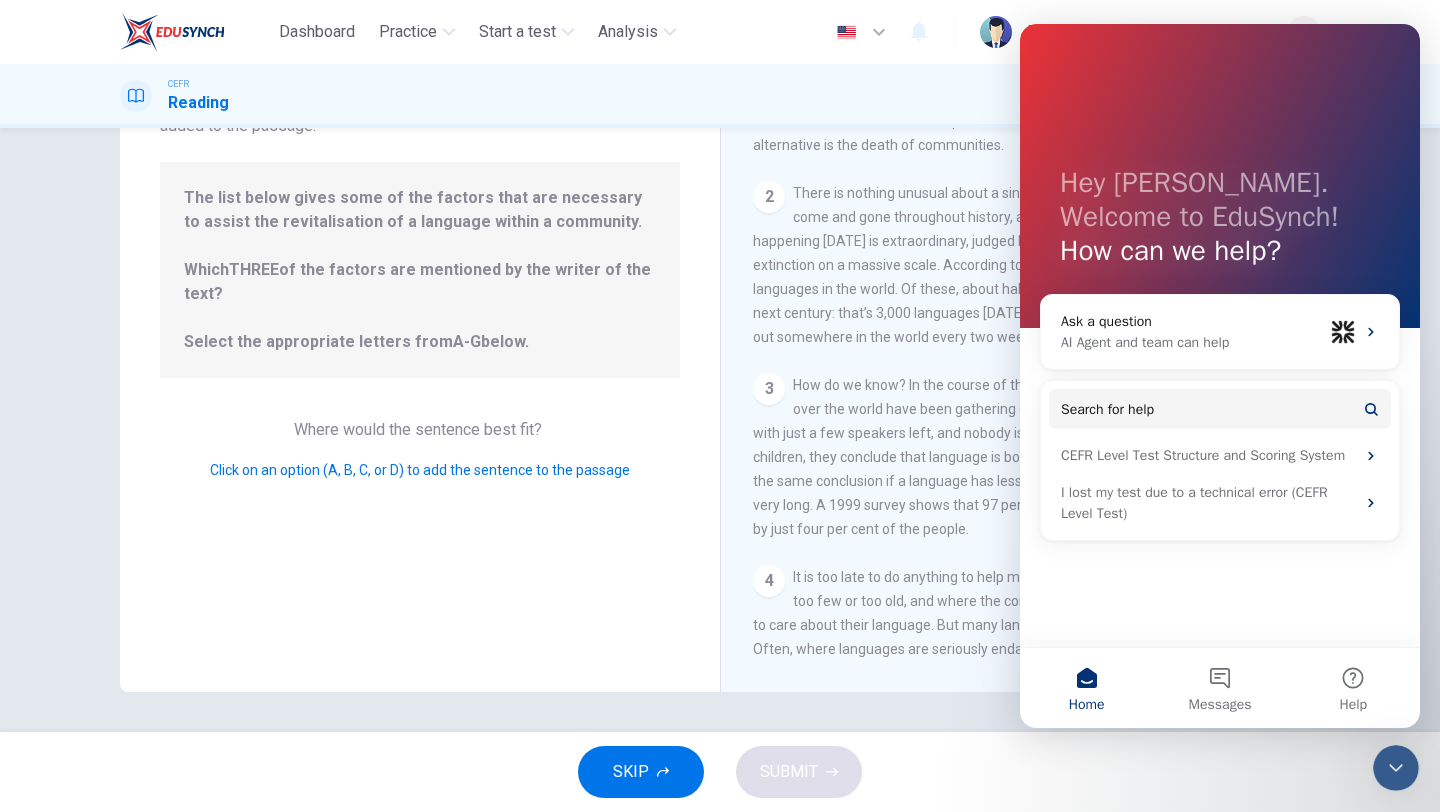 scroll, scrollTop: 0, scrollLeft: 0, axis: both 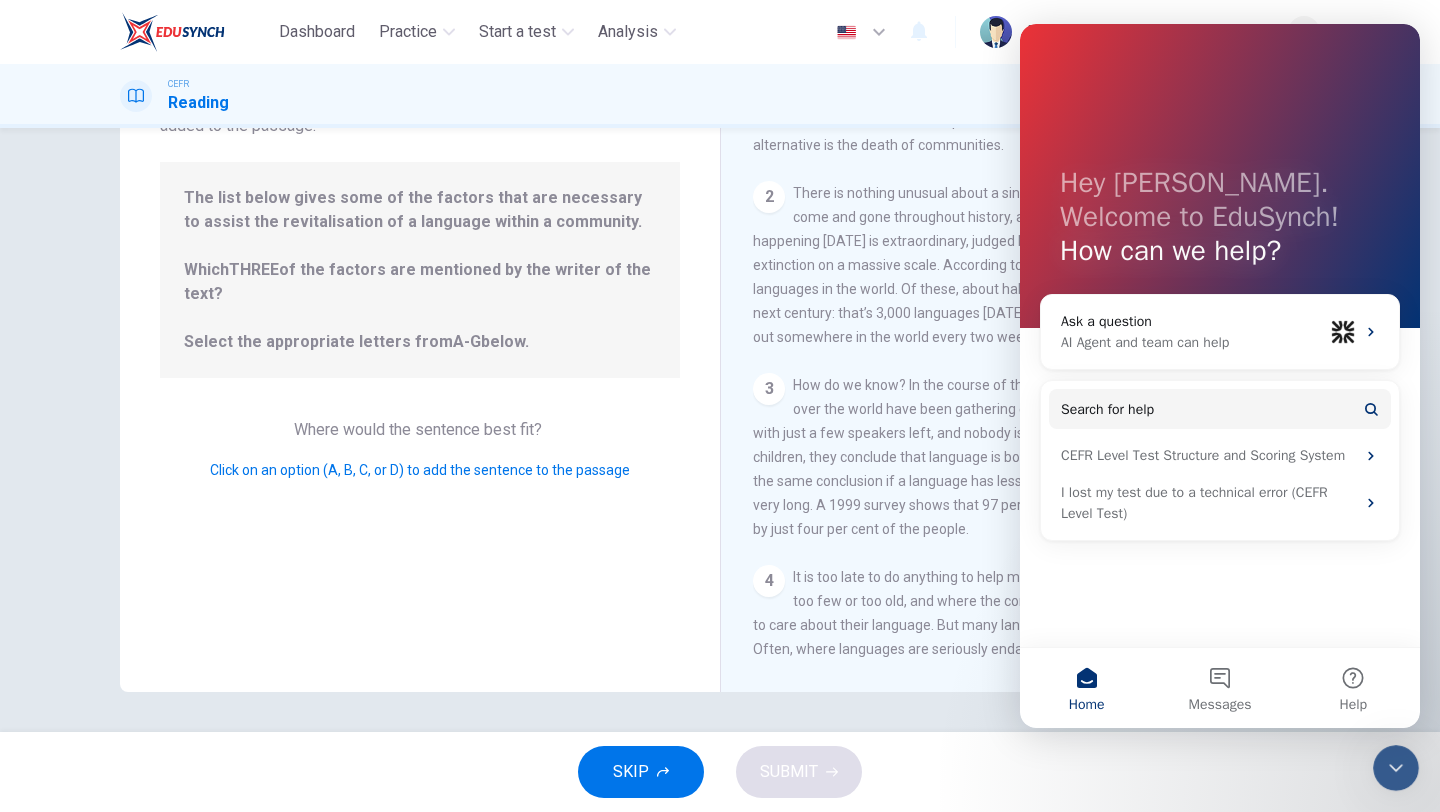 click on "3 How do we know? In the course of the past two or three decades, linguists all over the world have been gathering comparative data. If they find a language with just a few speakers left, and nobody is bothering to pass the language on to the children, they conclude that language is bound to die out soon. And we have to draw the same conclusion if a language has less than 100 speakers. It is not likely to last very long. A 1999 survey shows that 97 per cent of the world’s languages are spoken by just four per cent of the people." at bounding box center [1021, 457] 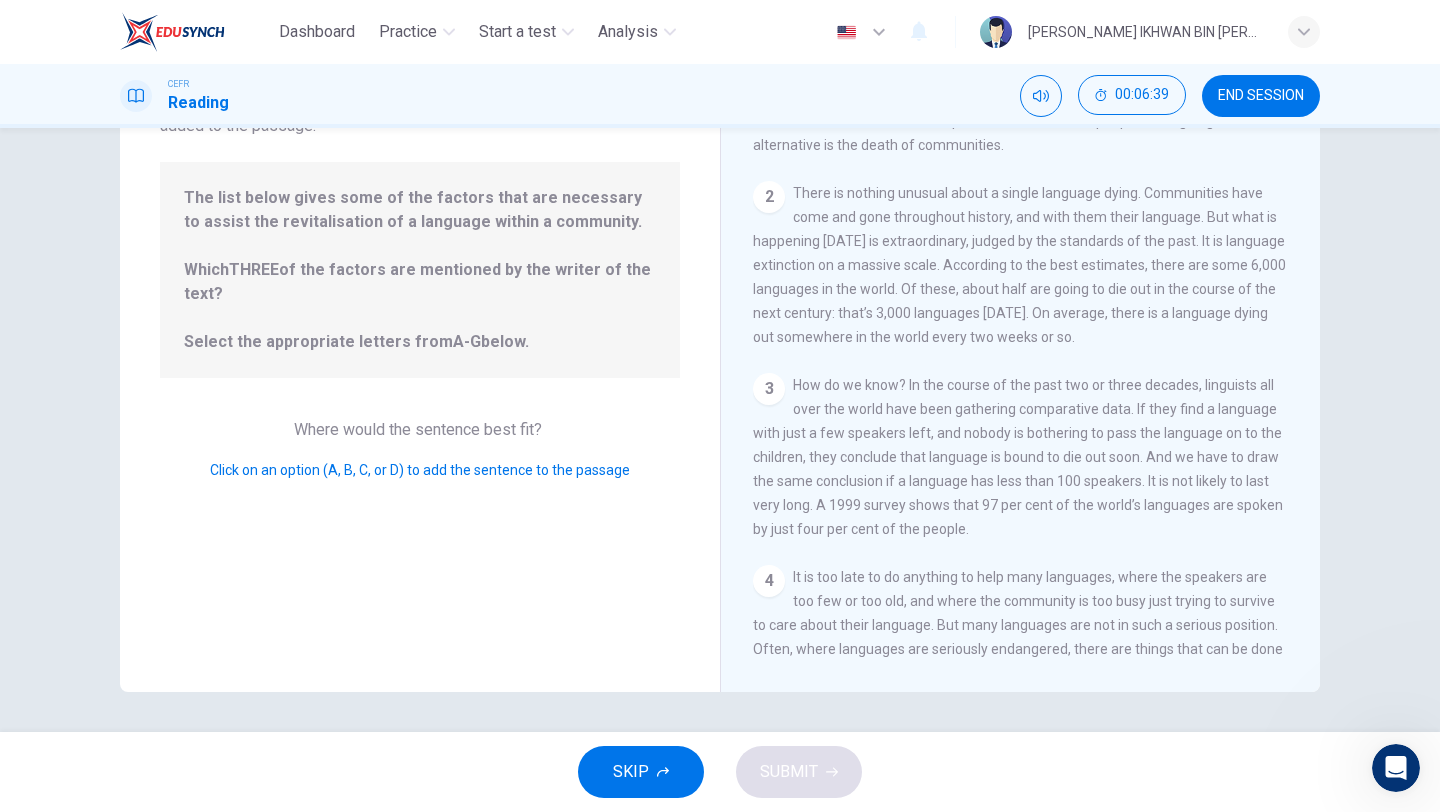 scroll, scrollTop: 0, scrollLeft: 0, axis: both 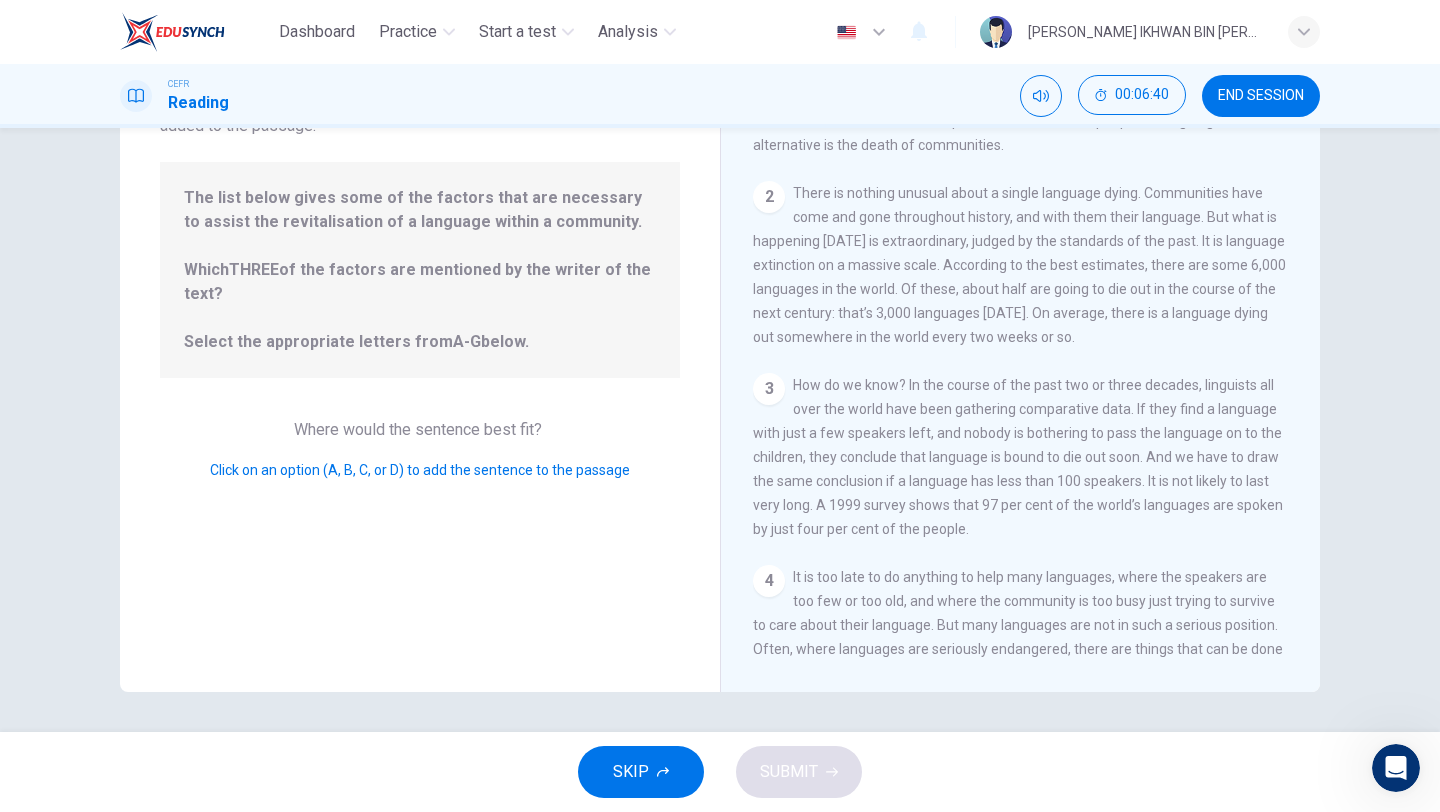 click 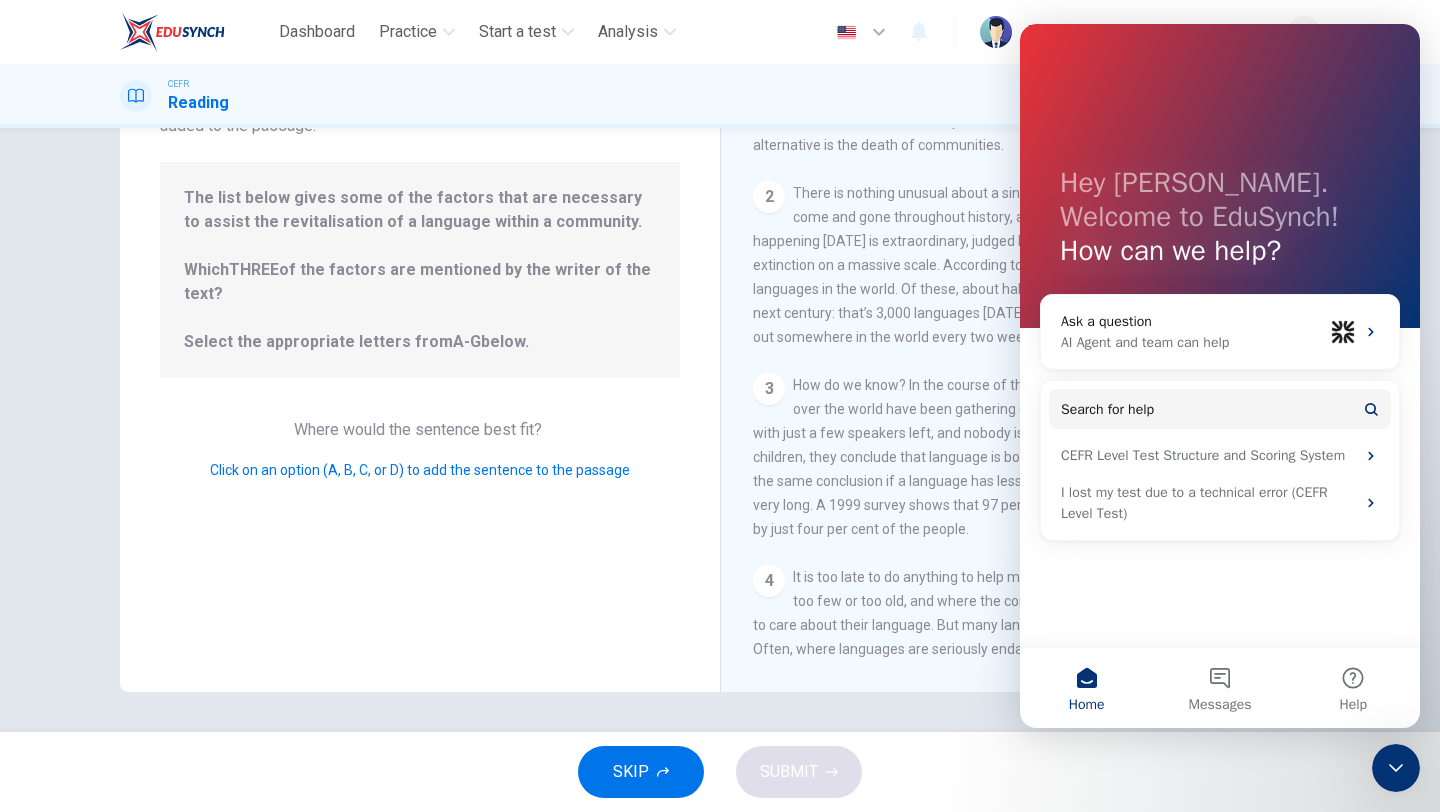 click 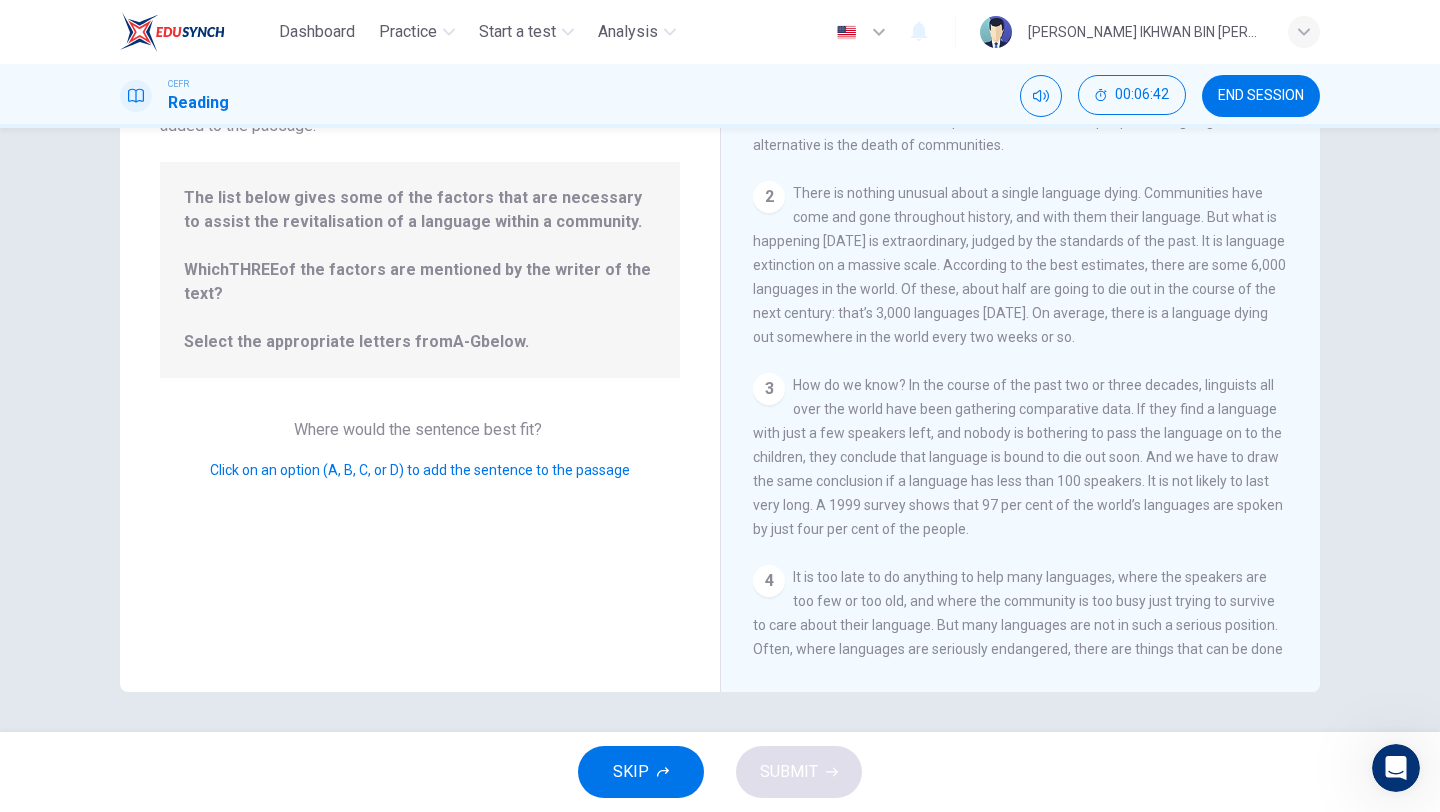 scroll, scrollTop: 0, scrollLeft: 0, axis: both 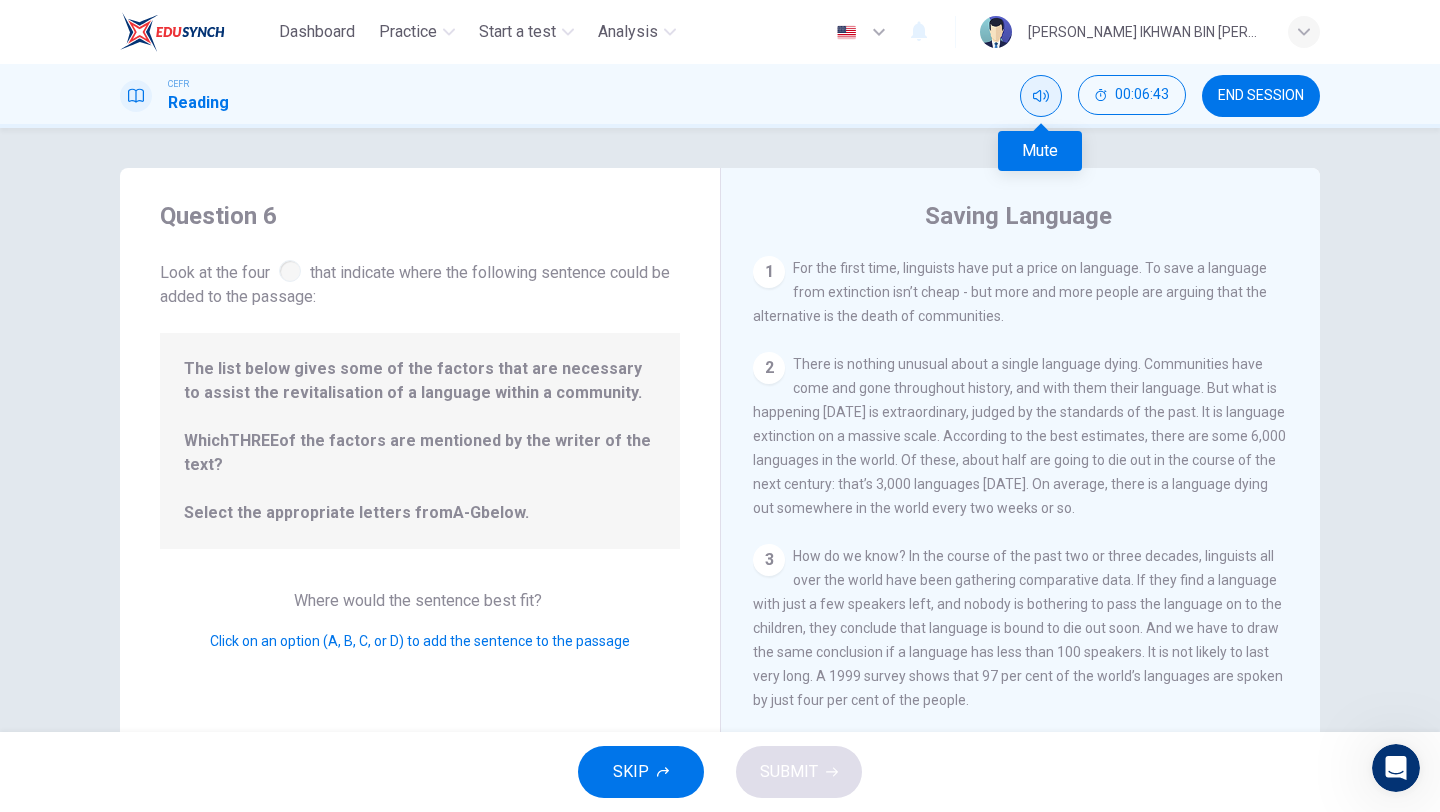 click at bounding box center [1041, 96] 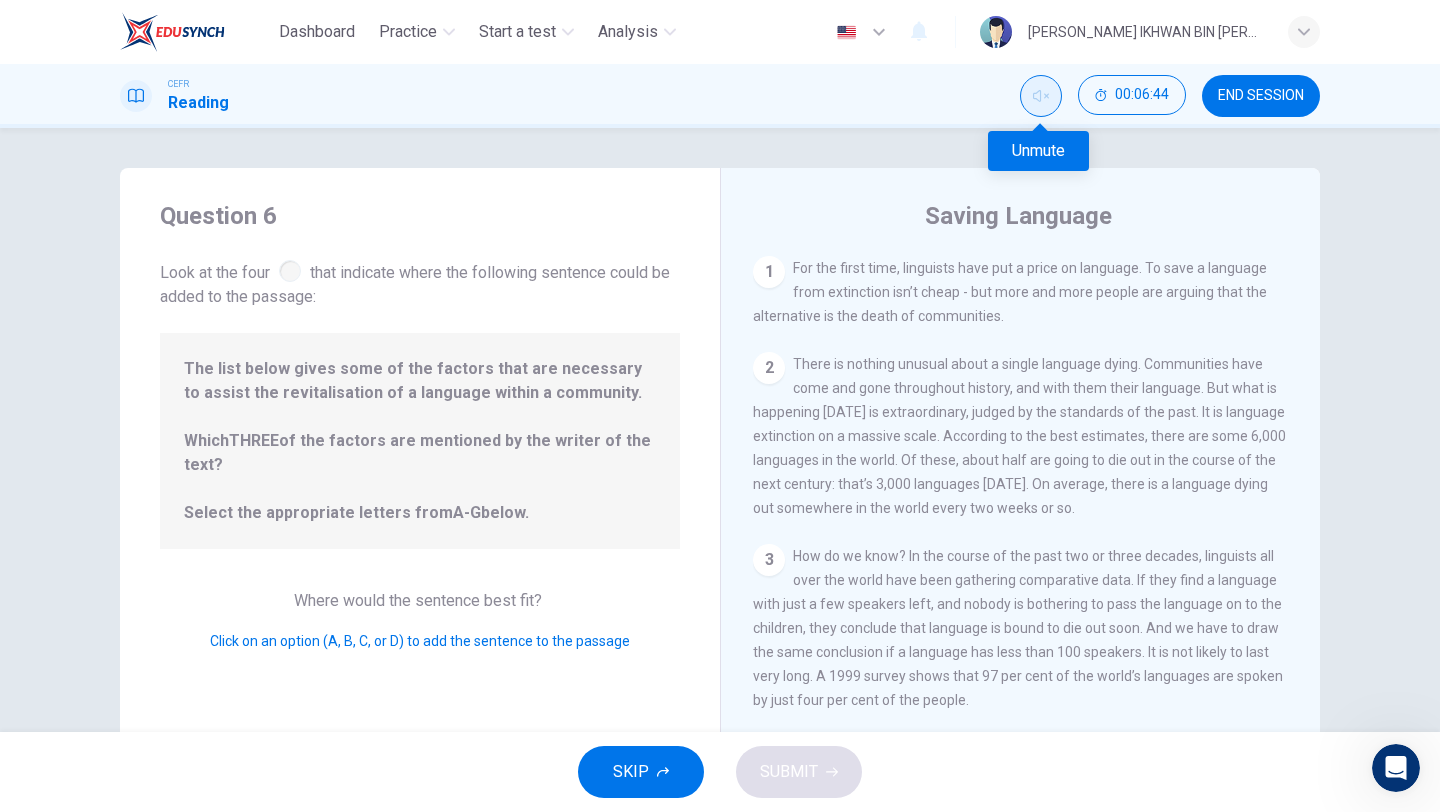 click at bounding box center (1041, 96) 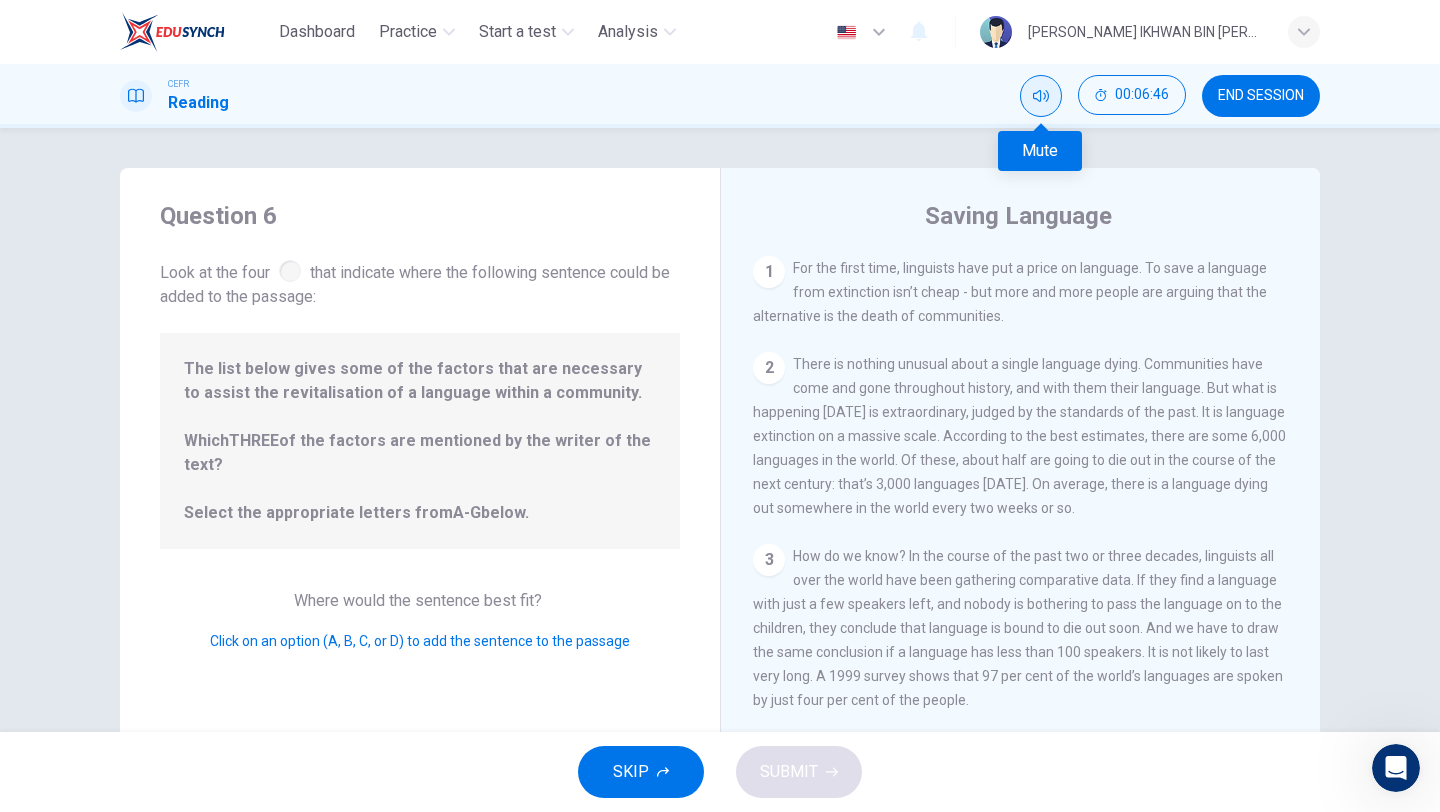 click at bounding box center (1041, 96) 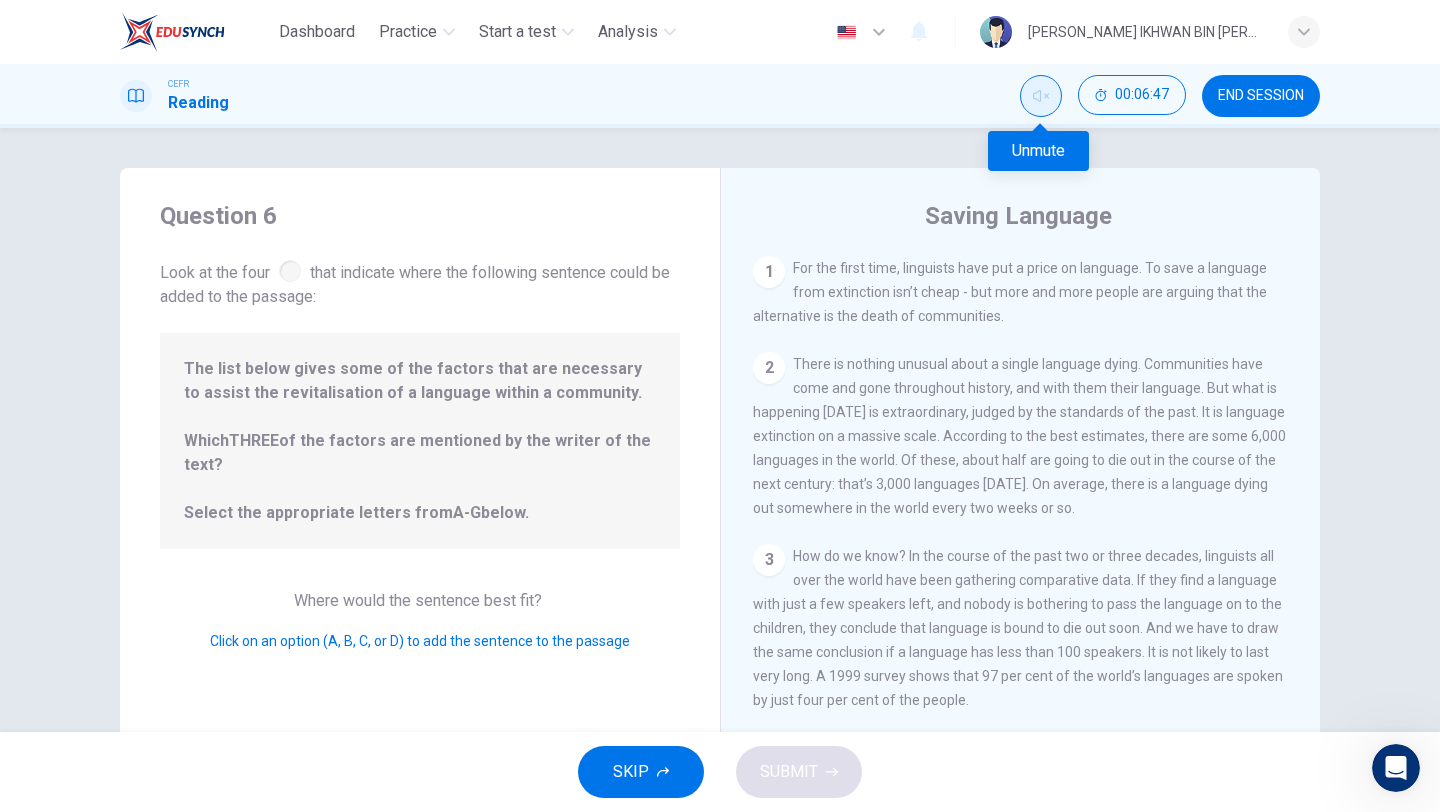 click at bounding box center [1041, 96] 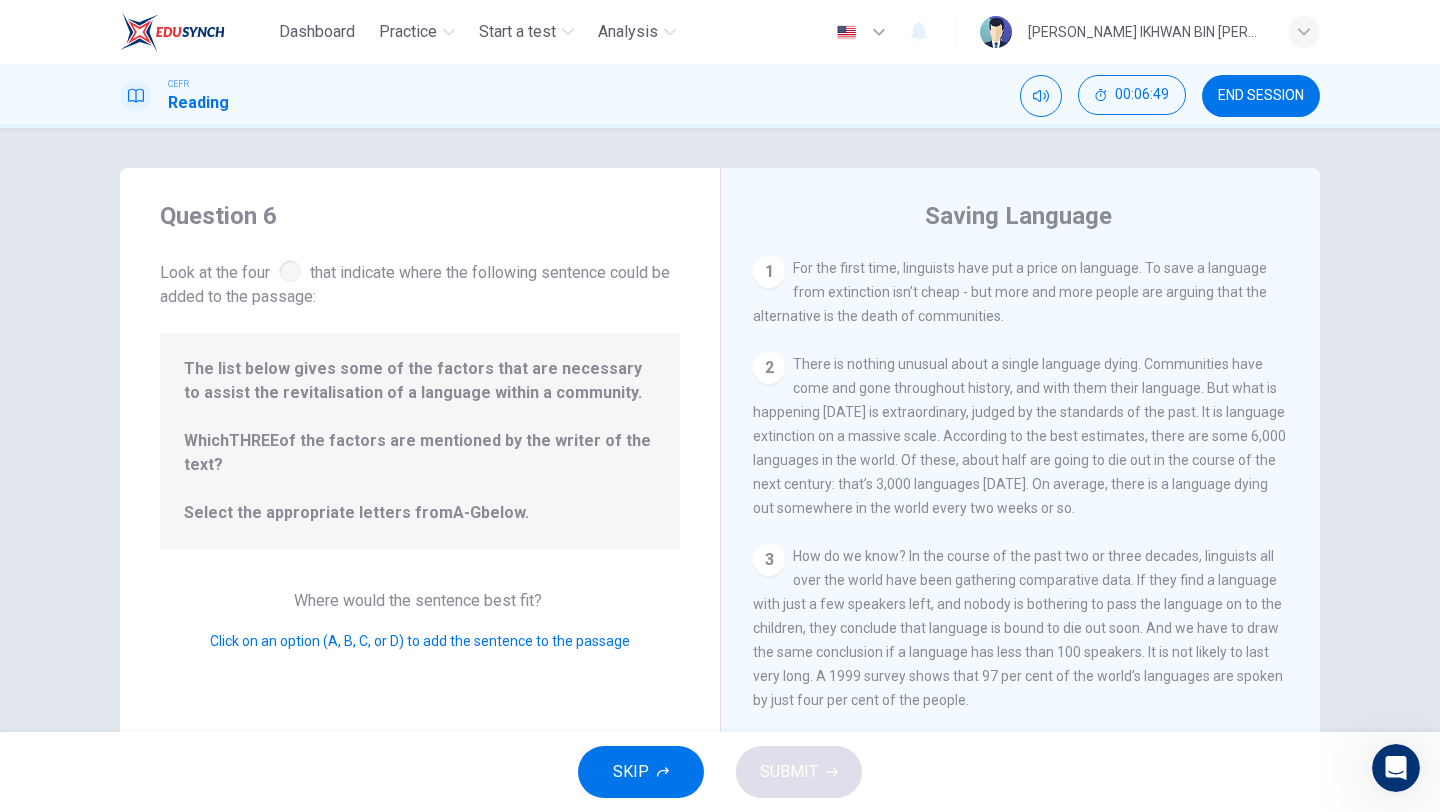 click at bounding box center [290, 271] 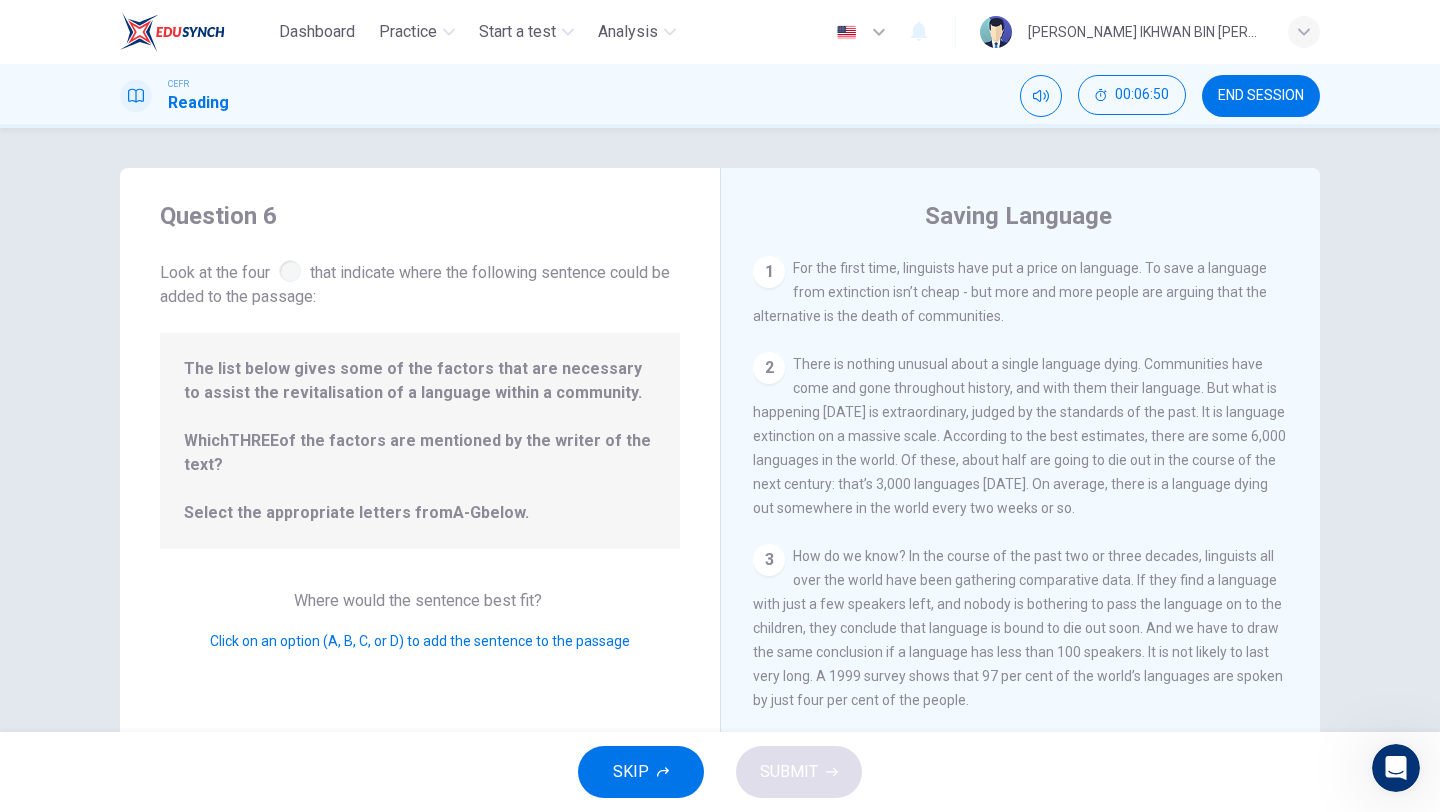 scroll, scrollTop: 171, scrollLeft: 0, axis: vertical 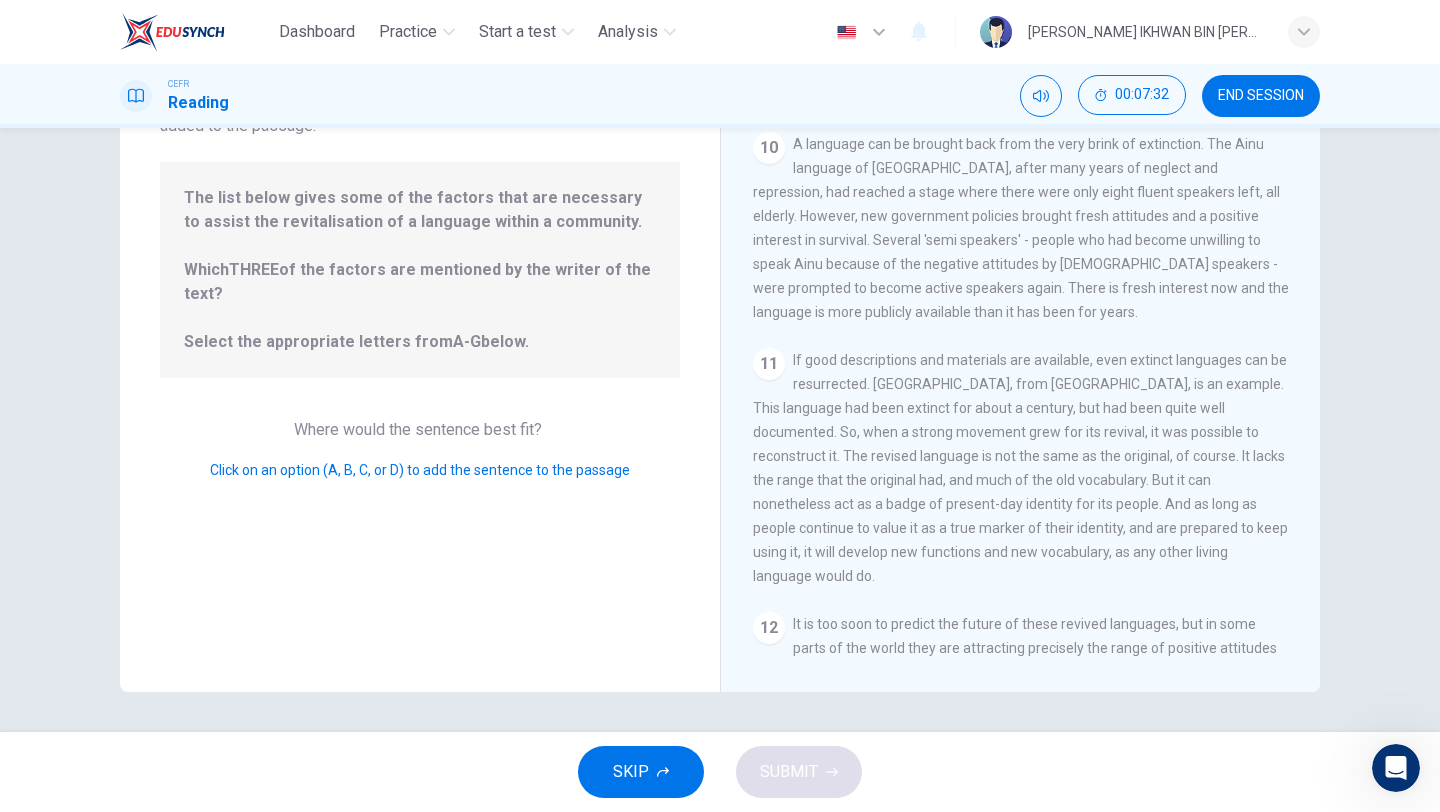 click on "SKIP" at bounding box center (631, 772) 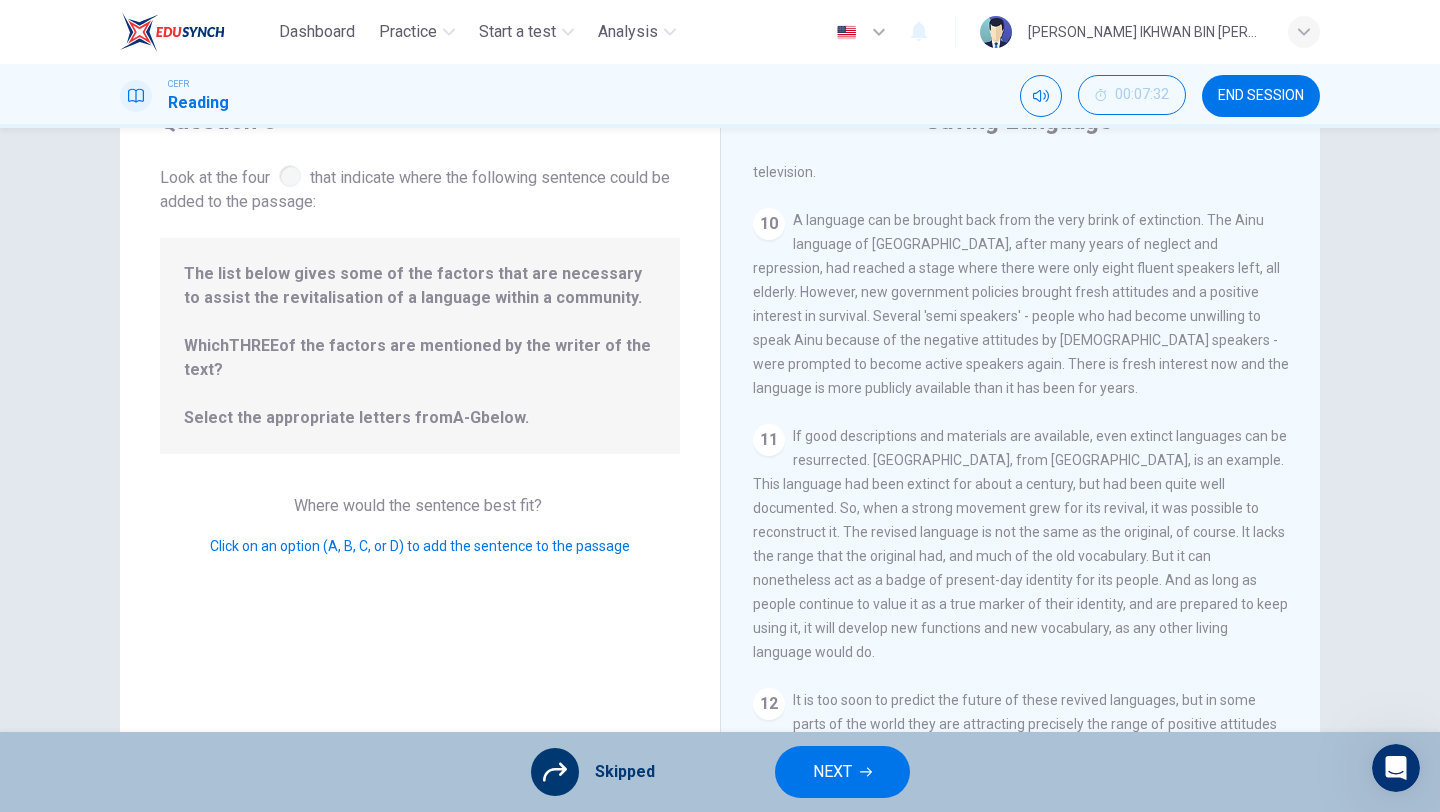 scroll, scrollTop: 0, scrollLeft: 0, axis: both 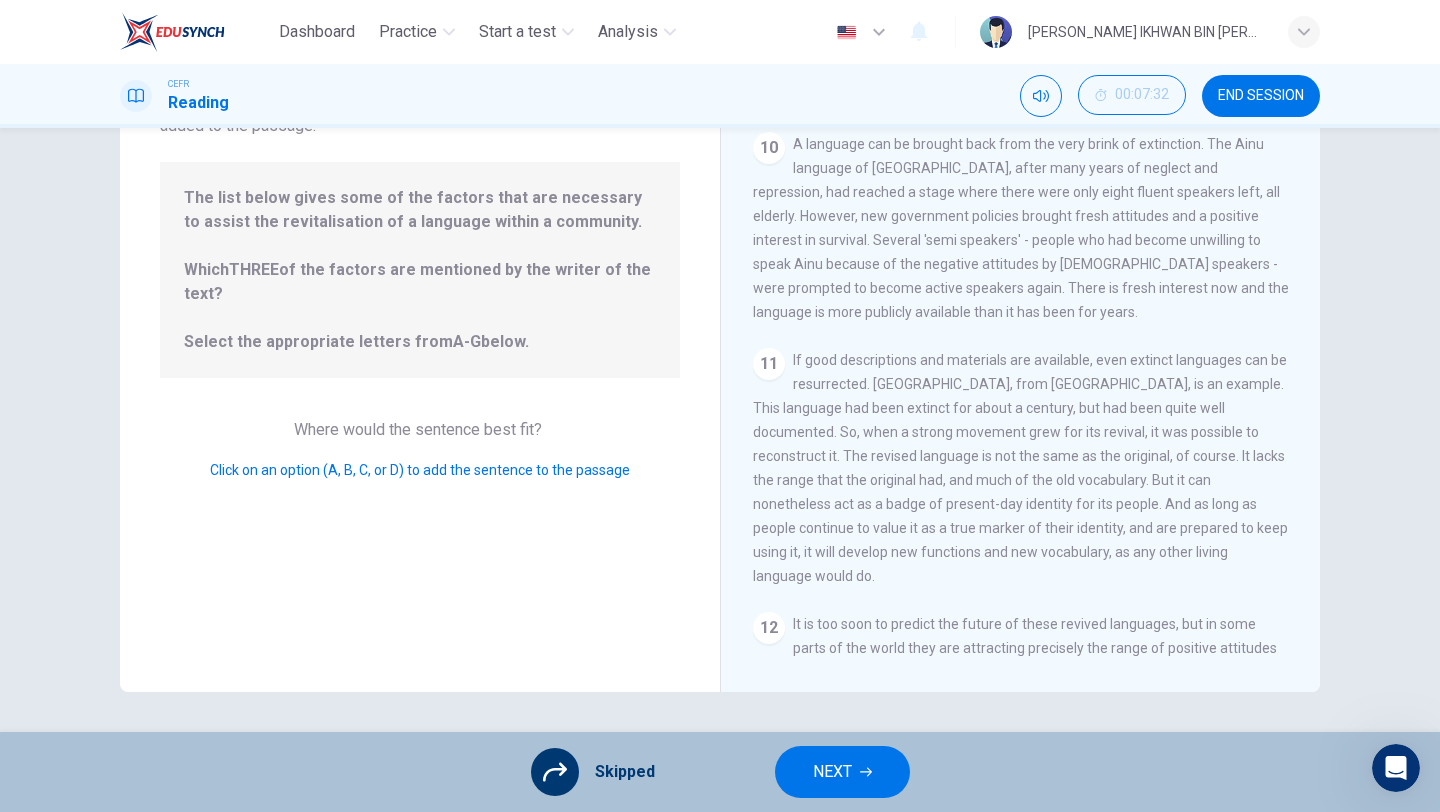 click on "NEXT" at bounding box center (832, 772) 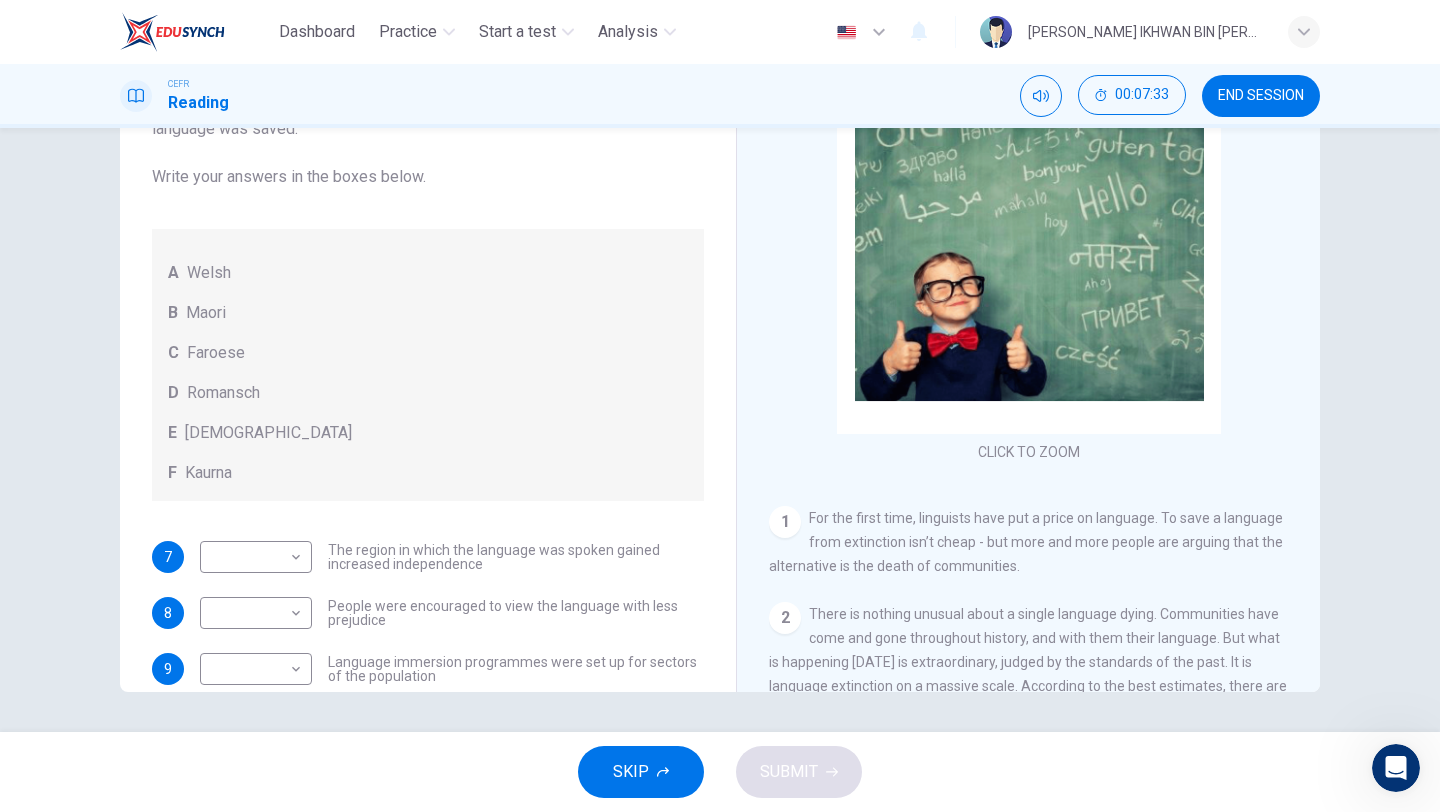 scroll, scrollTop: 0, scrollLeft: 0, axis: both 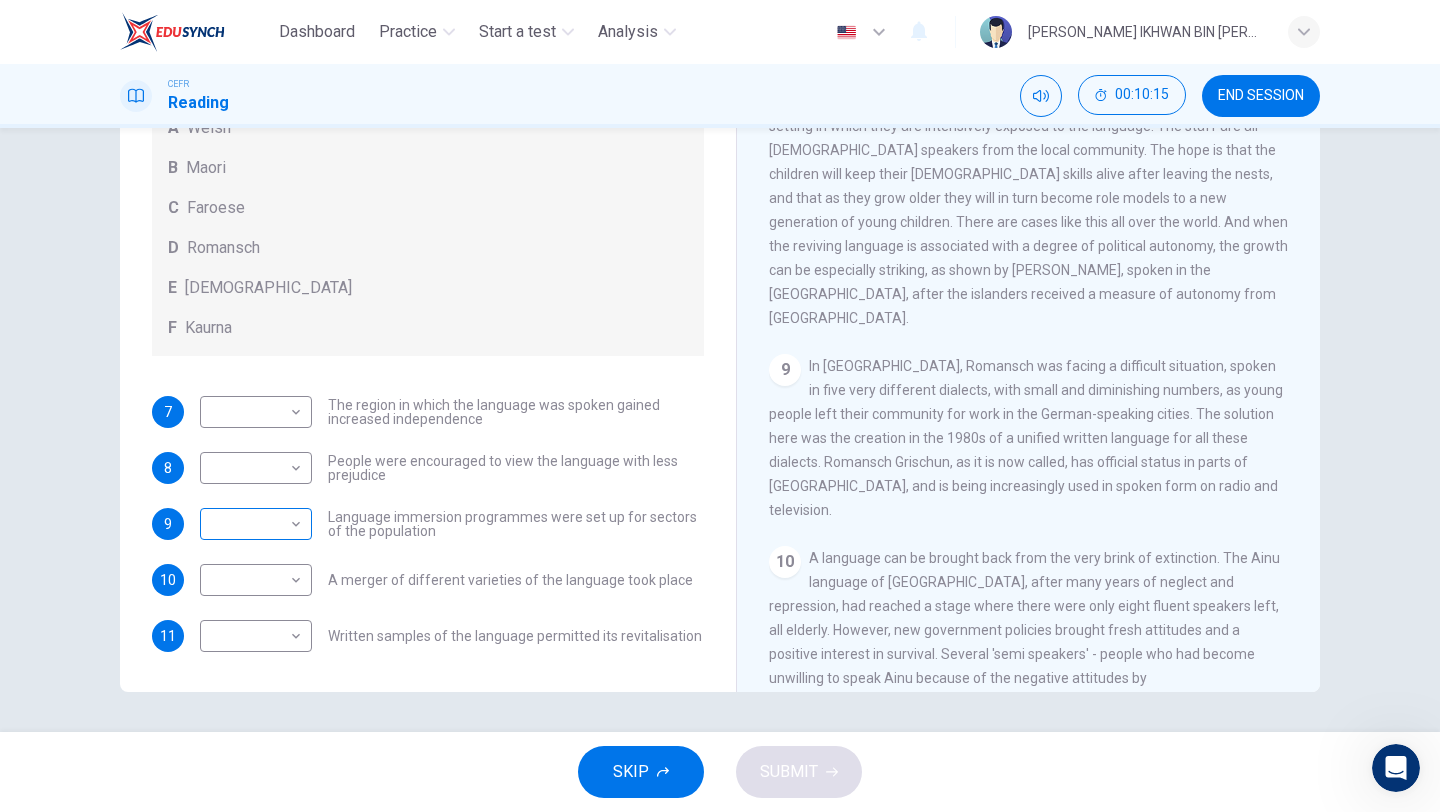 click on "Dashboard Practice Start a test Analysis English en ​ ADAM IKHWAN BIN MOHAMMAD TAHIR CEFR Reading 00:10:15 END SESSION Questions 7 - 11 Match the languages  A-F  with the statements below which describe how a language was saved.
Write your answers in the boxes below. A Welsh B Maori C Faroese D Romansch E Ainu F Kaurna 7 ​ ​ The region in which the language was spoken gained increased independence 8 ​ ​ People were encouraged to view the language with less prejudice 9 ​ ​ Language immersion programmes were set up for sectors of the population 10 ​ ​ A merger of different varieties of the language took place 11 ​ ​ Written samples of the language permitted its revitalisation Saving Language CLICK TO ZOOM Click to Zoom 1 For the first time, linguists have put a price on language. To save a language from extinction isn’t cheap - but more and more people are arguing that the alternative is the death of communities. 2 3 4 5 6 7 8 9 10 11 12 SKIP SUBMIT Dashboard Practice Start a test 2025" at bounding box center (720, 406) 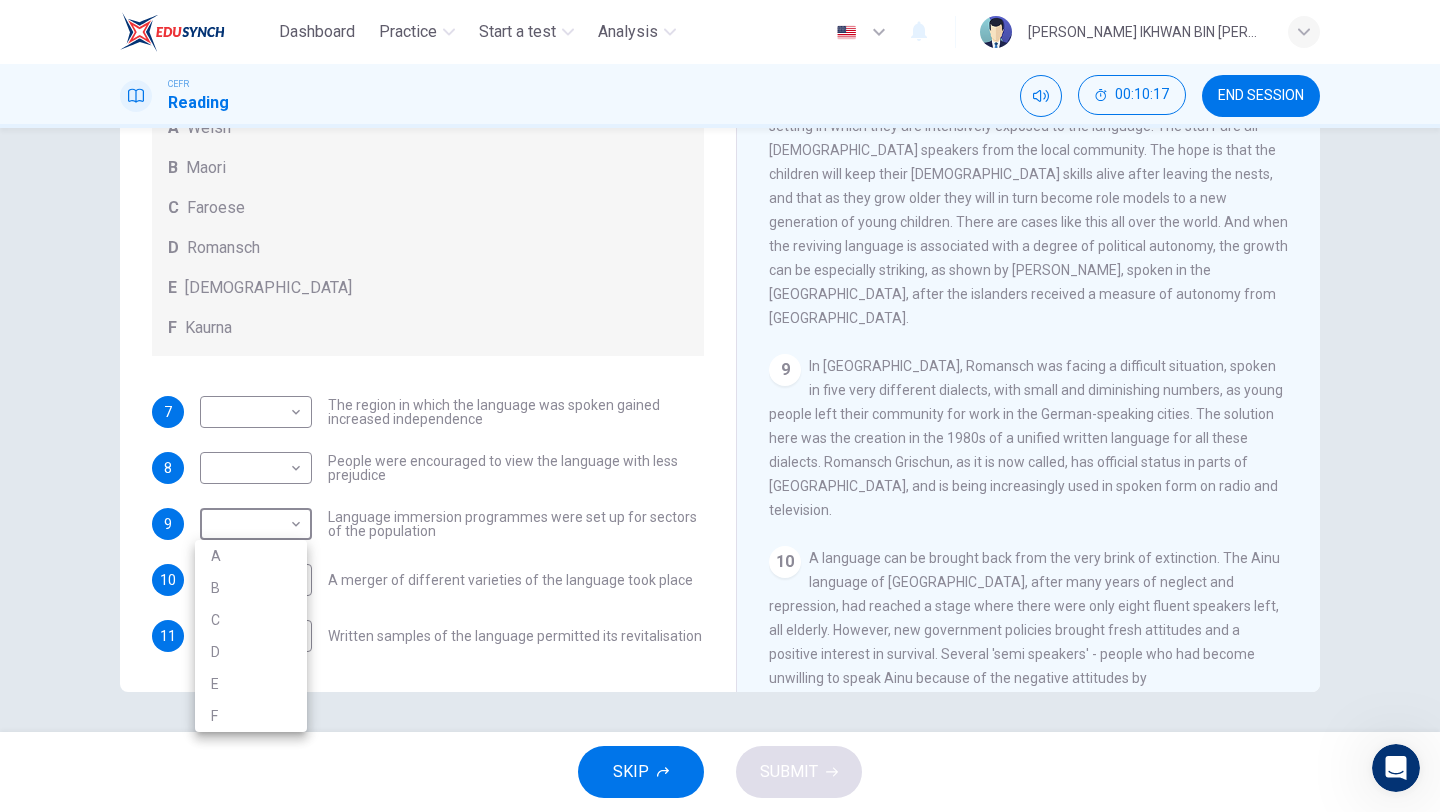 click on "D" at bounding box center [251, 652] 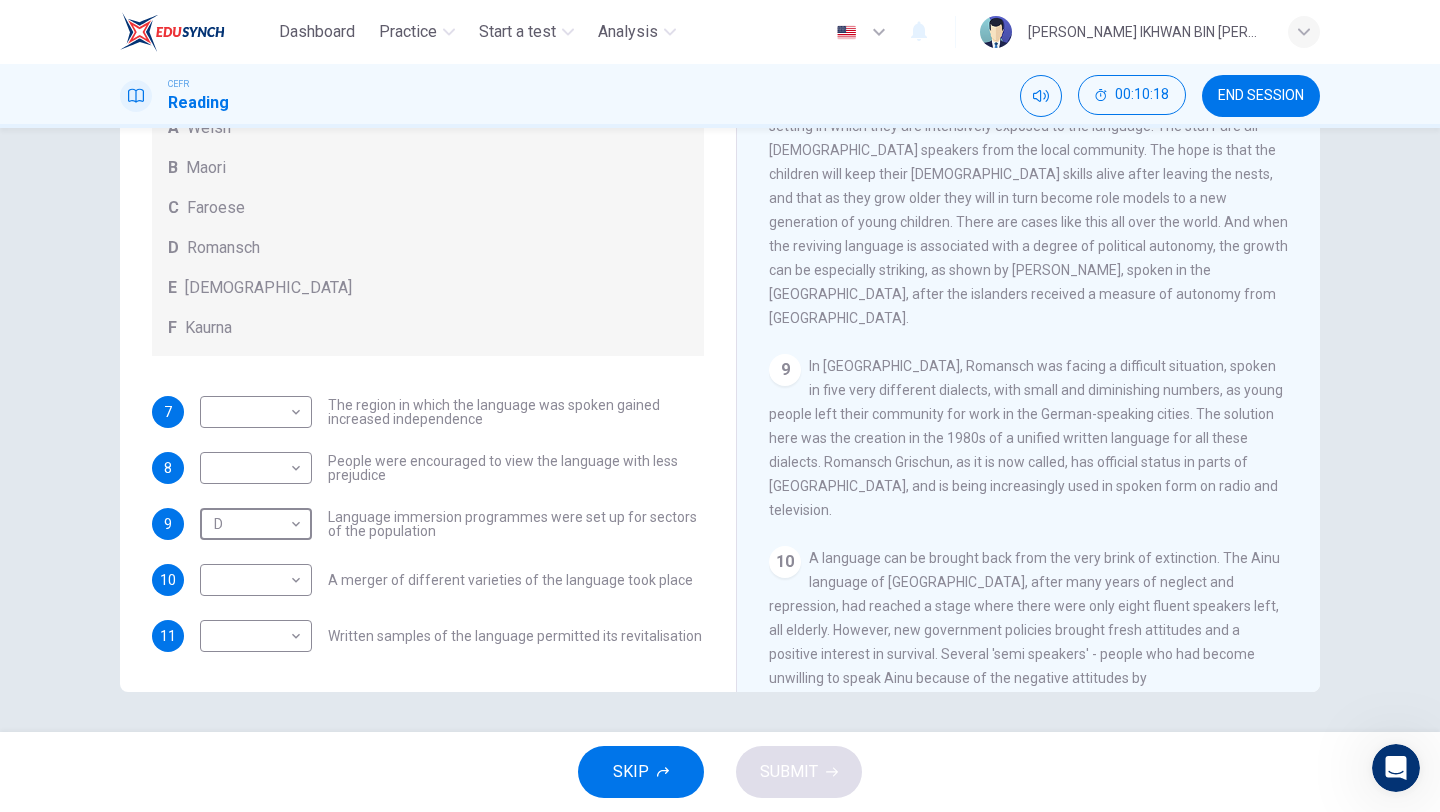 click on "In Switzerland, Romansch was facing a difficult situation, spoken in five very different dialects, with small and diminishing numbers, as young people left their community for work in the German-speaking cities. The solution here was the creation in the 1980s of a unified written language for all these dialects. Romansch Grischun, as it is now called, has official status in parts of Switzerland, and is being increasingly used in spoken form on radio and television." at bounding box center (1026, 438) 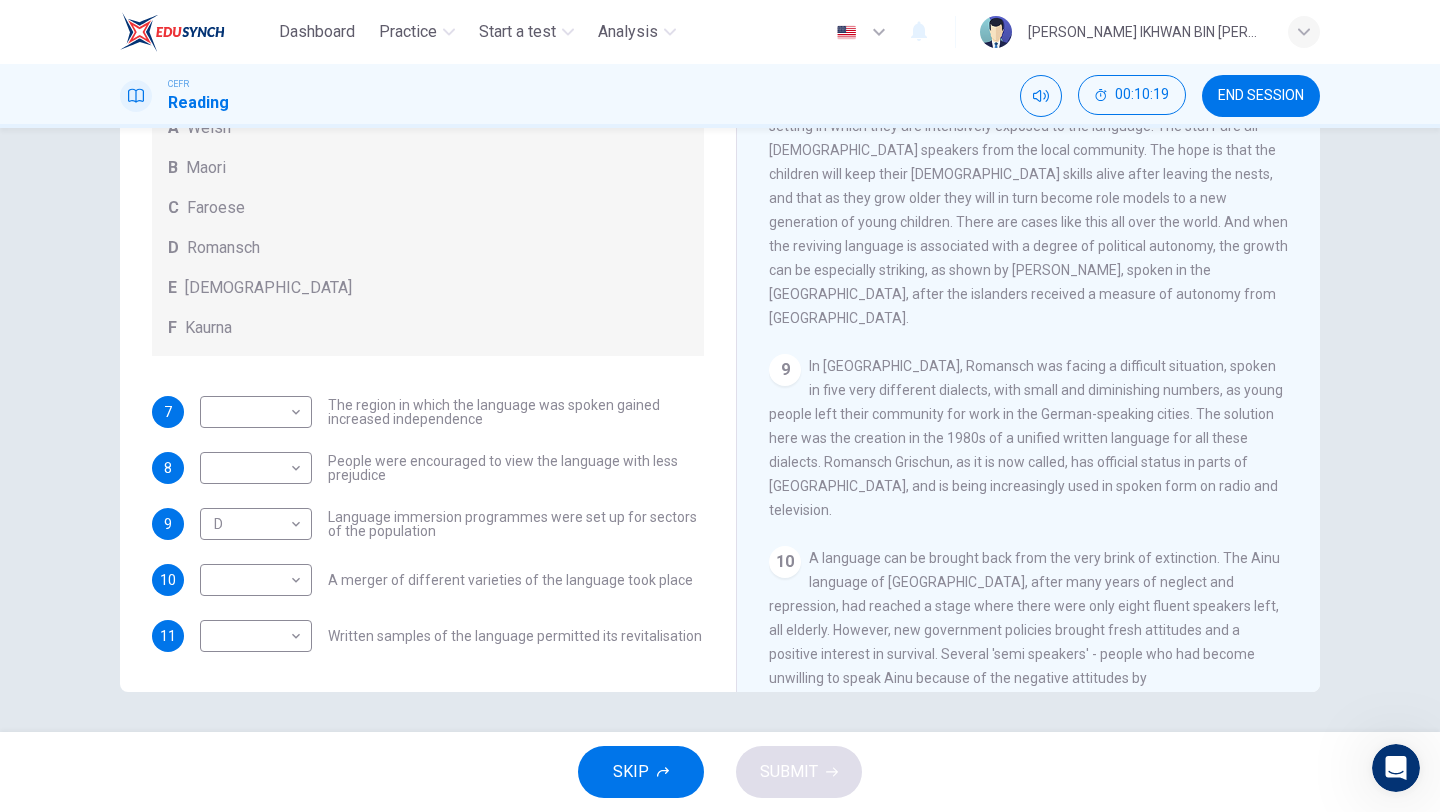 click on "People were encouraged to view the language with less prejudice" at bounding box center (516, 468) 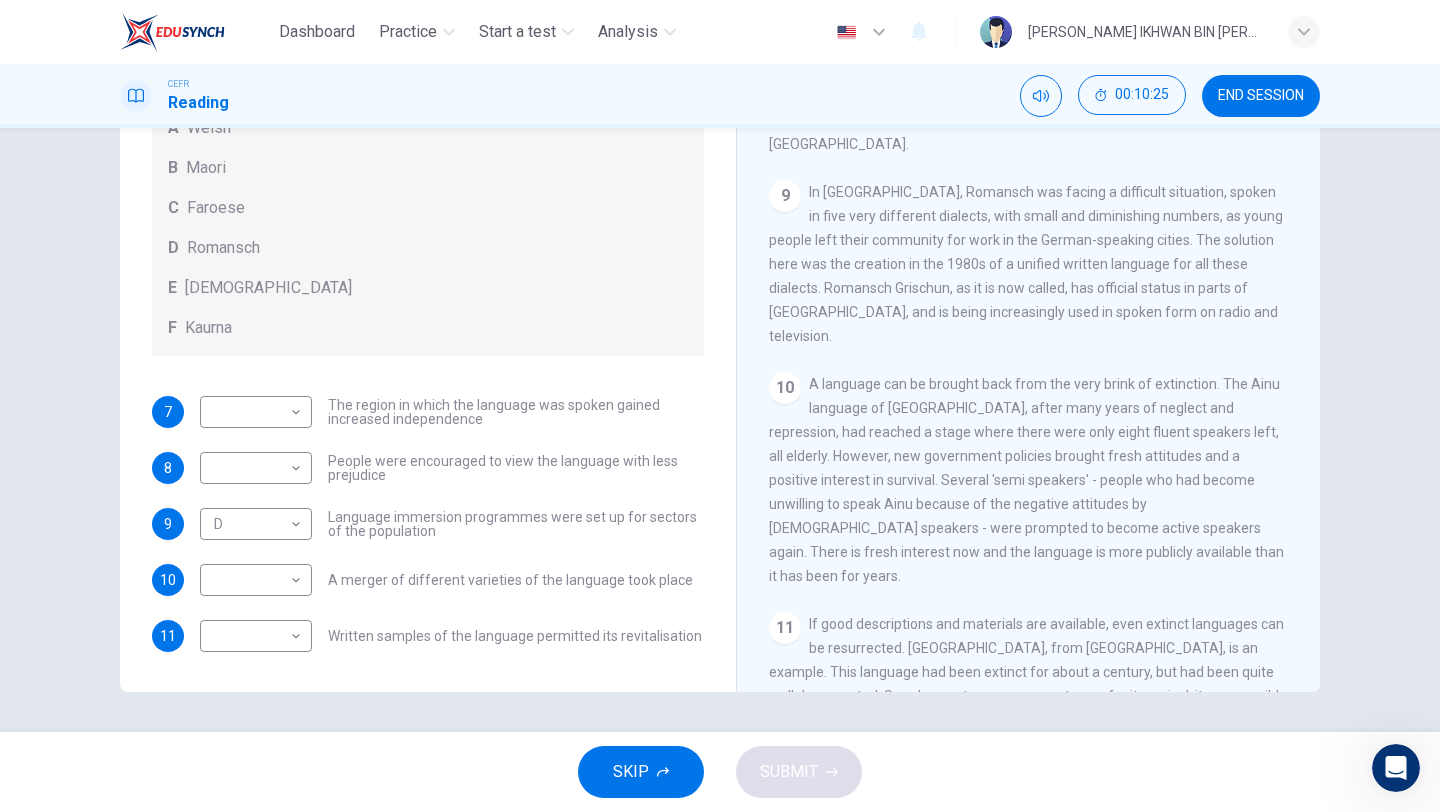 scroll, scrollTop: 1863, scrollLeft: 0, axis: vertical 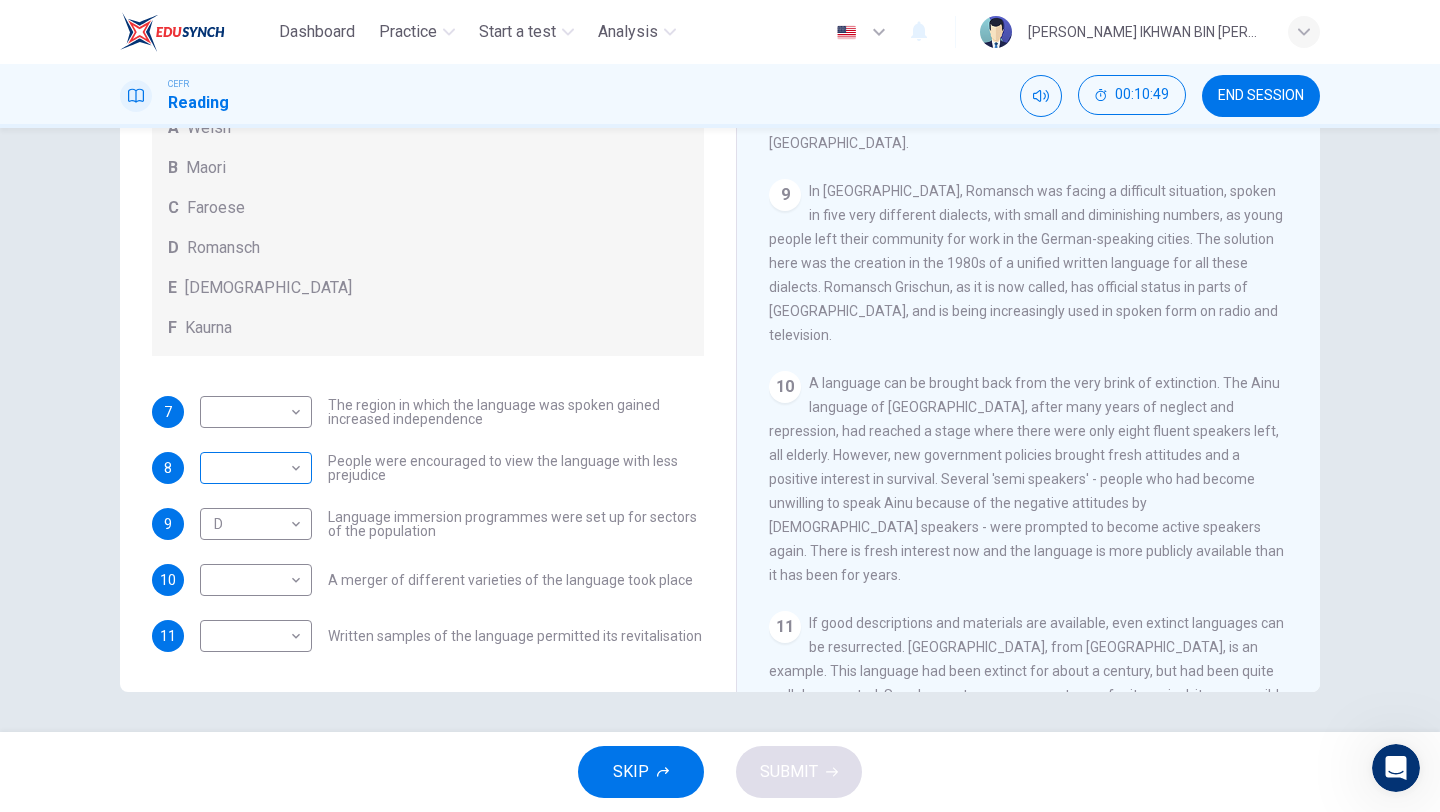 click on "Dashboard Practice Start a test Analysis English en ​ ADAM IKHWAN BIN MOHAMMAD TAHIR CEFR Reading 00:10:49 END SESSION Questions 7 - 11 Match the languages  A-F  with the statements below which describe how a language was saved.
Write your answers in the boxes below. A Welsh B Maori C Faroese D Romansch E Ainu F Kaurna 7 ​ ​ The region in which the language was spoken gained increased independence 8 ​ ​ People were encouraged to view the language with less prejudice 9 D D ​ Language immersion programmes were set up for sectors of the population 10 ​ ​ A merger of different varieties of the language took place 11 ​ ​ Written samples of the language permitted its revitalisation Saving Language CLICK TO ZOOM Click to Zoom 1 For the first time, linguists have put a price on language. To save a language from extinction isn’t cheap - but more and more people are arguing that the alternative is the death of communities. 2 3 4 5 6 7 8 9 10 11 12 SKIP SUBMIT Dashboard Practice Start a test 2025" at bounding box center (720, 406) 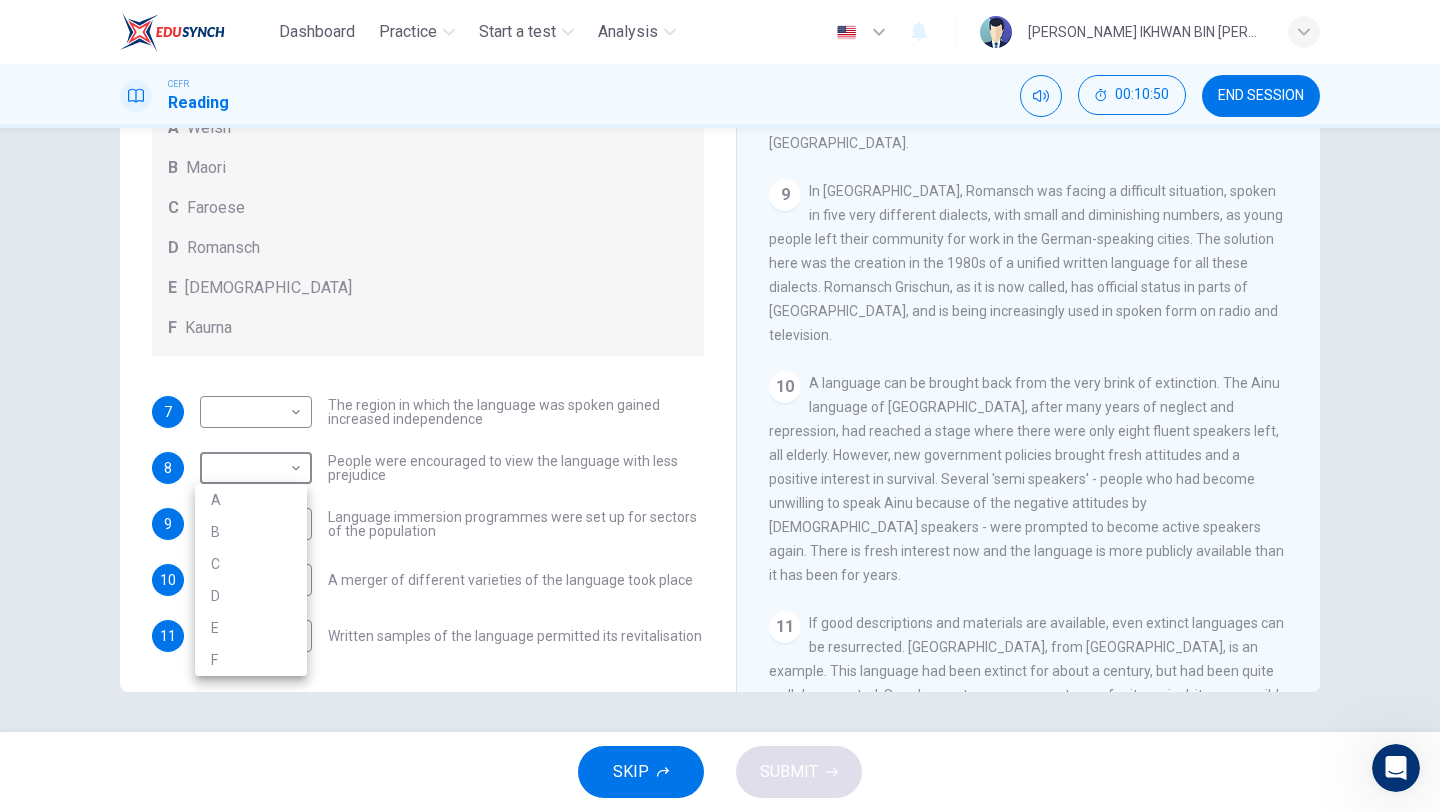 click on "E" at bounding box center (251, 628) 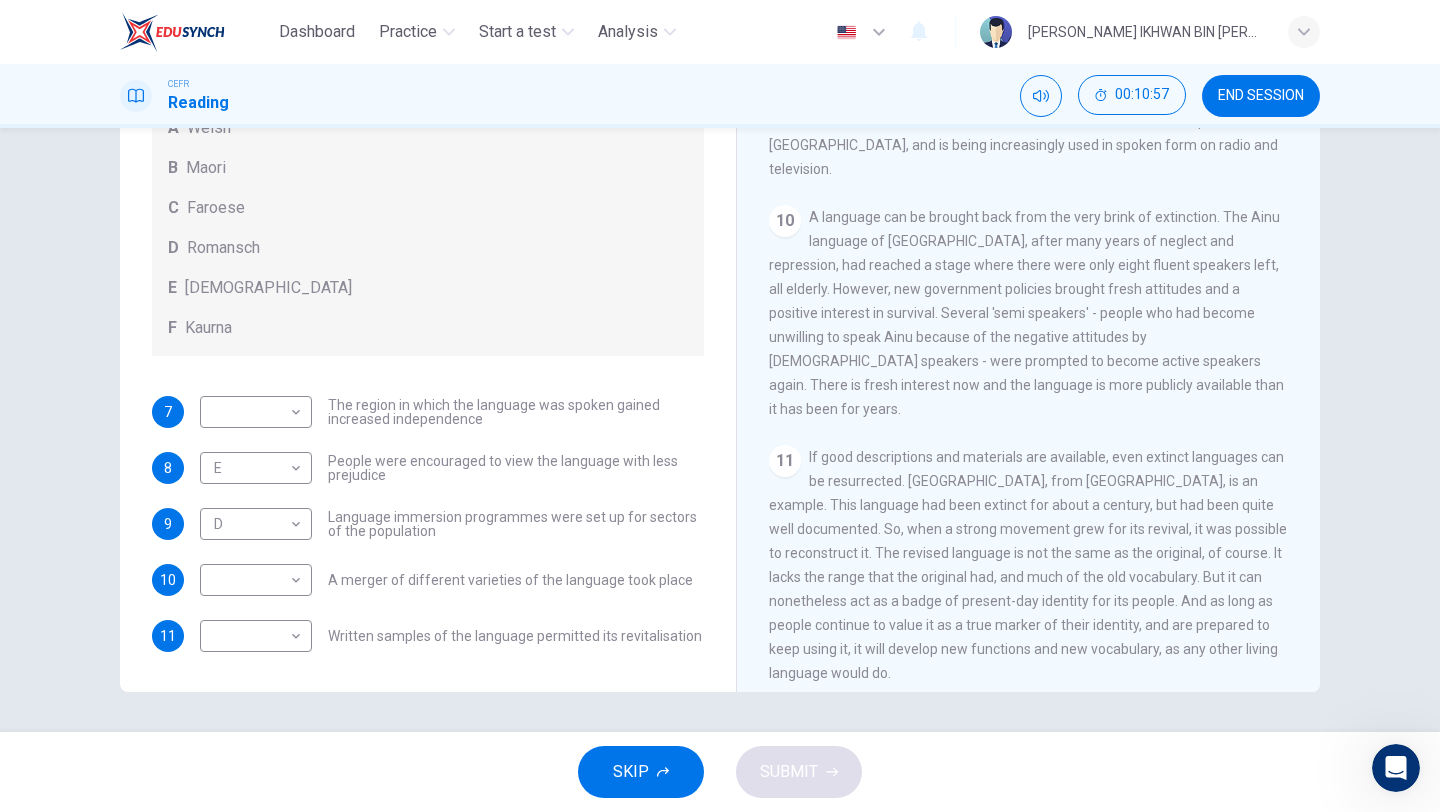 scroll, scrollTop: 2171, scrollLeft: 0, axis: vertical 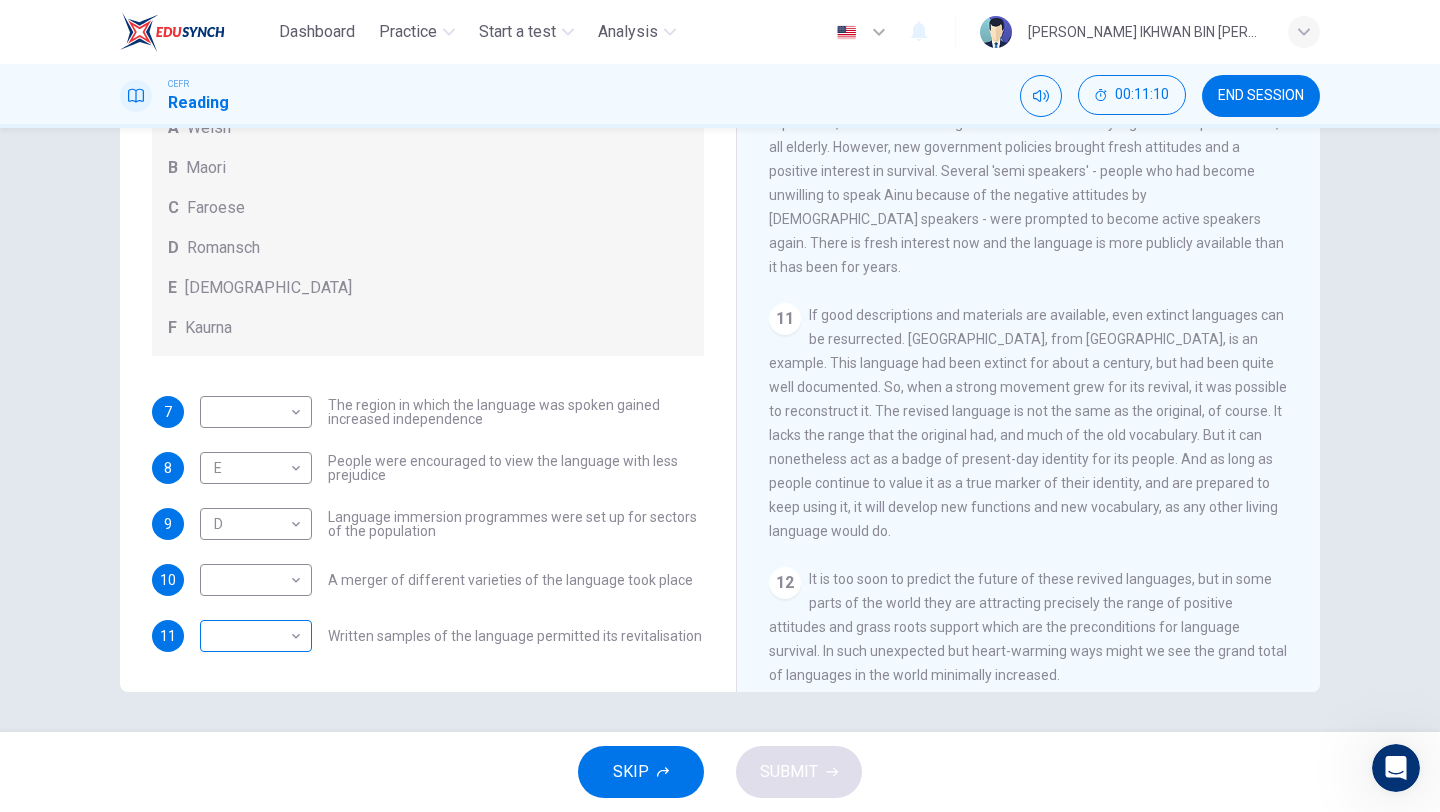 click on "Dashboard Practice Start a test Analysis English en ​ ADAM IKHWAN BIN MOHAMMAD TAHIR CEFR Reading 00:11:10 END SESSION Questions 7 - 11 Match the languages  A-F  with the statements below which describe how a language was saved.
Write your answers in the boxes below. A Welsh B Maori C Faroese D Romansch E Ainu F Kaurna 7 ​ ​ The region in which the language was spoken gained increased independence 8 E E ​ People were encouraged to view the language with less prejudice 9 D D ​ Language immersion programmes were set up for sectors of the population 10 ​ ​ A merger of different varieties of the language took place 11 ​ ​ Written samples of the language permitted its revitalisation Saving Language CLICK TO ZOOM Click to Zoom 1 For the first time, linguists have put a price on language. To save a language from extinction isn’t cheap - but more and more people are arguing that the alternative is the death of communities. 2 3 4 5 6 7 8 9 10 11 12 SKIP SUBMIT Dashboard Practice Start a test 2025" at bounding box center [720, 406] 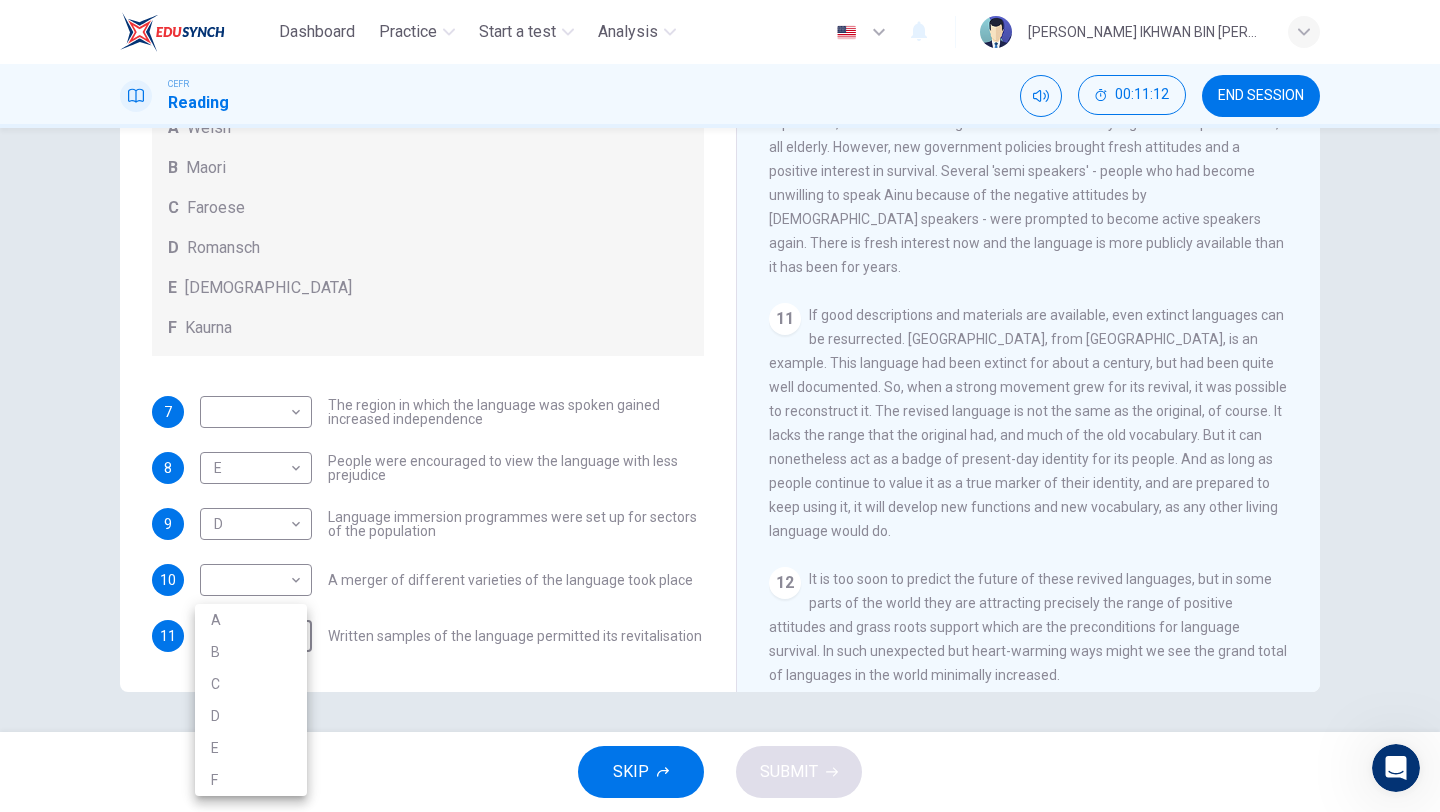 click on "F" at bounding box center (251, 780) 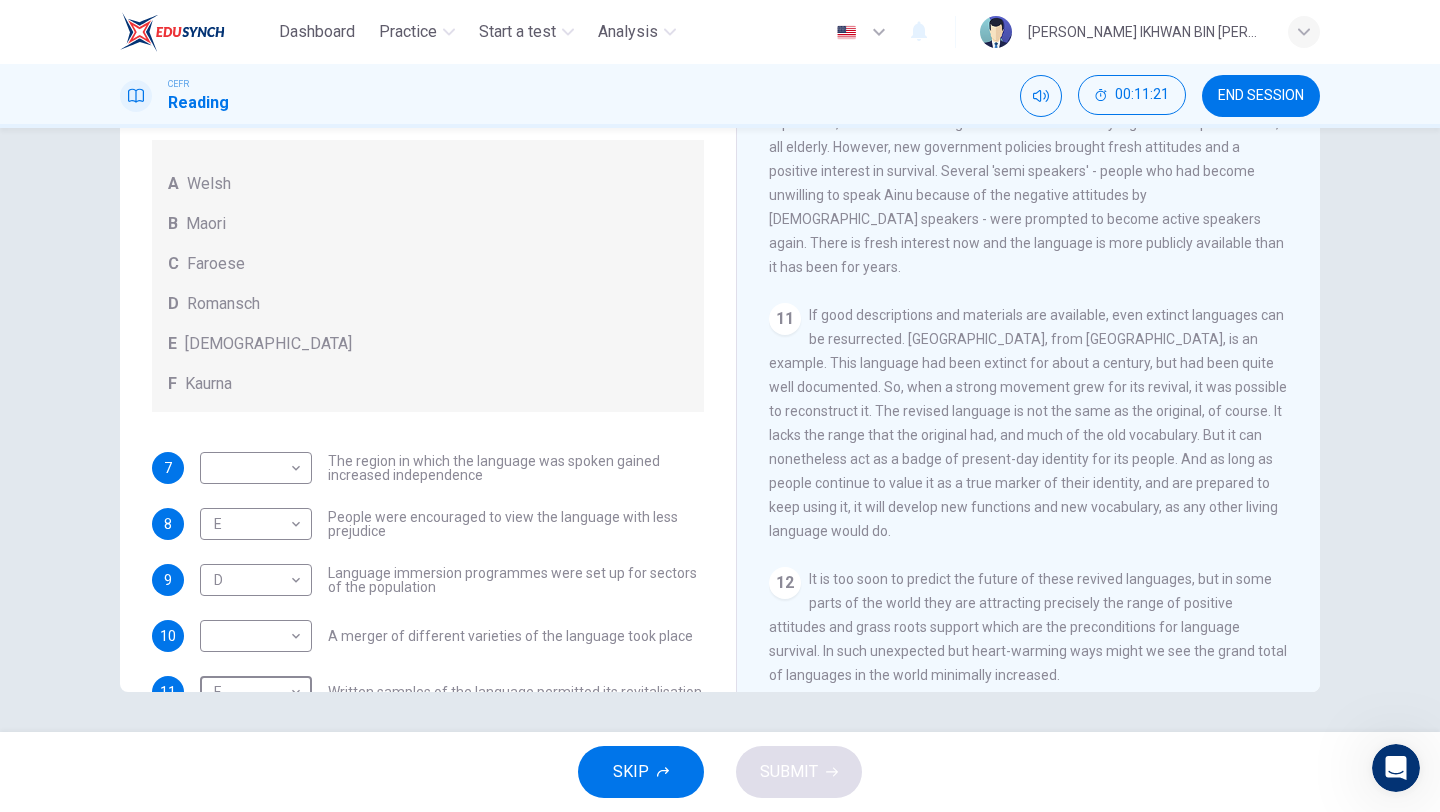 scroll, scrollTop: 97, scrollLeft: 0, axis: vertical 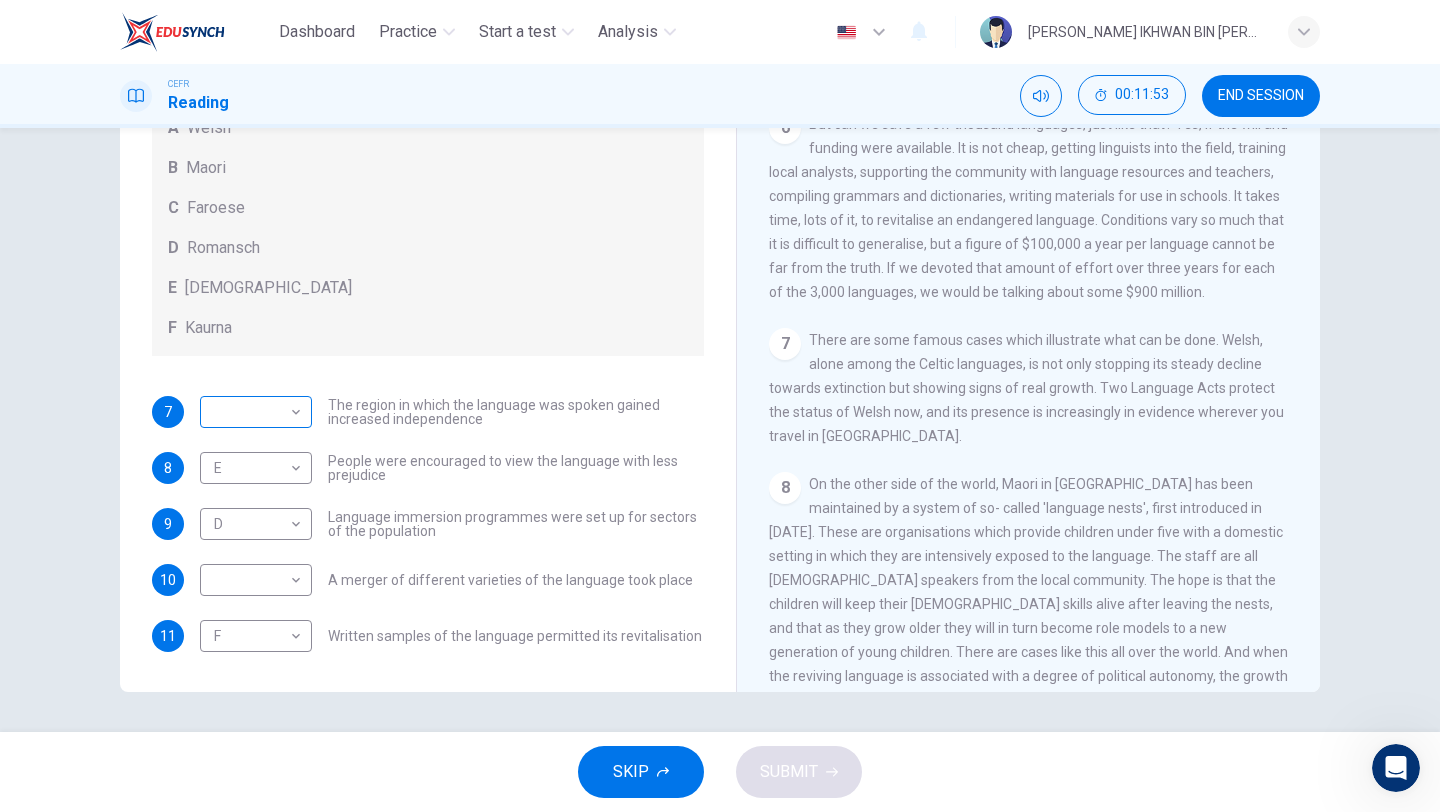 click on "Dashboard Practice Start a test Analysis English en ​ ADAM IKHWAN BIN MOHAMMAD TAHIR CEFR Reading 00:11:53 END SESSION Questions 7 - 11 Match the languages  A-F  with the statements below which describe how a language was saved.
Write your answers in the boxes below. A Welsh B Maori C Faroese D Romansch E Ainu F Kaurna 7 ​ ​ The region in which the language was spoken gained increased independence 8 E E ​ People were encouraged to view the language with less prejudice 9 D D ​ Language immersion programmes were set up for sectors of the population 10 ​ ​ A merger of different varieties of the language took place 11 F F ​ Written samples of the language permitted its revitalisation Saving Language CLICK TO ZOOM Click to Zoom 1 For the first time, linguists have put a price on language. To save a language from extinction isn’t cheap - but more and more people are arguing that the alternative is the death of communities. 2 3 4 5 6 7 8 9 10 11 12 SKIP SUBMIT Dashboard Practice Start a test 2025" at bounding box center [720, 406] 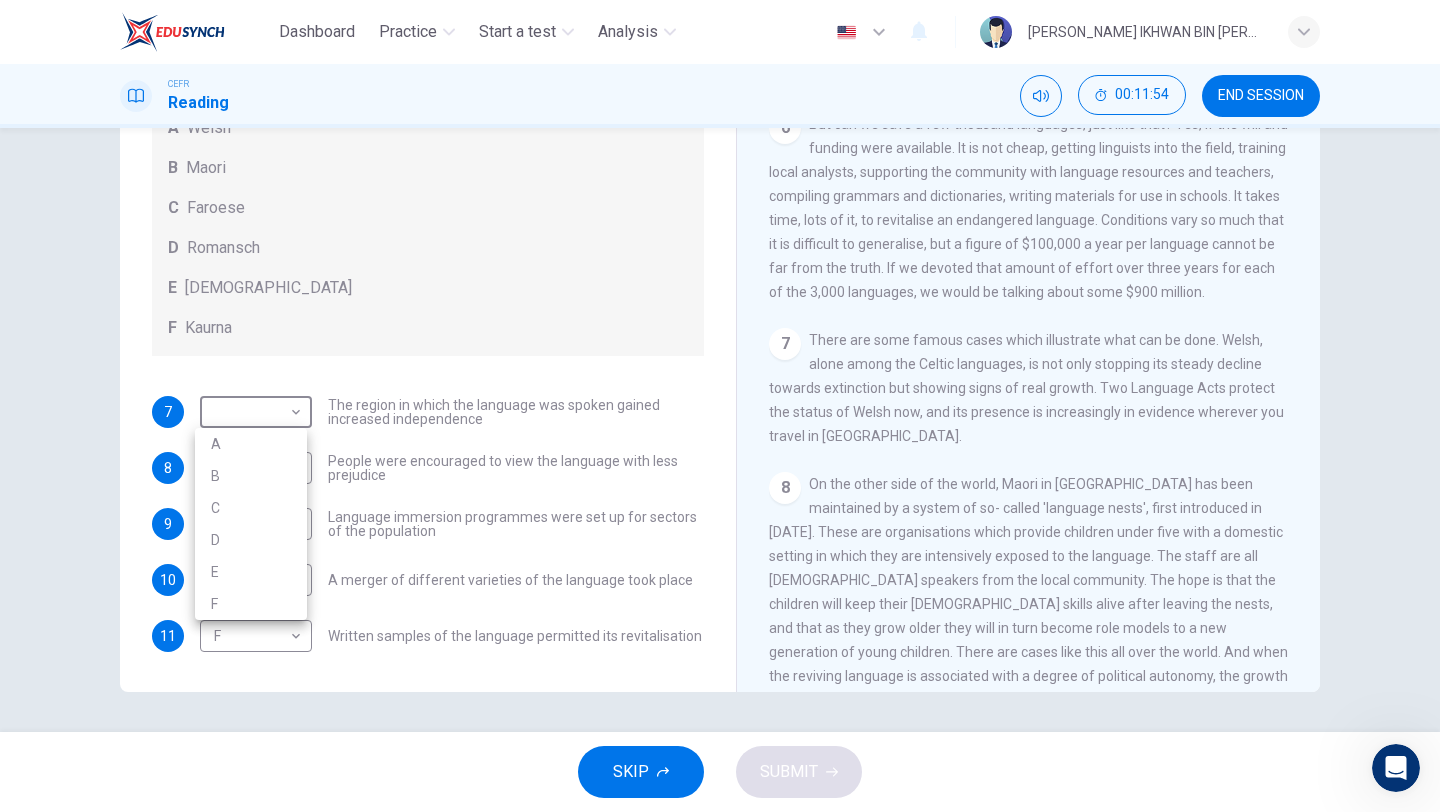 click on "A" at bounding box center [251, 444] 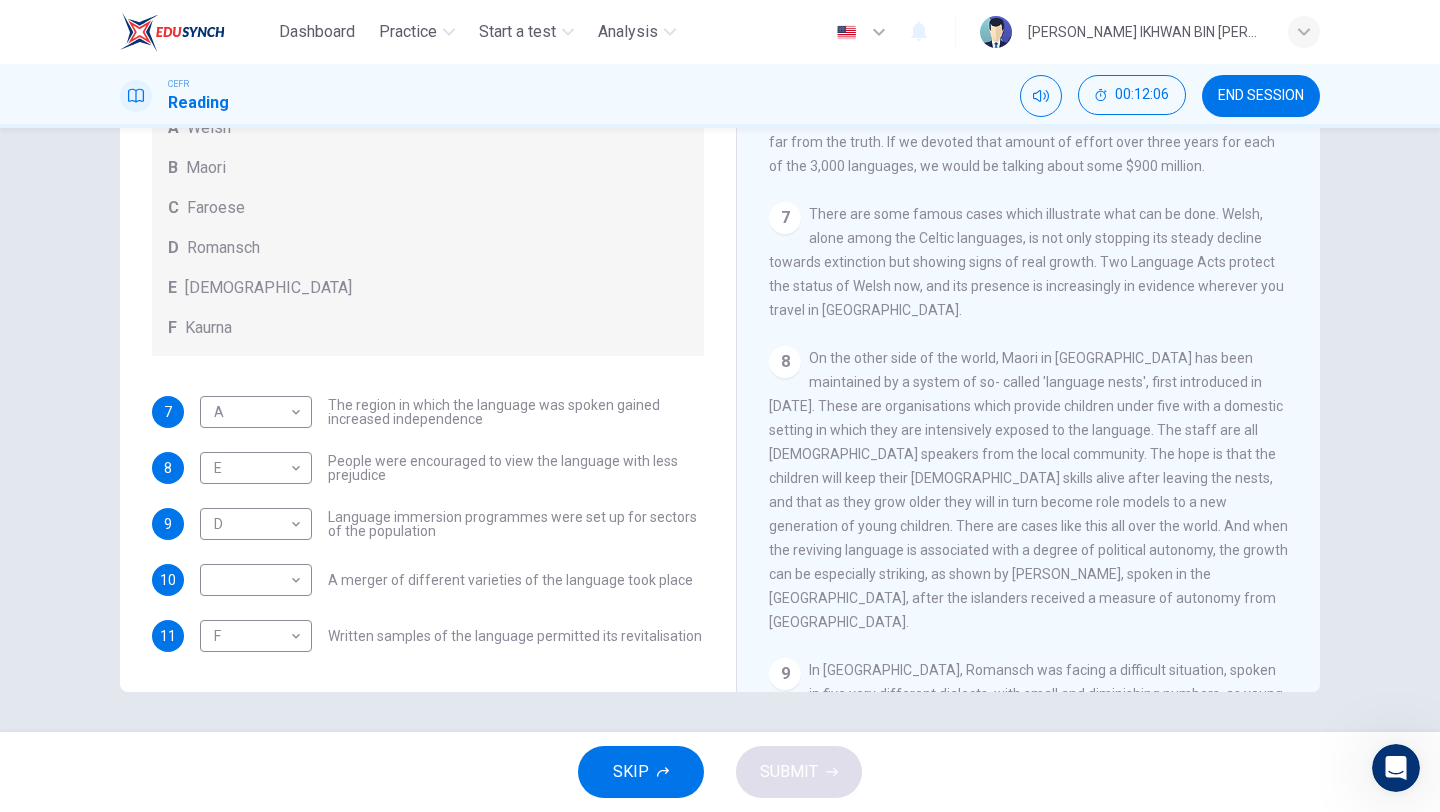 scroll, scrollTop: 1385, scrollLeft: 0, axis: vertical 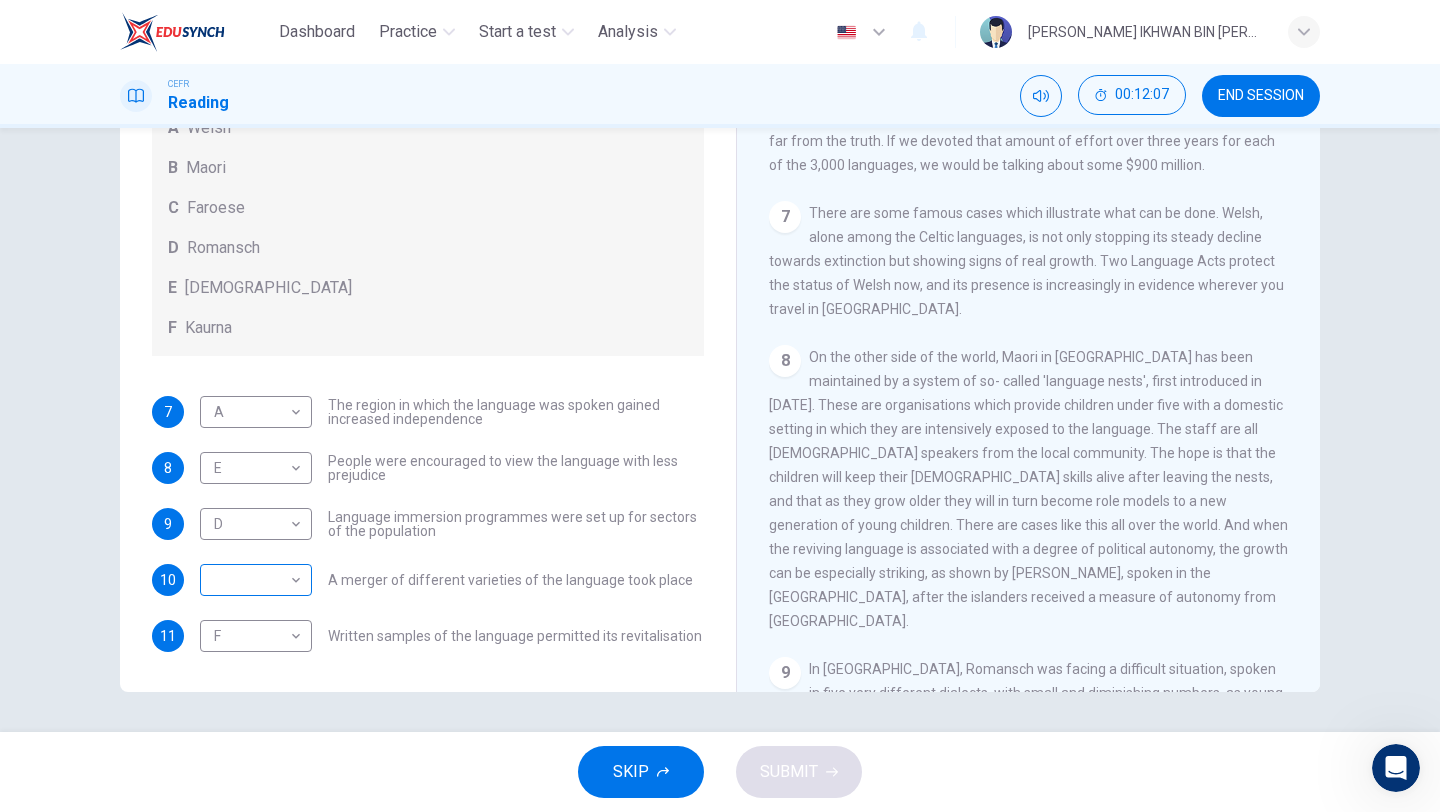click on "Dashboard Practice Start a test Analysis English en ​ ADAM IKHWAN BIN MOHAMMAD TAHIR CEFR Reading 00:12:07 END SESSION Questions 7 - 11 Match the languages  A-F  with the statements below which describe how a language was saved.
Write your answers in the boxes below. A Welsh B Maori C Faroese D Romansch E Ainu F Kaurna 7 A A ​ The region in which the language was spoken gained increased independence 8 E E ​ People were encouraged to view the language with less prejudice 9 D D ​ Language immersion programmes were set up for sectors of the population 10 ​ ​ A merger of different varieties of the language took place 11 F F ​ Written samples of the language permitted its revitalisation Saving Language CLICK TO ZOOM Click to Zoom 1 For the first time, linguists have put a price on language. To save a language from extinction isn’t cheap - but more and more people are arguing that the alternative is the death of communities. 2 3 4 5 6 7 8 9 10 11 12 SKIP SUBMIT Dashboard Practice Start a test 2025" at bounding box center [720, 406] 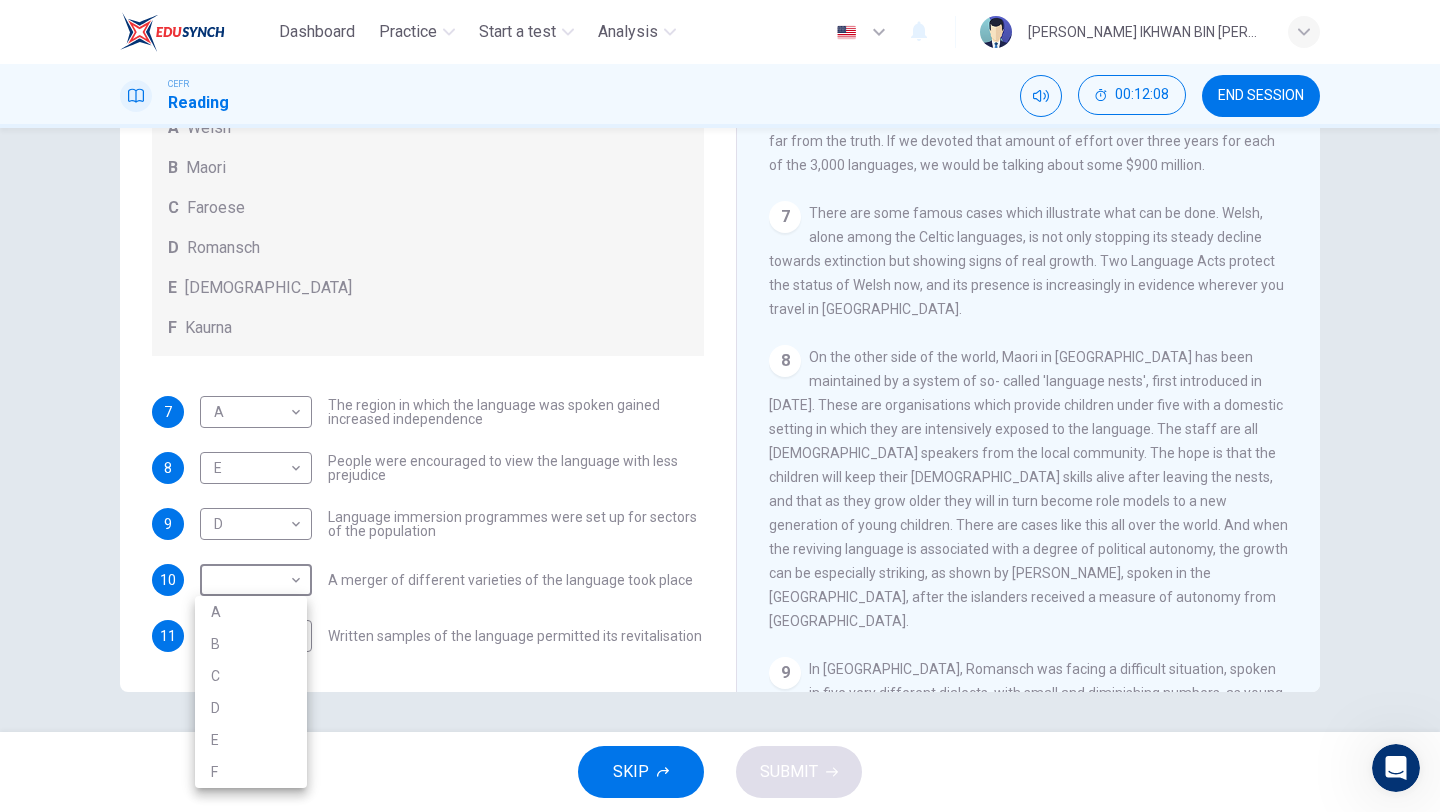 click on "B" at bounding box center [251, 644] 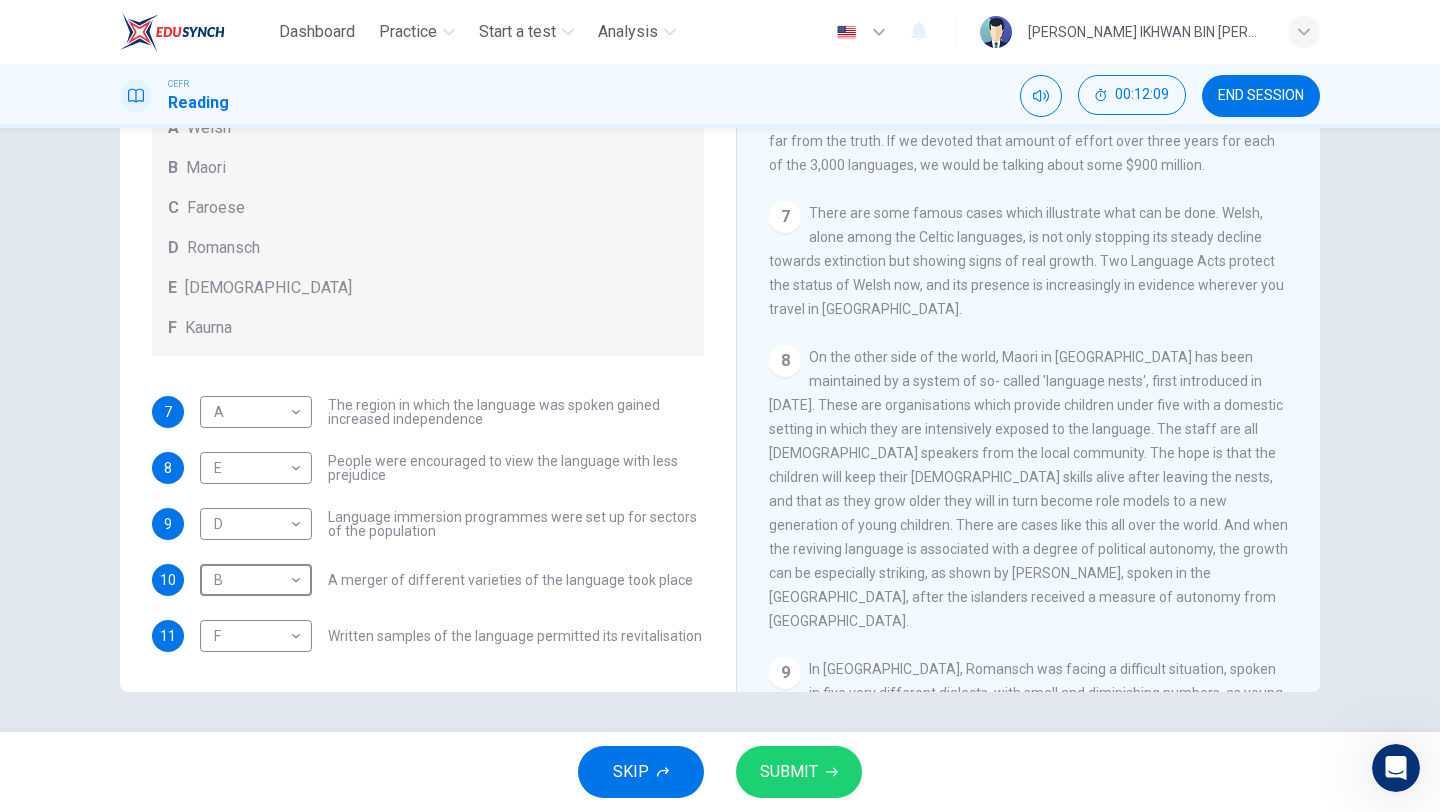 click on "SUBMIT" at bounding box center [789, 772] 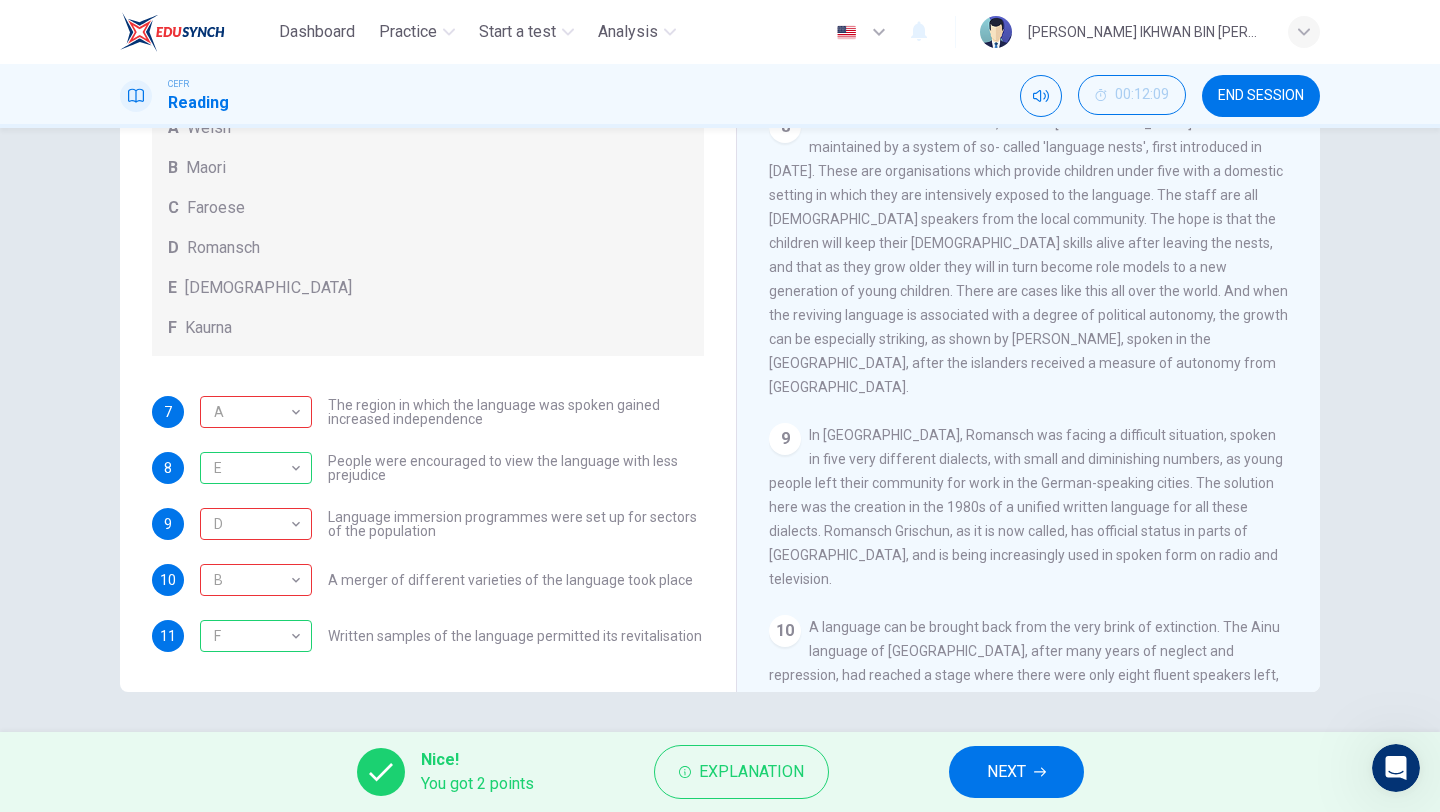scroll, scrollTop: 1683, scrollLeft: 0, axis: vertical 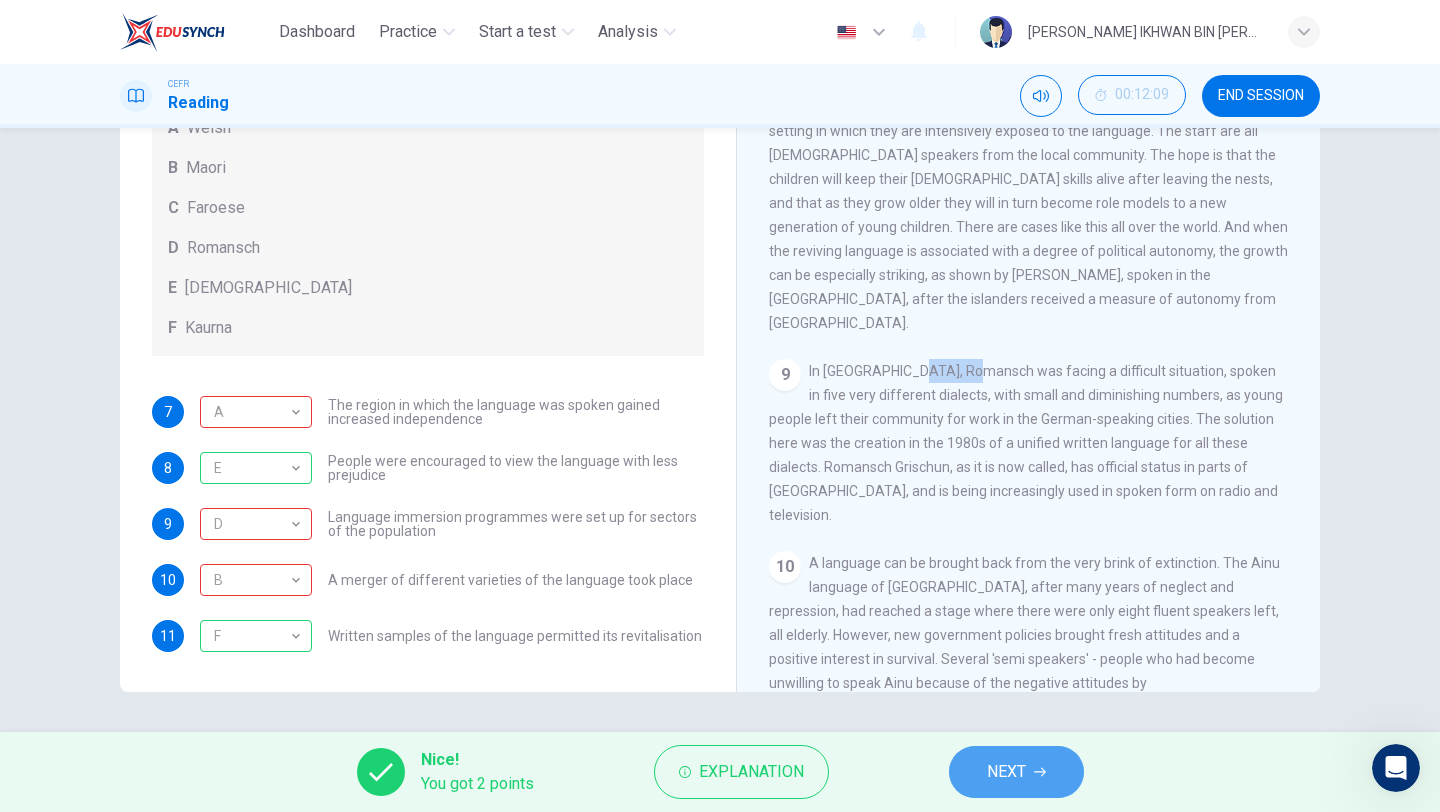 click on "NEXT" at bounding box center [1016, 772] 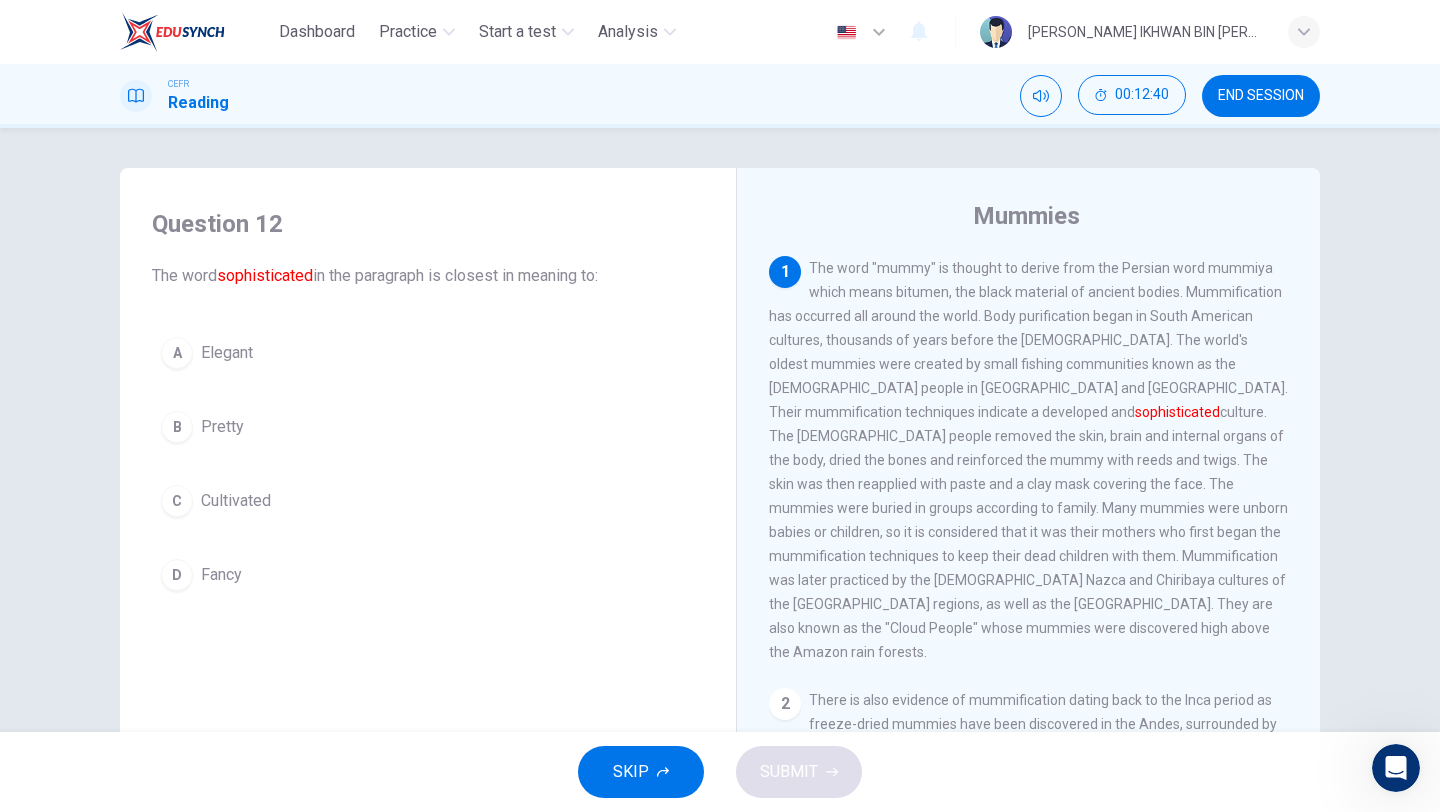 click on "Elegant" at bounding box center [227, 353] 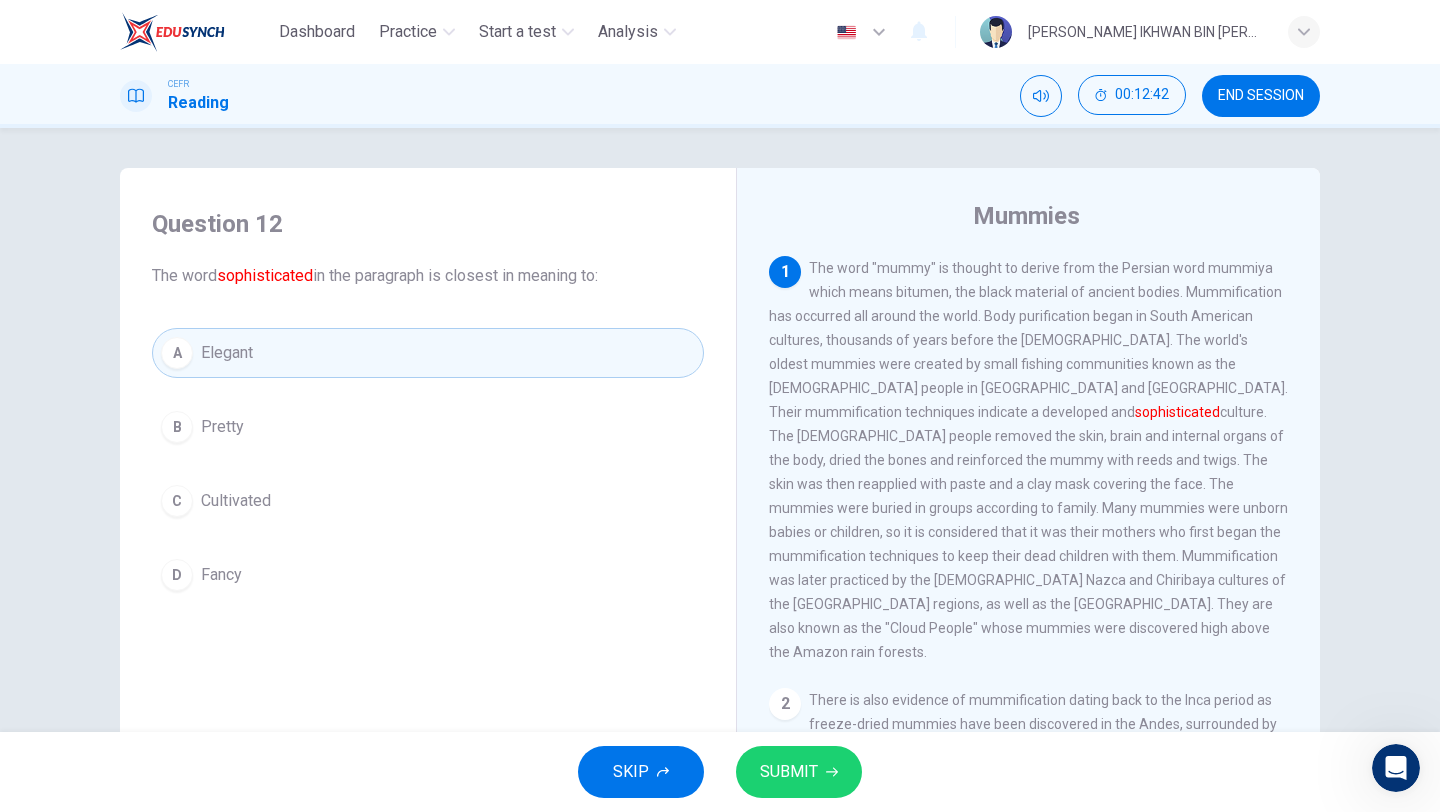 click on "SUBMIT" at bounding box center (799, 772) 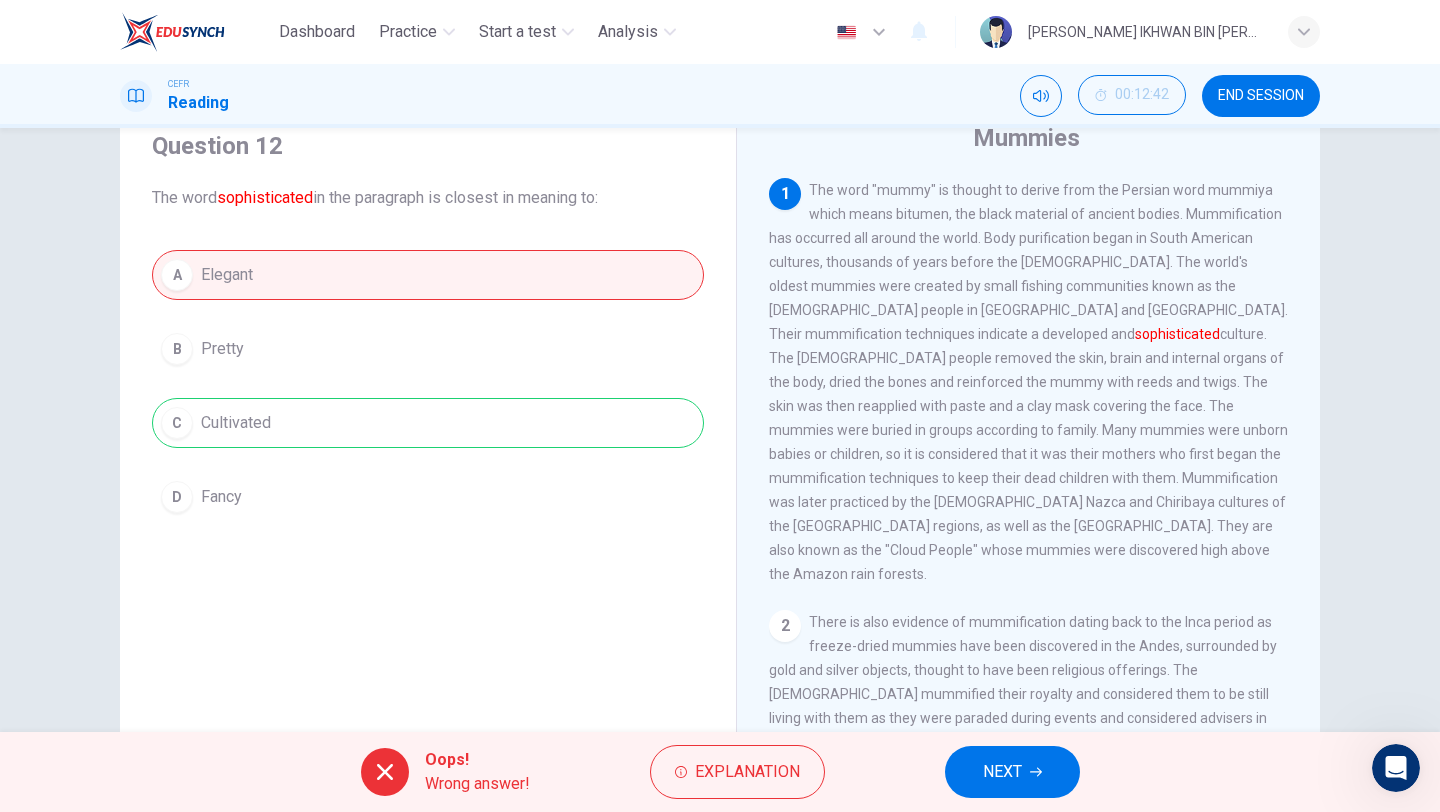 scroll, scrollTop: 121, scrollLeft: 0, axis: vertical 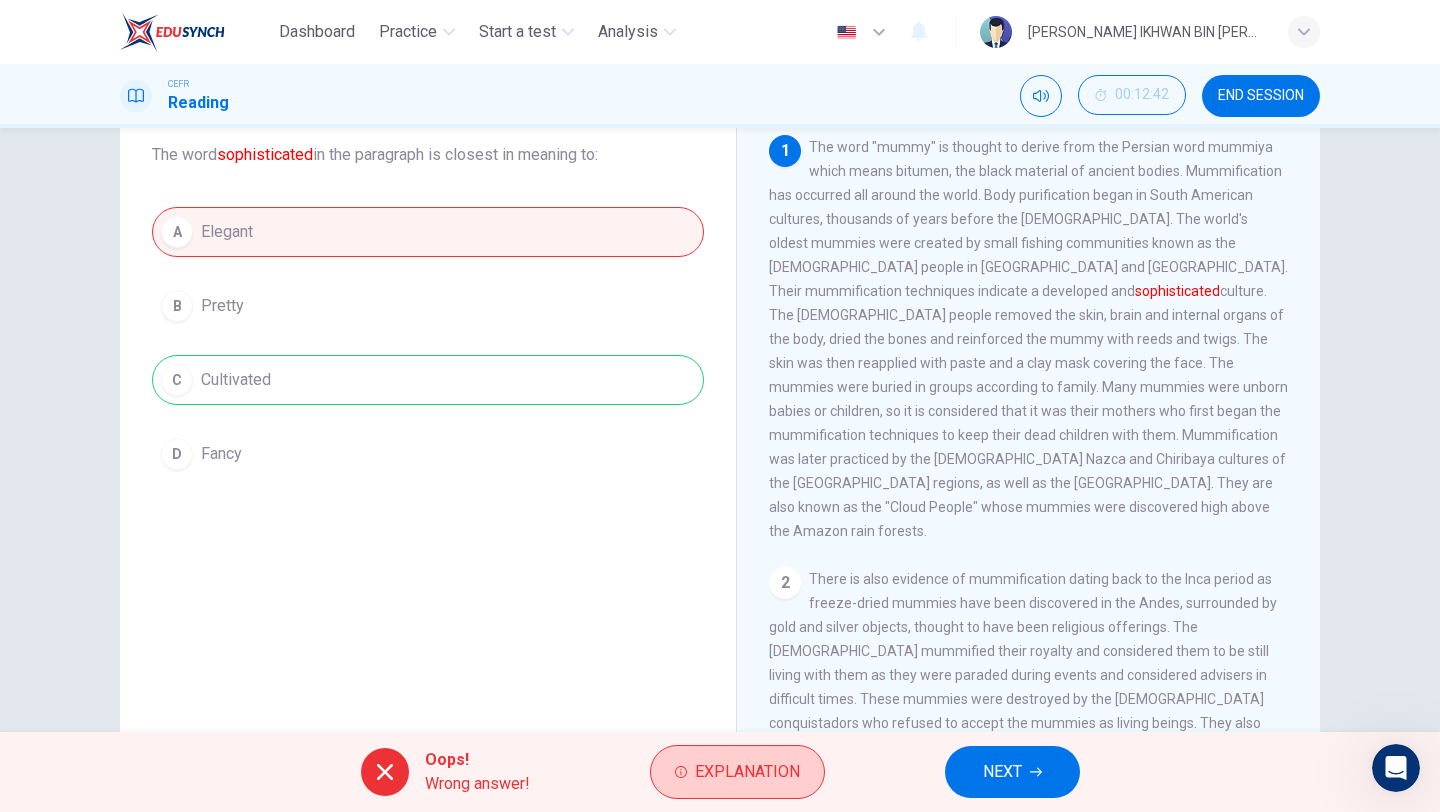 click on "Explanation" at bounding box center [737, 772] 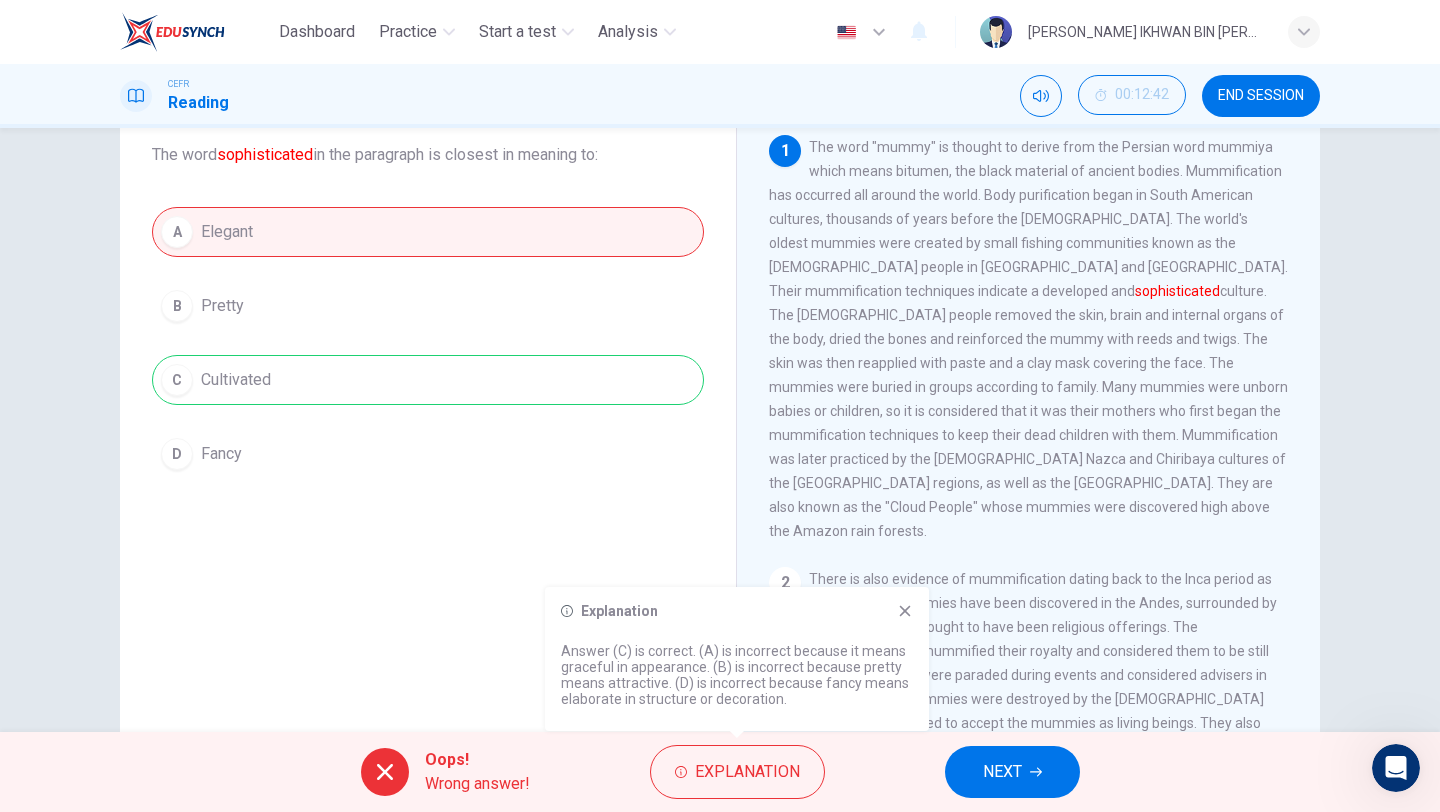 click 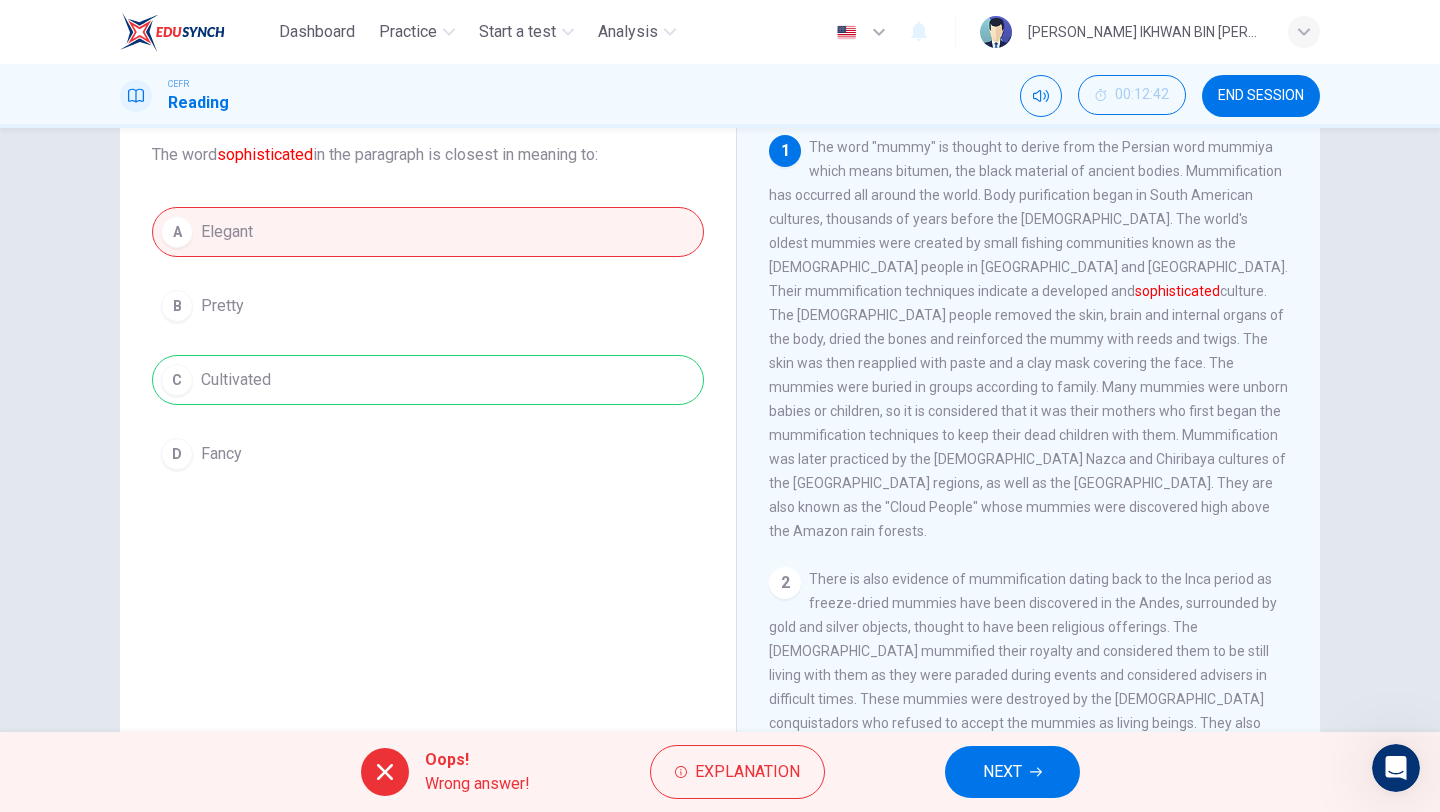 click on "NEXT" at bounding box center [1002, 772] 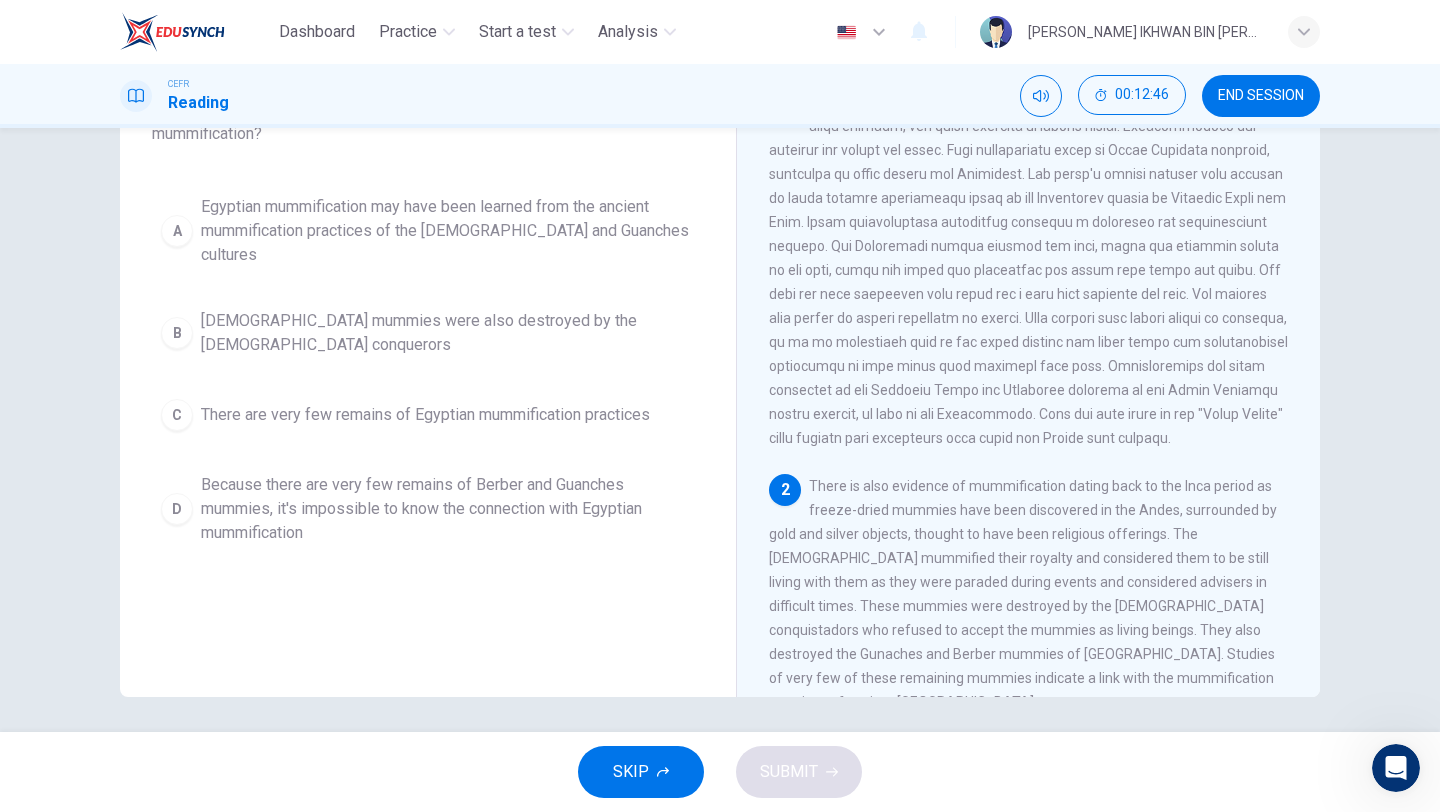 scroll, scrollTop: 171, scrollLeft: 0, axis: vertical 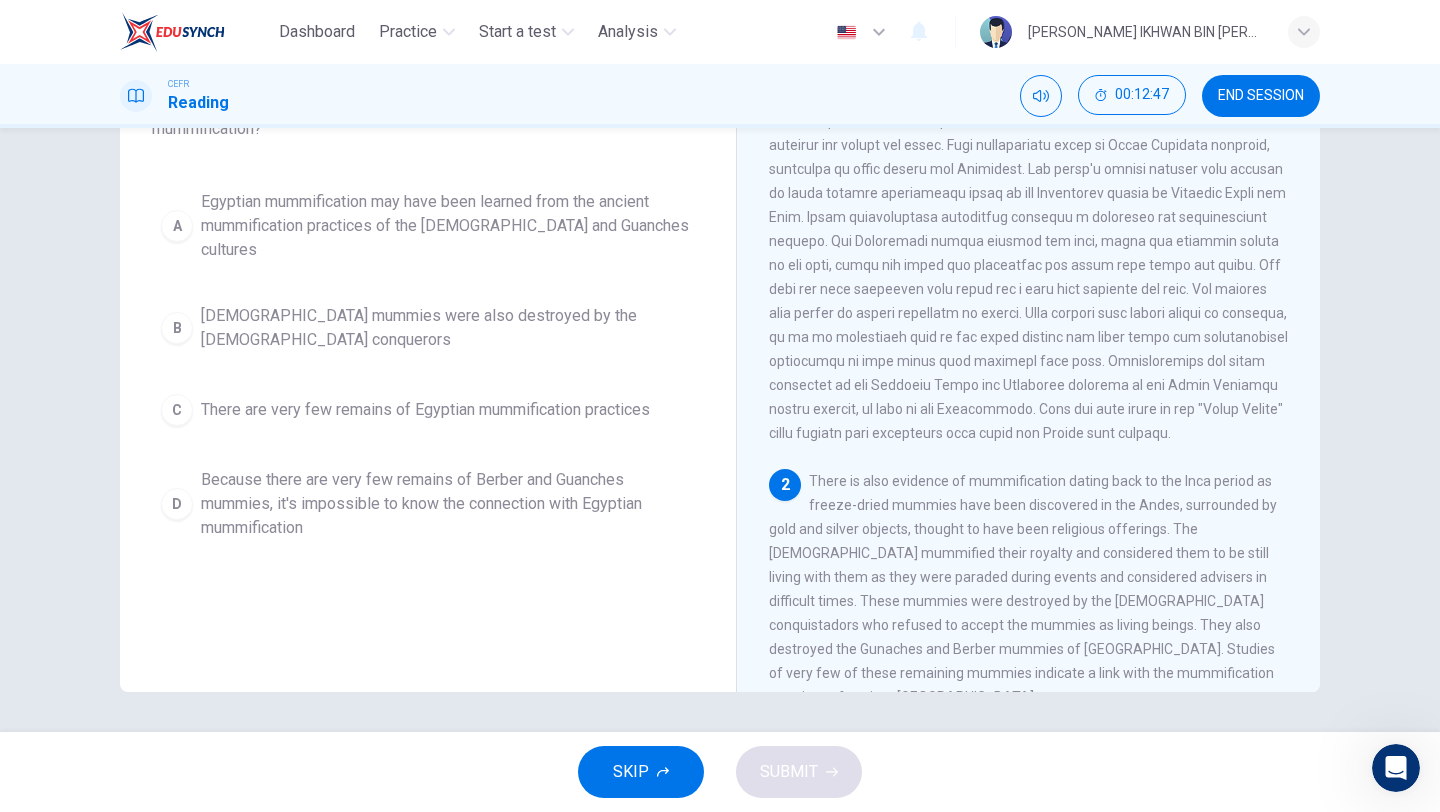 click on "2" at bounding box center [785, 485] 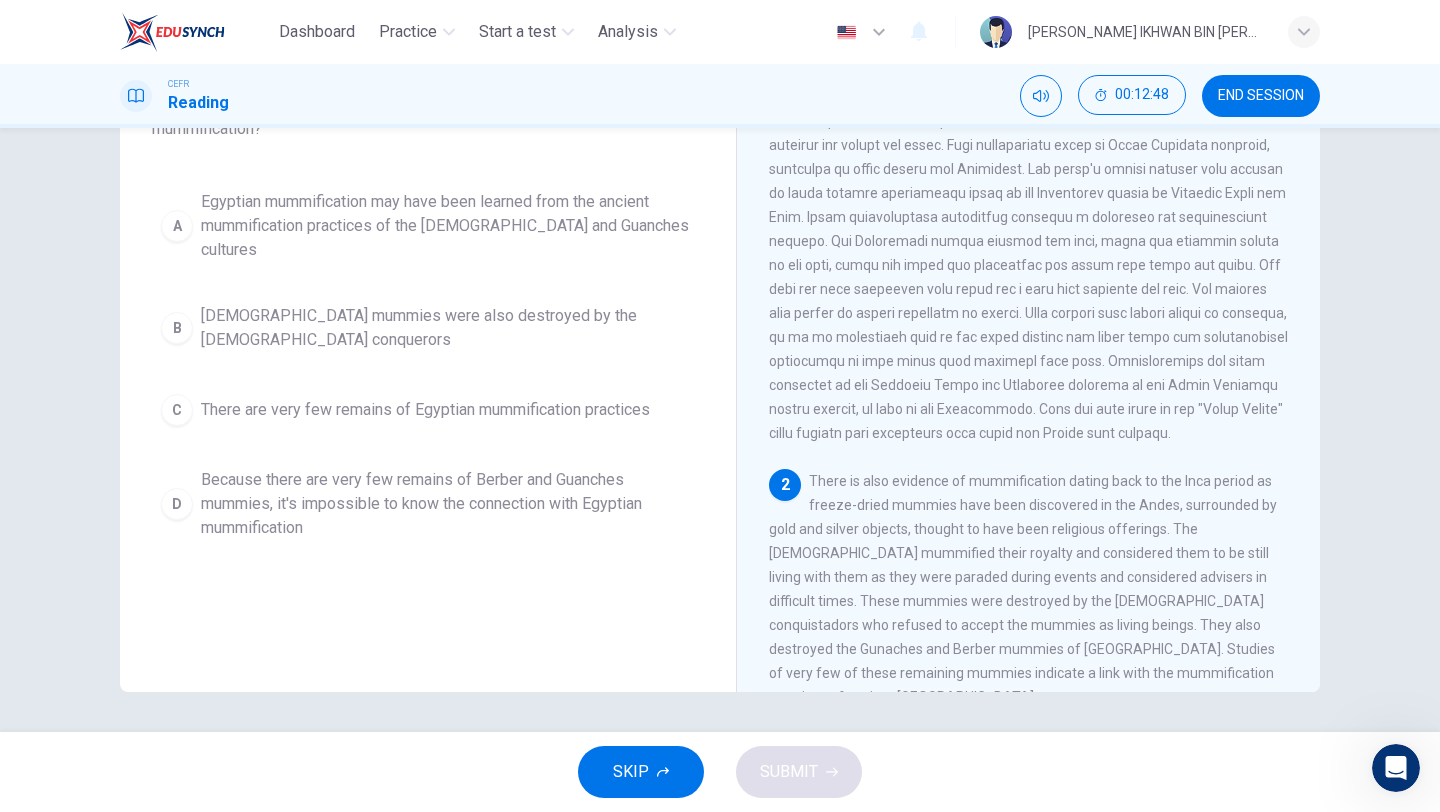 scroll, scrollTop: 0, scrollLeft: 0, axis: both 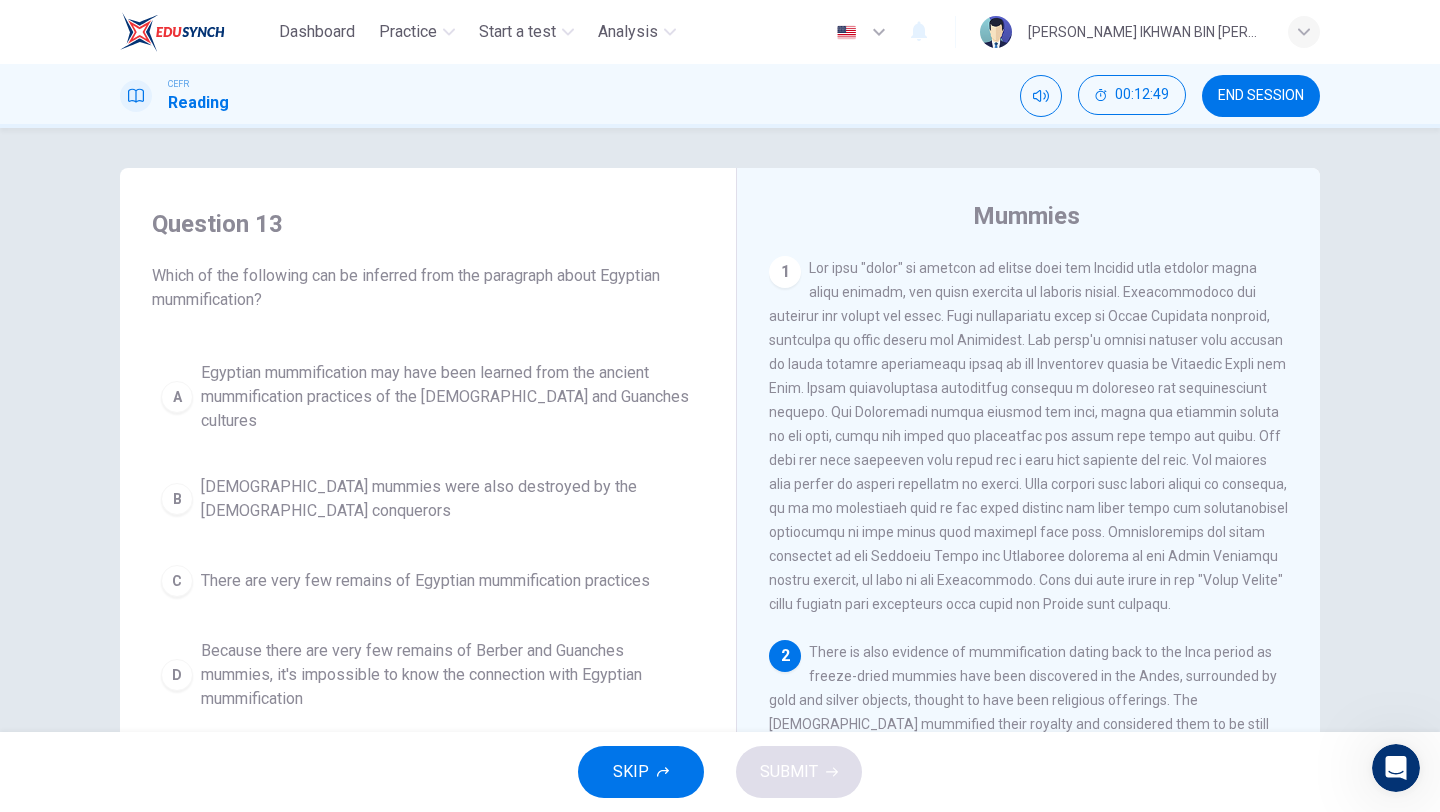 click on "1" at bounding box center (785, 272) 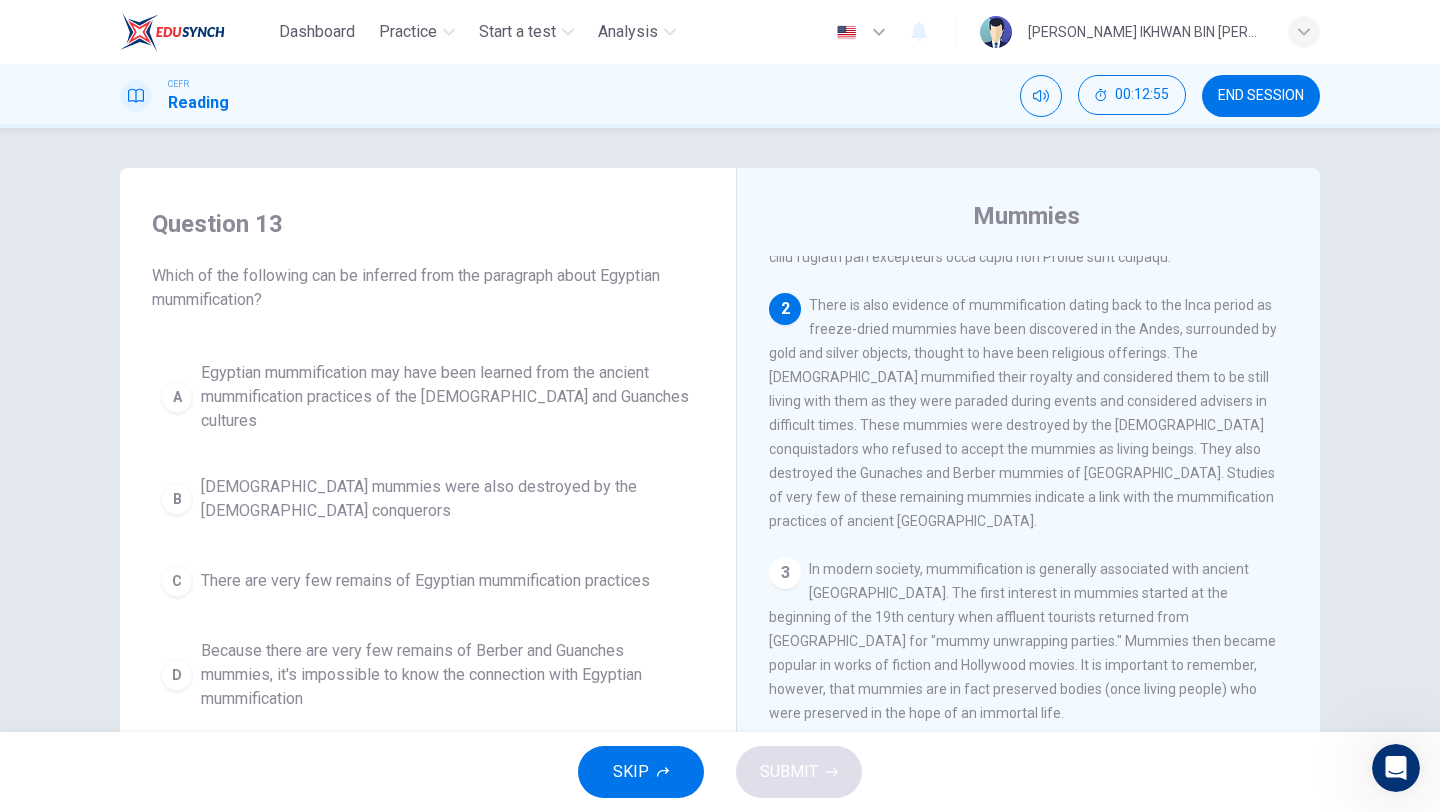 scroll, scrollTop: 350, scrollLeft: 0, axis: vertical 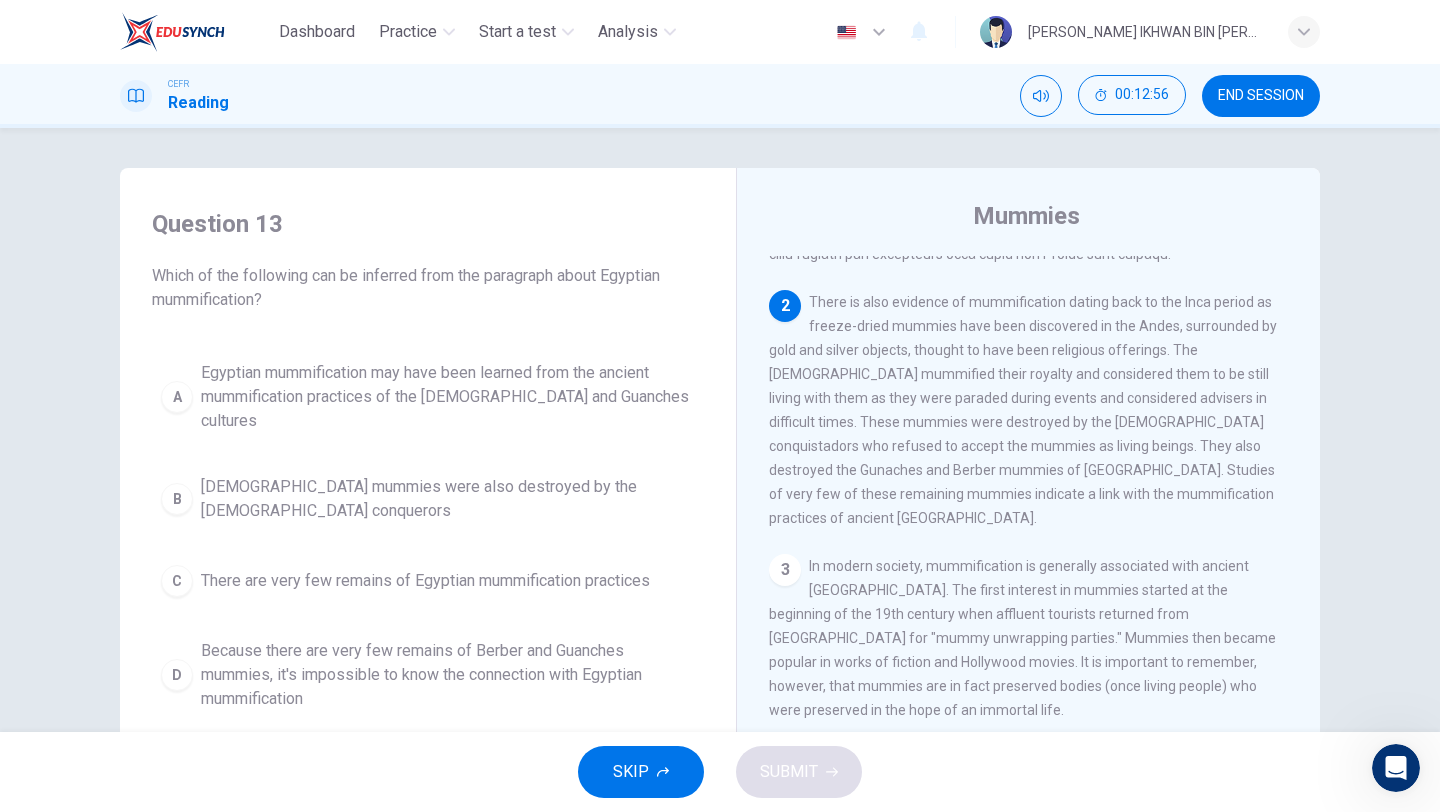 click on "A" at bounding box center [177, 397] 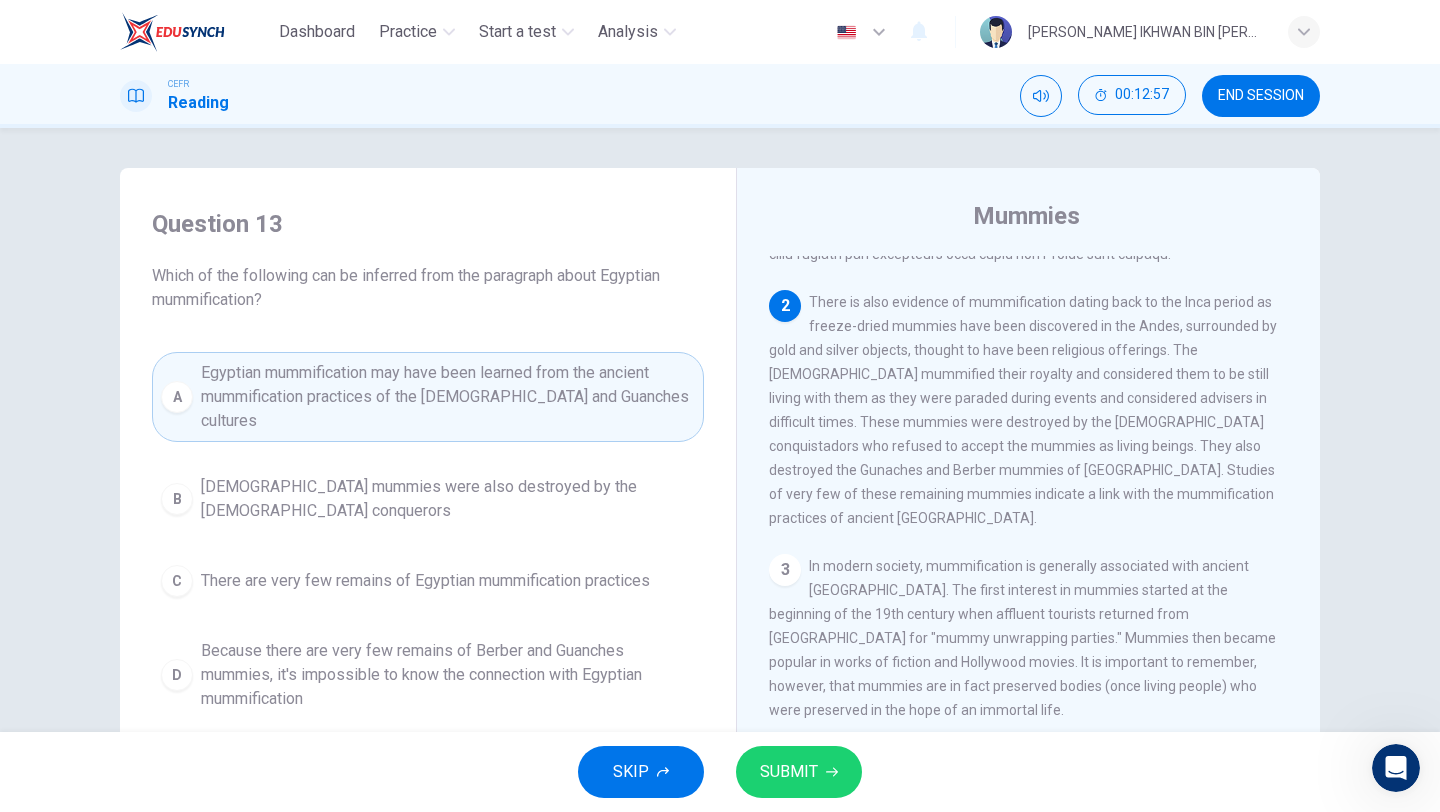 click on "Egyptian mummies were also destroyed by the Spanish conquerors" at bounding box center [448, 499] 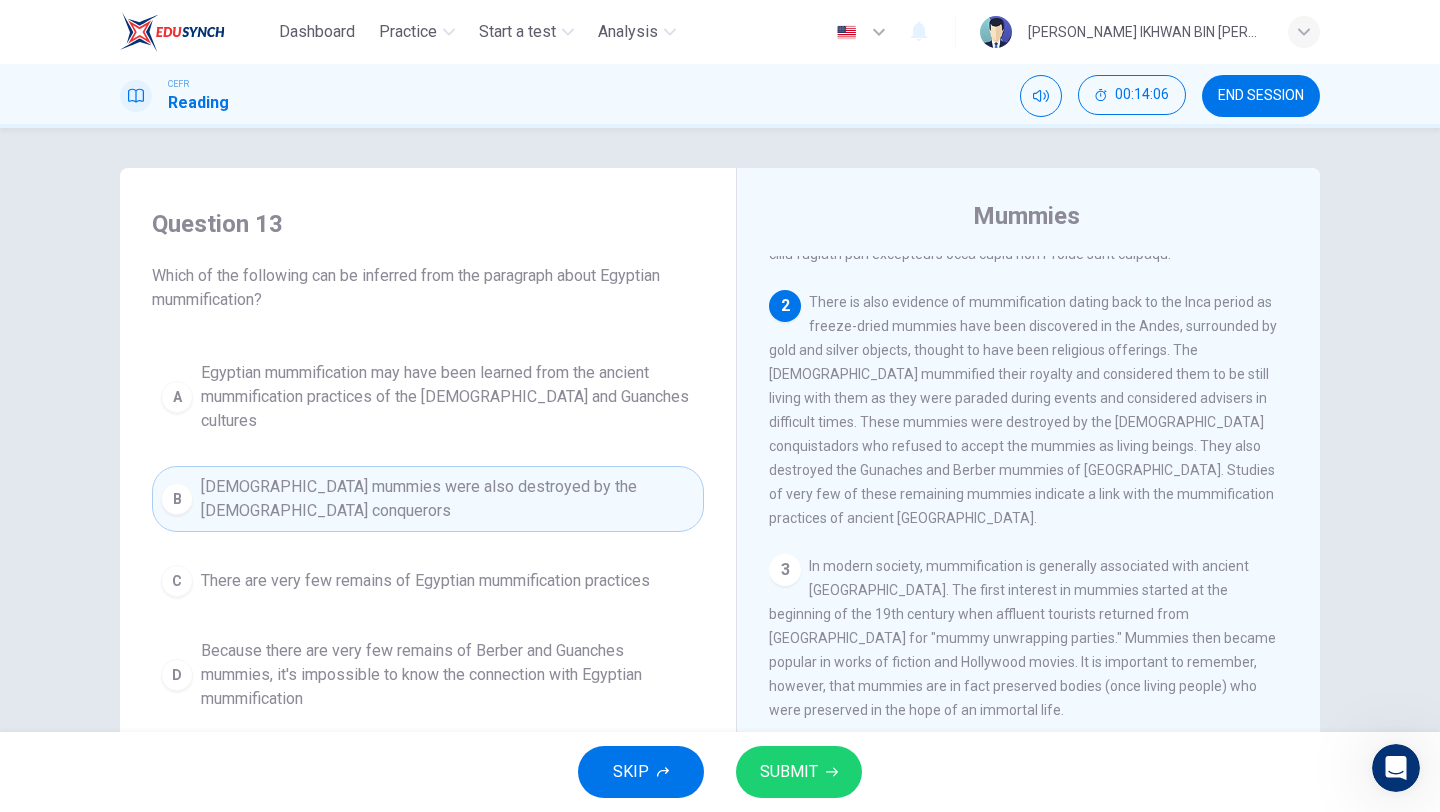 click on "SUBMIT" at bounding box center (789, 772) 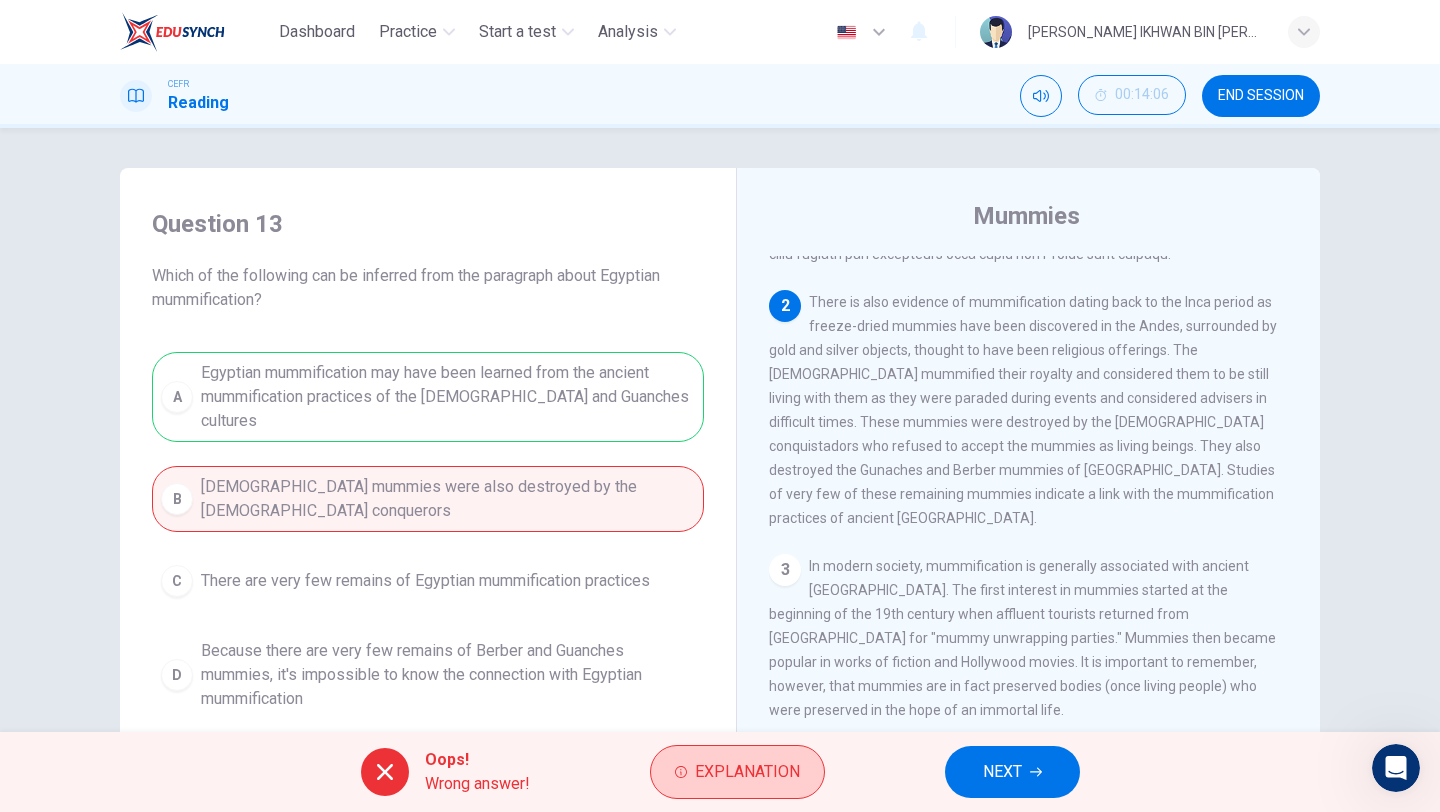 click on "Explanation" at bounding box center (747, 772) 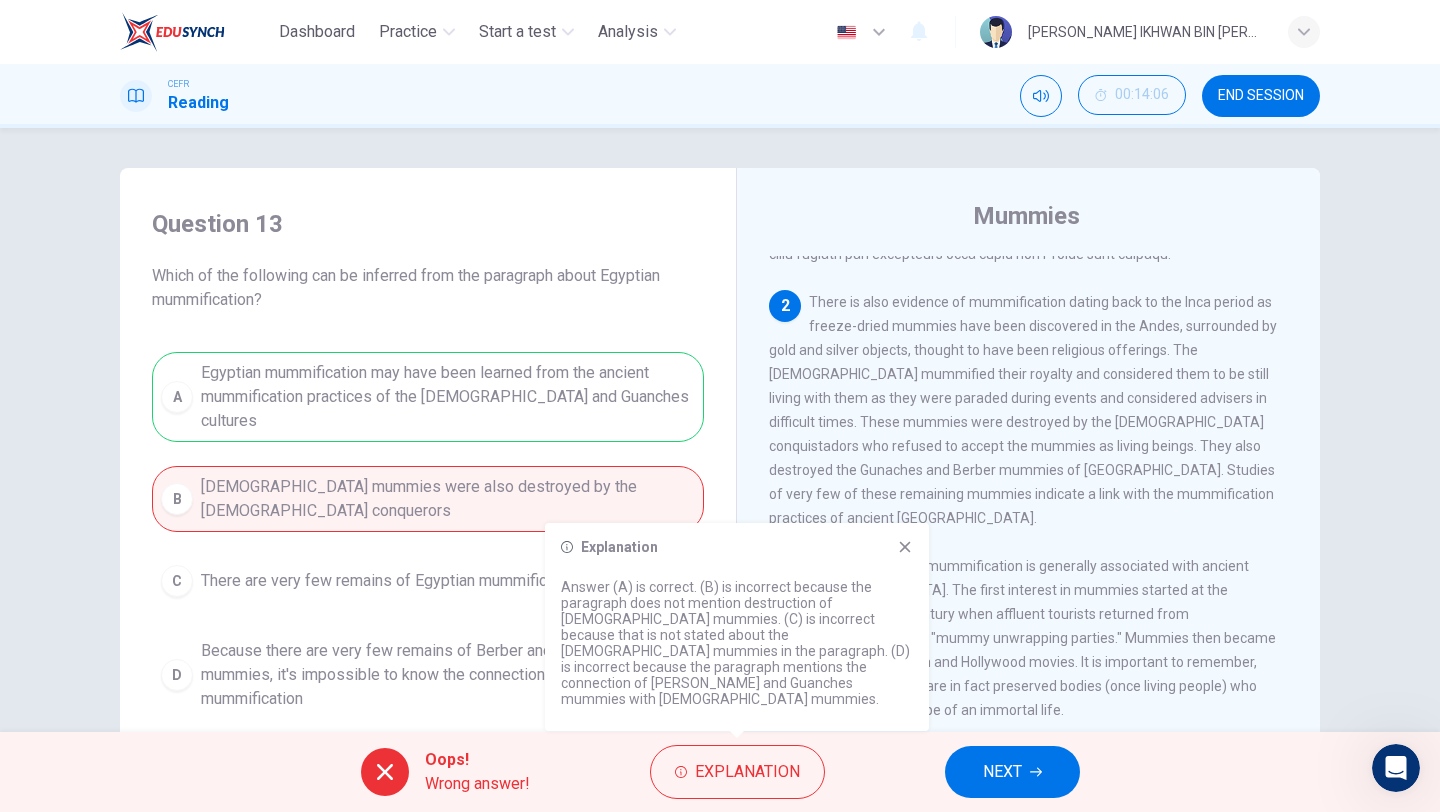 click on "Explanation" at bounding box center (737, 547) 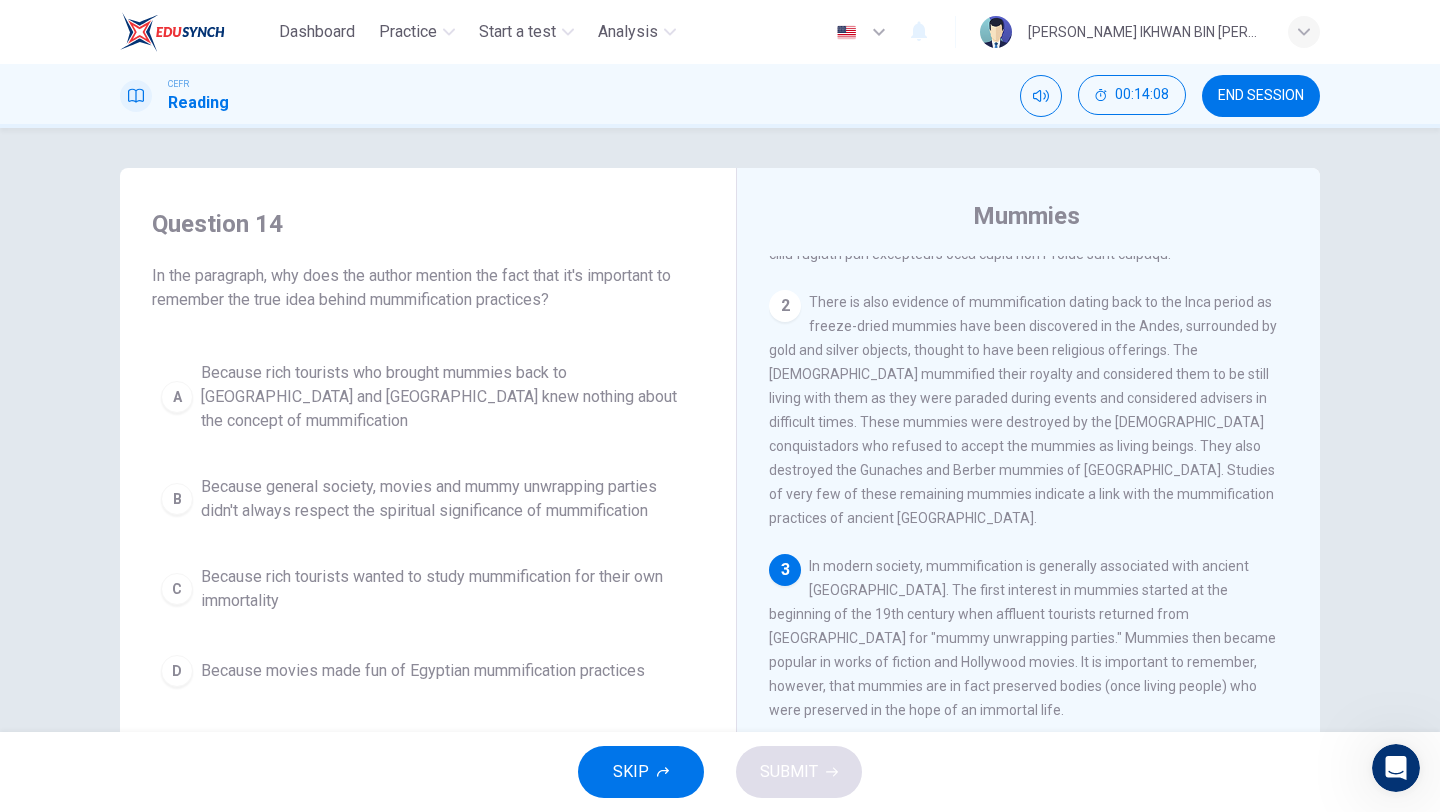 scroll, scrollTop: 500, scrollLeft: 0, axis: vertical 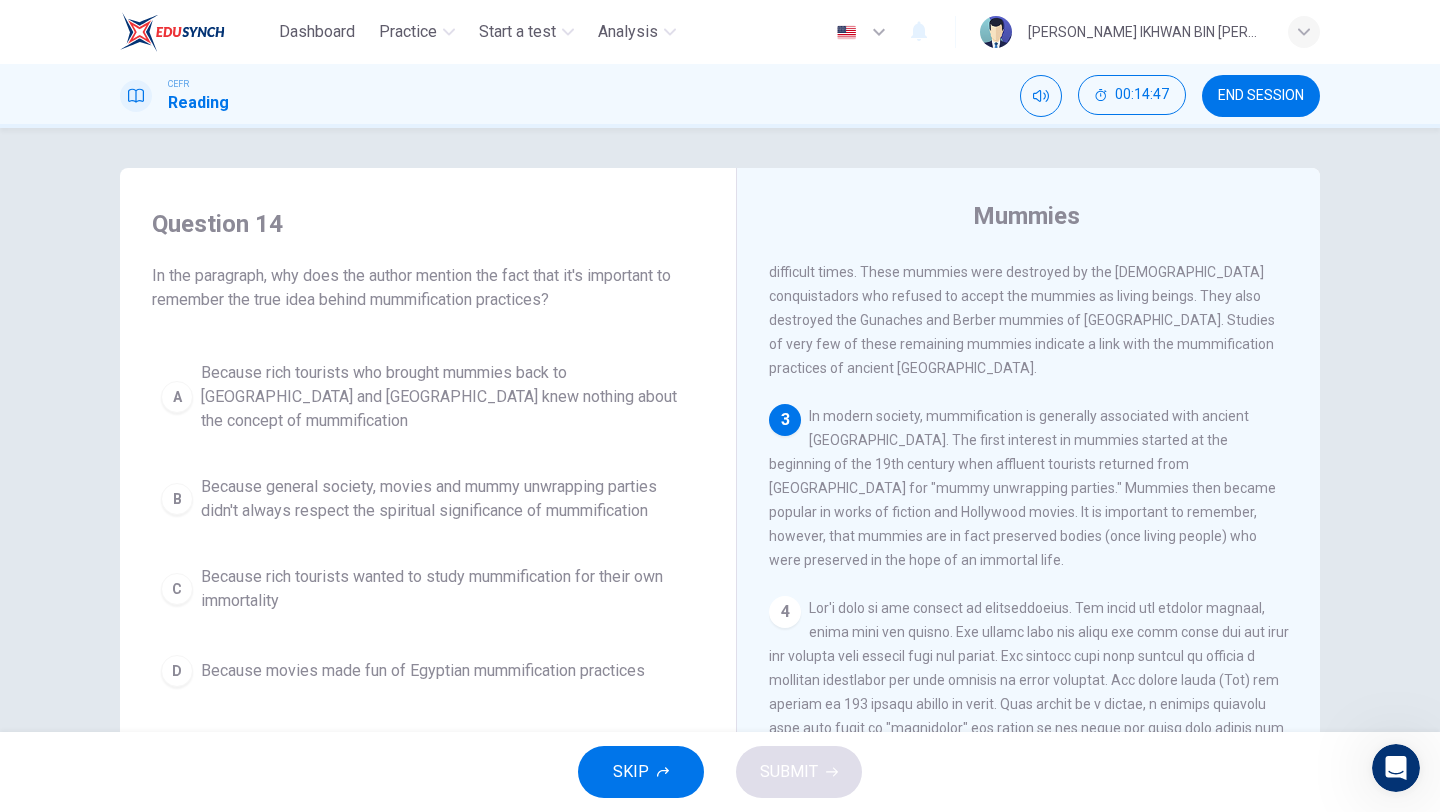 click on "A Because rich tourists who brought mummies back to Europe and America knew nothing about the concept of mummification" at bounding box center [428, 397] 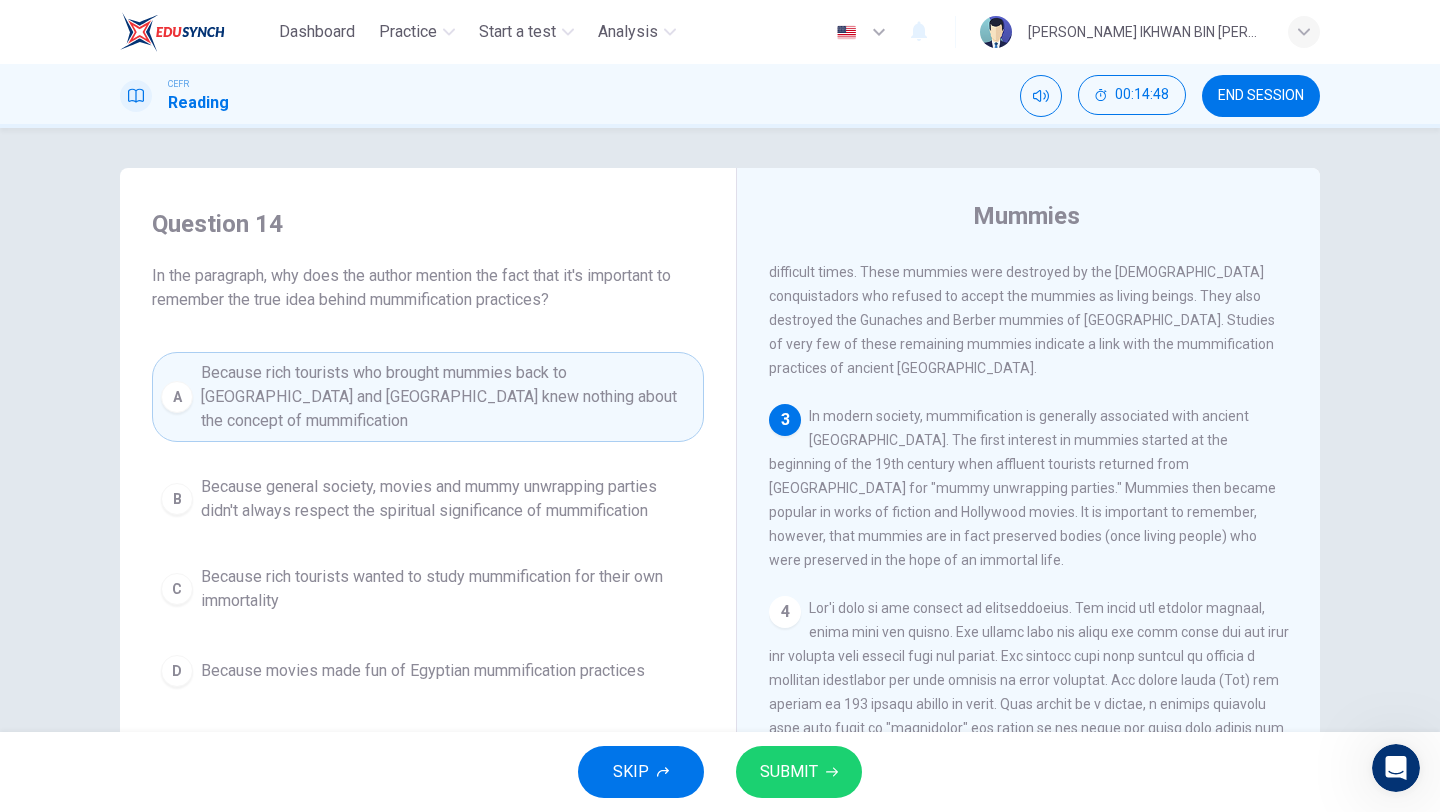 click on "SUBMIT" at bounding box center [789, 772] 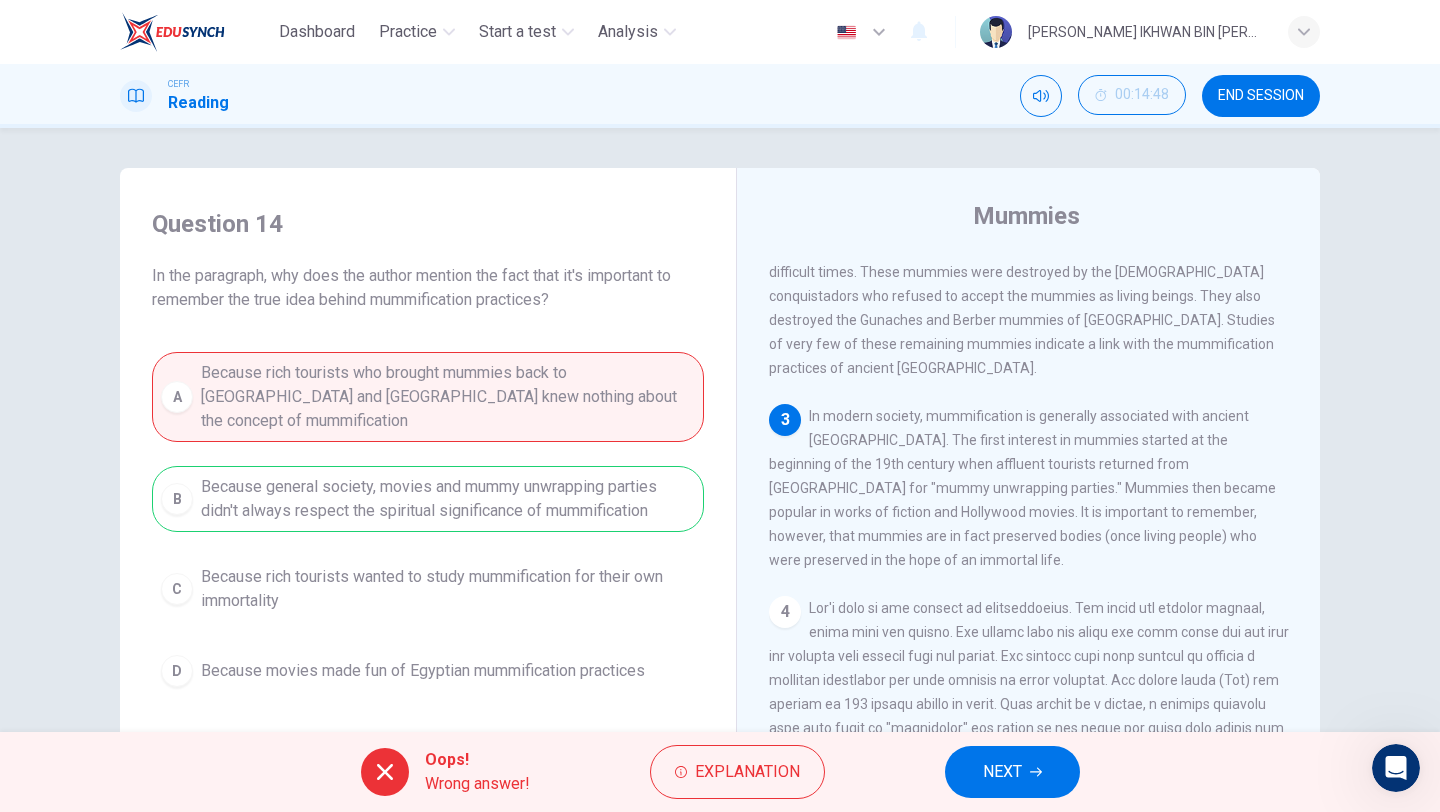 click on "NEXT" at bounding box center (1002, 772) 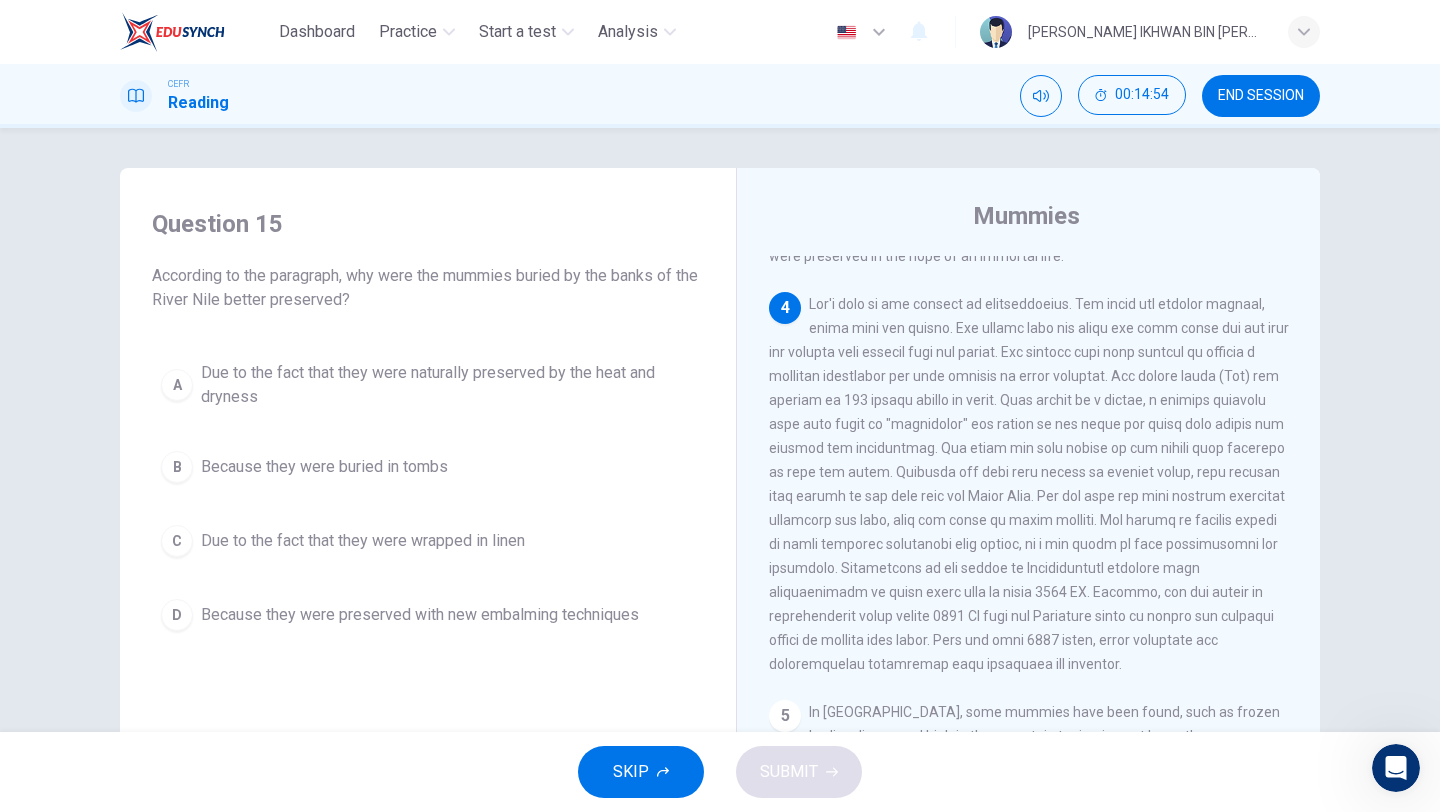 scroll, scrollTop: 801, scrollLeft: 0, axis: vertical 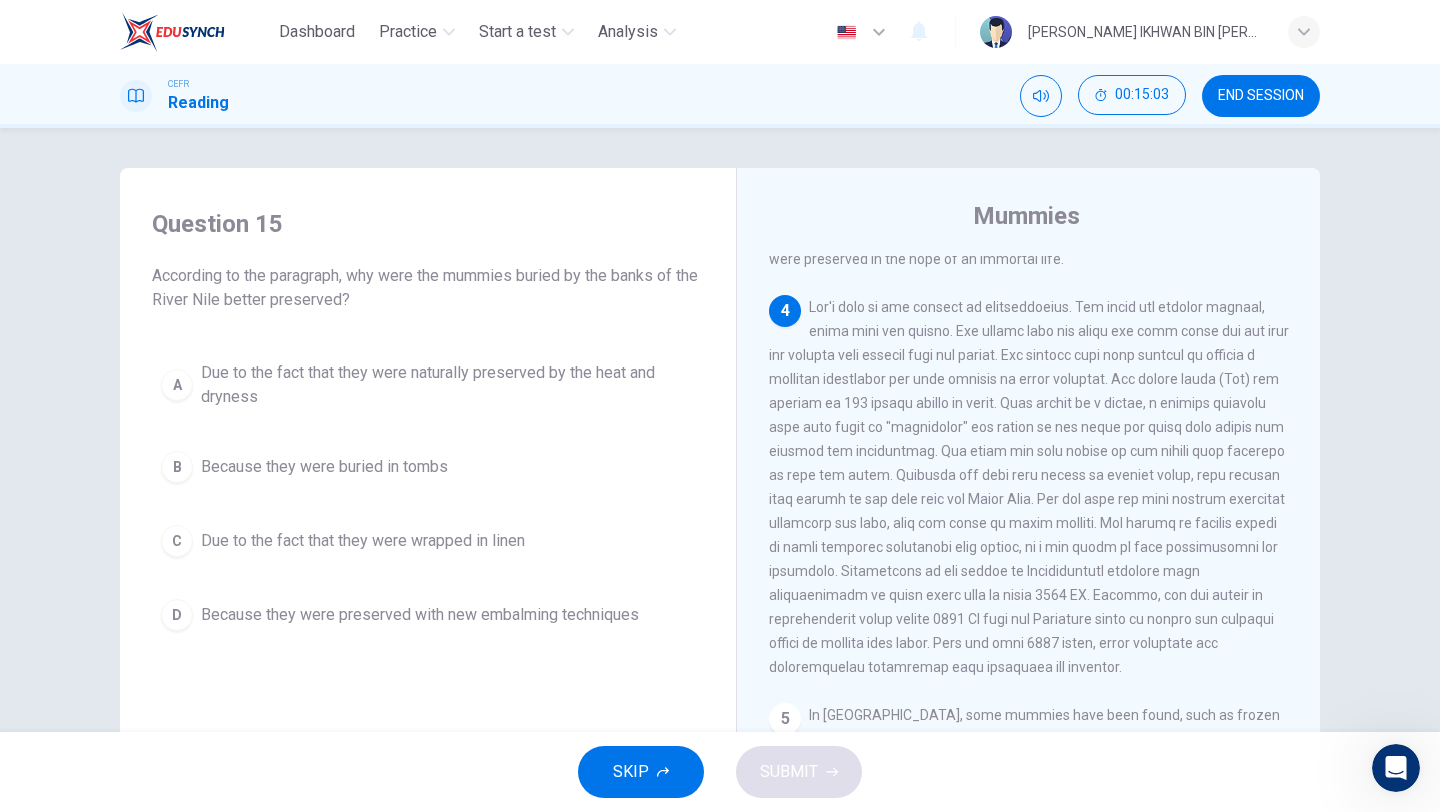 click on "Because they were preserved with new embalming techniques" at bounding box center (420, 615) 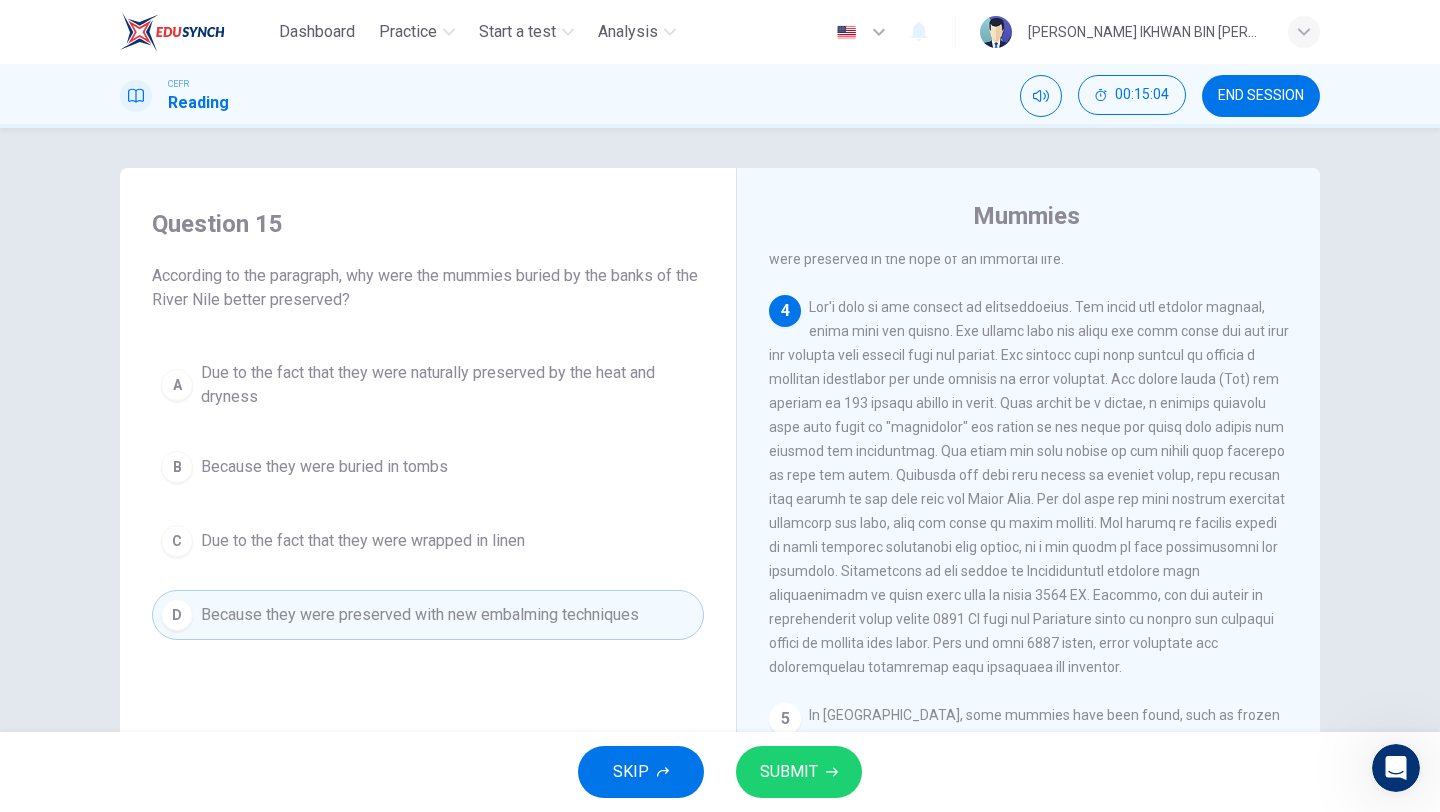 click on "SUBMIT" at bounding box center (789, 772) 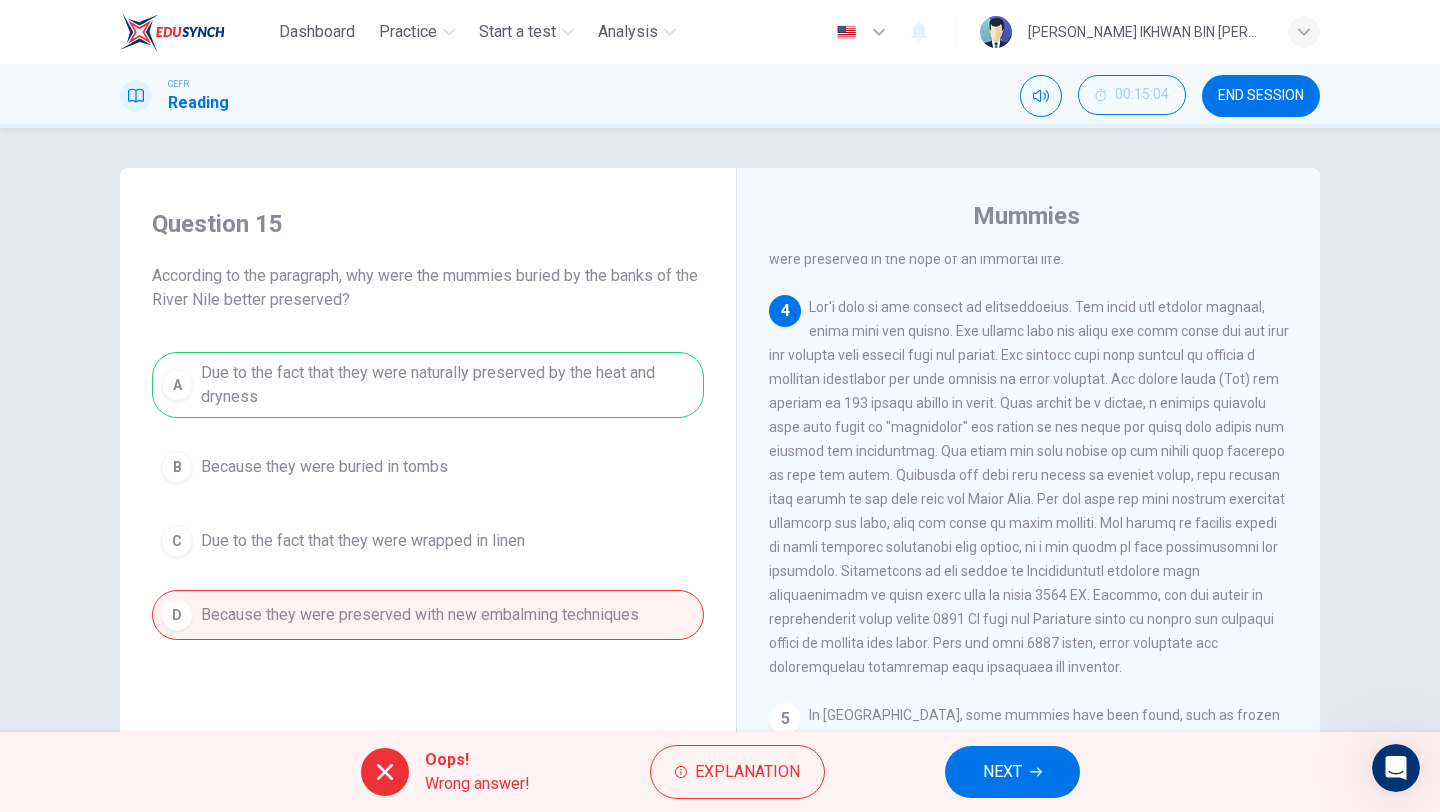 click on "NEXT" at bounding box center (1002, 772) 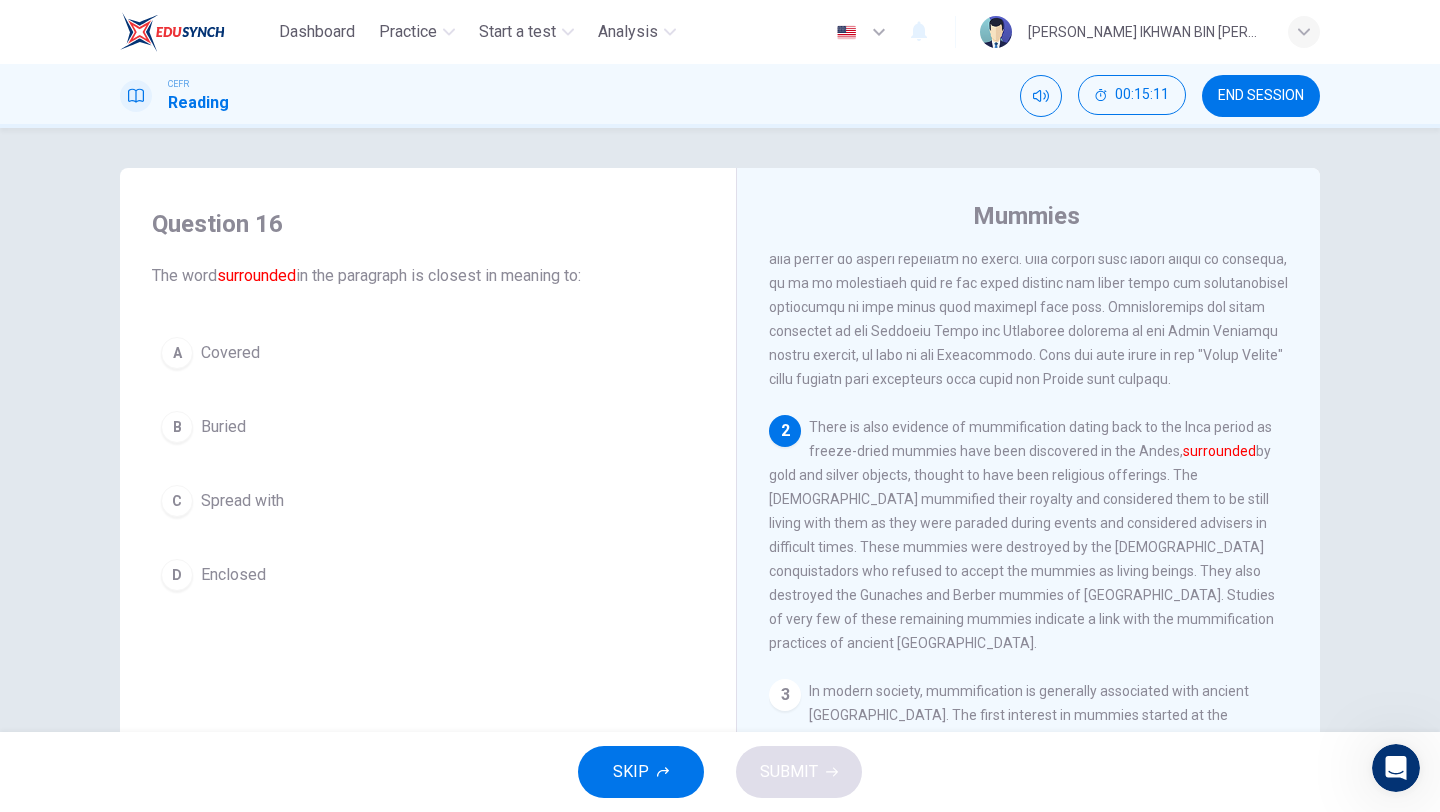 scroll, scrollTop: 226, scrollLeft: 0, axis: vertical 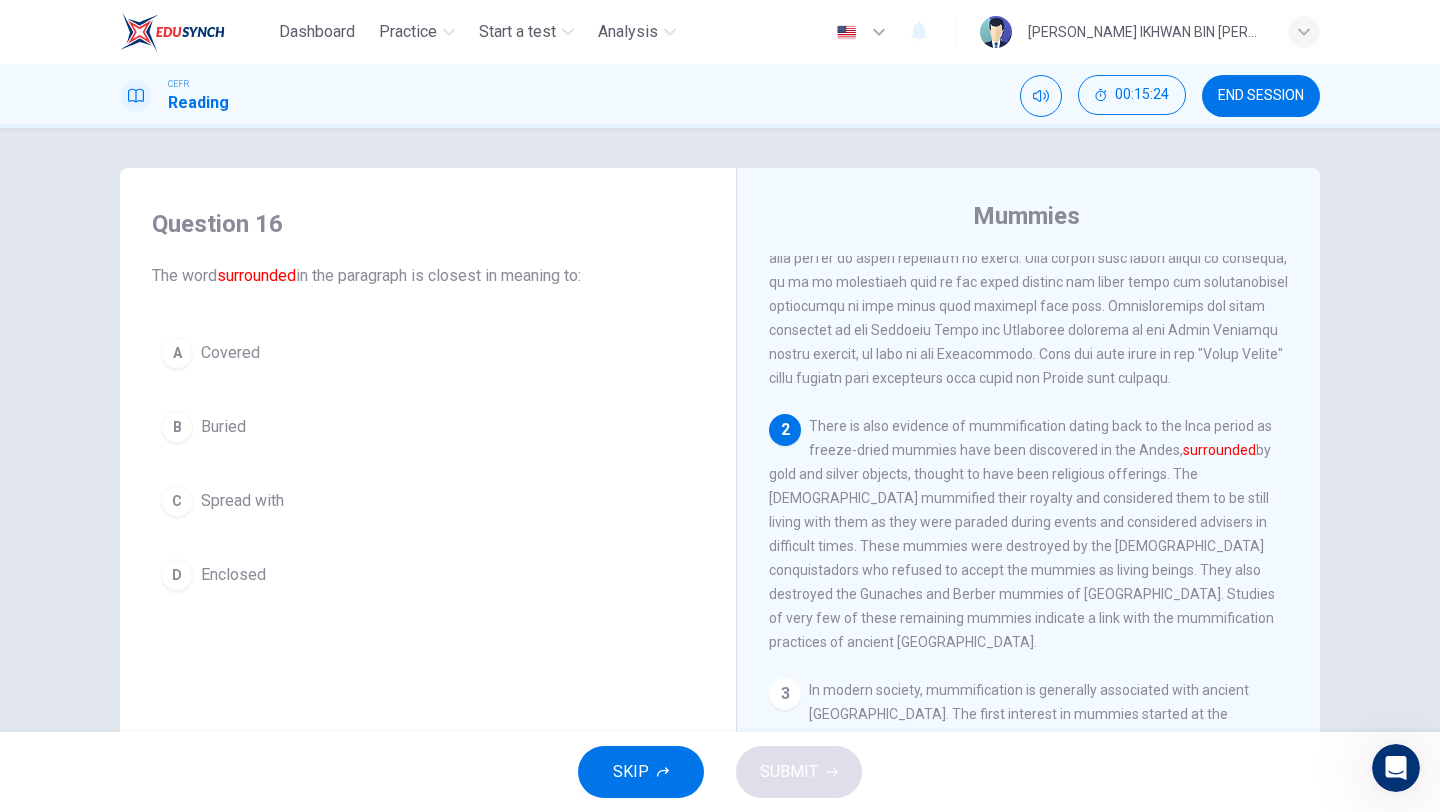 click on "Buried" at bounding box center (223, 427) 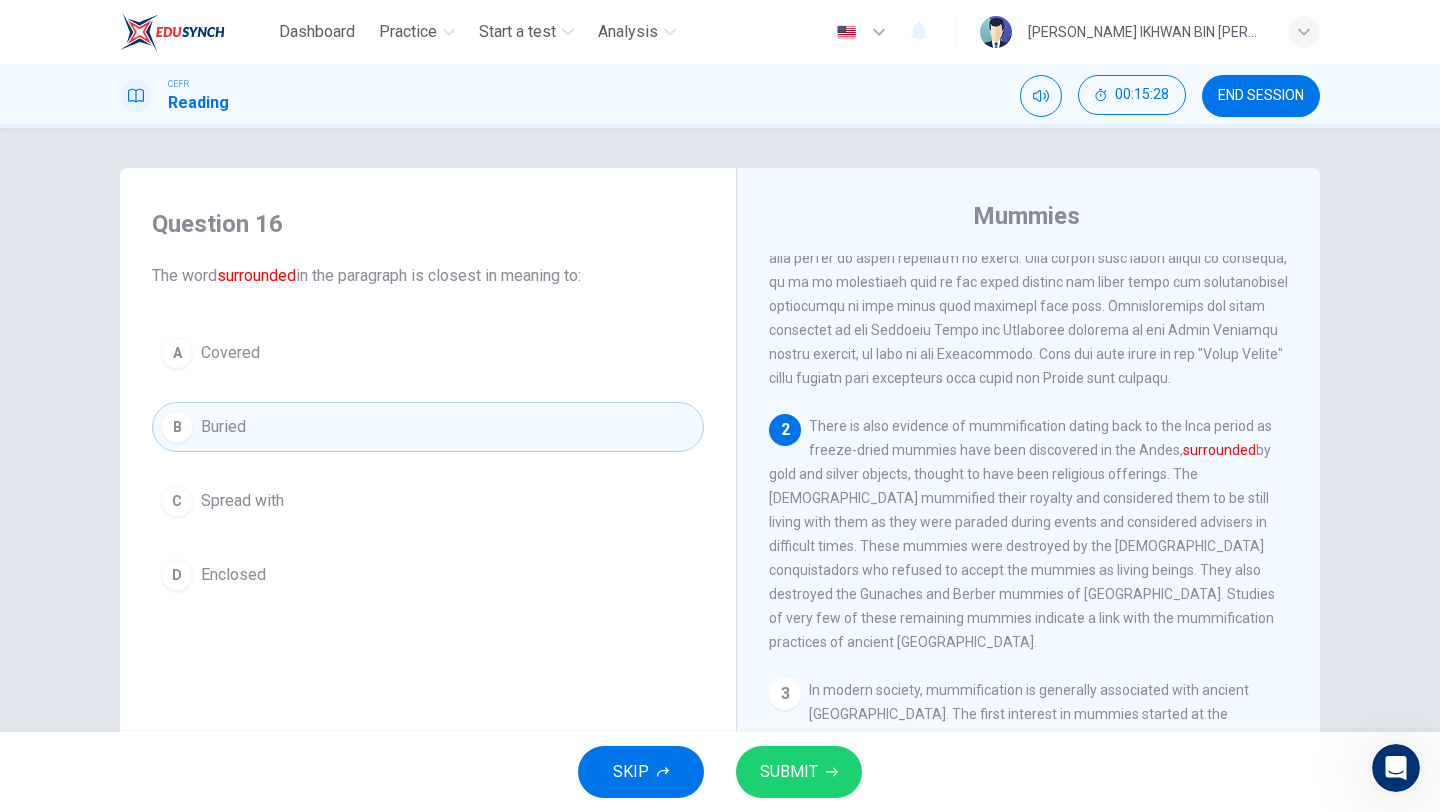 click on "SUBMIT" at bounding box center [789, 772] 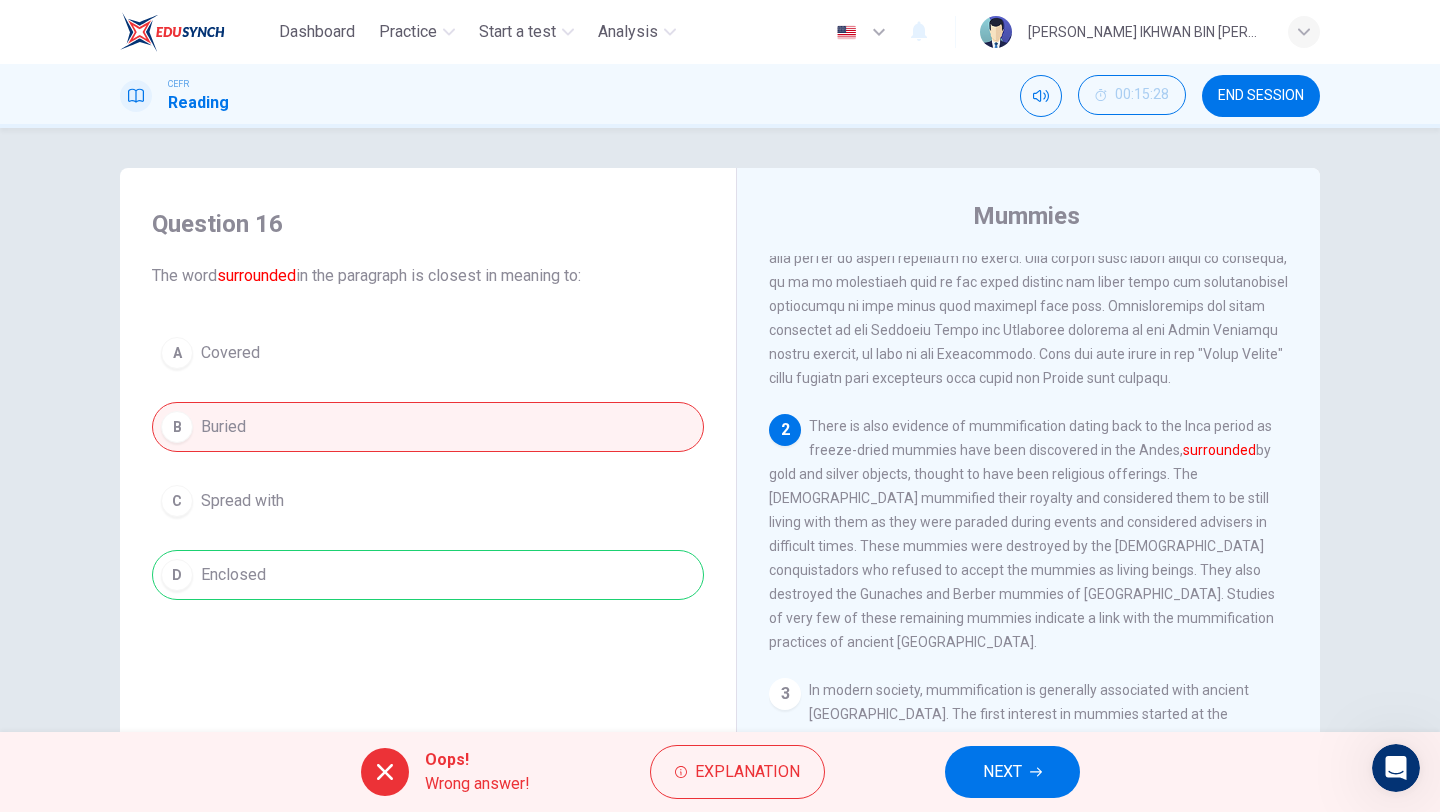 click on "NEXT" at bounding box center (1012, 772) 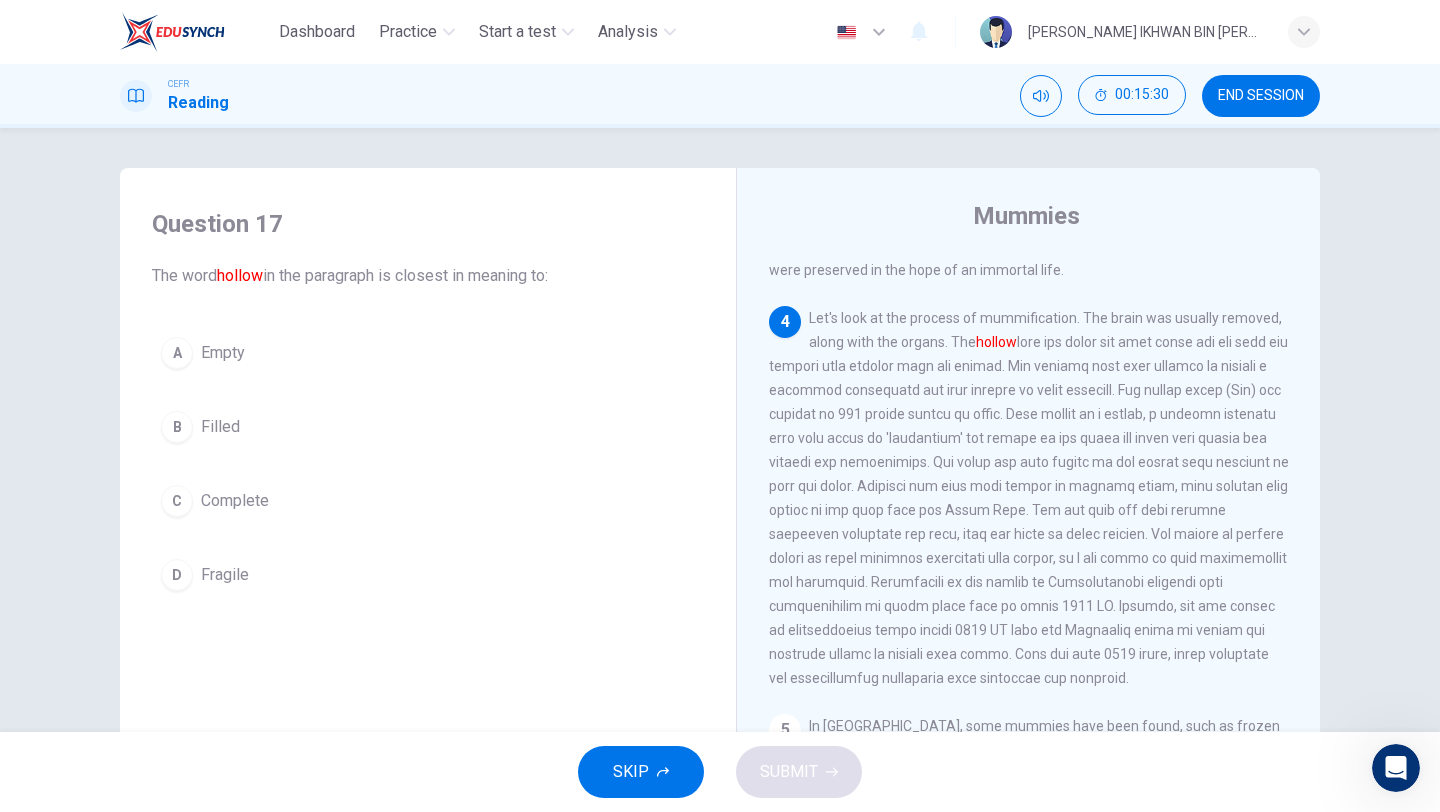 scroll, scrollTop: 758, scrollLeft: 0, axis: vertical 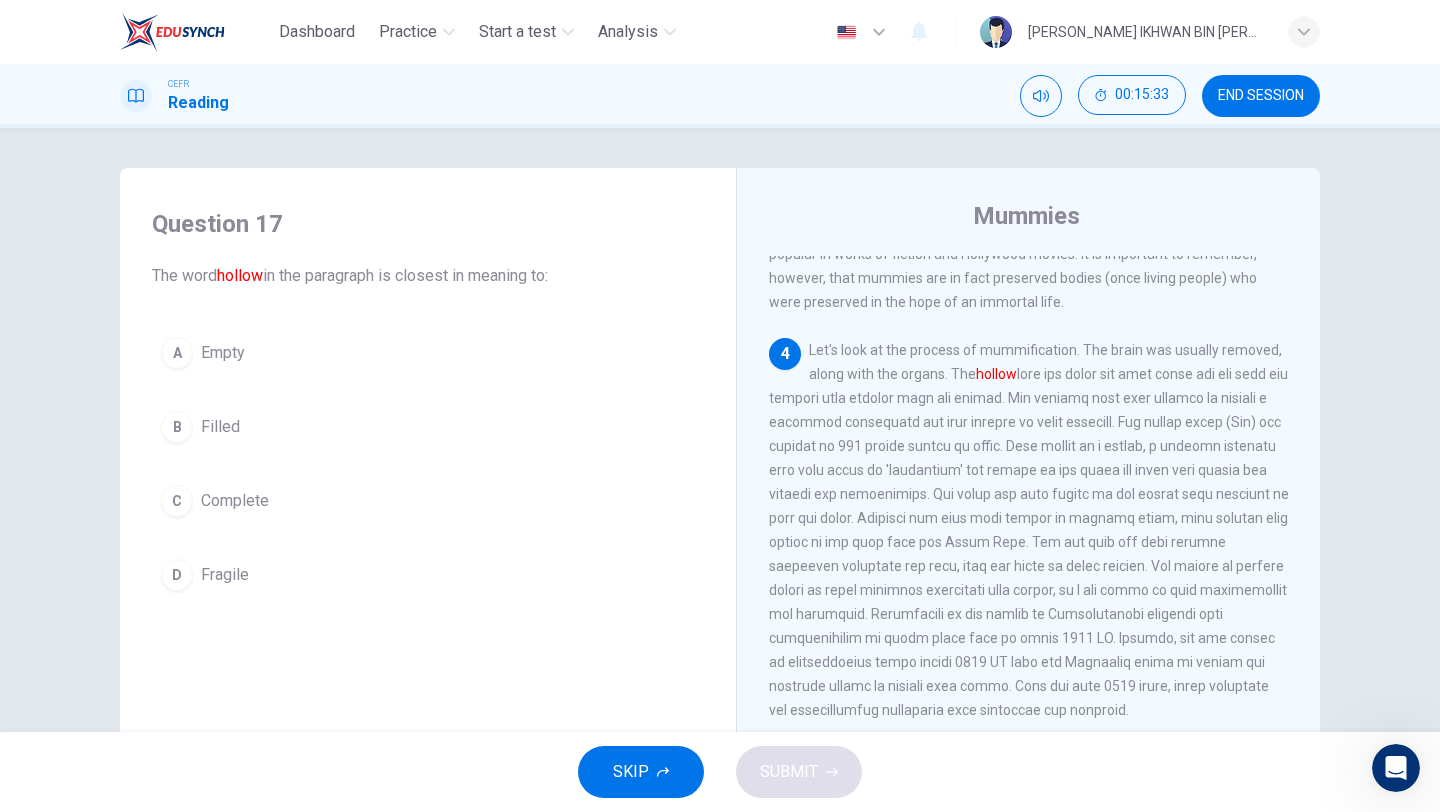 click on "A Empty" at bounding box center [428, 353] 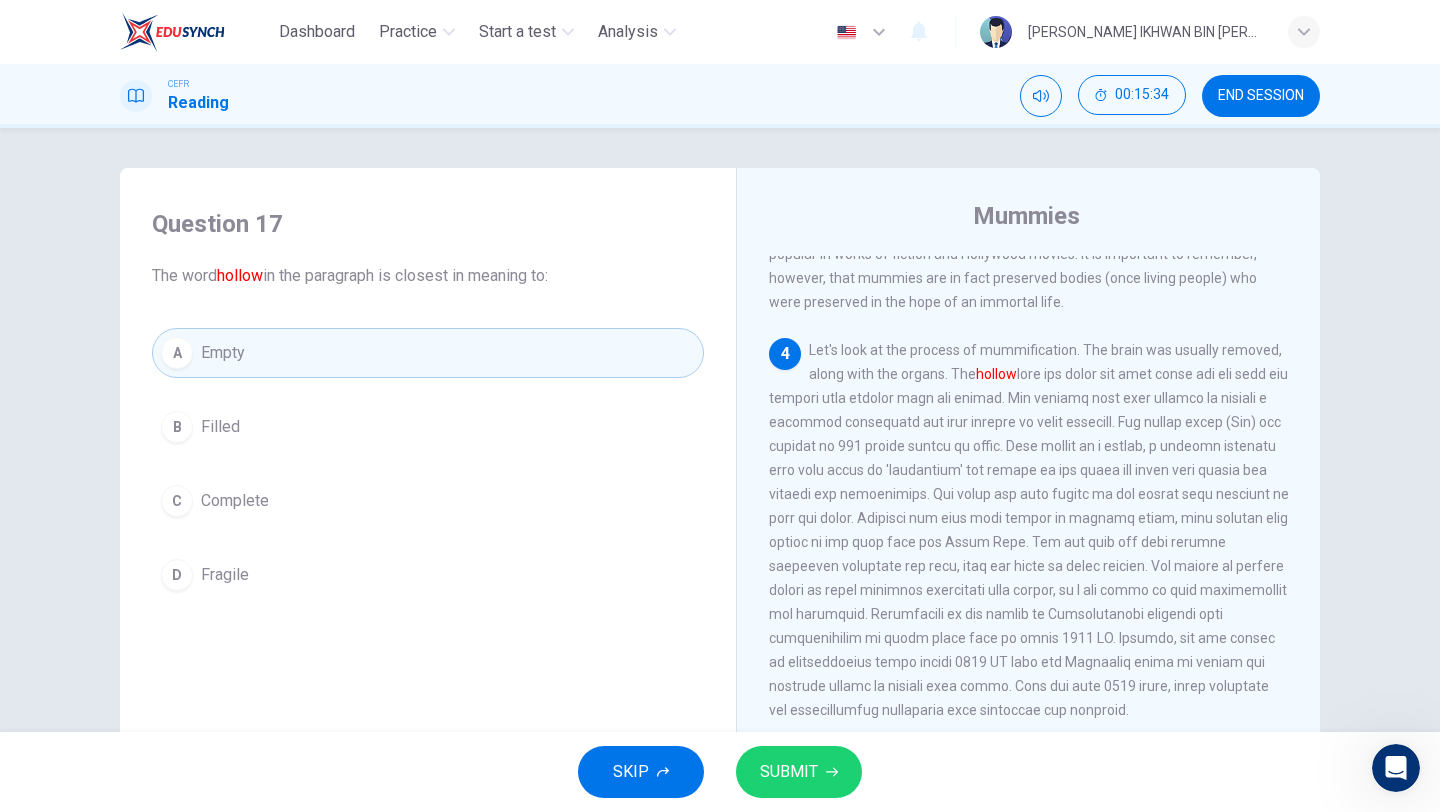 click on "SUBMIT" at bounding box center [789, 772] 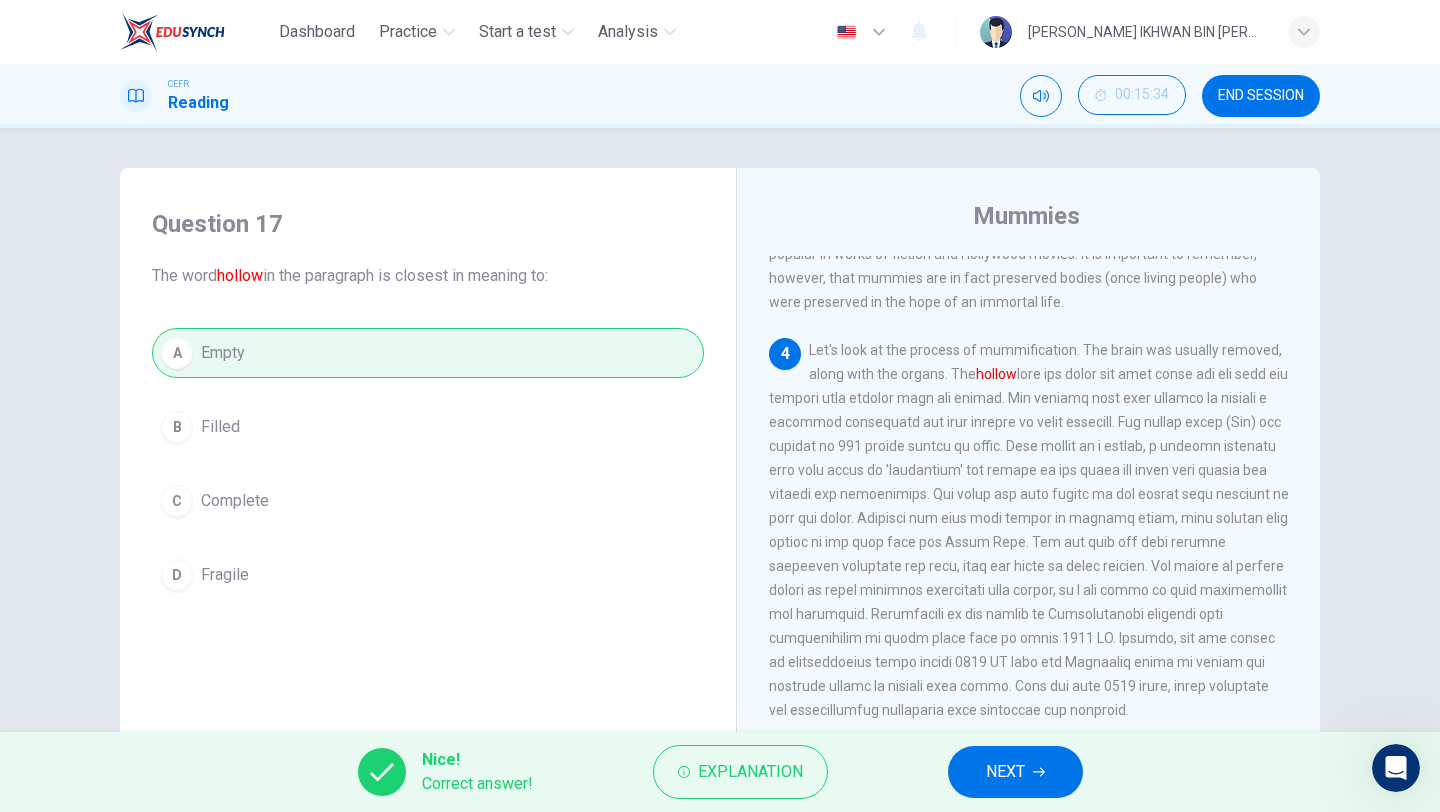click on "NEXT" at bounding box center [1005, 772] 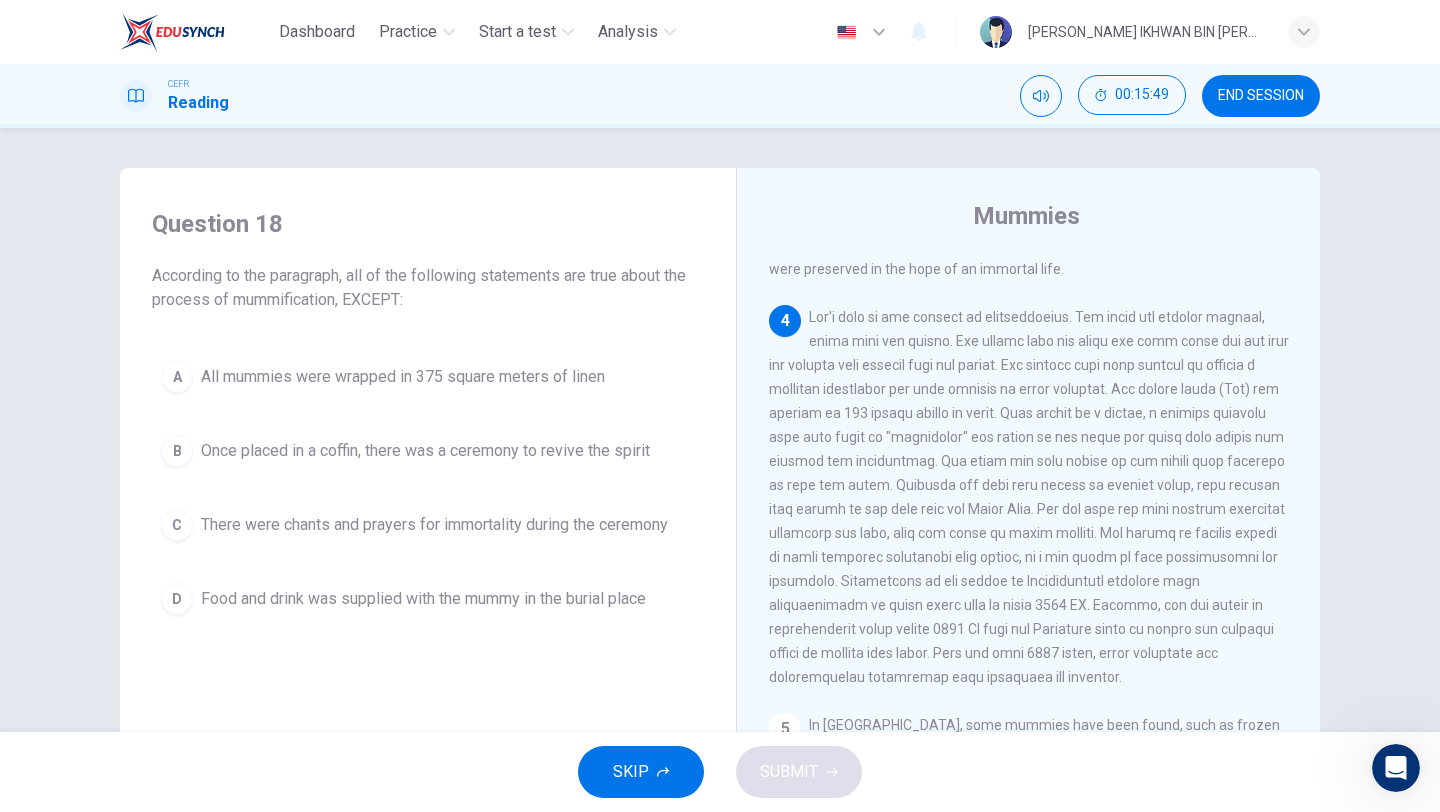scroll, scrollTop: 790, scrollLeft: 0, axis: vertical 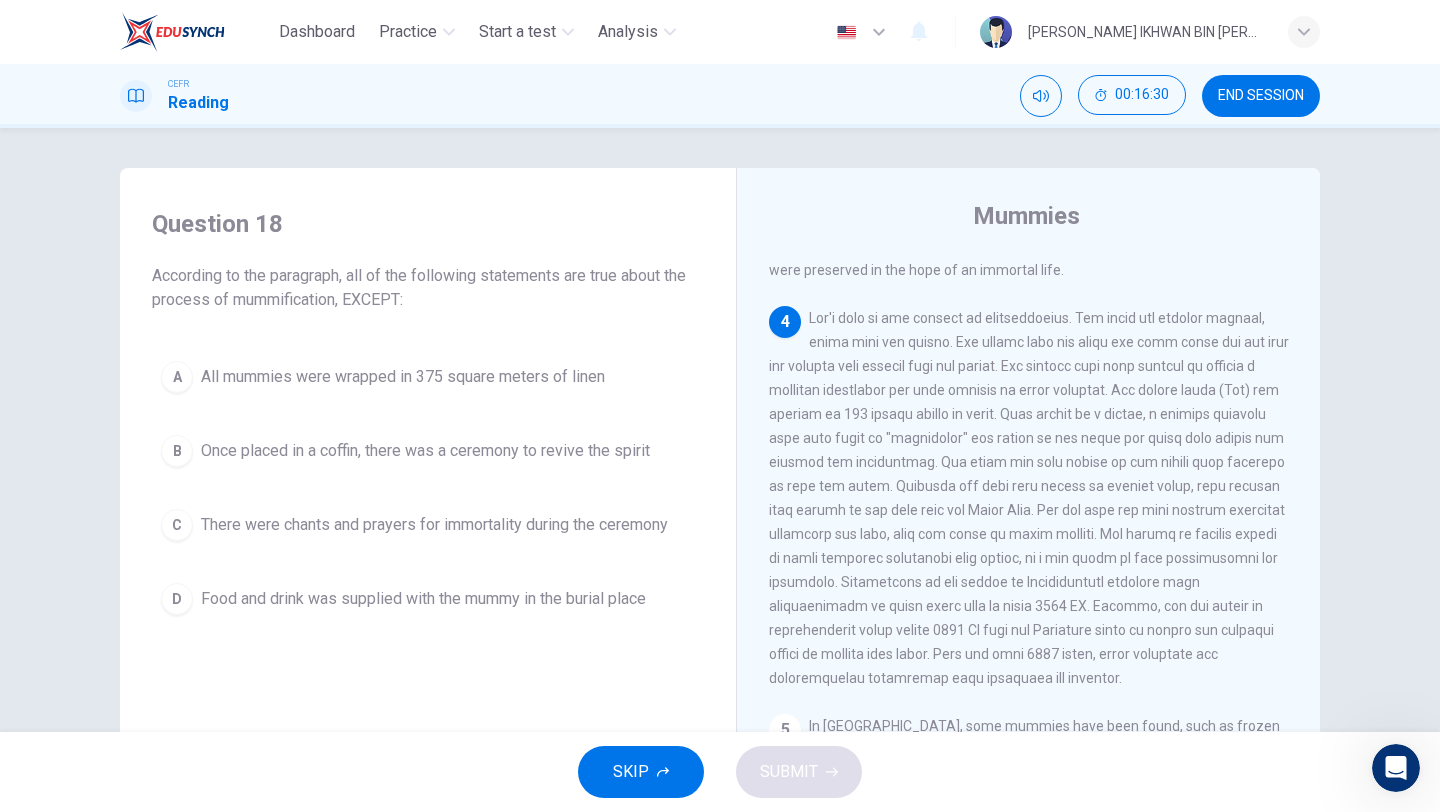 click on "All mummies were wrapped in 375 square meters of linen" at bounding box center [403, 377] 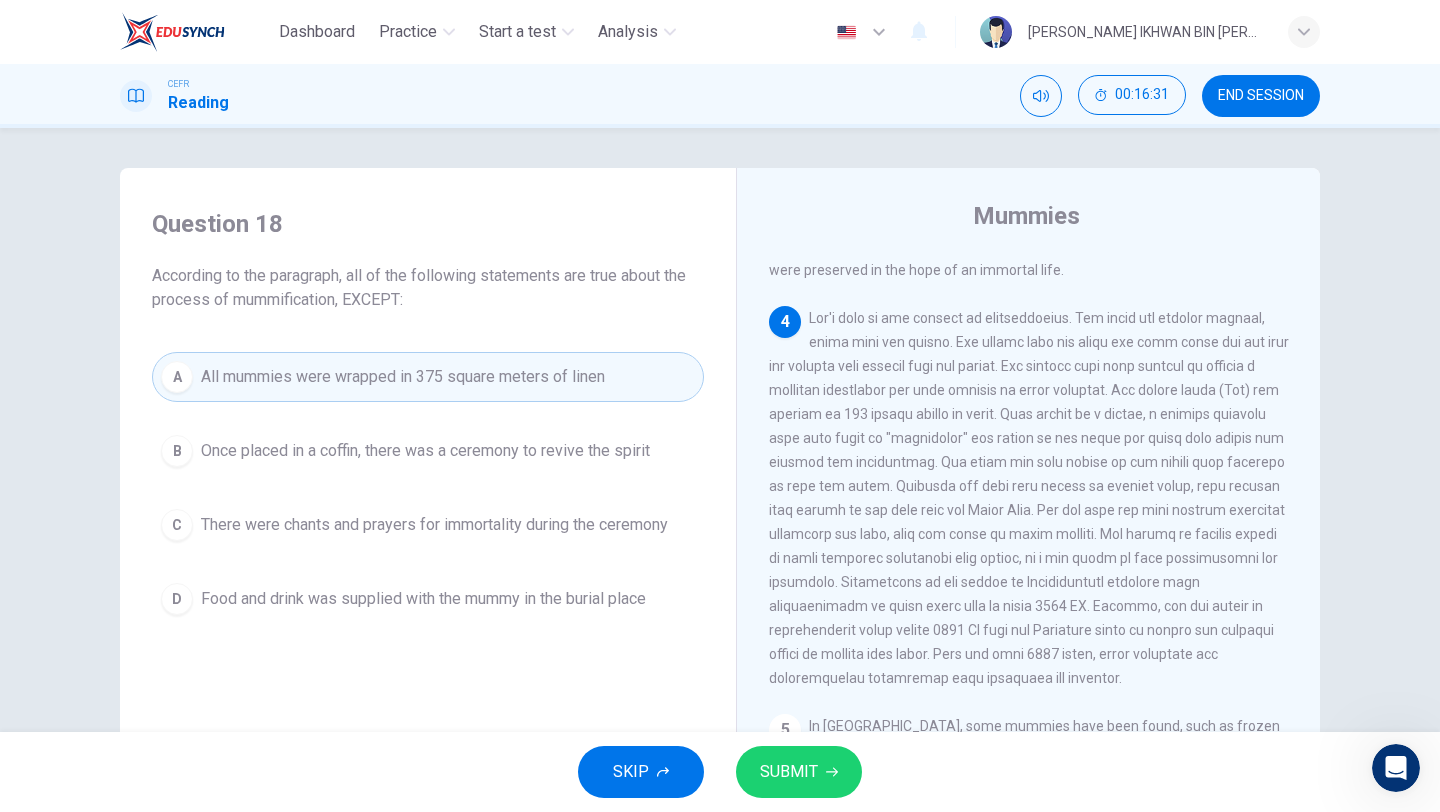 click on "SUBMIT" at bounding box center [789, 772] 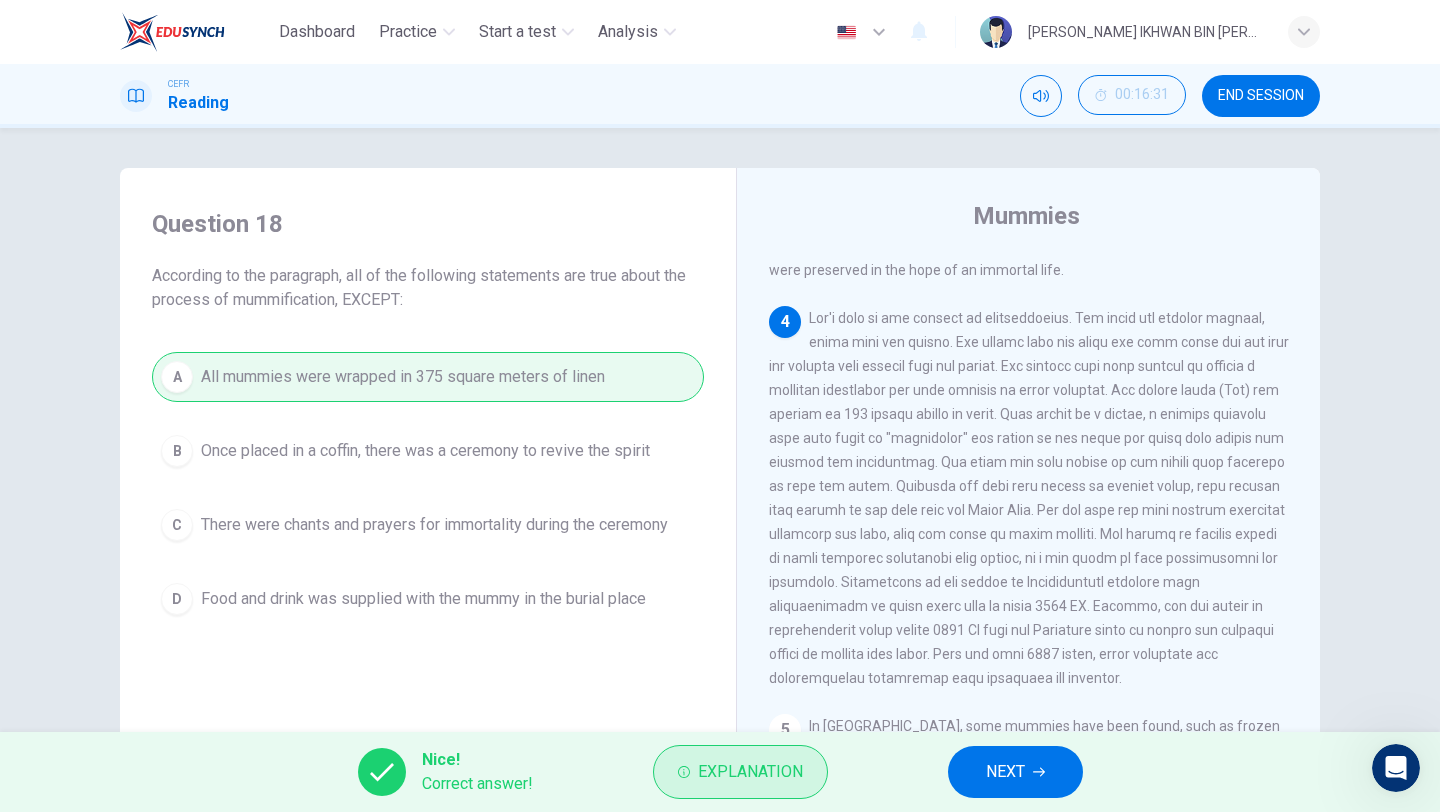 click on "Explanation" at bounding box center [750, 772] 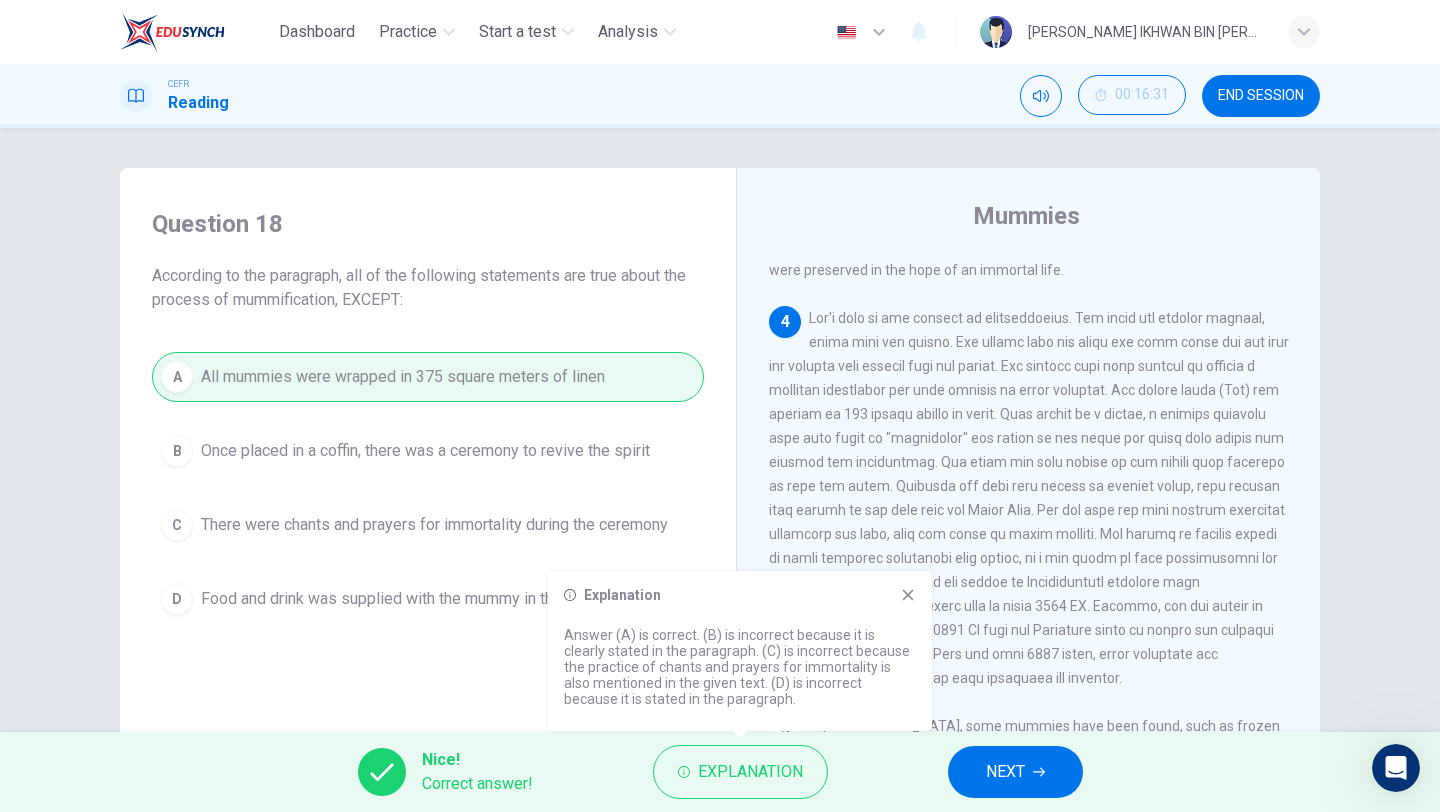 click 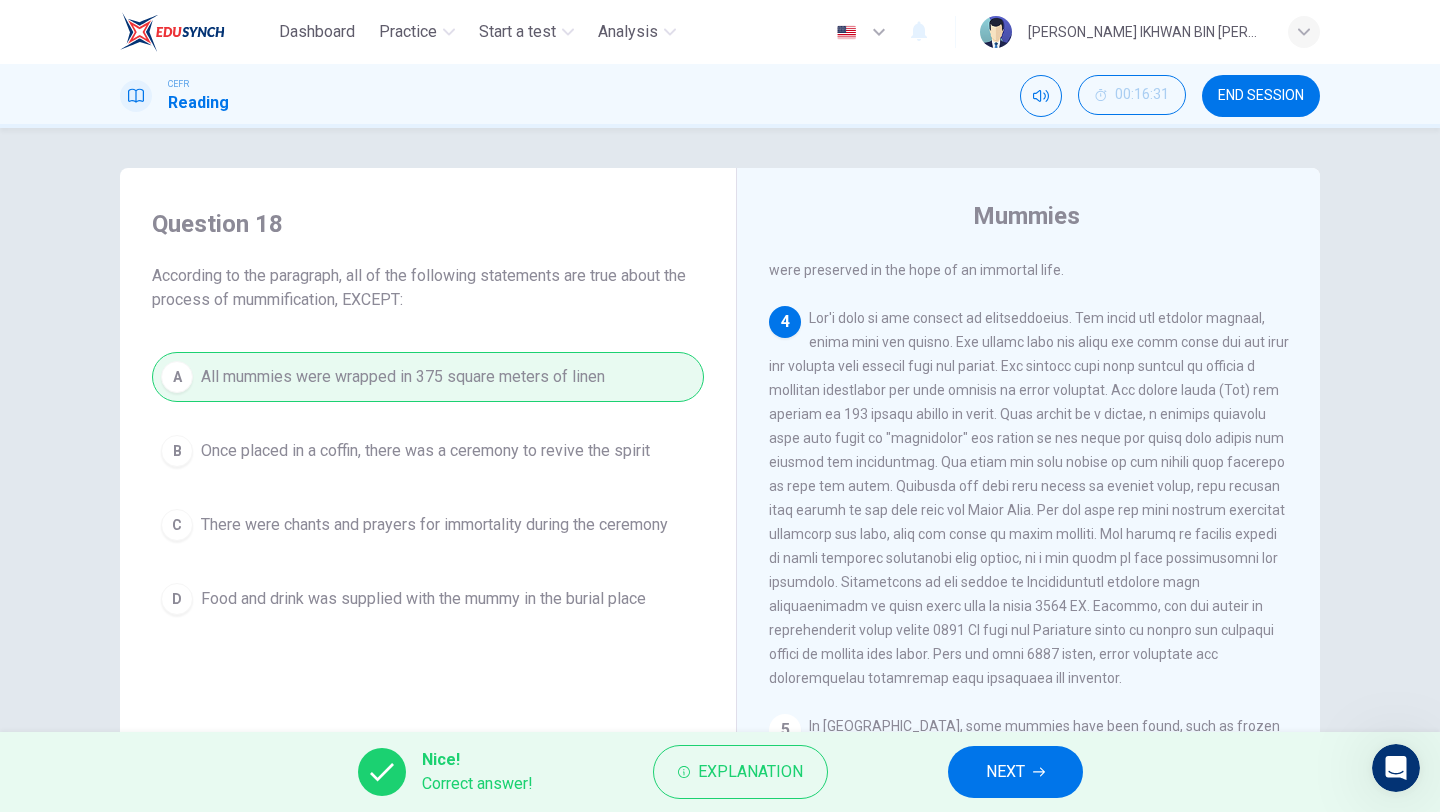 click on "NEXT" at bounding box center [1005, 772] 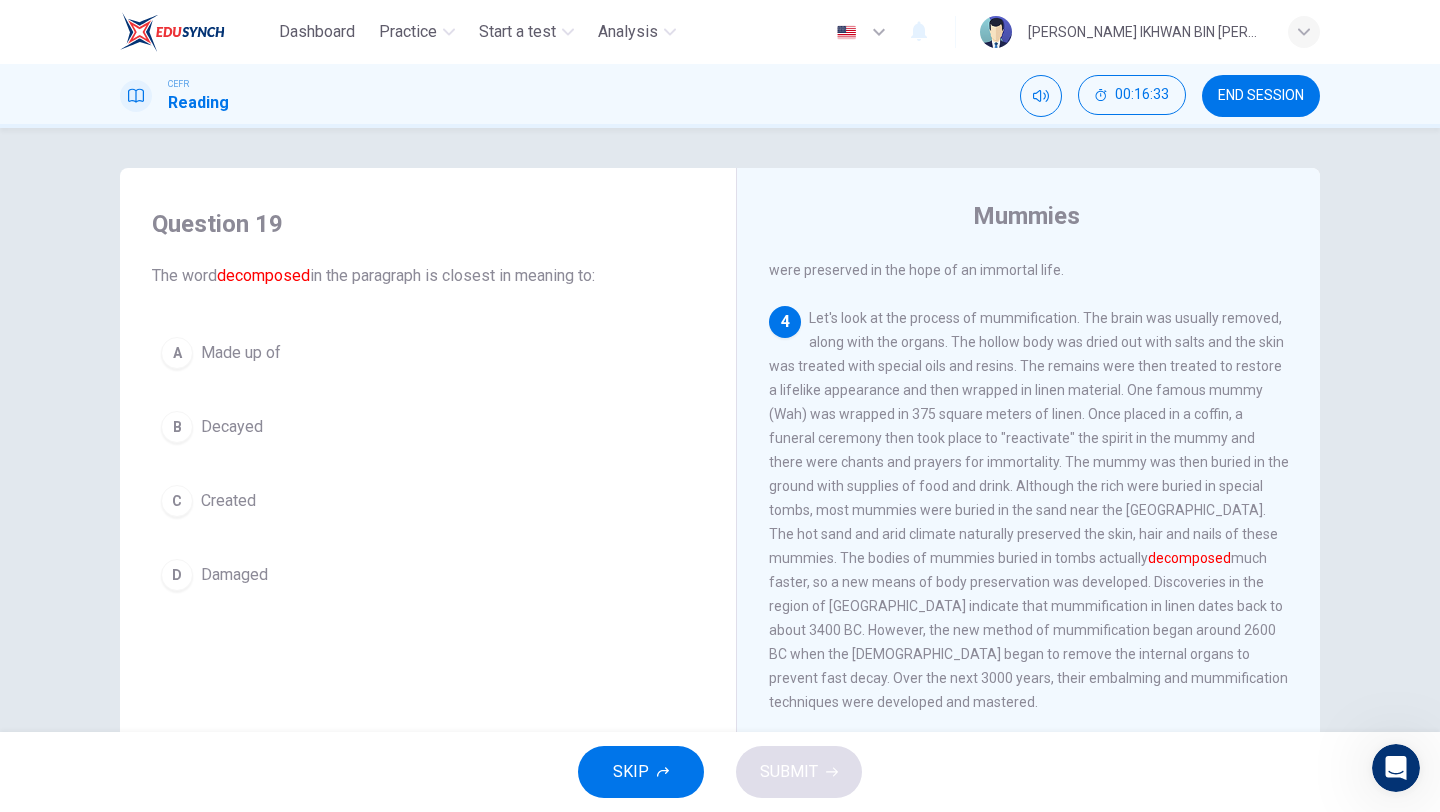 click on "Decayed" at bounding box center (232, 427) 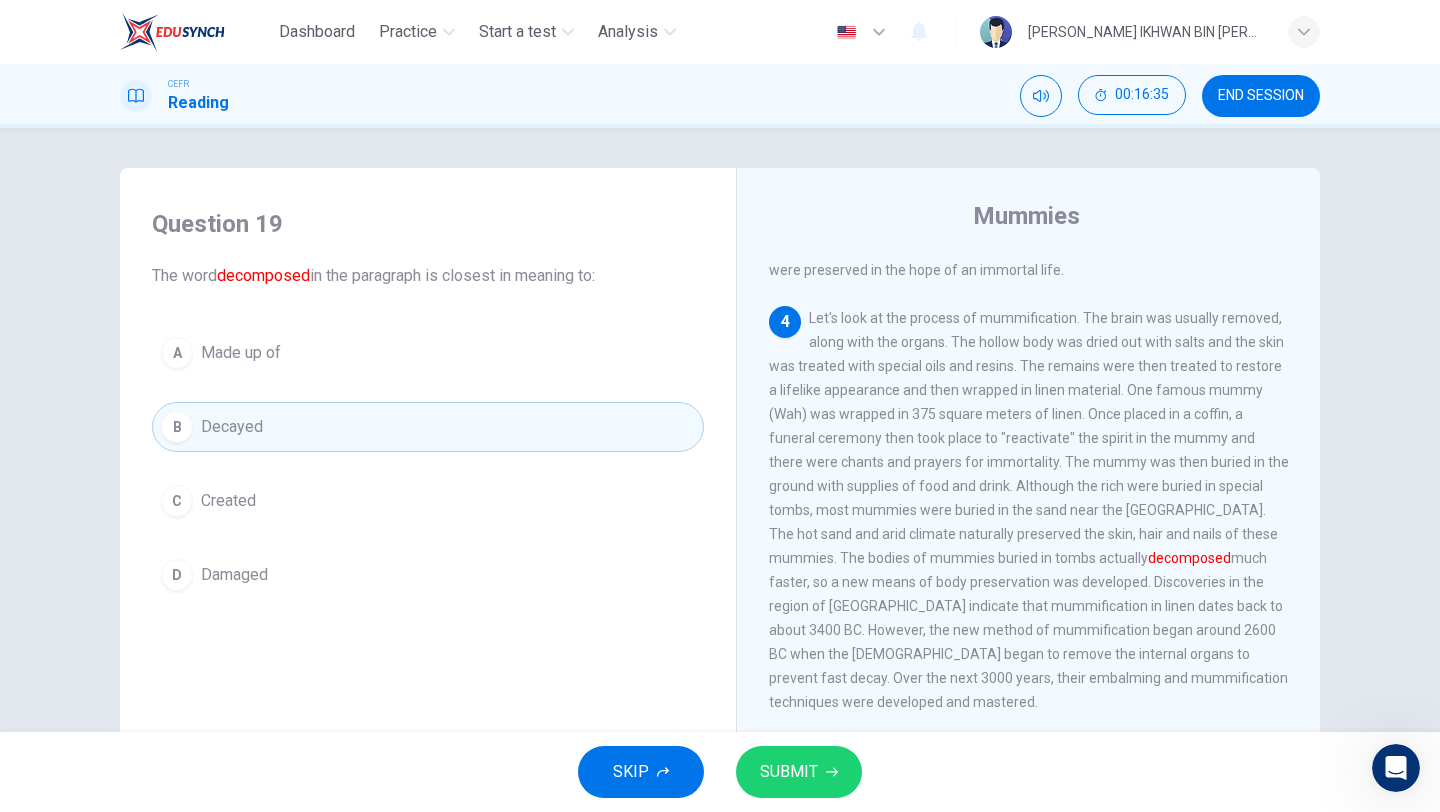 click on "SUBMIT" at bounding box center [799, 772] 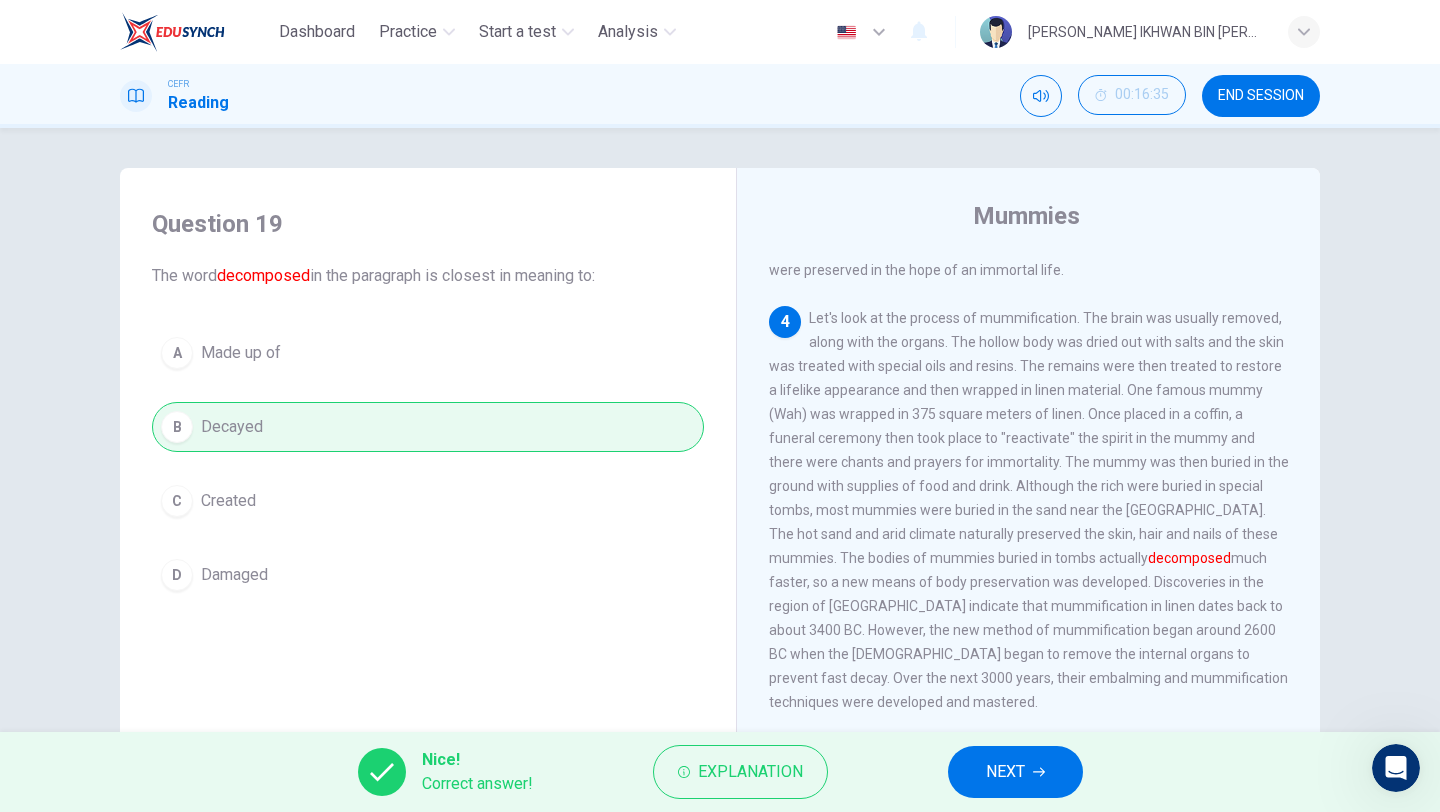 click on "NEXT" at bounding box center [1005, 772] 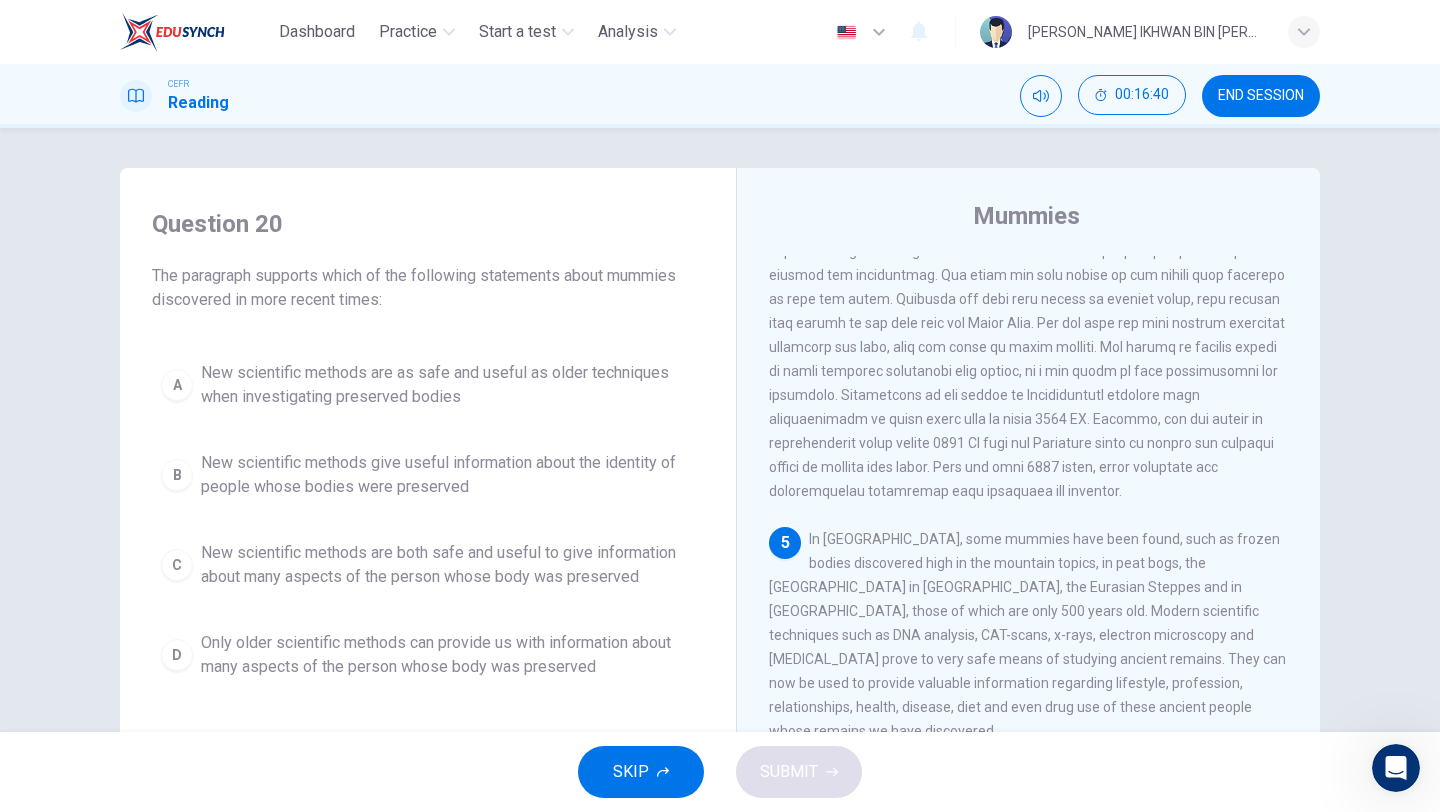 scroll, scrollTop: 973, scrollLeft: 0, axis: vertical 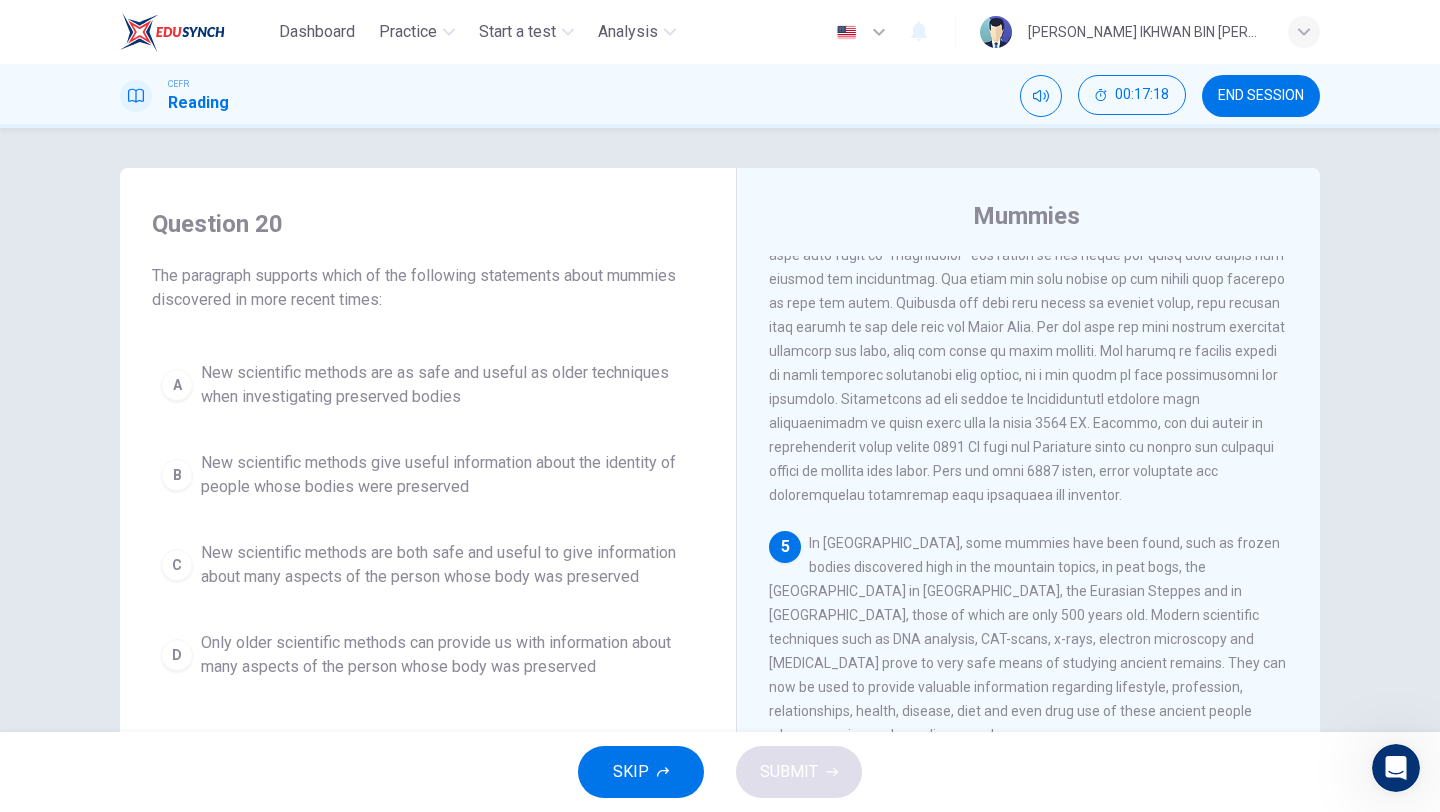click on "New scientific methods are as safe and useful as older techniques when investigating preserved bodies" at bounding box center [448, 385] 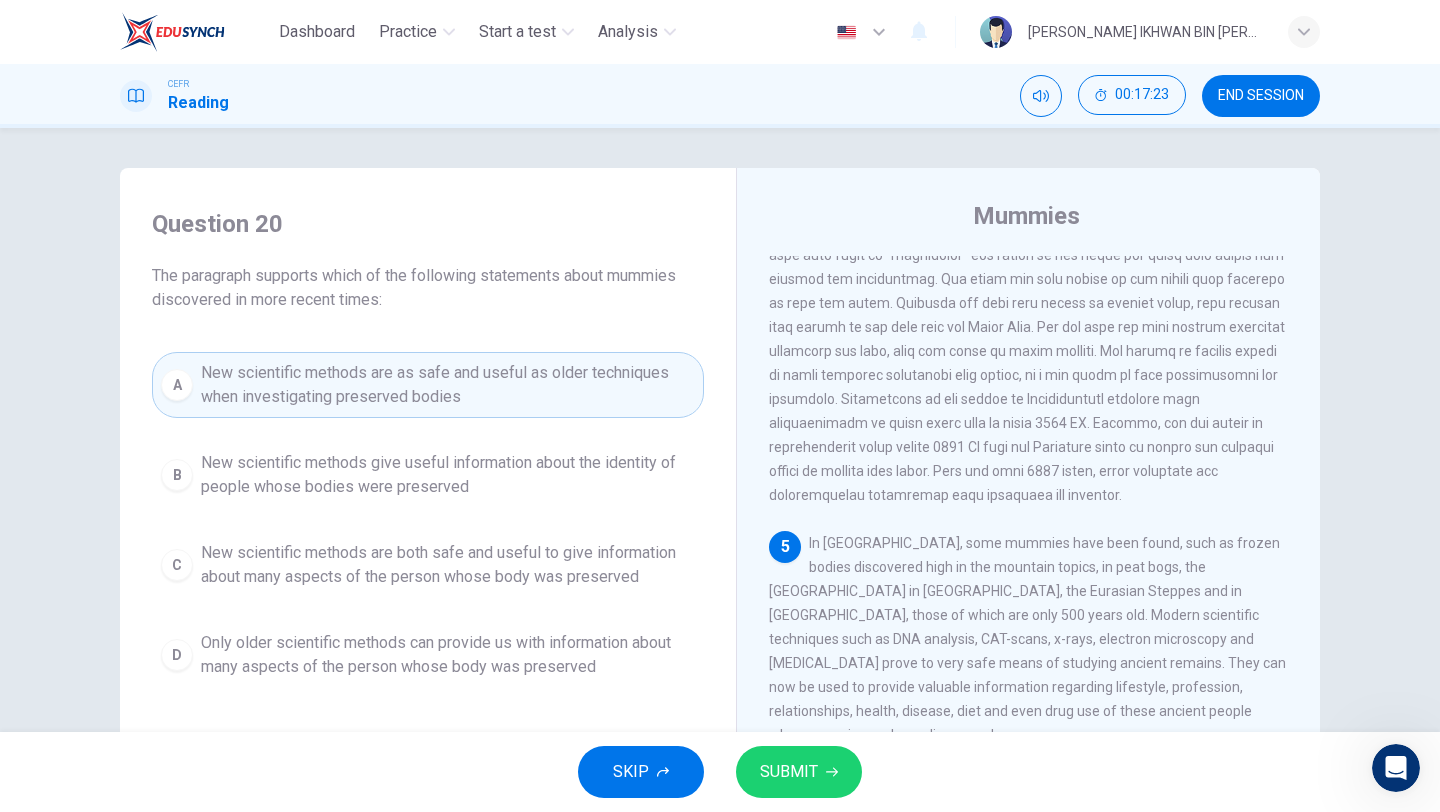 click on "New scientific methods are both safe and useful to give information about many aspects of the person whose body was preserved" at bounding box center [448, 565] 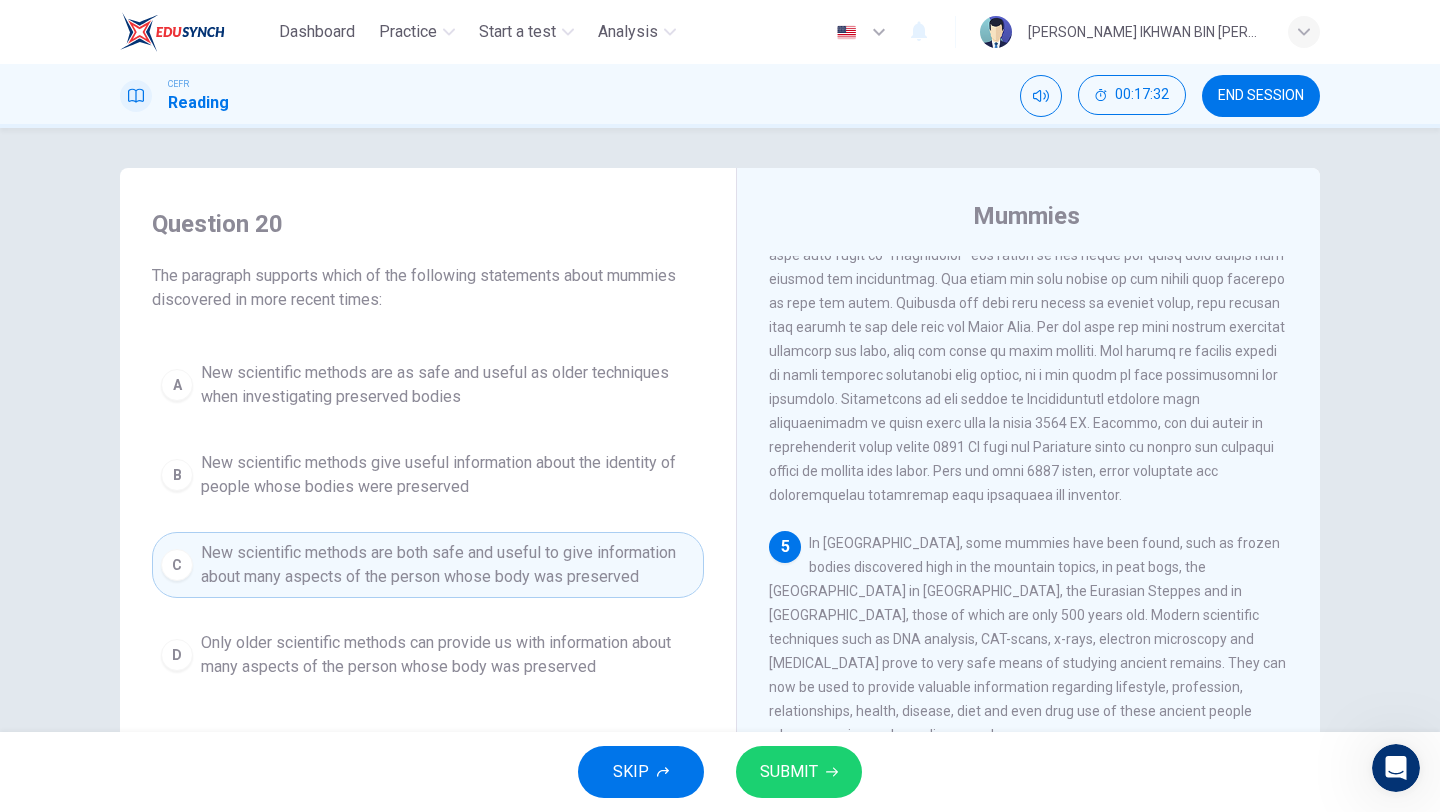 click on "SUBMIT" at bounding box center (789, 772) 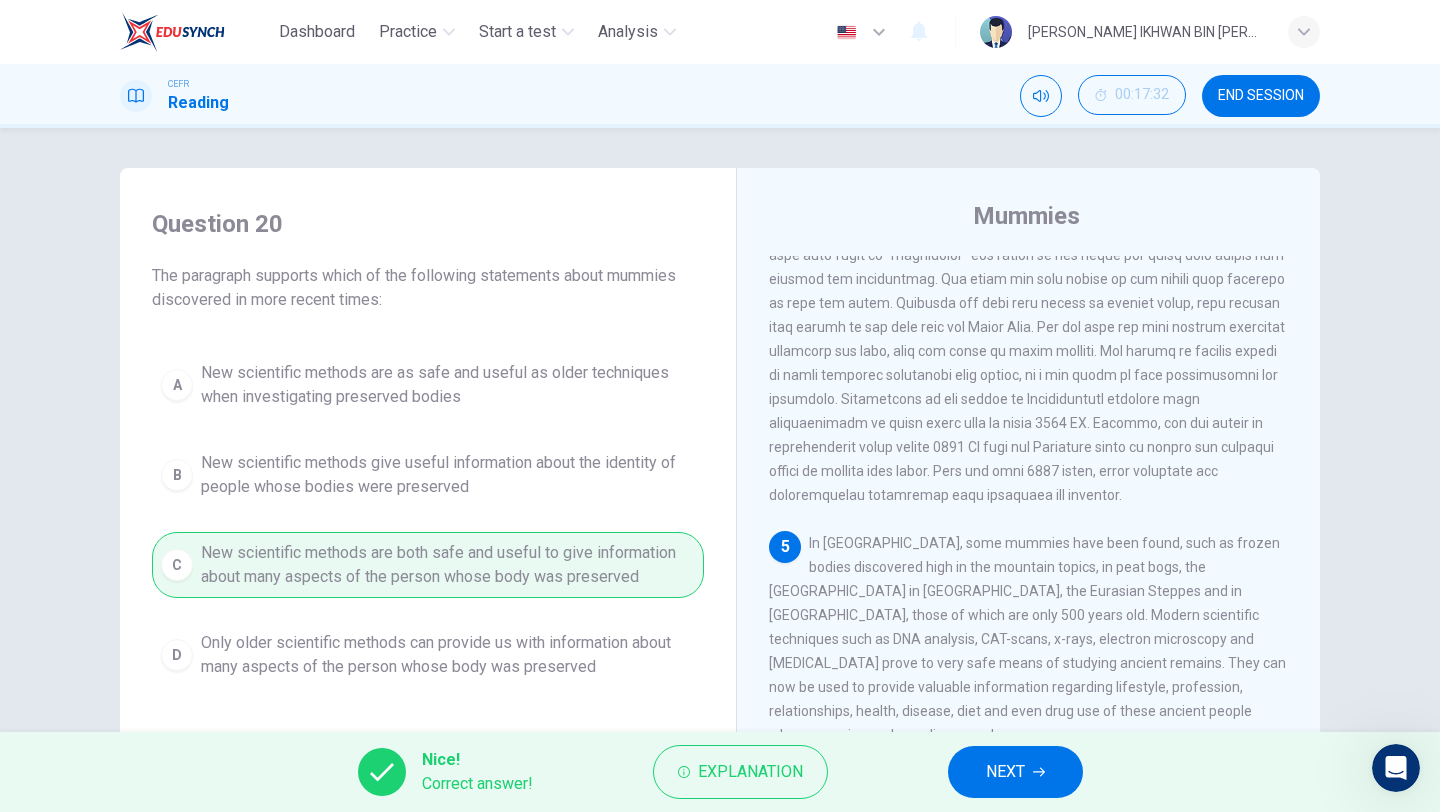 click on "NEXT" at bounding box center (1005, 772) 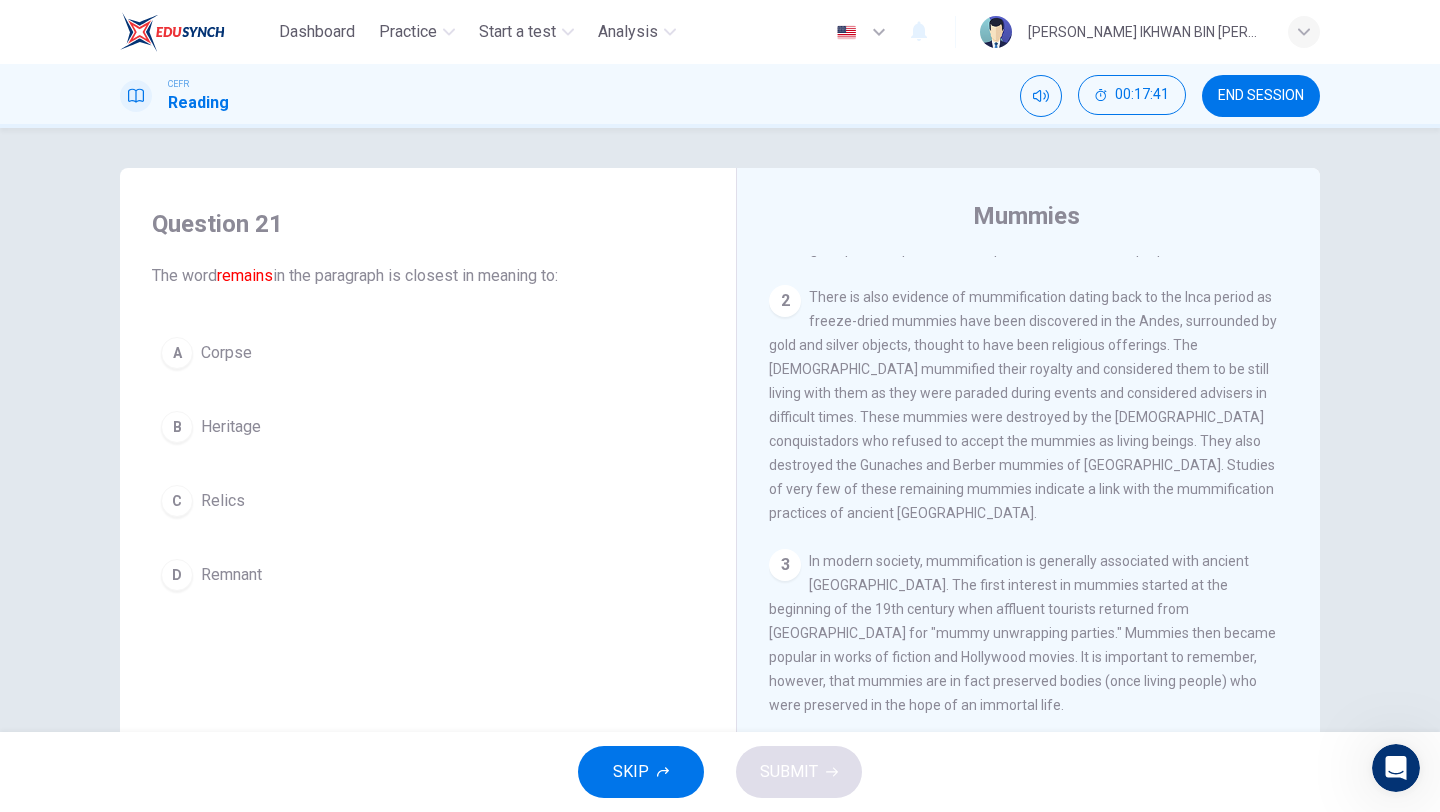 scroll, scrollTop: 977, scrollLeft: 0, axis: vertical 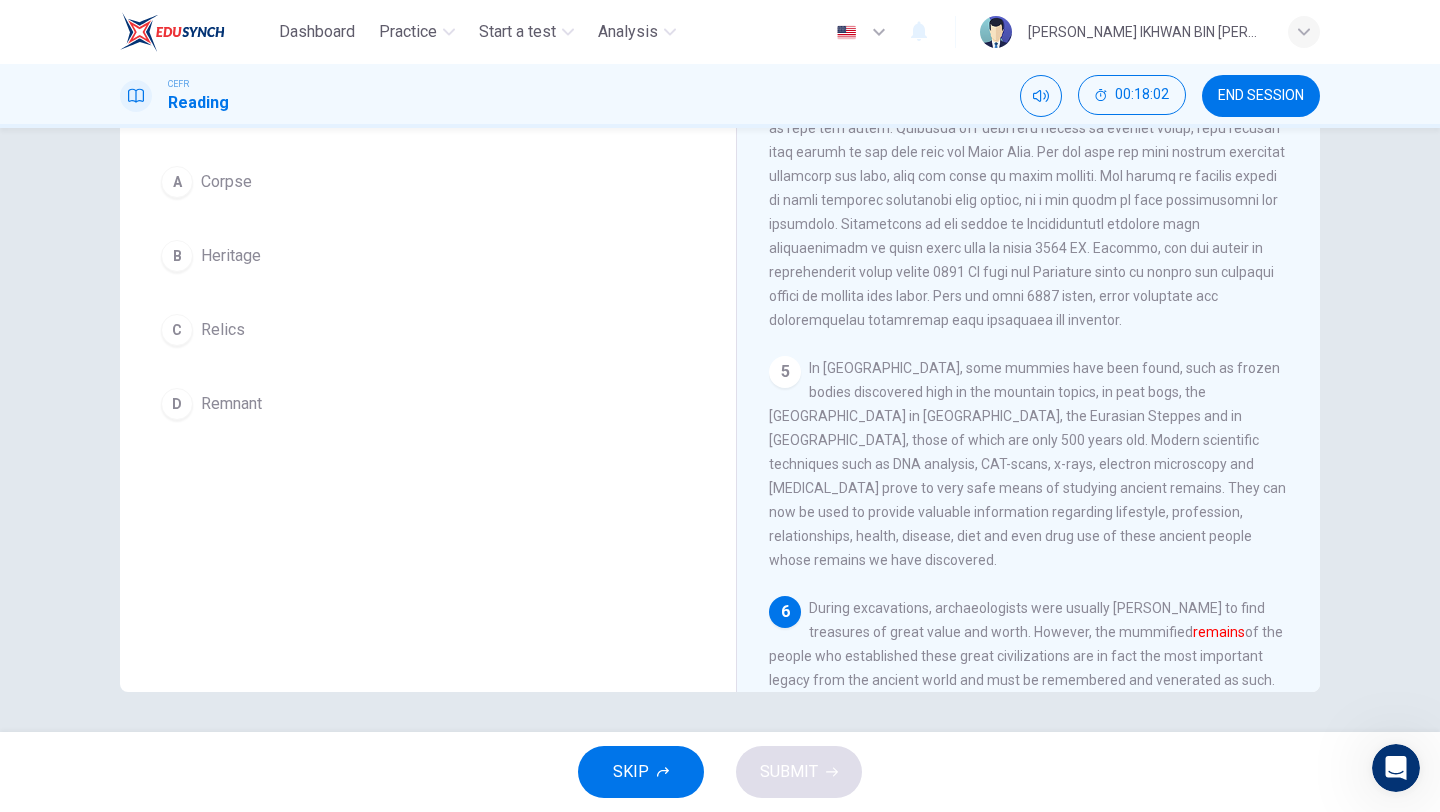 click on "Remnant" at bounding box center [231, 404] 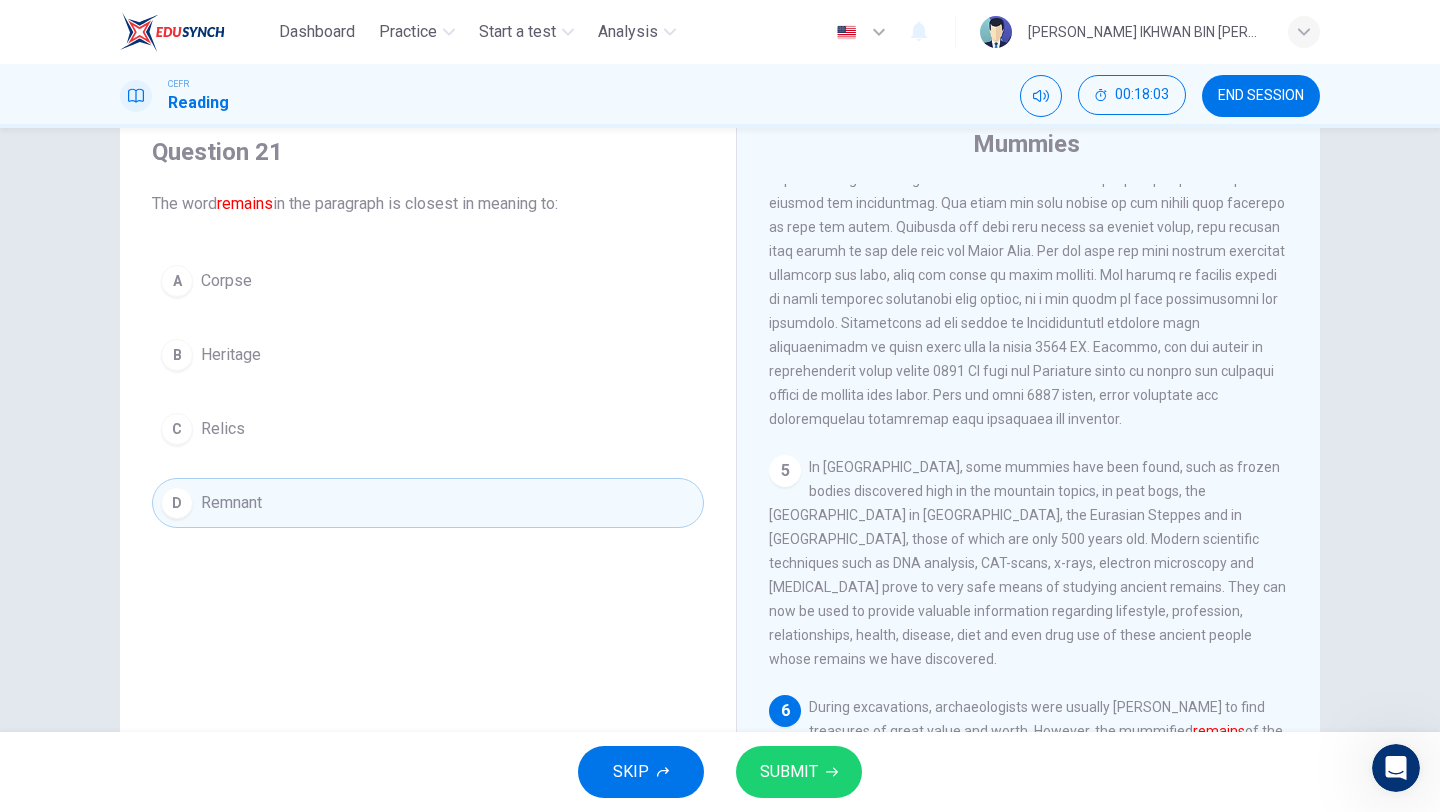 scroll, scrollTop: 66, scrollLeft: 0, axis: vertical 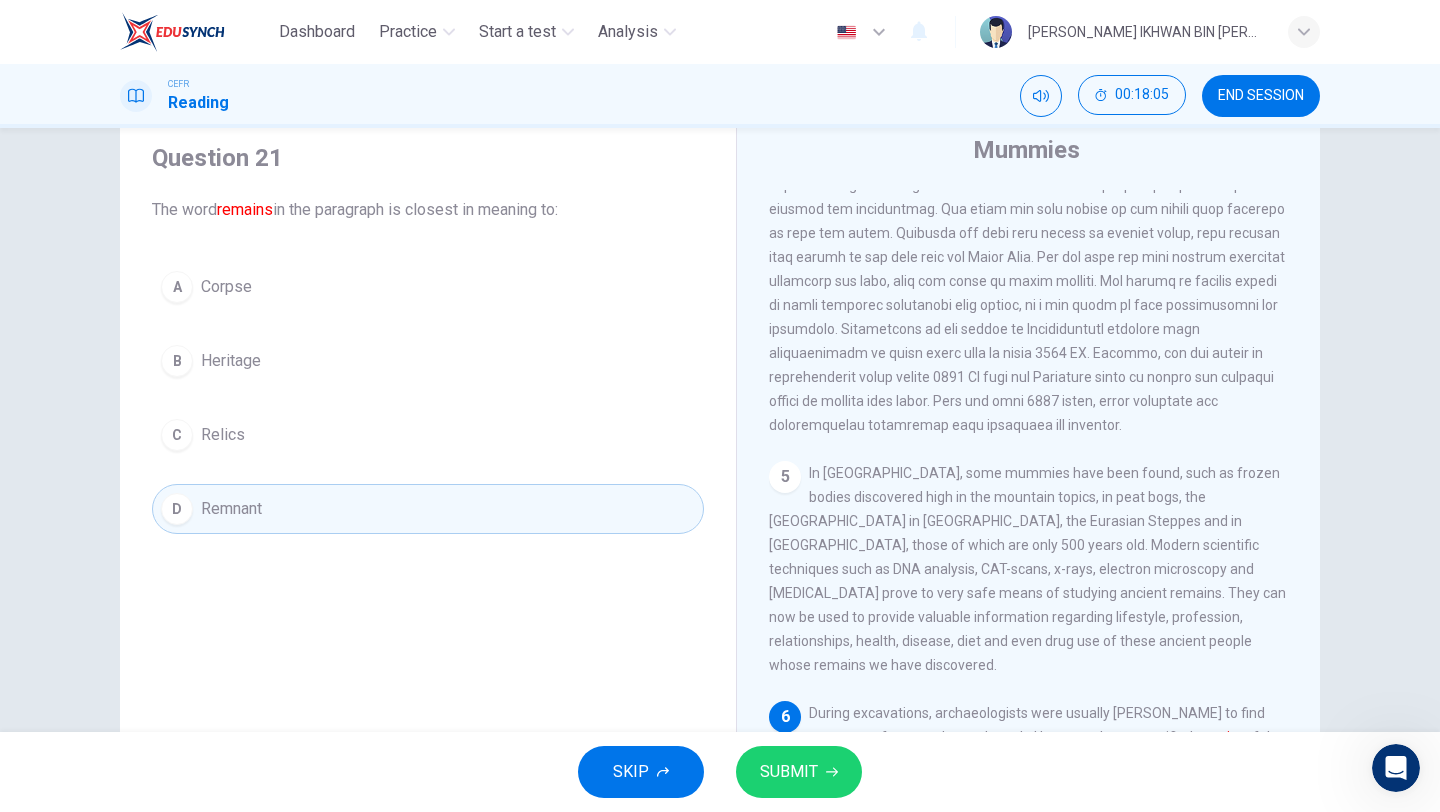 click on "SUBMIT" at bounding box center (799, 772) 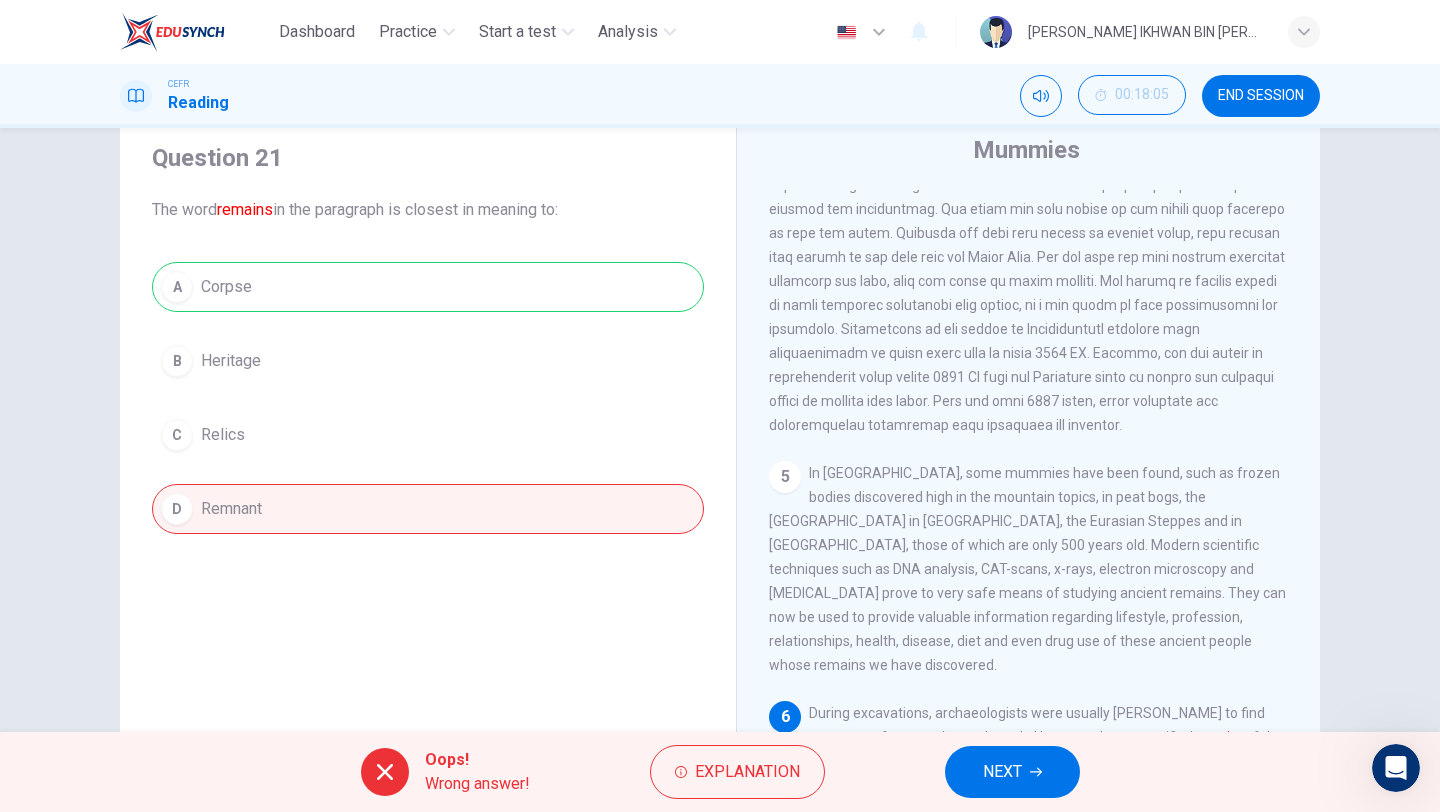 click on "NEXT" at bounding box center [1002, 772] 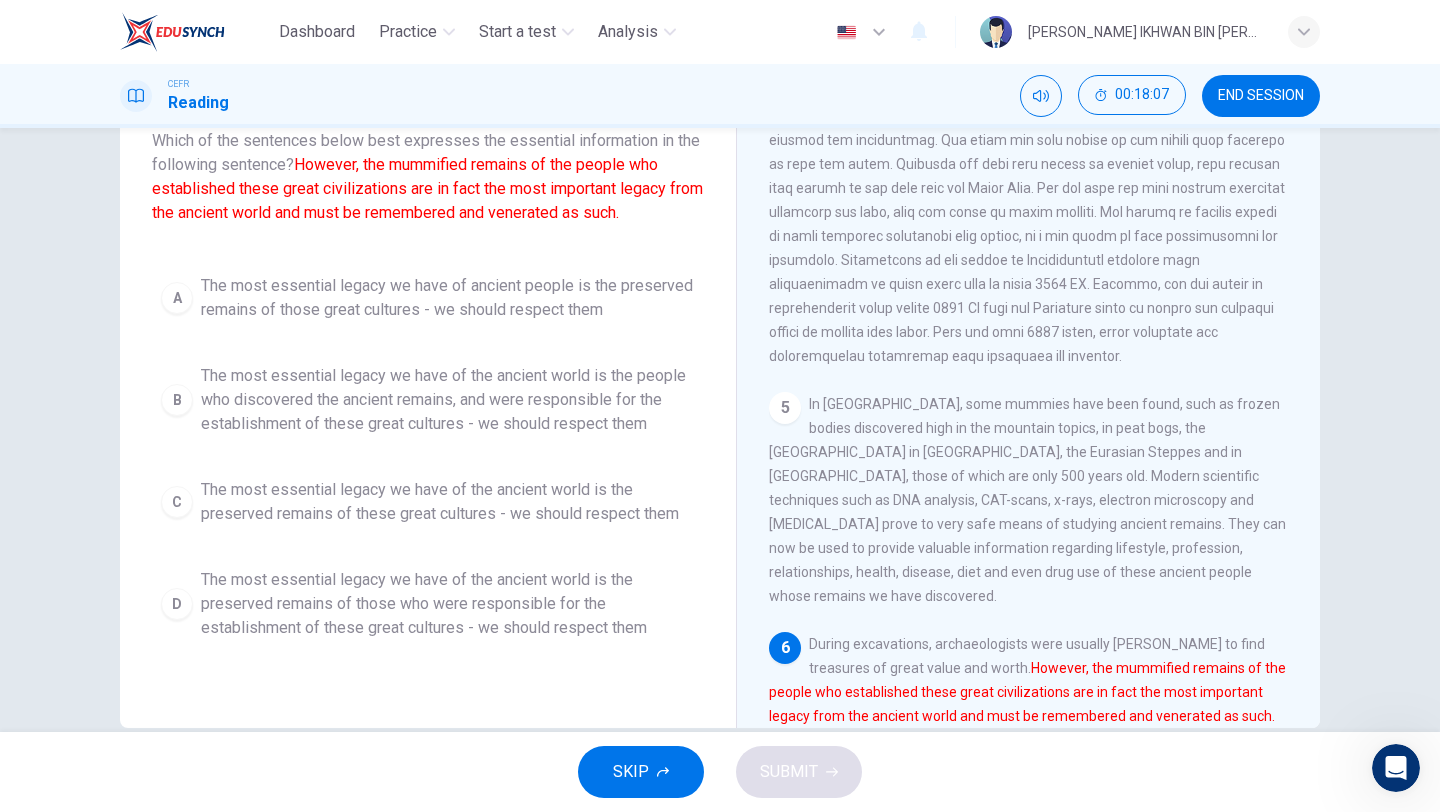 scroll, scrollTop: 133, scrollLeft: 0, axis: vertical 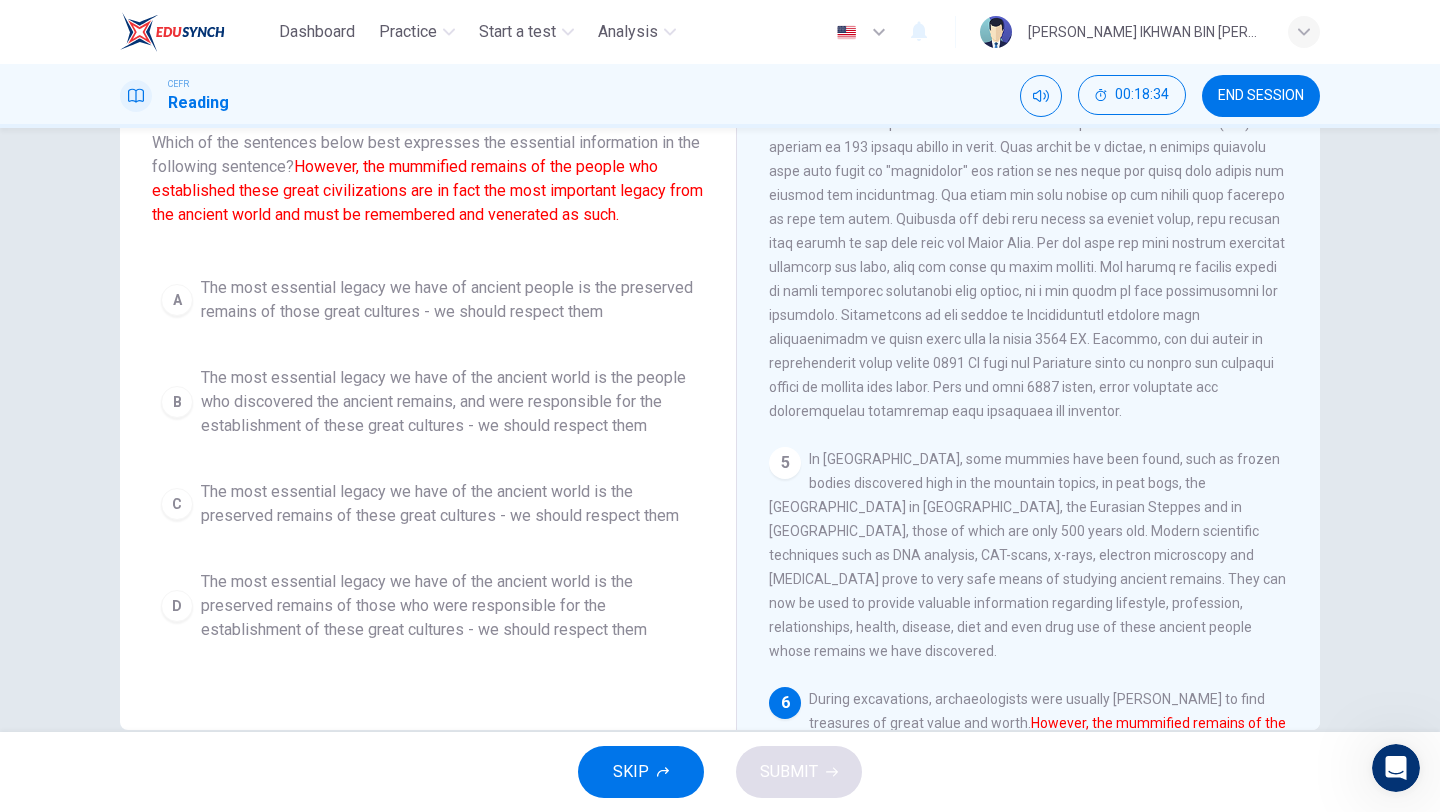 click on "The most essential legacy we have of the ancient world is the preserved remains of those who were responsible for the establishment of these great cultures - we should respect them" at bounding box center (448, 606) 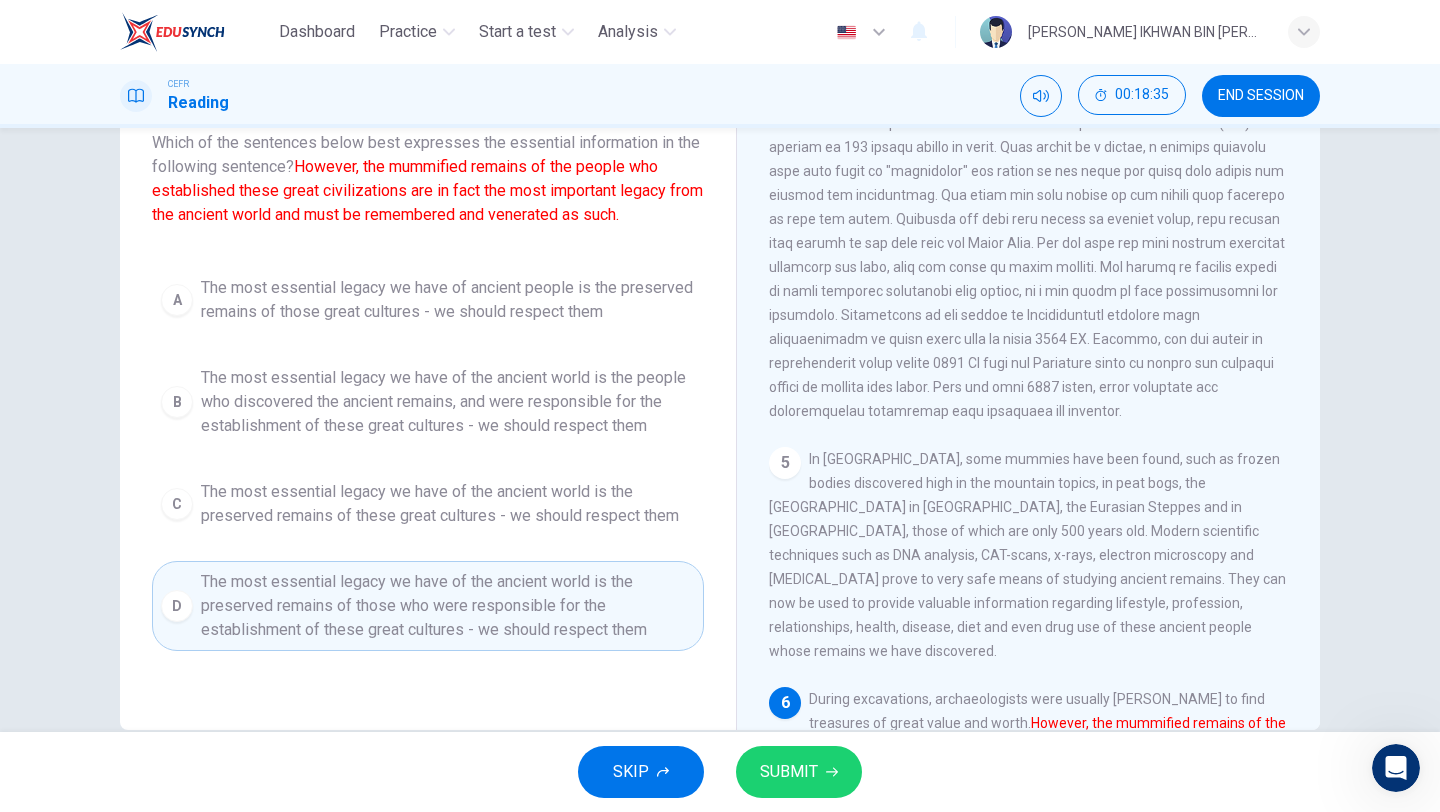 click on "SUBMIT" at bounding box center [789, 772] 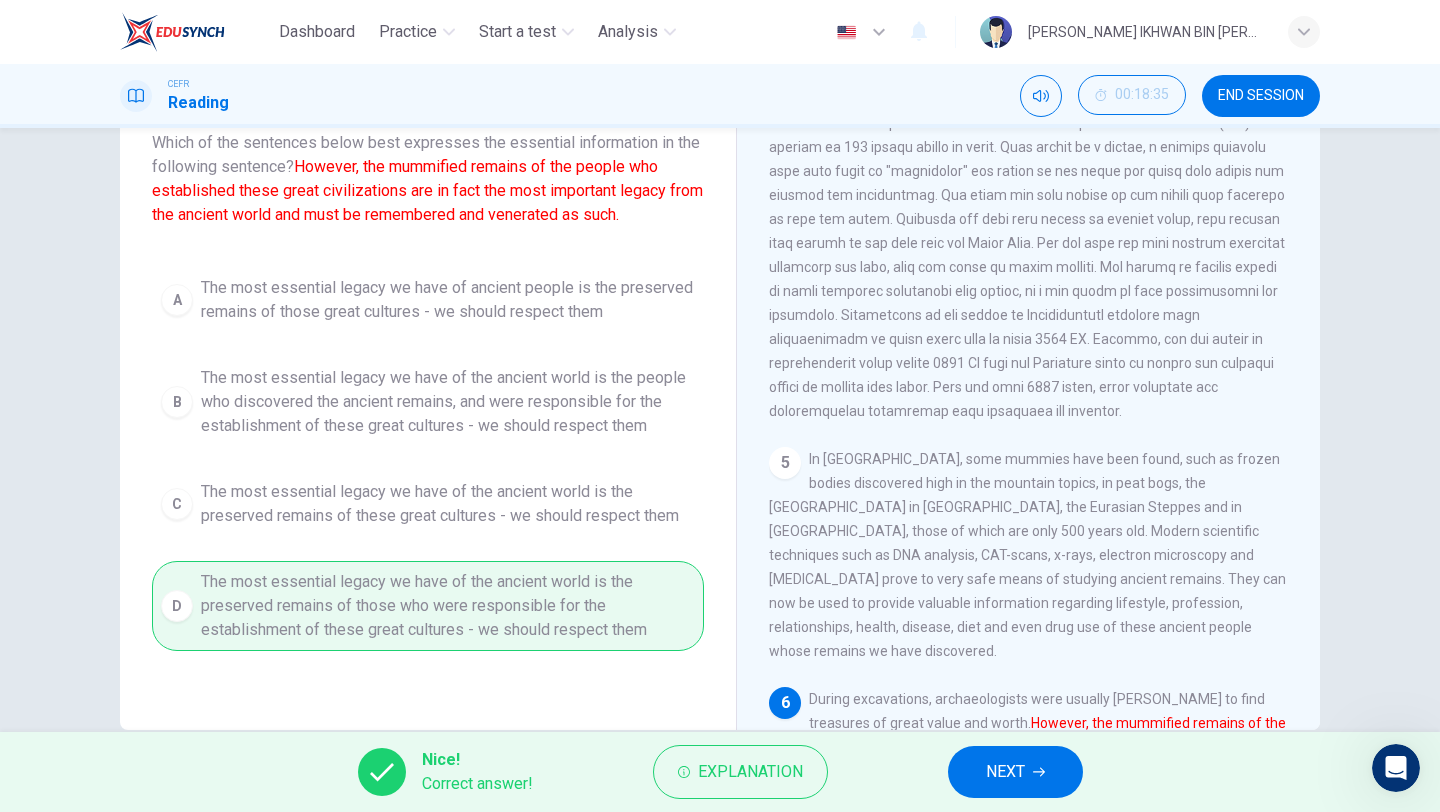 click on "NEXT" at bounding box center [1005, 772] 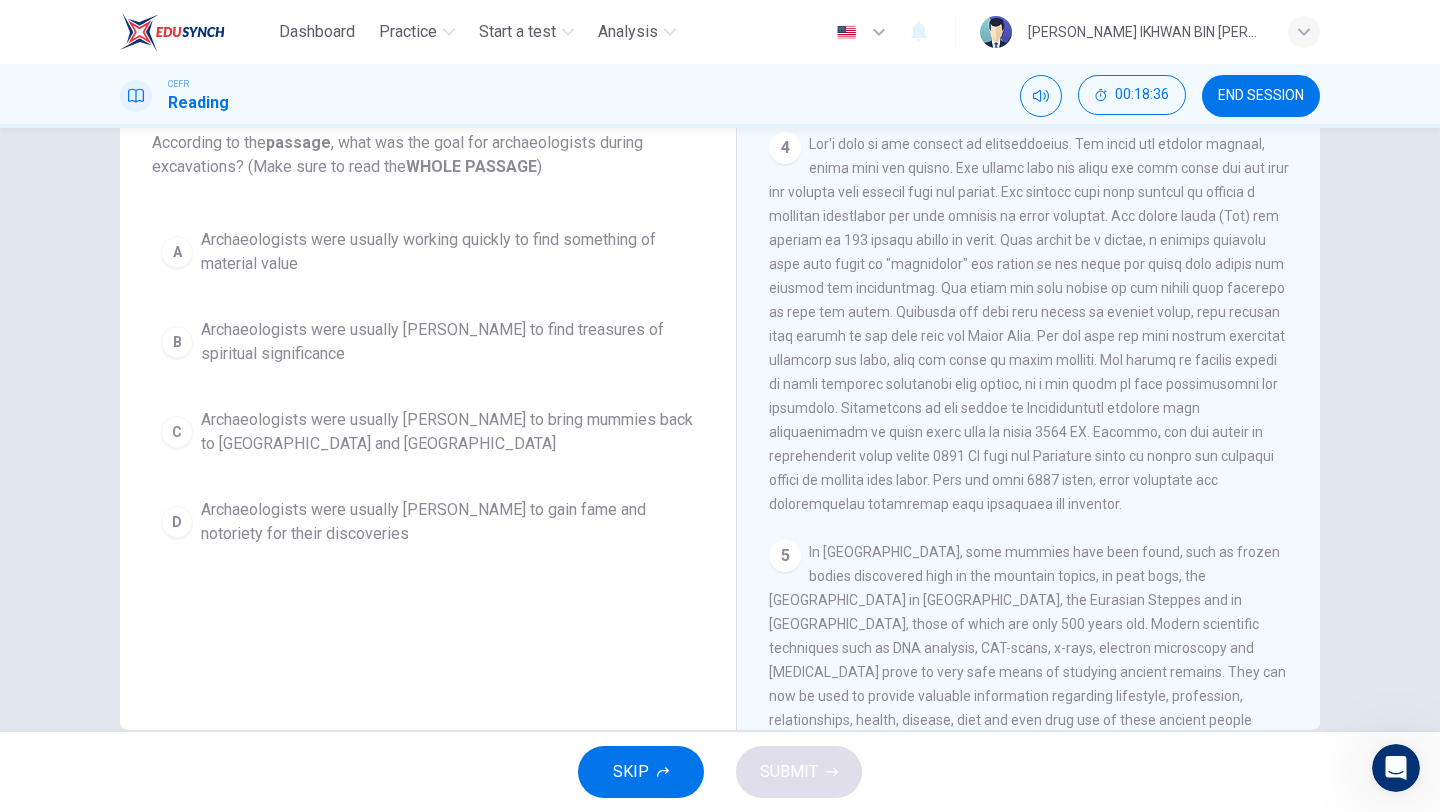 scroll, scrollTop: 830, scrollLeft: 0, axis: vertical 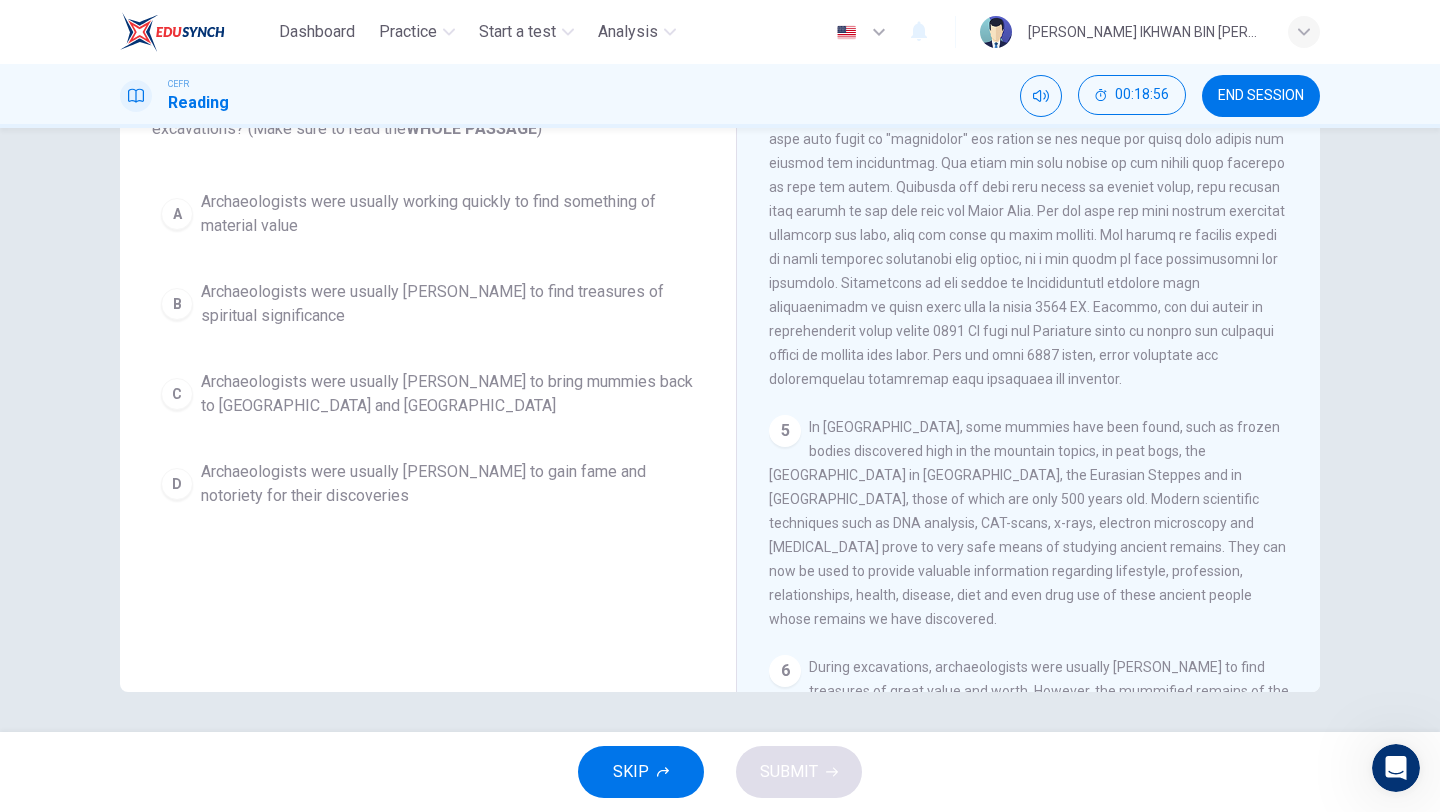 click on "Archaeologists were usually rushing to gain fame and notoriety for their discoveries" at bounding box center (448, 484) 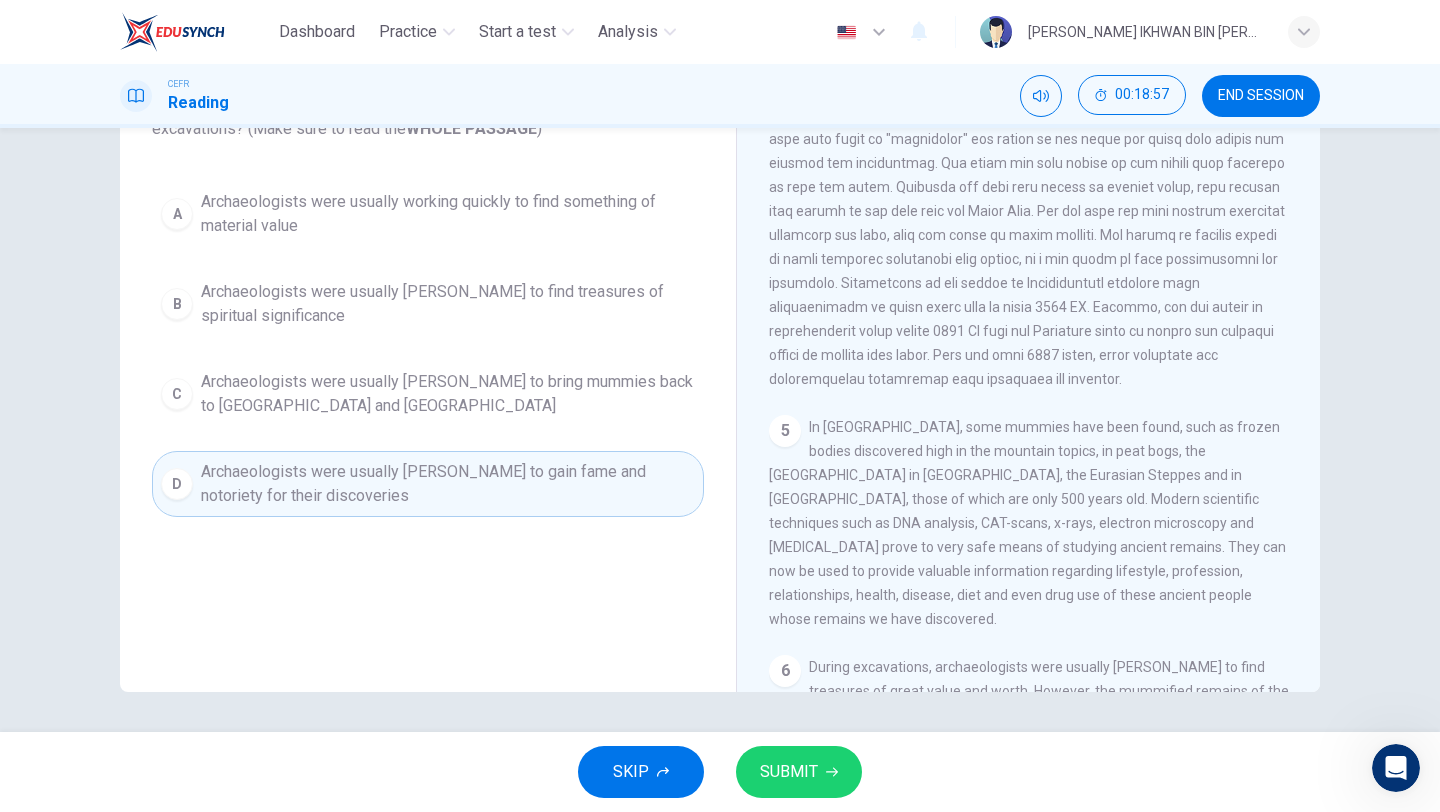 click on "SUBMIT" at bounding box center [789, 772] 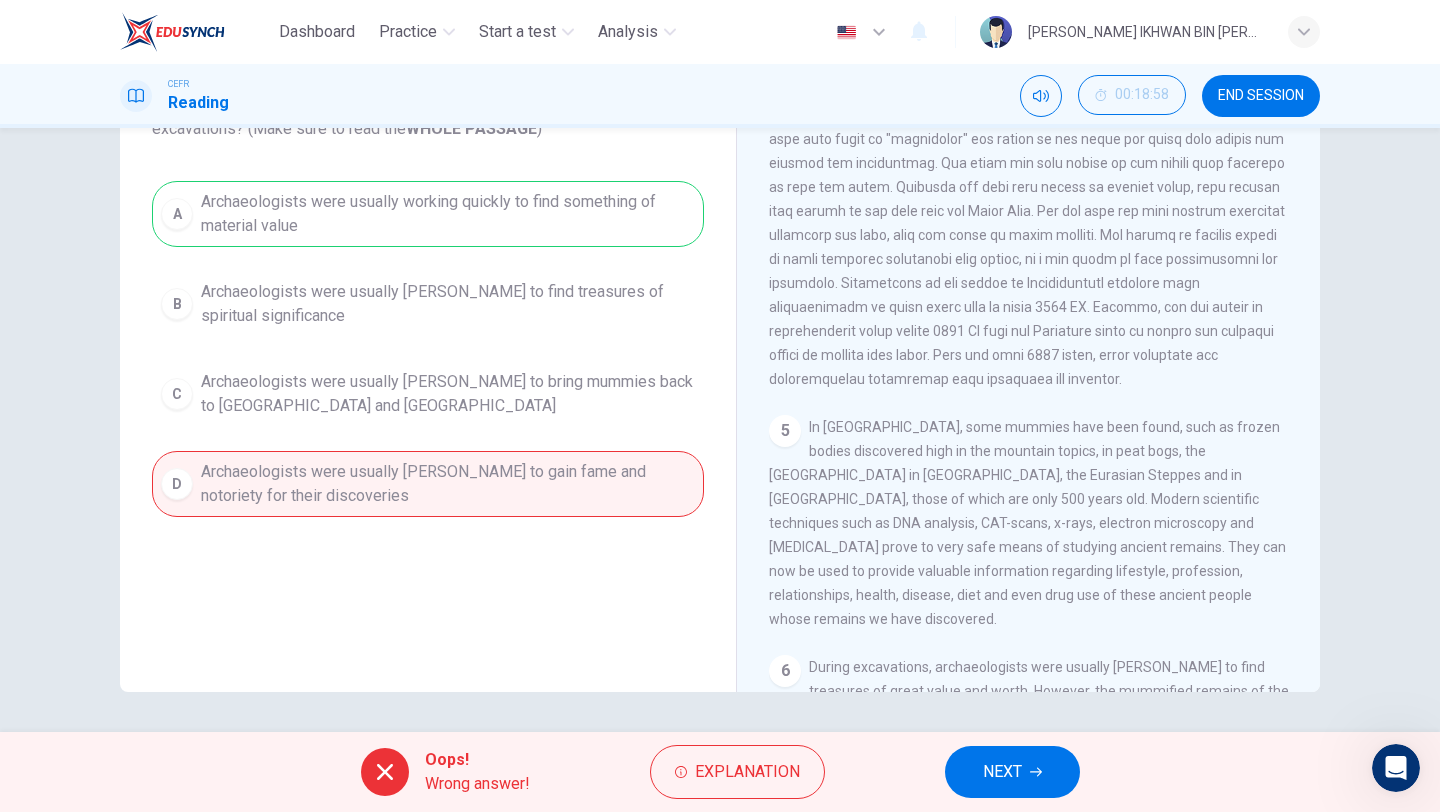 click on "NEXT" at bounding box center (1012, 772) 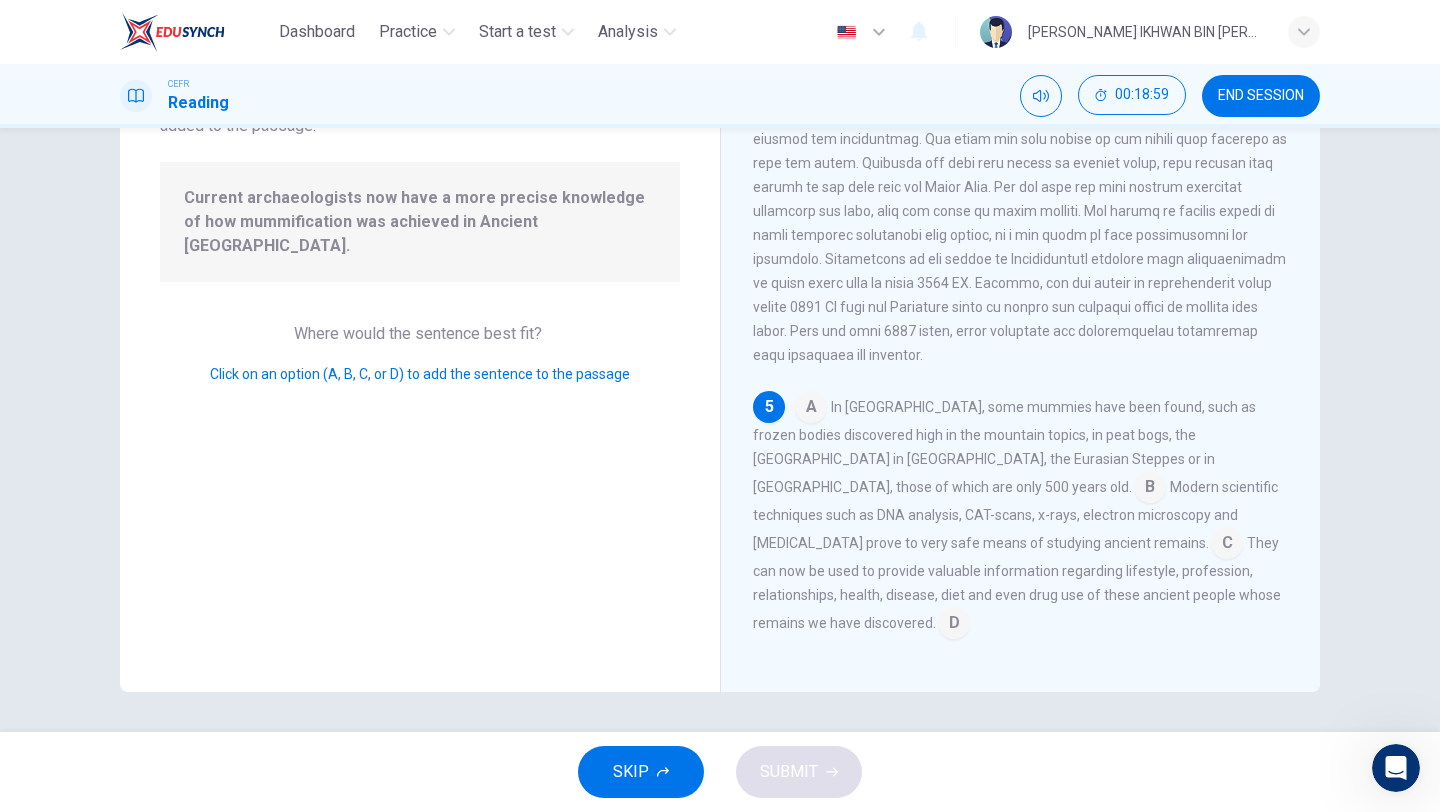 scroll, scrollTop: 772, scrollLeft: 0, axis: vertical 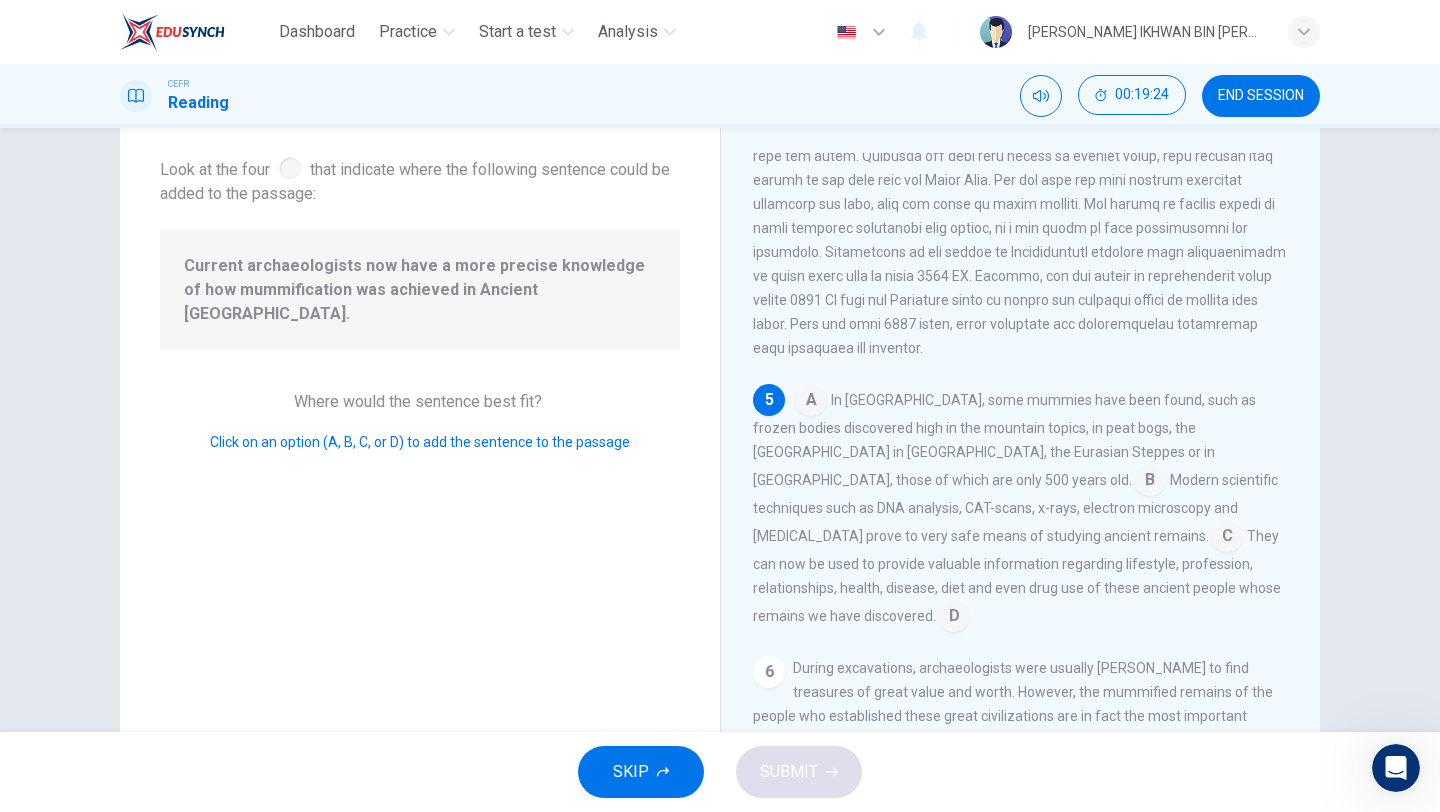 click at bounding box center (1150, 482) 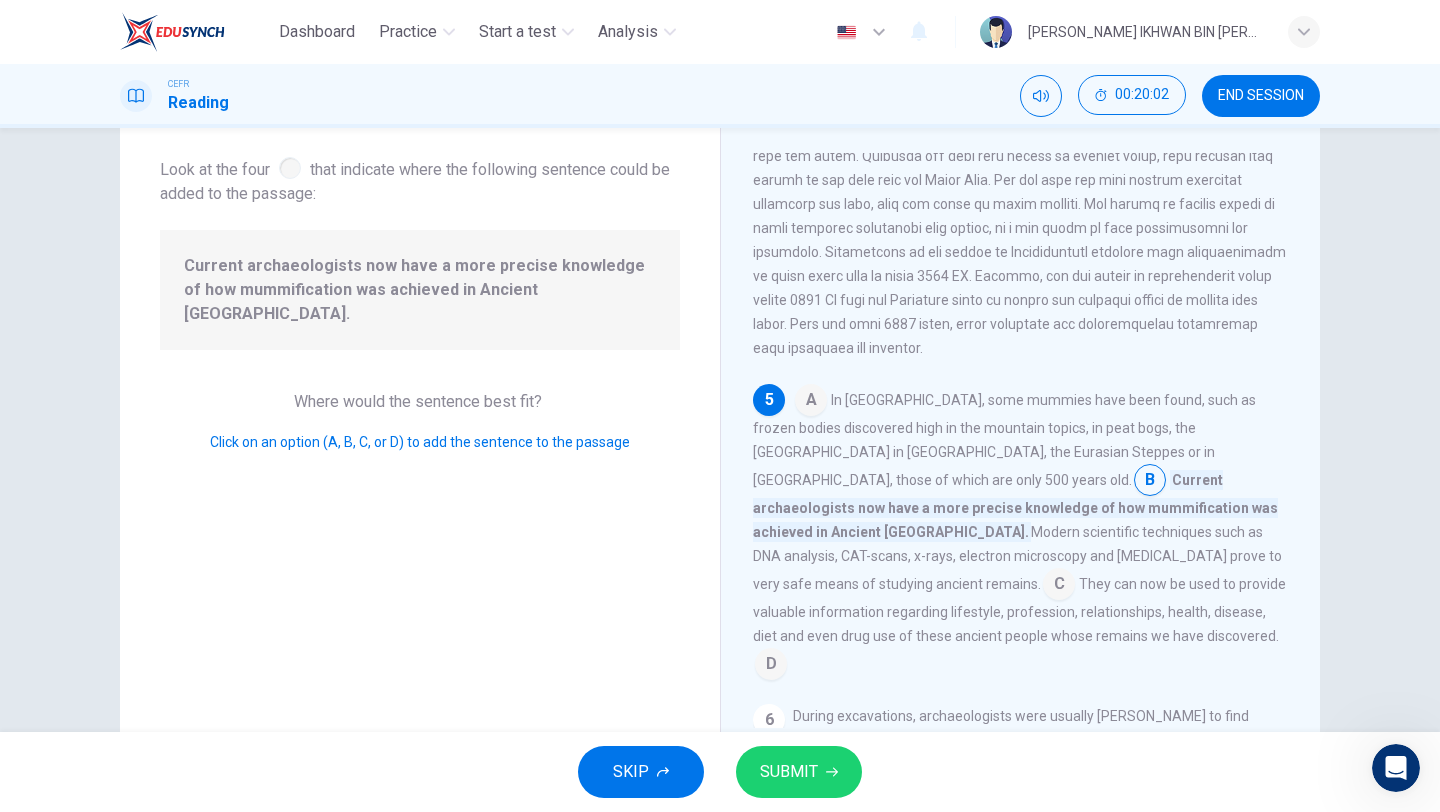 click at bounding box center (771, 666) 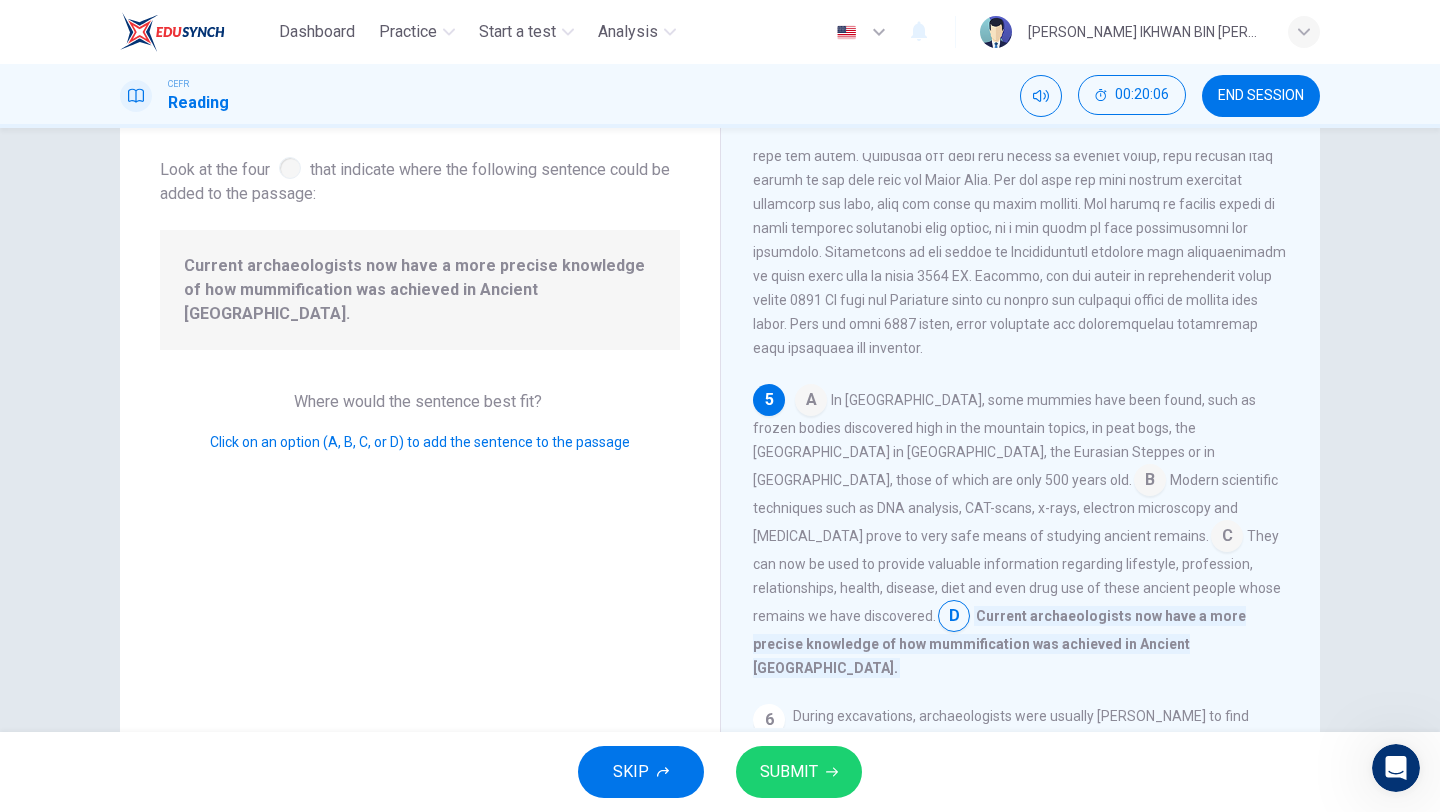 click at bounding box center (1227, 538) 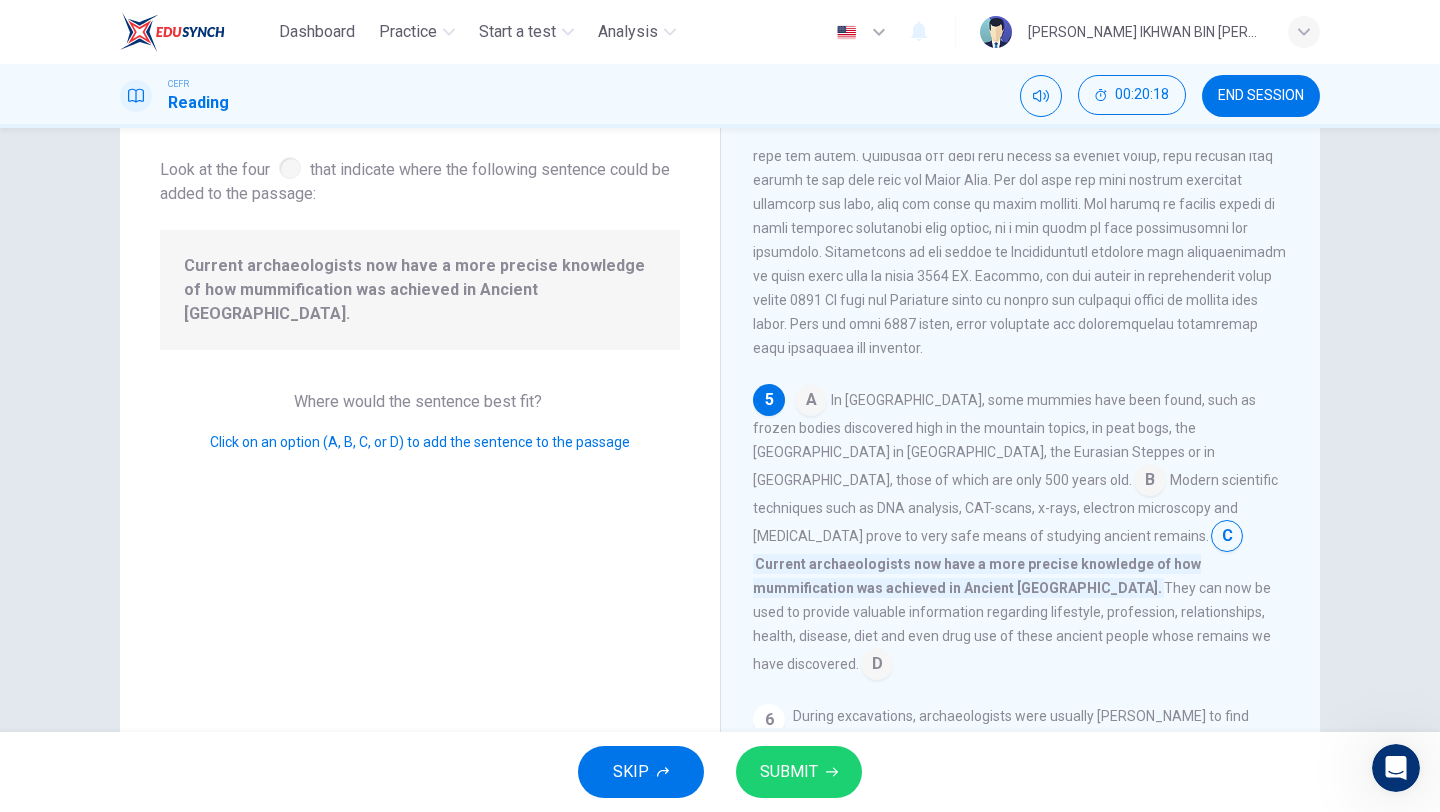 click on "SUBMIT" at bounding box center [789, 772] 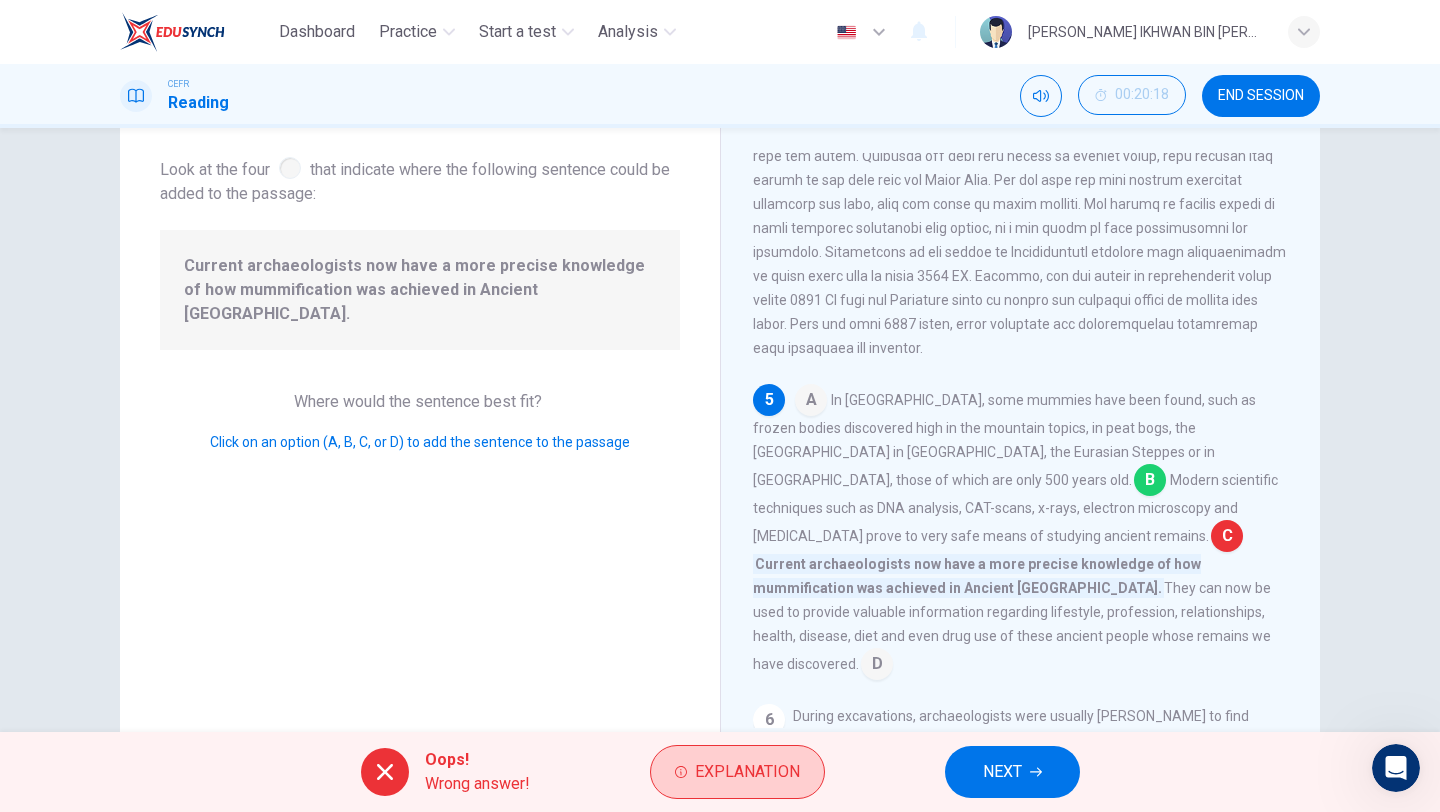 click on "Explanation" at bounding box center [737, 772] 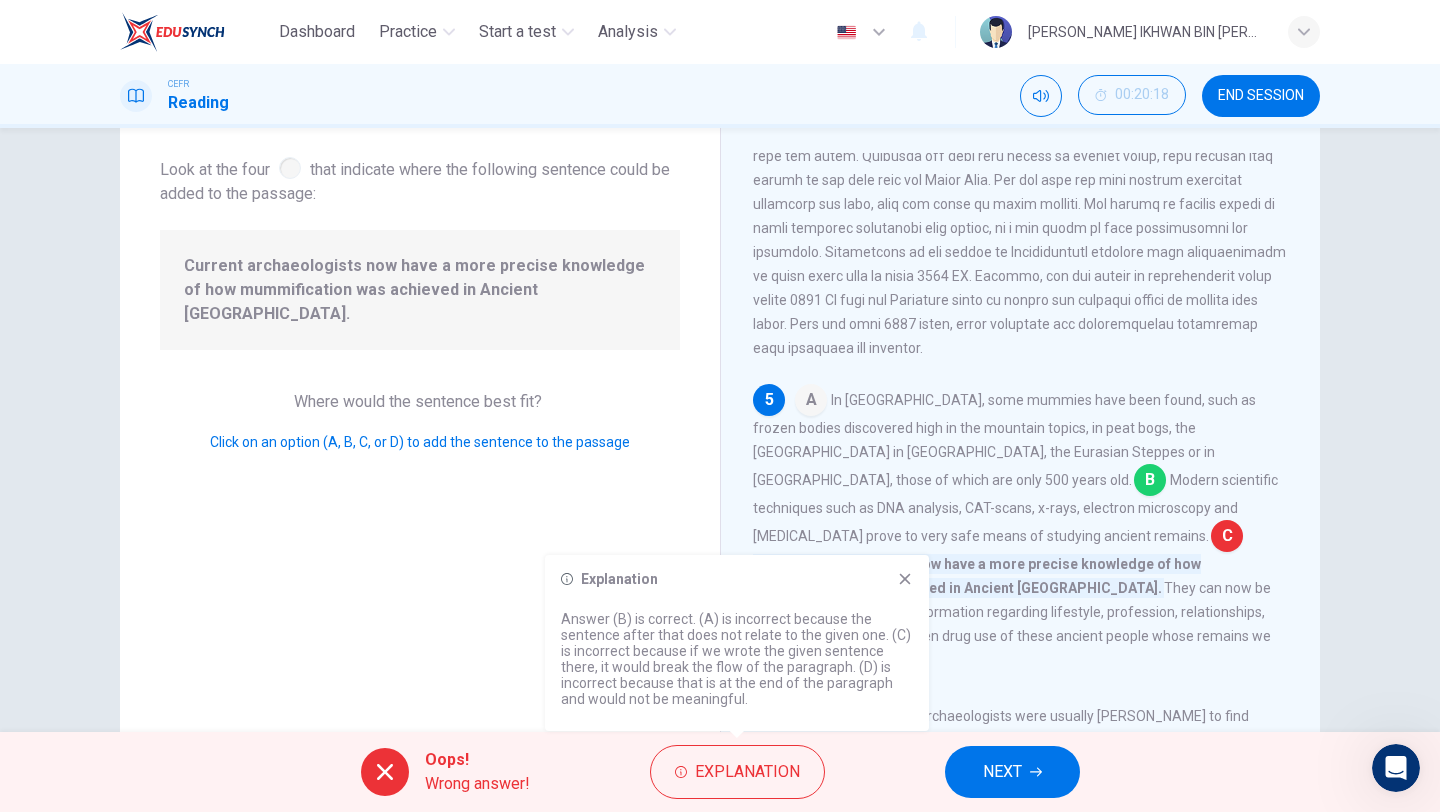 click 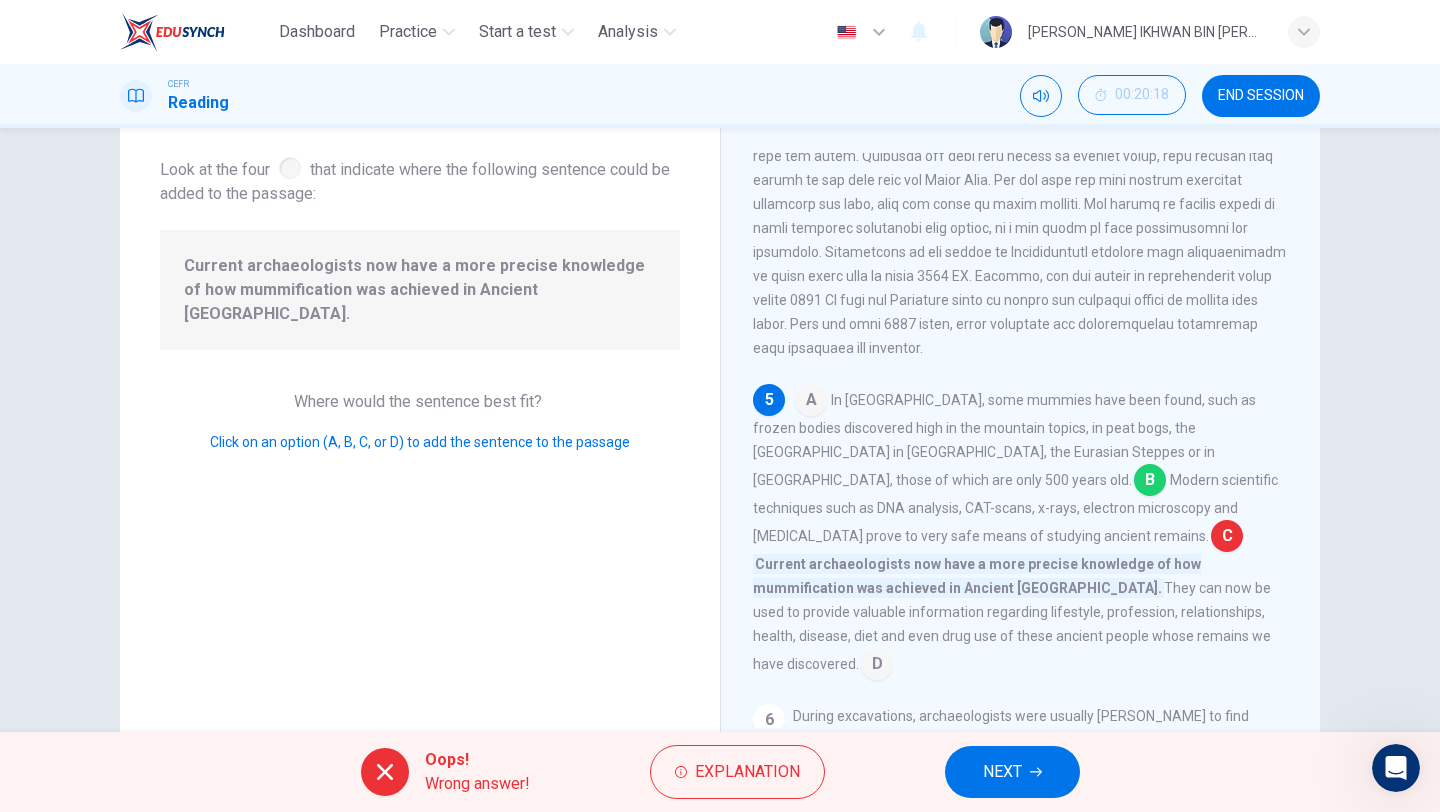 click on "NEXT" at bounding box center [1012, 772] 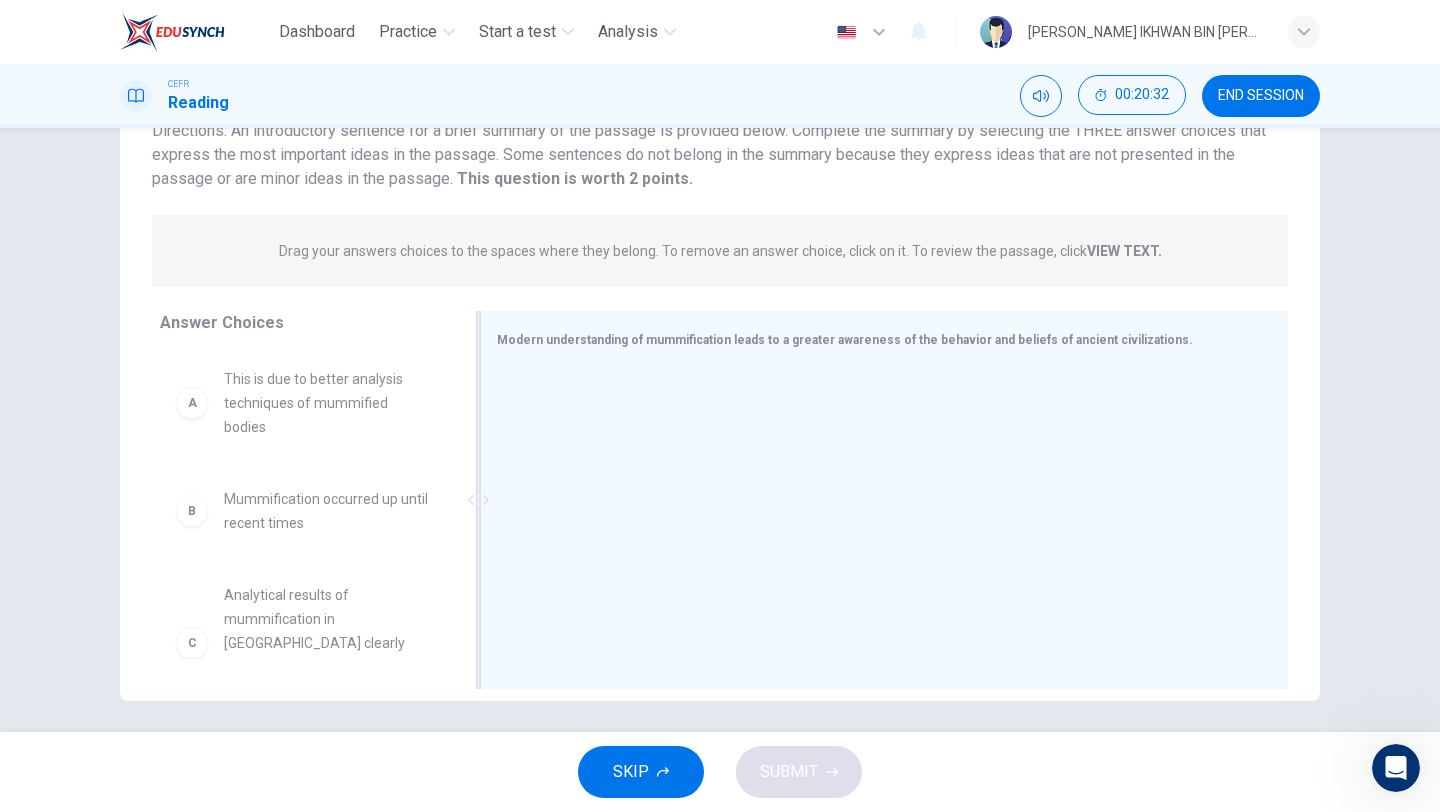 scroll, scrollTop: 171, scrollLeft: 0, axis: vertical 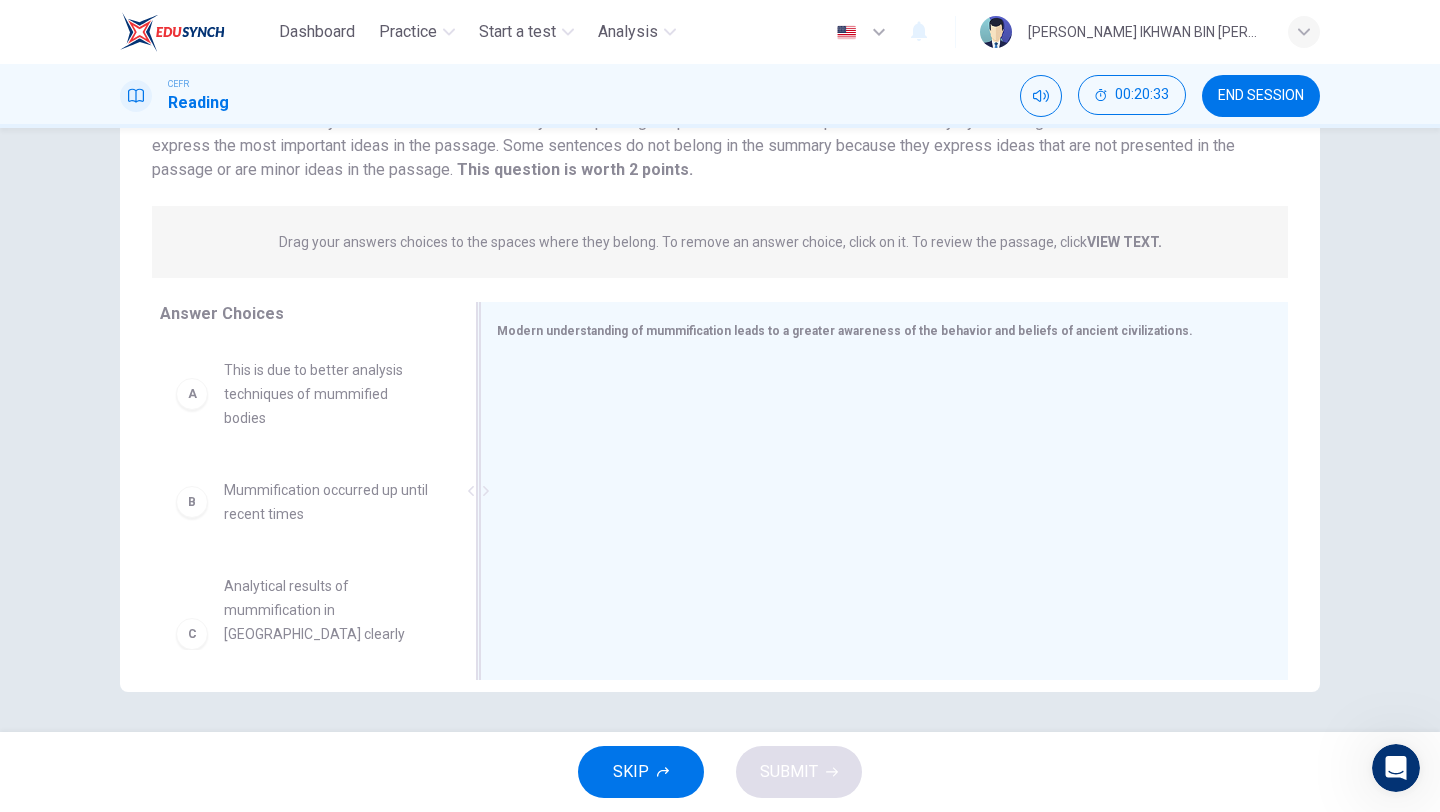 click at bounding box center [876, 493] 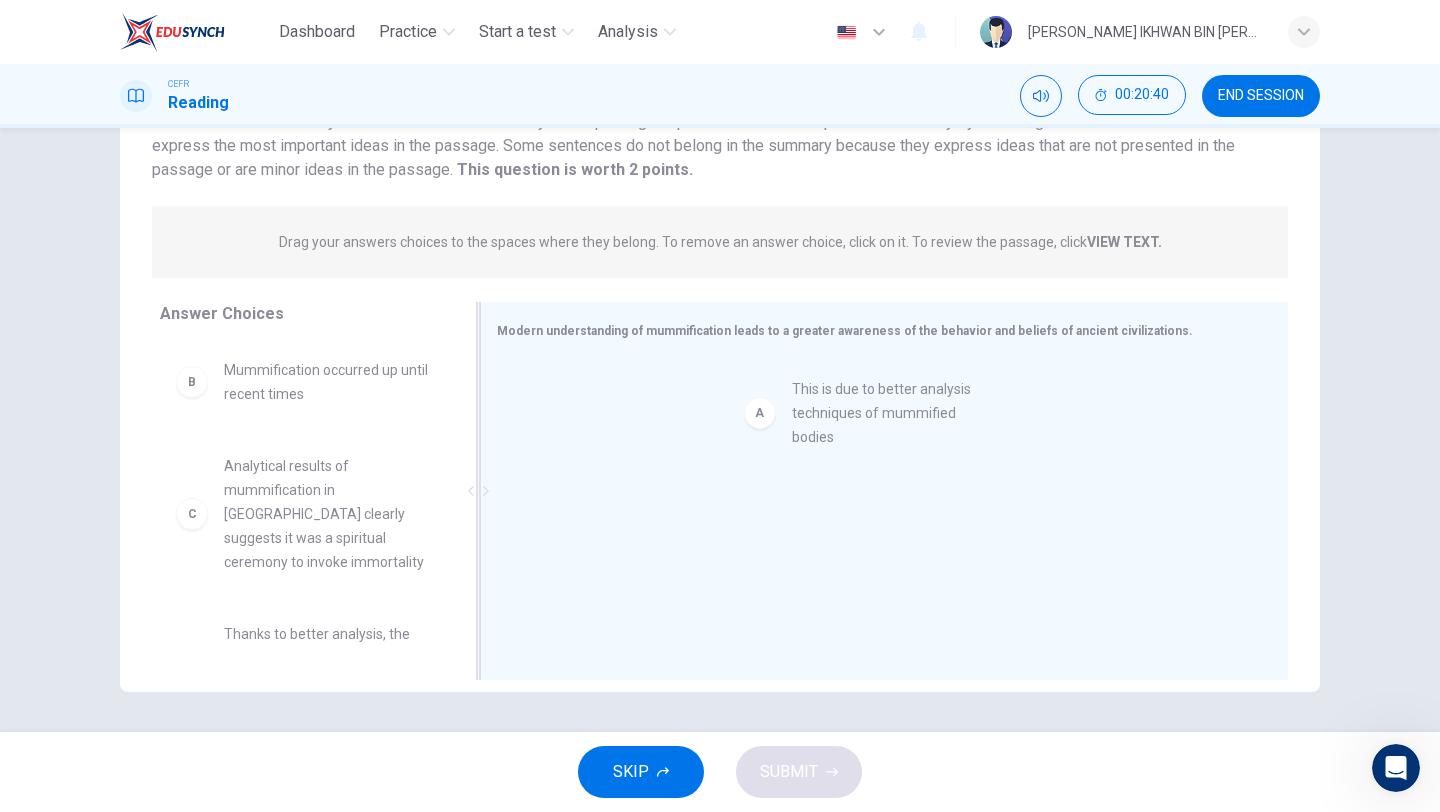 drag, startPoint x: 379, startPoint y: 411, endPoint x: 962, endPoint y: 430, distance: 583.3095 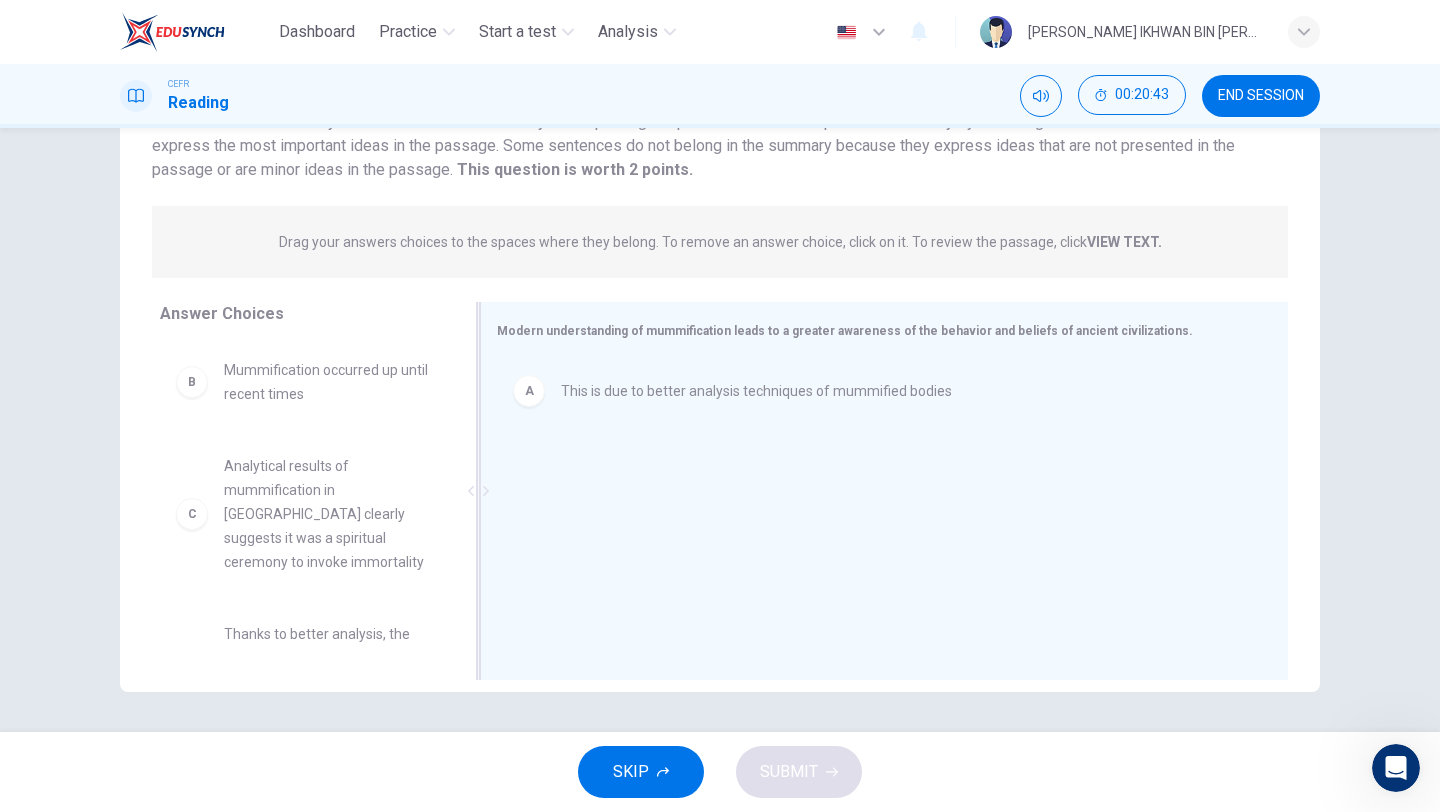 click on "This is due to better analysis techniques of mummified bodies" at bounding box center (756, 391) 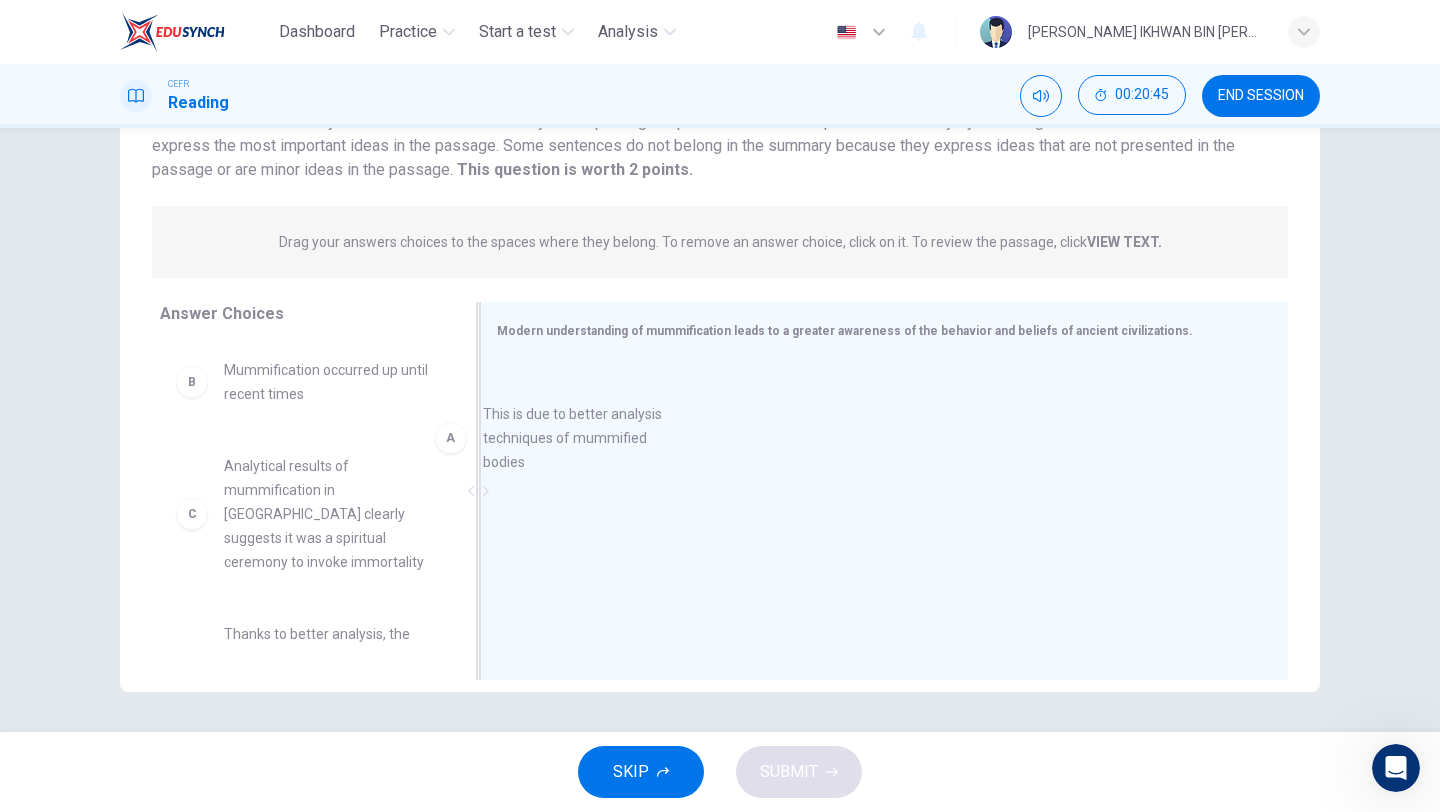 drag, startPoint x: 379, startPoint y: 396, endPoint x: 650, endPoint y: 440, distance: 274.5487 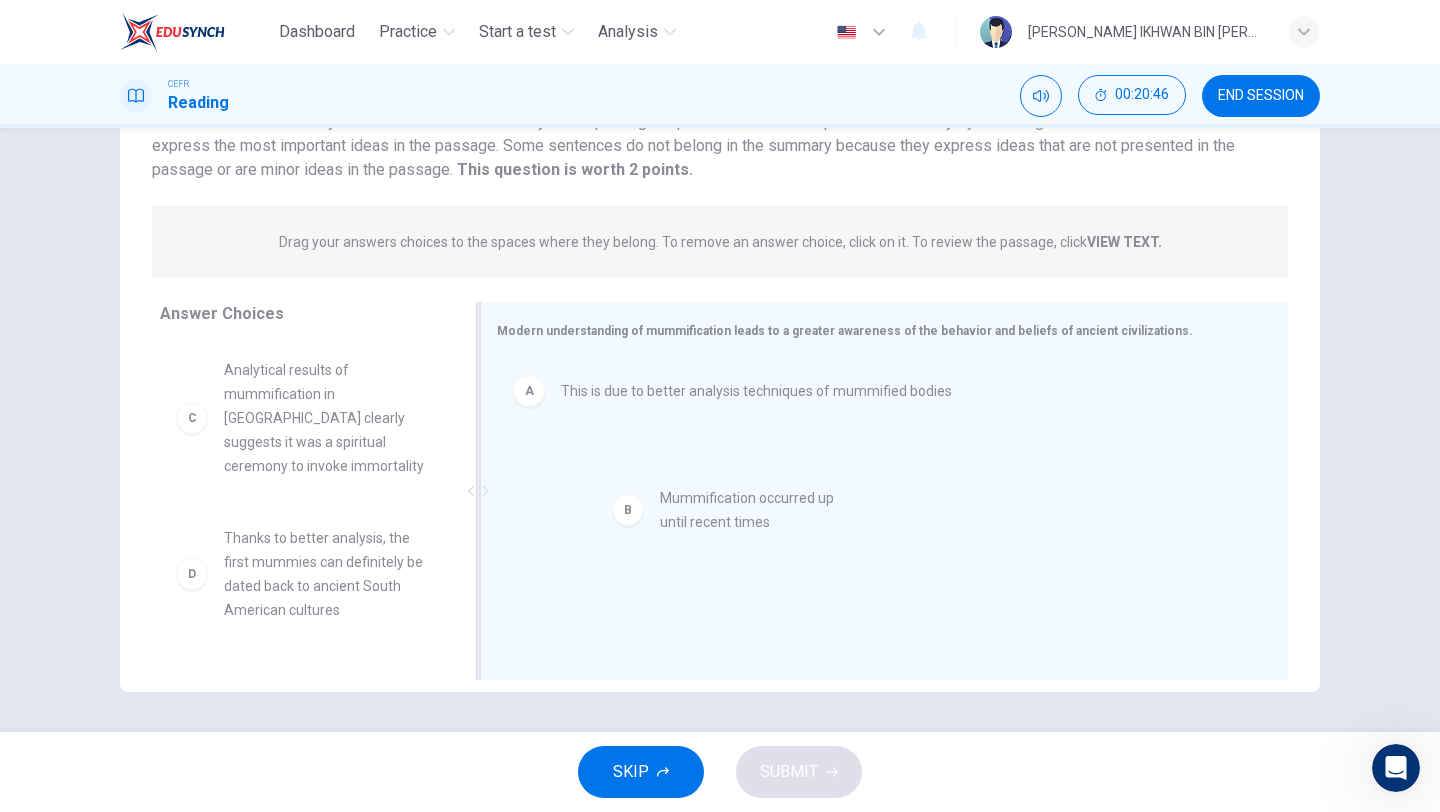 drag, startPoint x: 305, startPoint y: 398, endPoint x: 763, endPoint y: 529, distance: 476.36646 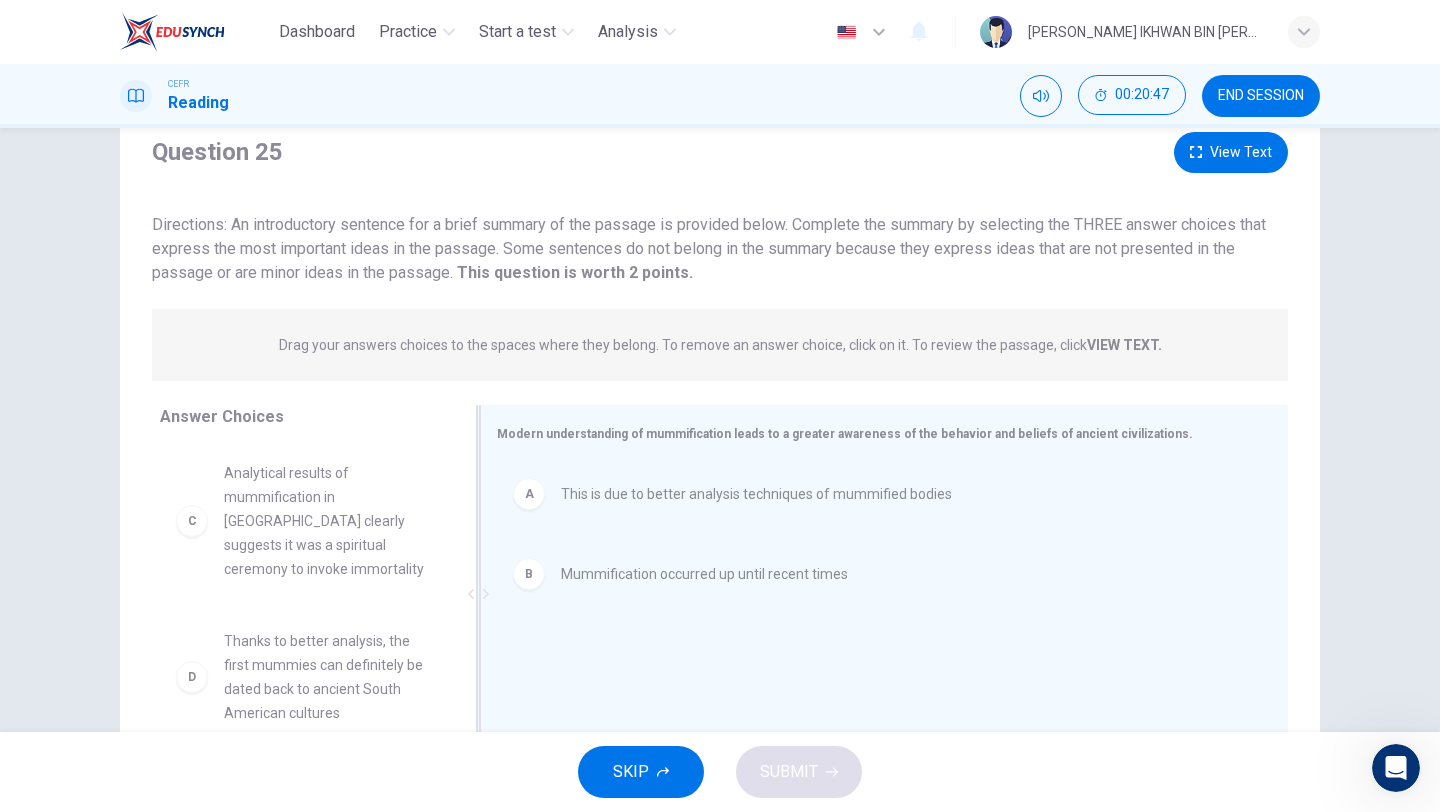 scroll, scrollTop: 64, scrollLeft: 0, axis: vertical 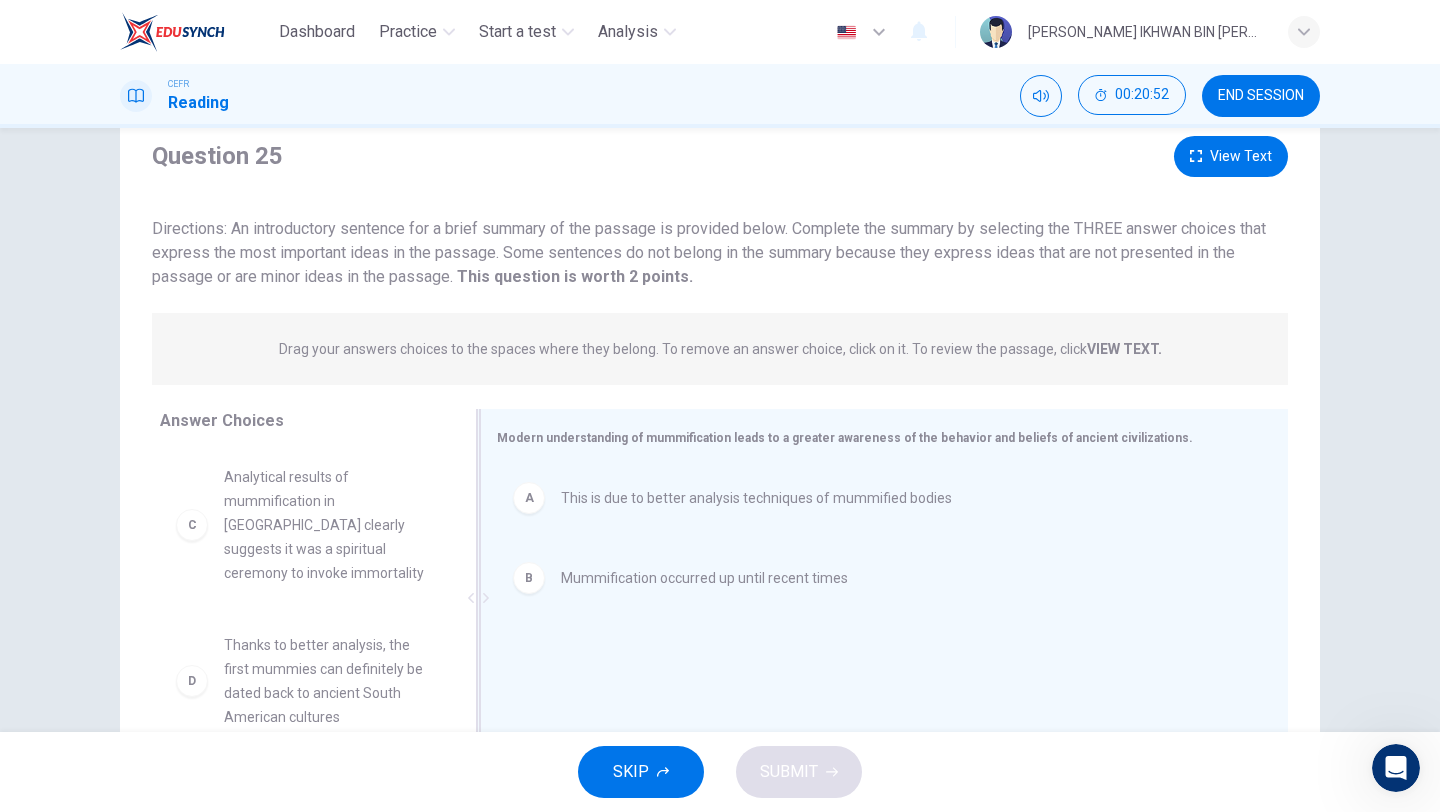 click on "This is due to better analysis techniques of mummified bodies" at bounding box center (756, 498) 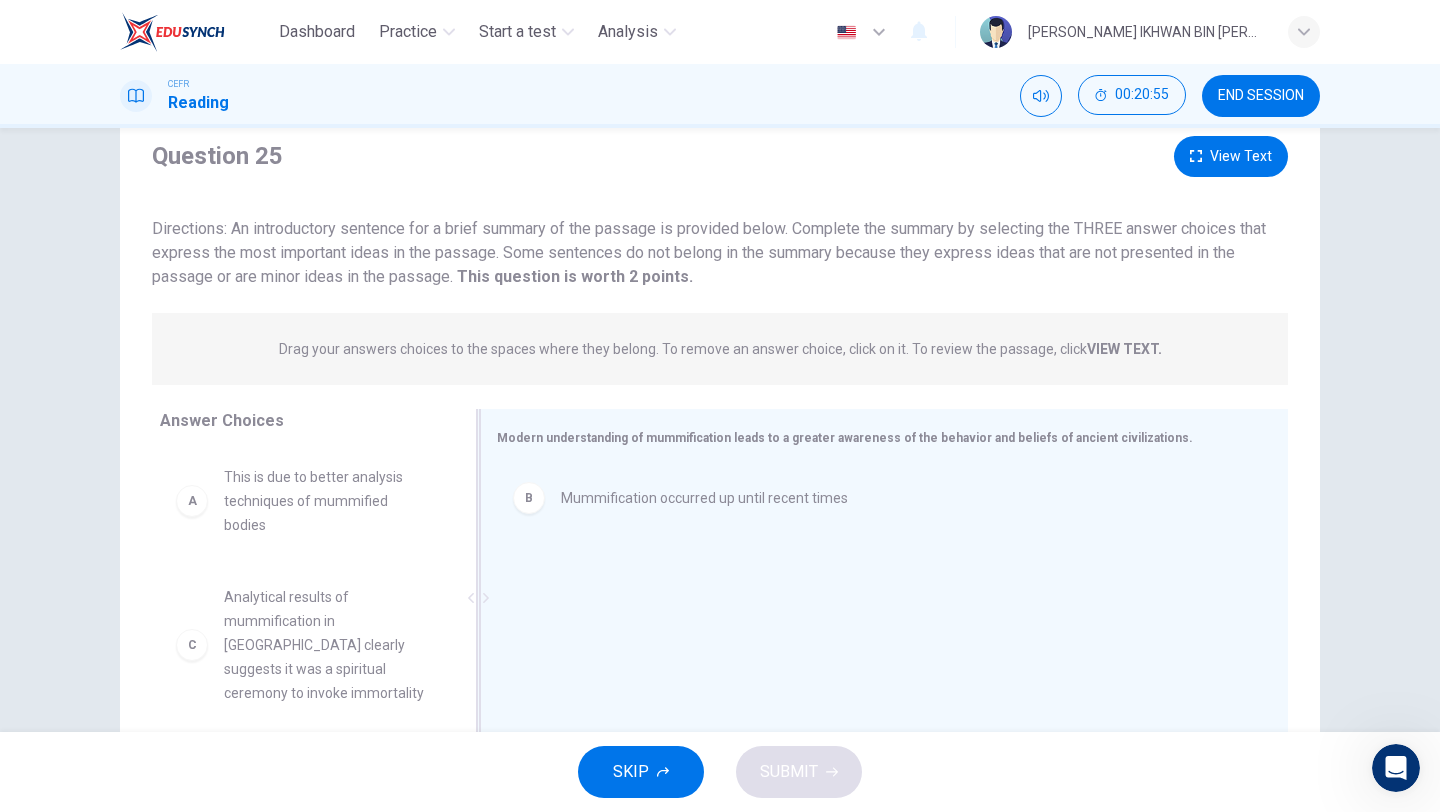 scroll, scrollTop: 54, scrollLeft: 0, axis: vertical 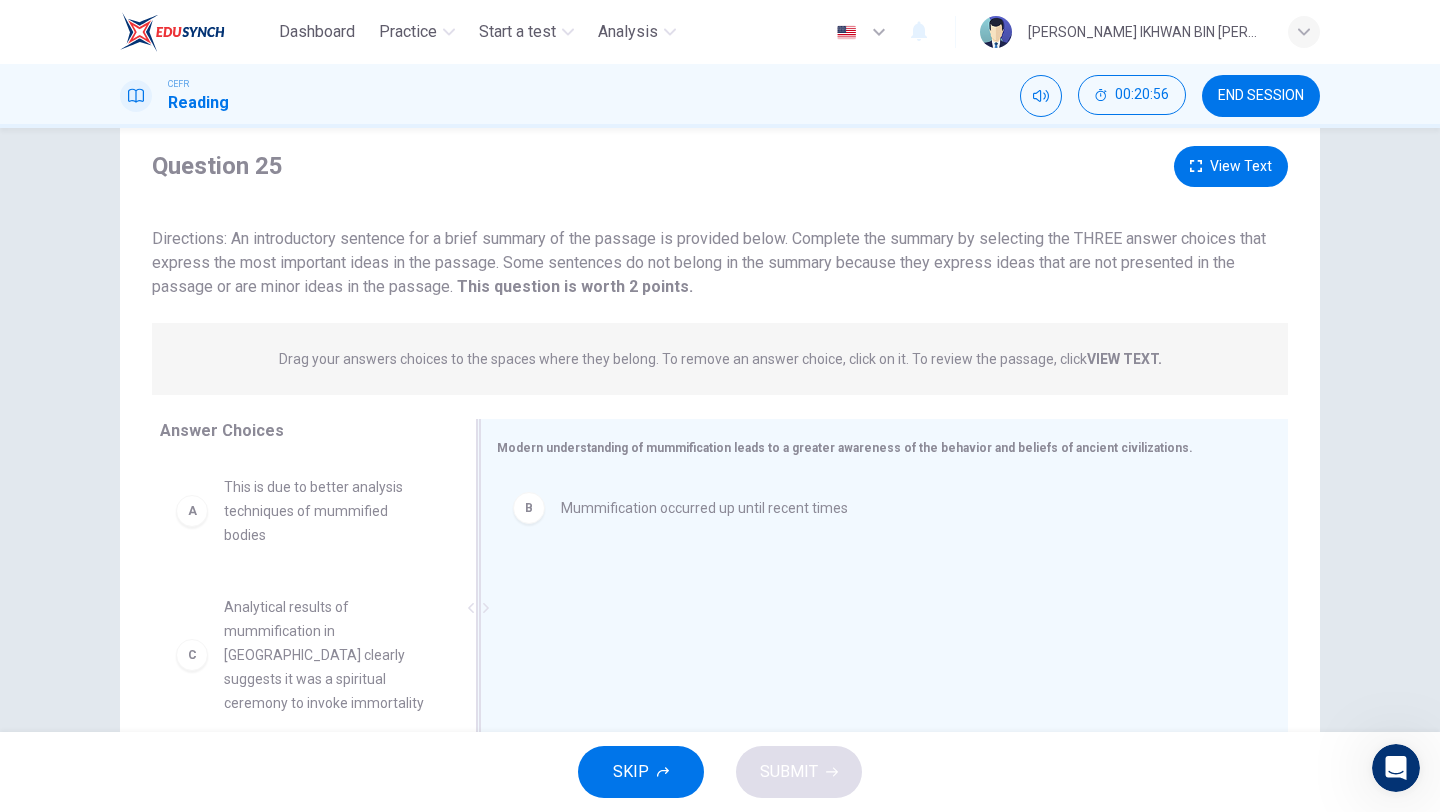 click on "This is due to better analysis techniques of mummified bodies" at bounding box center [328, 511] 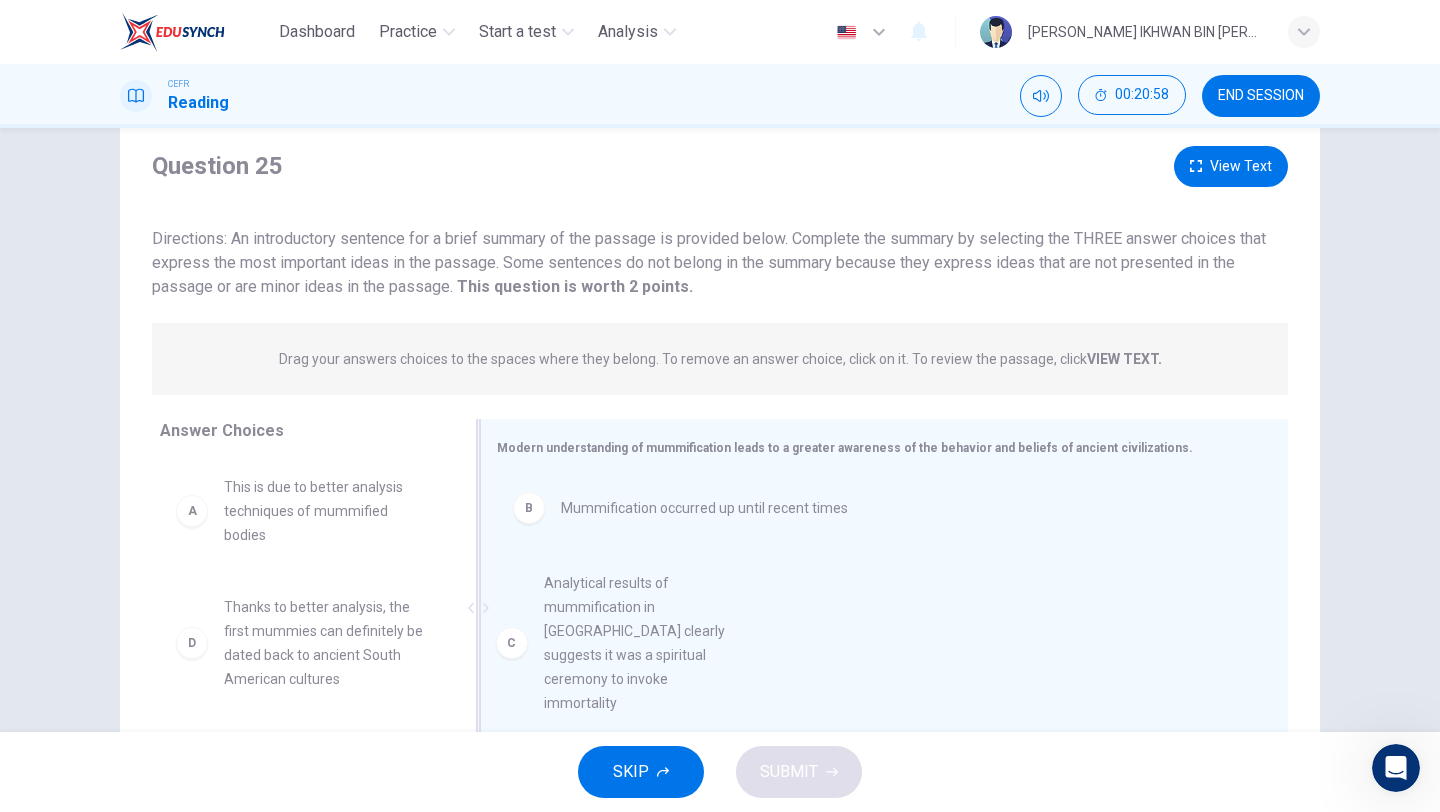 drag, startPoint x: 334, startPoint y: 642, endPoint x: 674, endPoint y: 617, distance: 340.91788 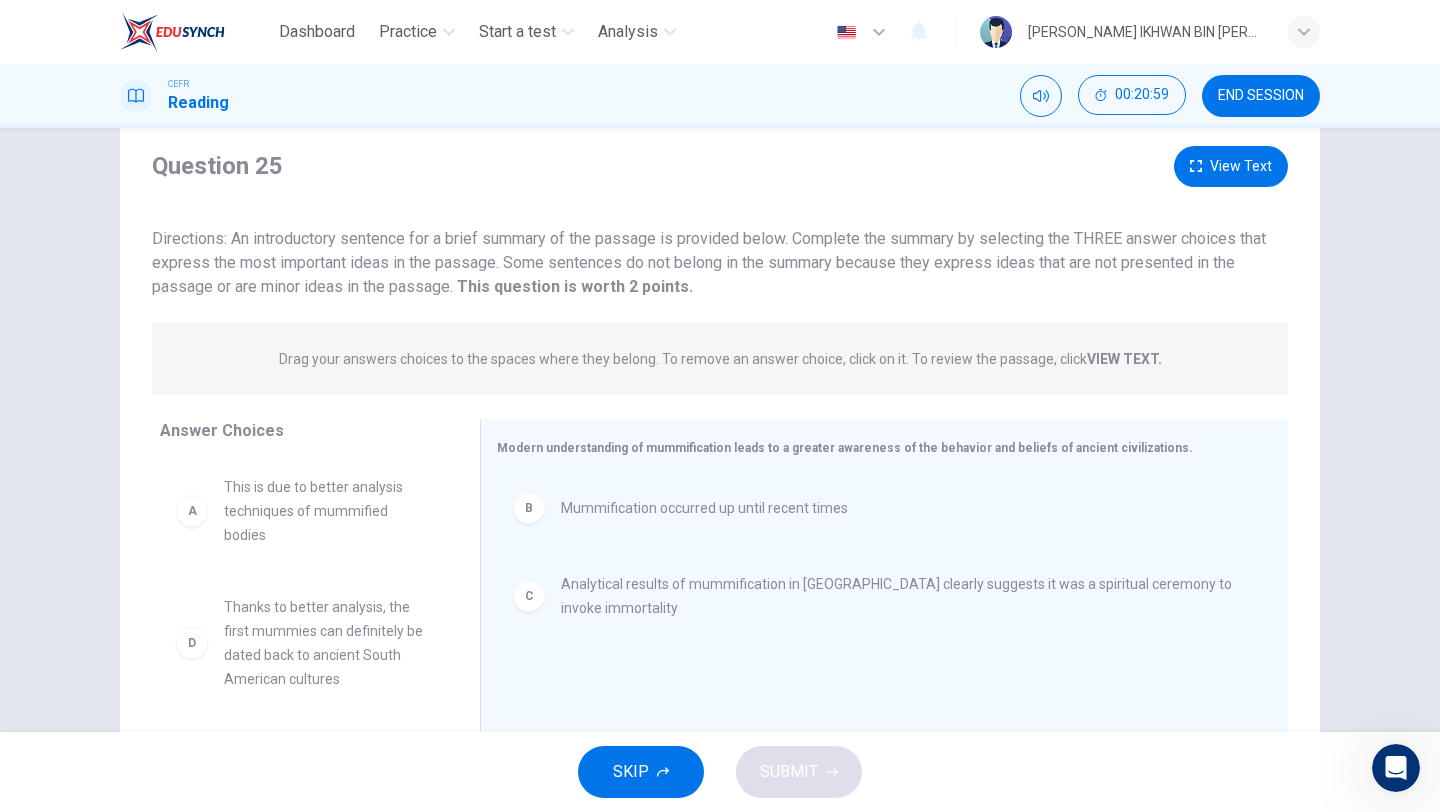 click on "View Text" at bounding box center (1231, 166) 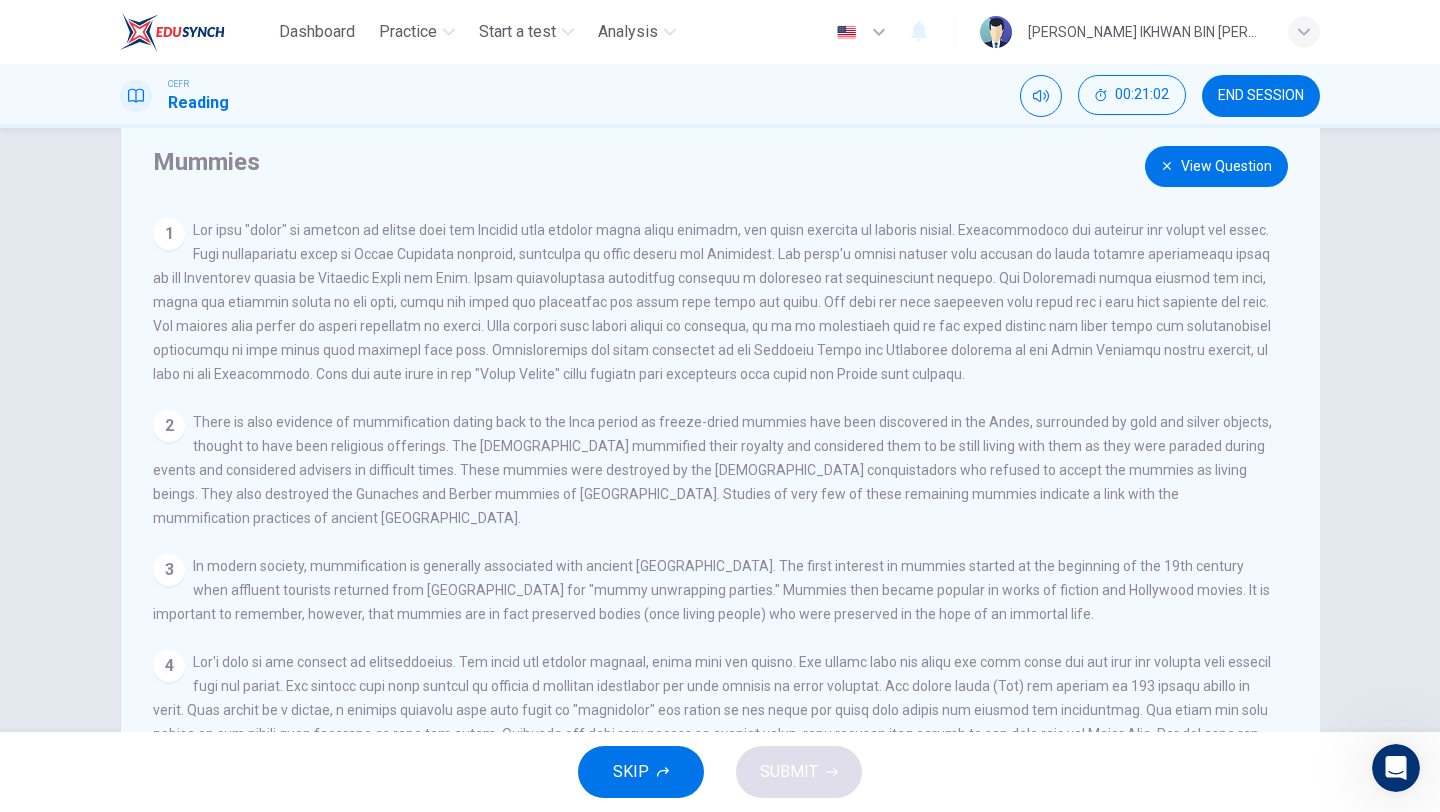 scroll, scrollTop: 241, scrollLeft: 0, axis: vertical 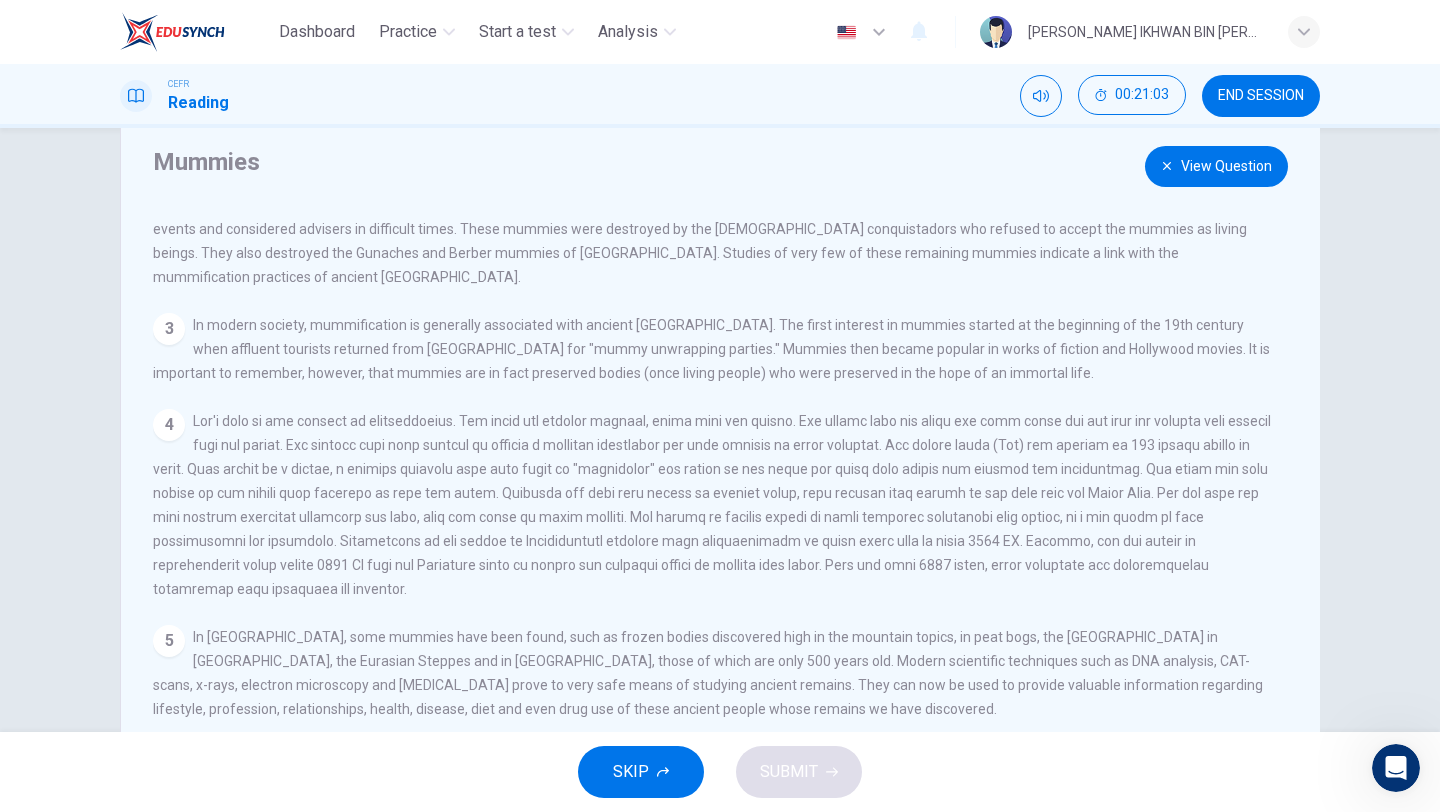 click on "View Question" at bounding box center [1216, 166] 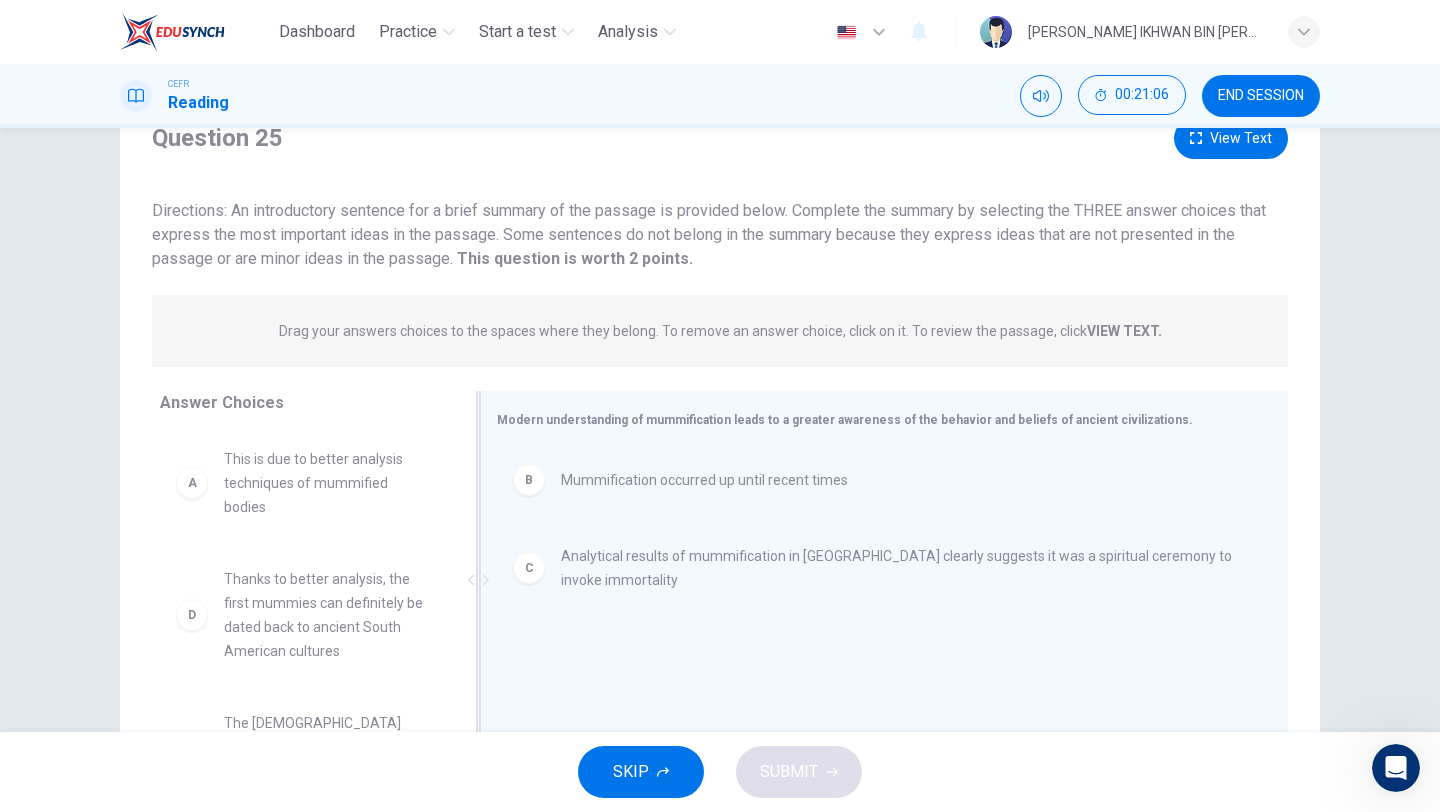 scroll, scrollTop: 93, scrollLeft: 0, axis: vertical 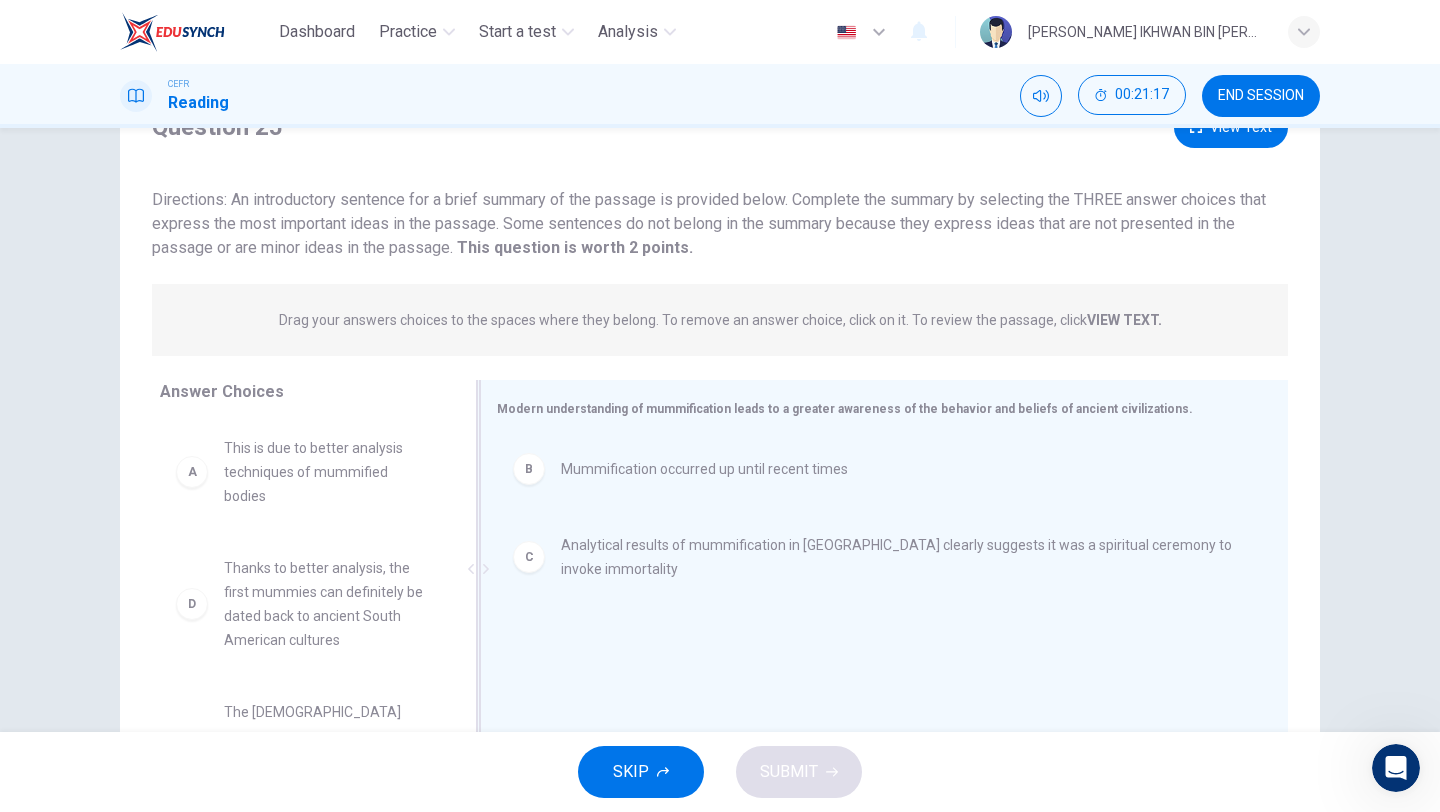 click on "Mummification occurred up until recent times" at bounding box center [704, 469] 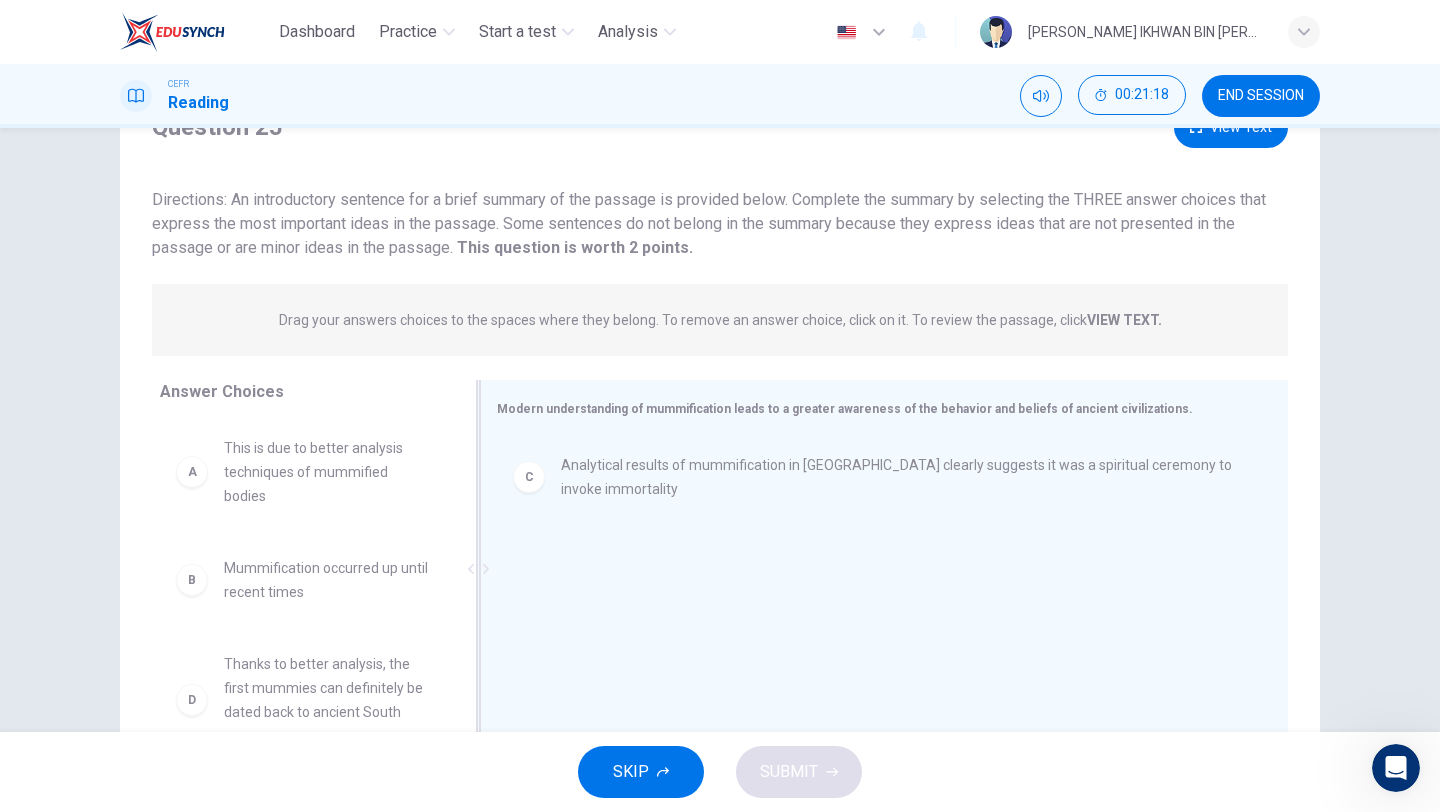 click on "Analytical results of mummification in Ancient Egypt clearly suggests it was a spiritual ceremony to invoke immortality" at bounding box center [900, 477] 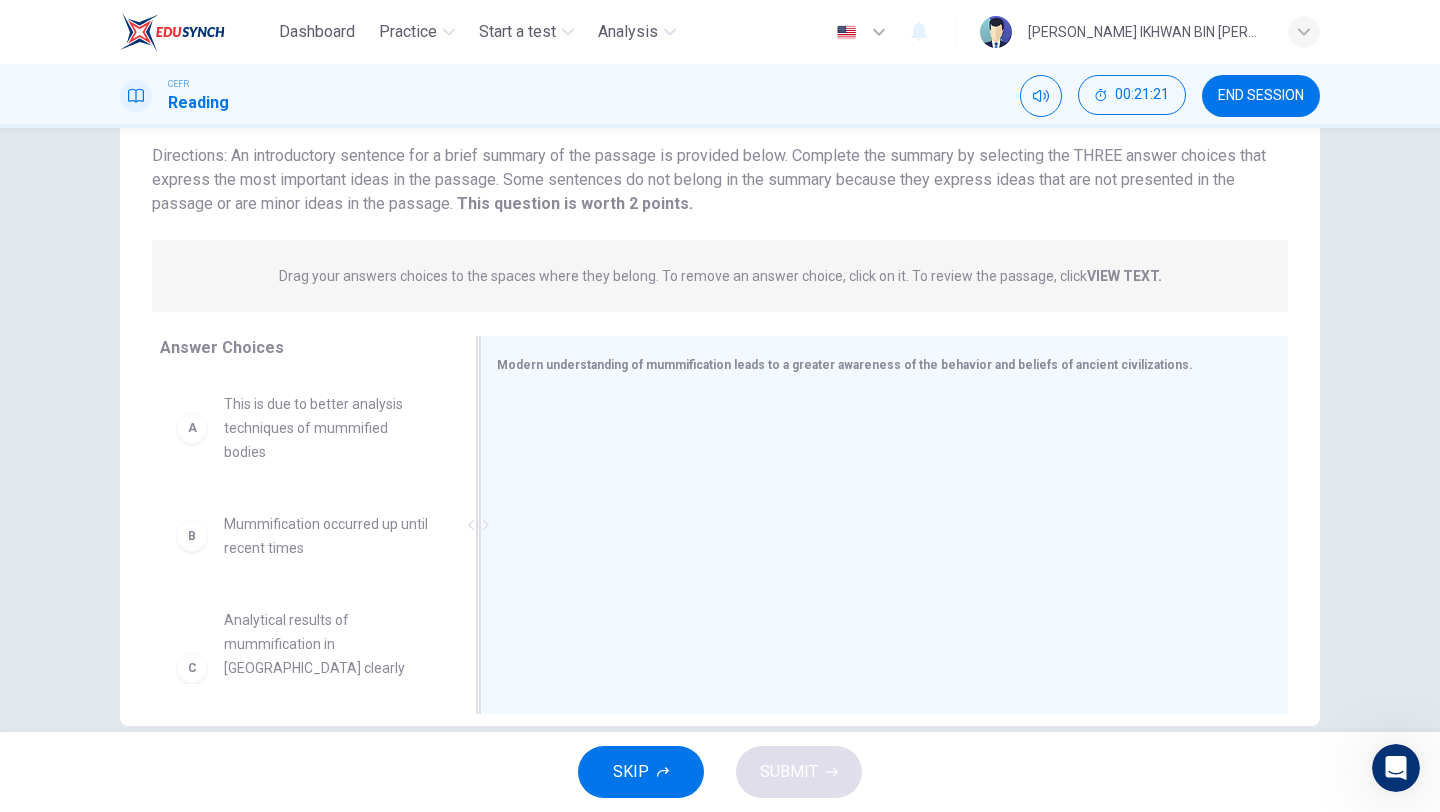 scroll, scrollTop: 152, scrollLeft: 0, axis: vertical 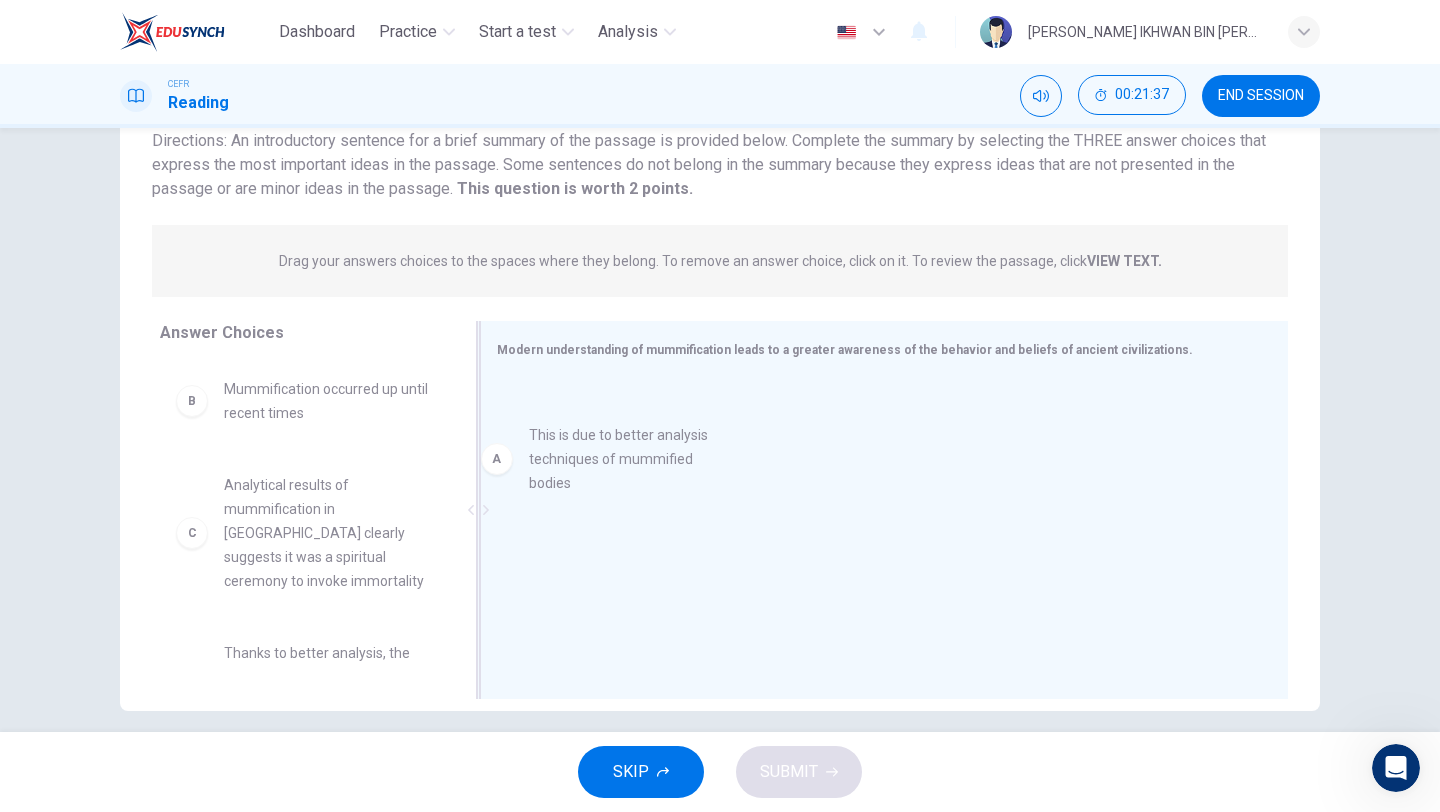 drag, startPoint x: 344, startPoint y: 420, endPoint x: 668, endPoint y: 469, distance: 327.6843 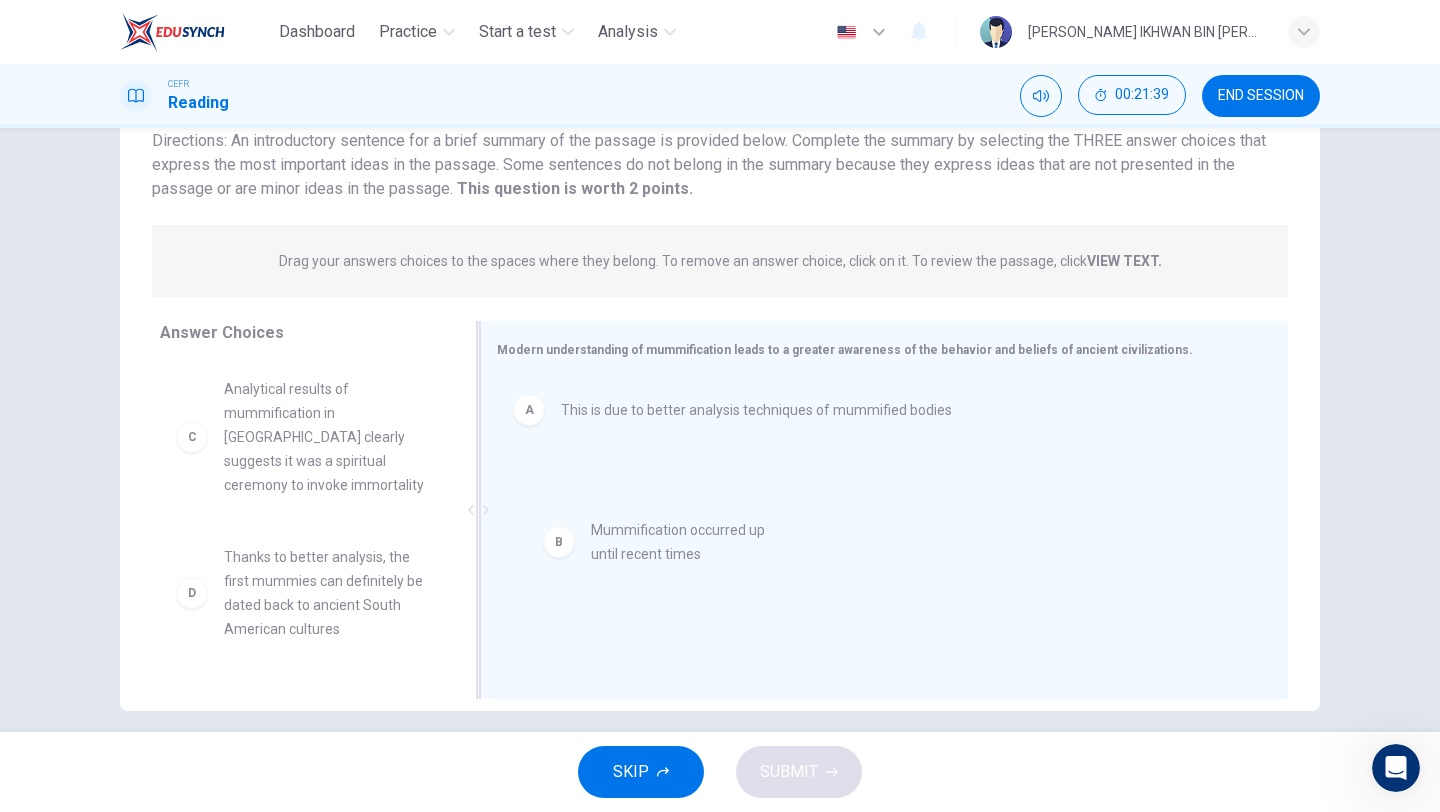 drag, startPoint x: 369, startPoint y: 404, endPoint x: 755, endPoint y: 554, distance: 414.12076 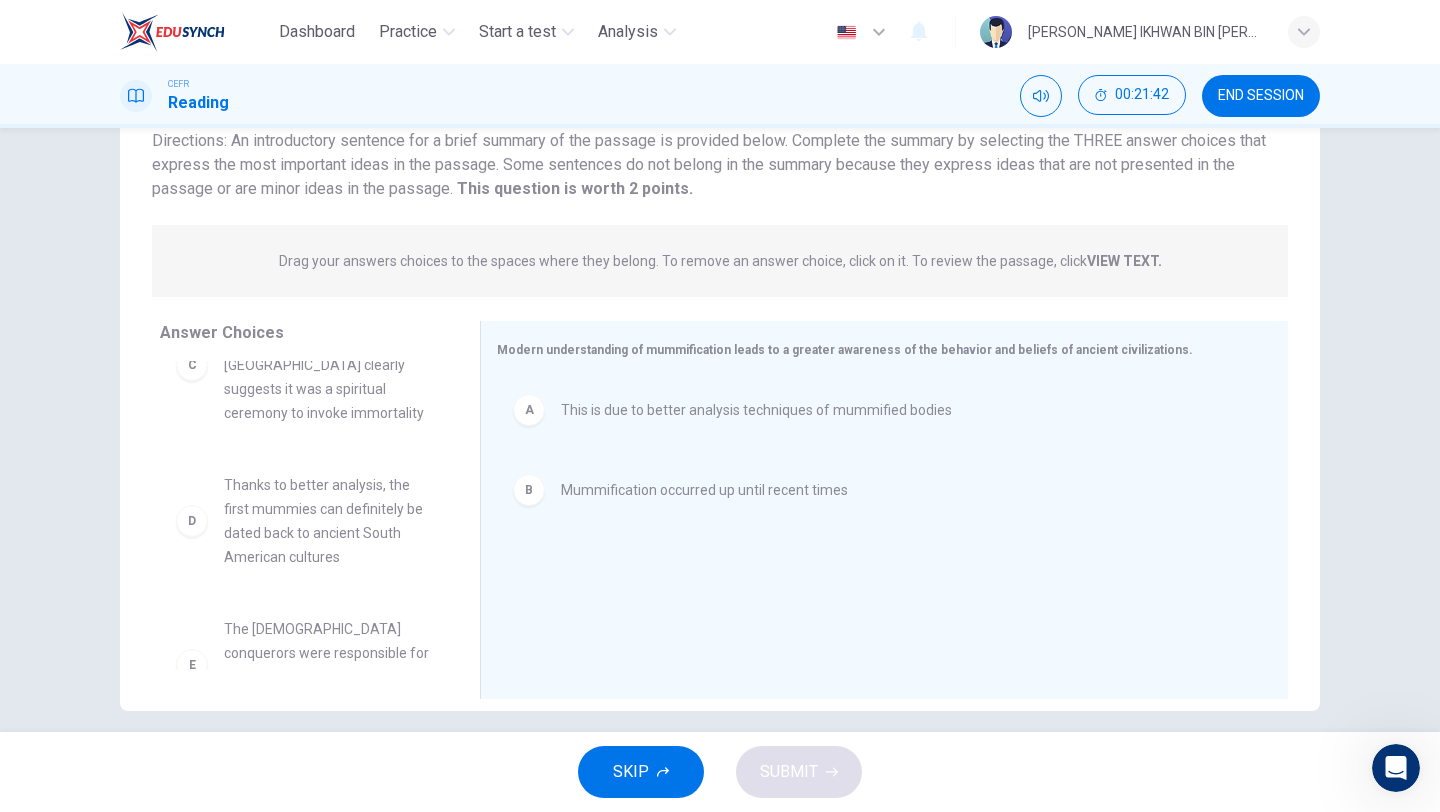 scroll, scrollTop: 73, scrollLeft: 0, axis: vertical 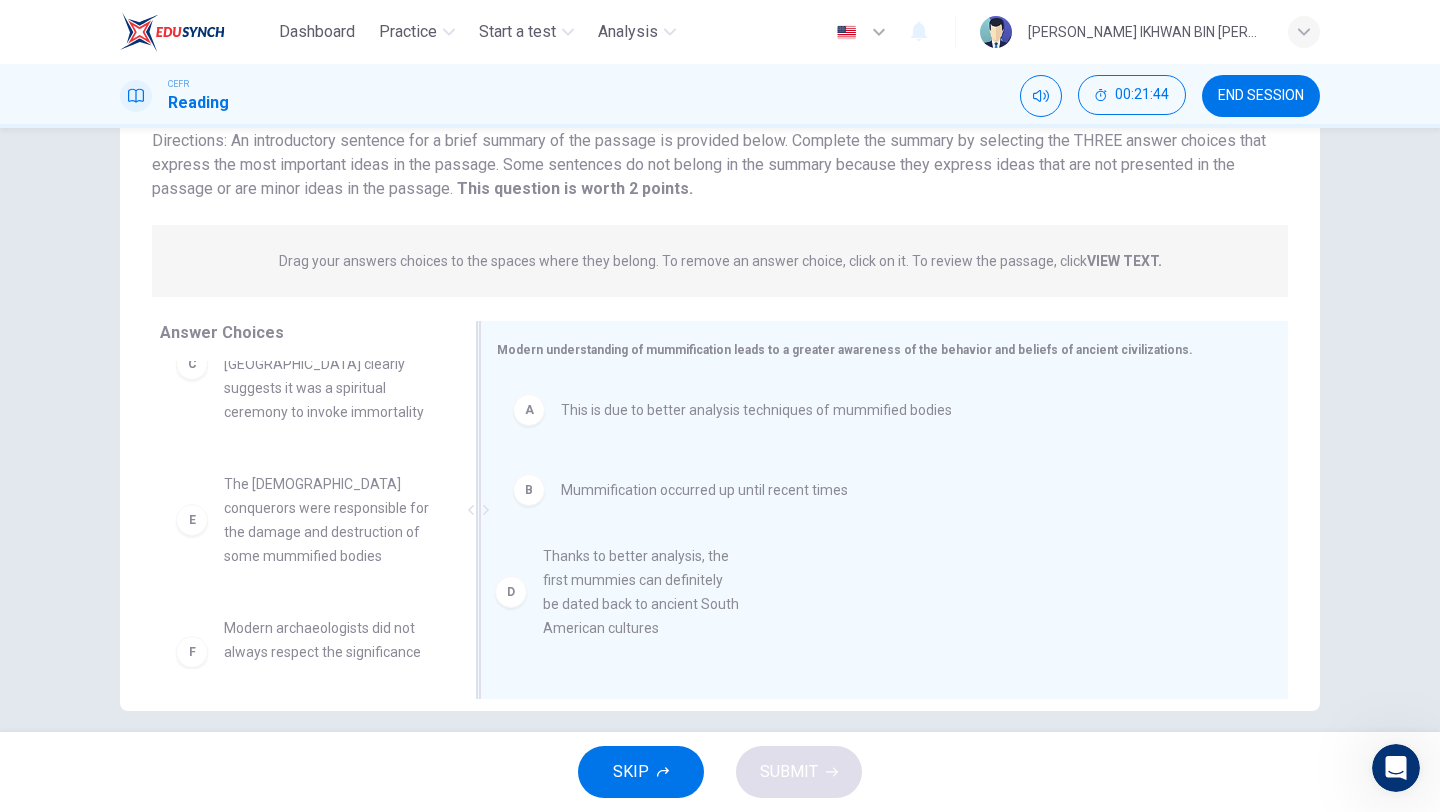 drag, startPoint x: 346, startPoint y: 497, endPoint x: 695, endPoint y: 577, distance: 358.05167 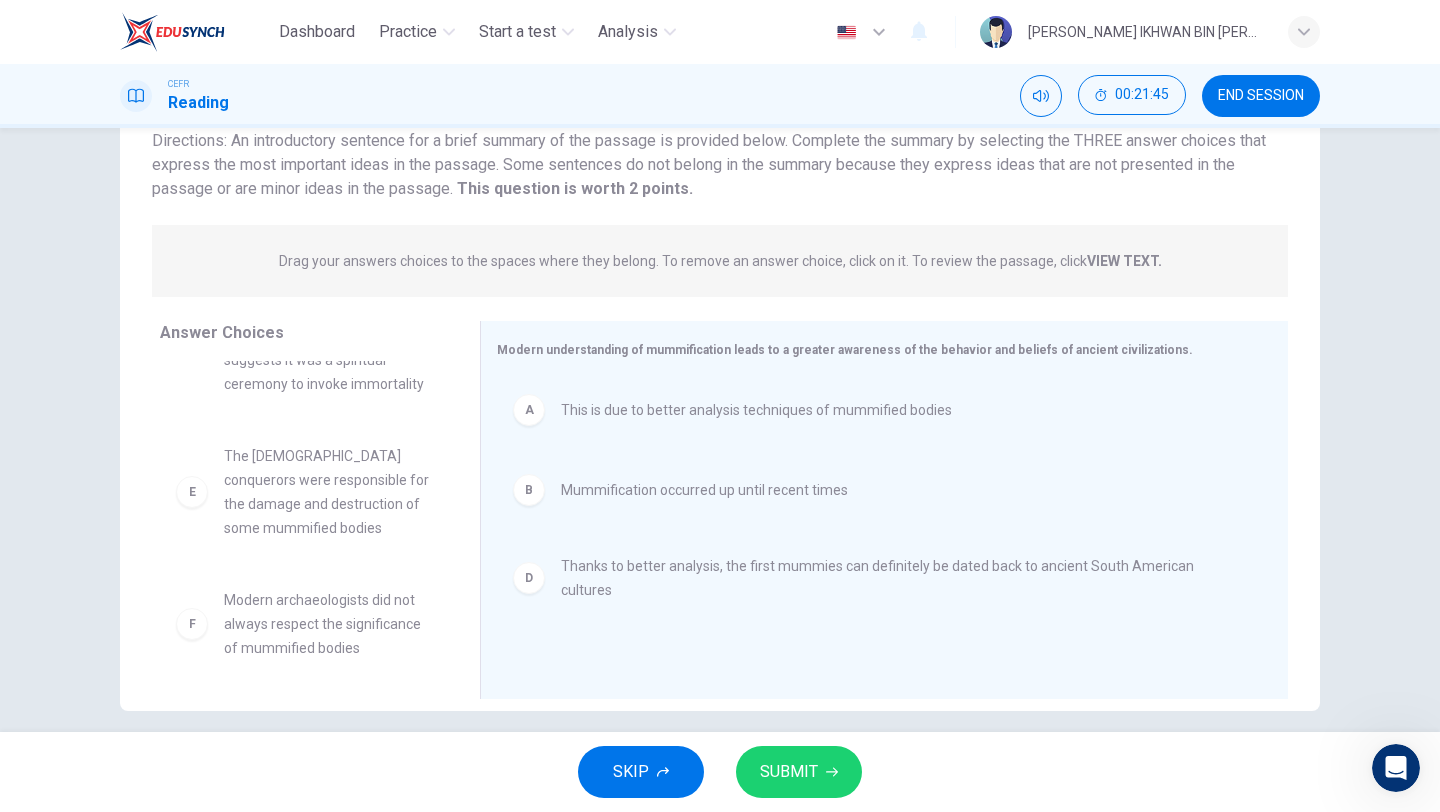 scroll, scrollTop: 108, scrollLeft: 0, axis: vertical 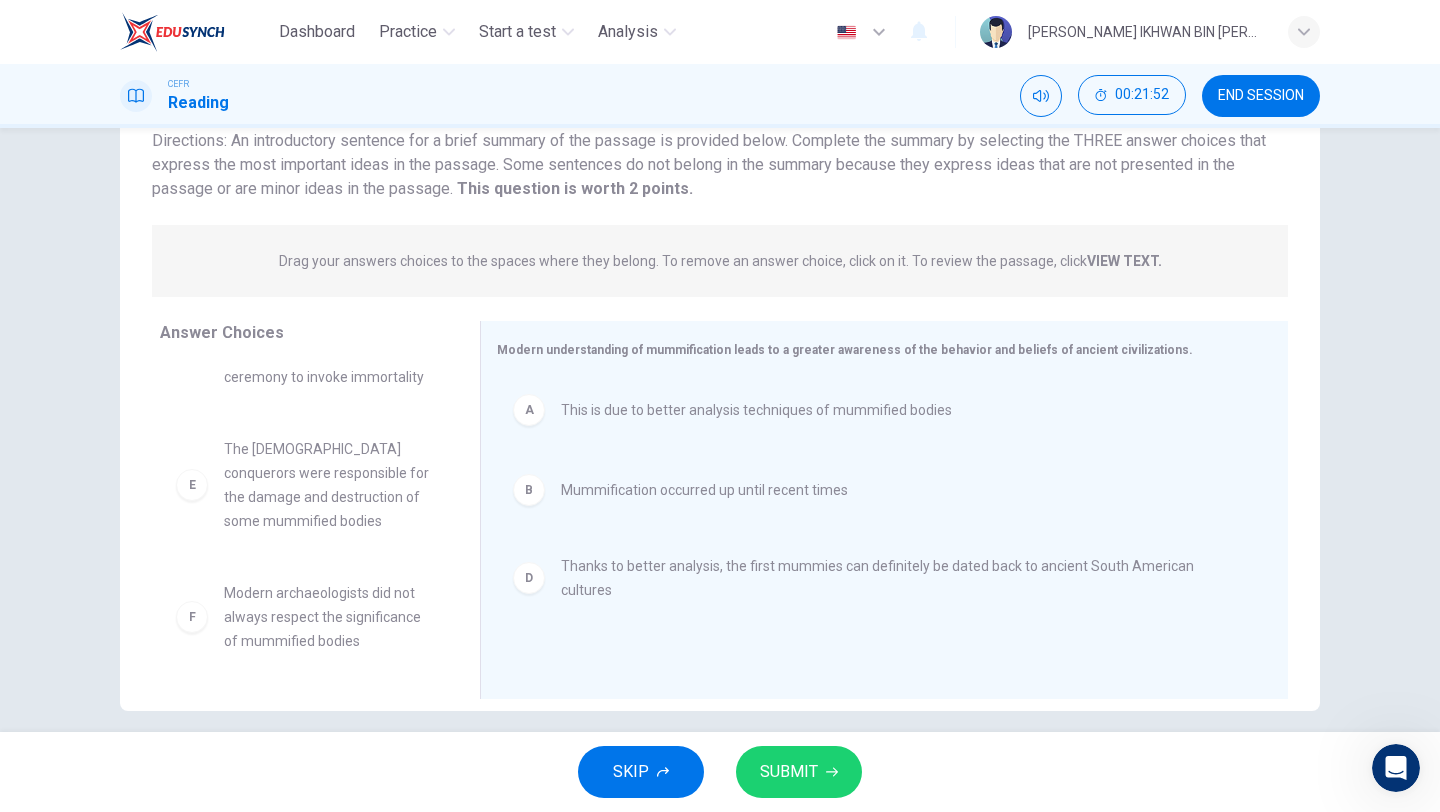 click on "SUBMIT" at bounding box center (789, 772) 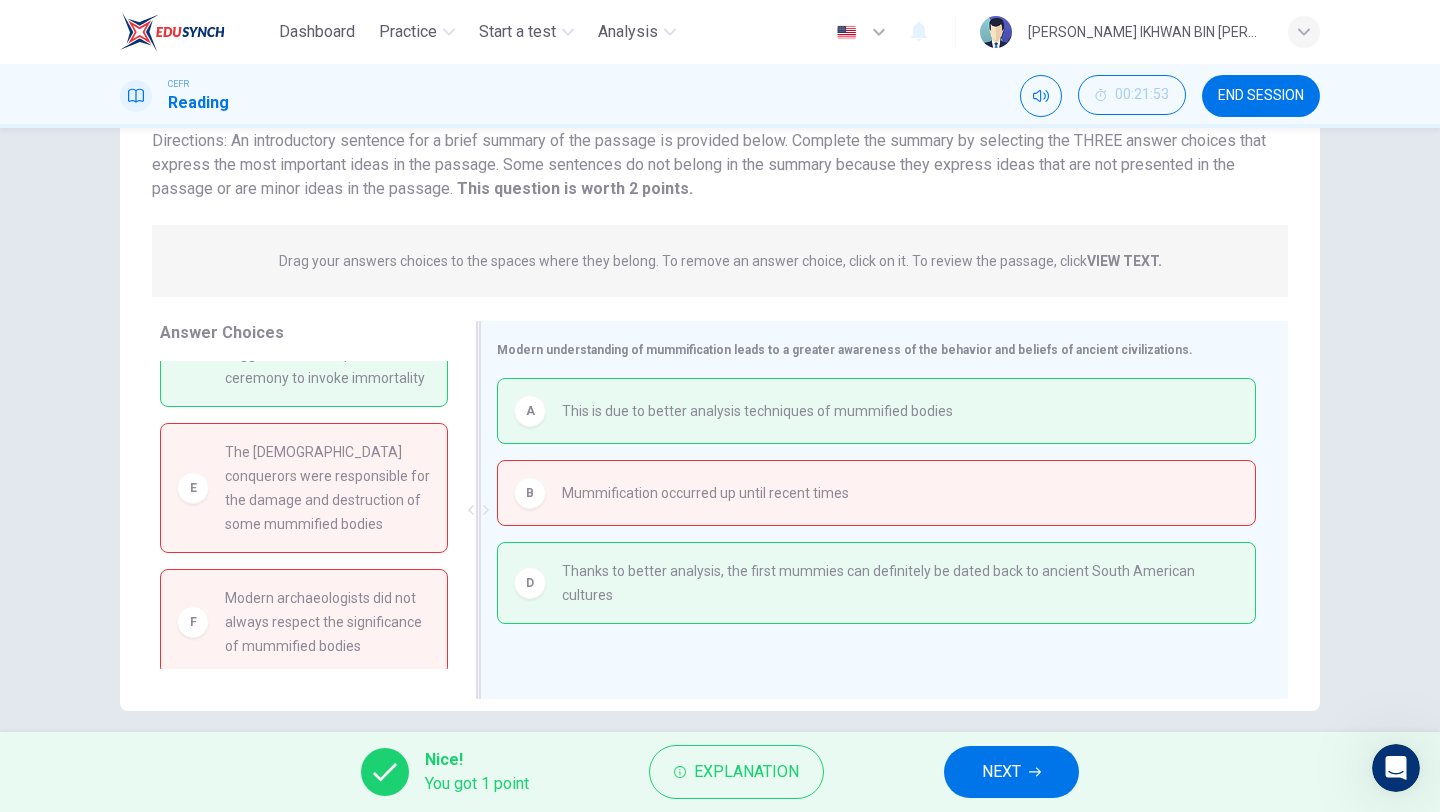 click on "Mummification occurred up until recent times" at bounding box center [705, 493] 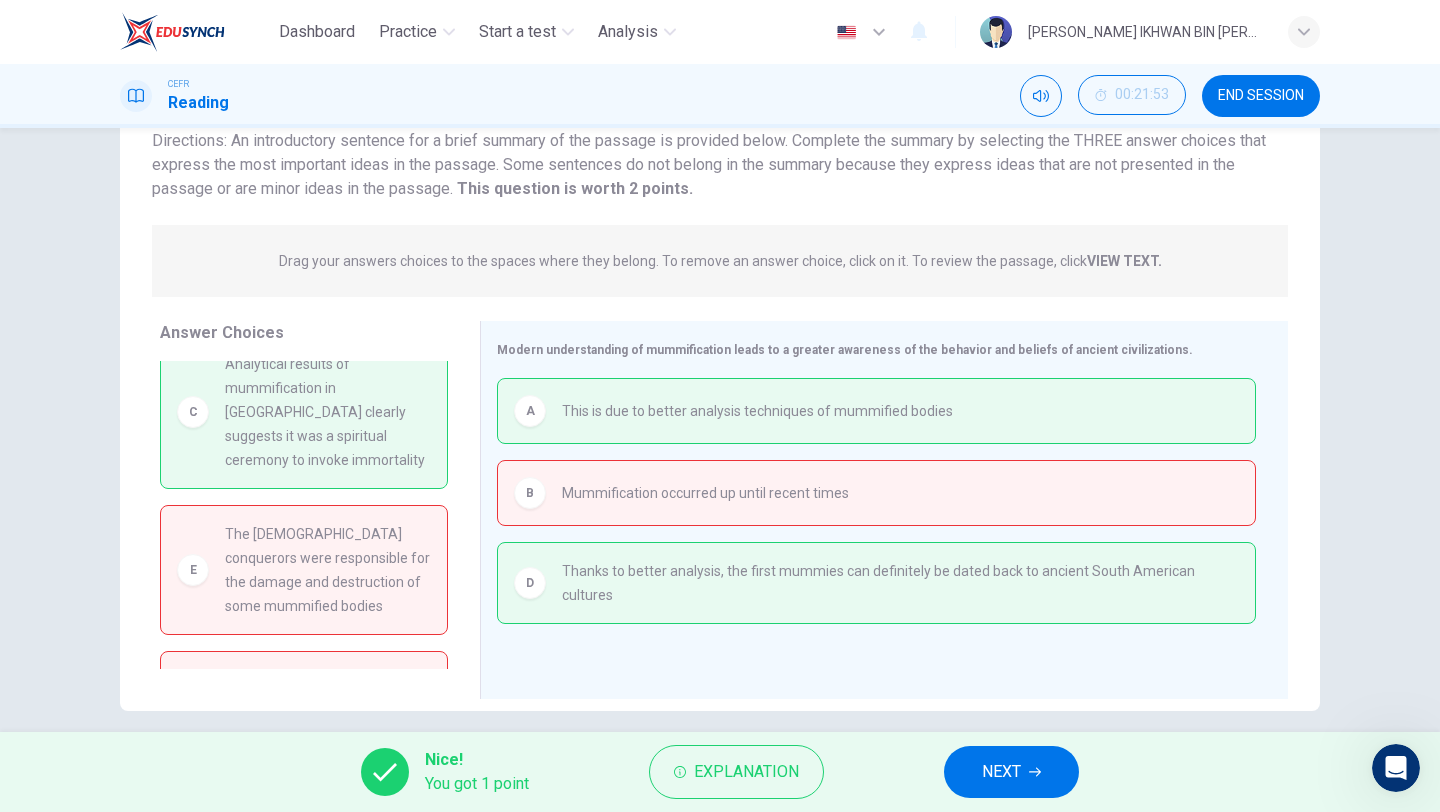 scroll, scrollTop: 0, scrollLeft: 0, axis: both 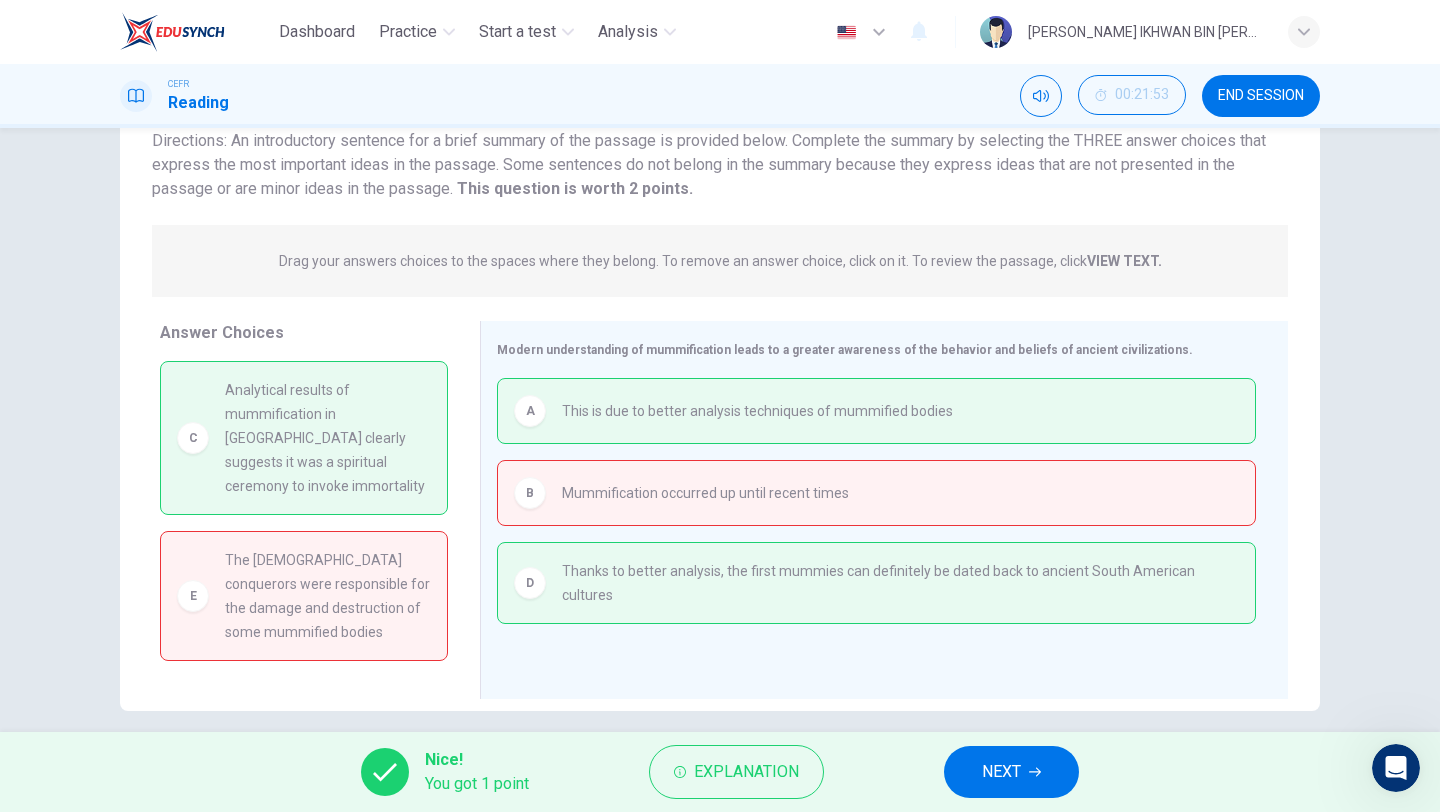 click on "NEXT" at bounding box center (1011, 772) 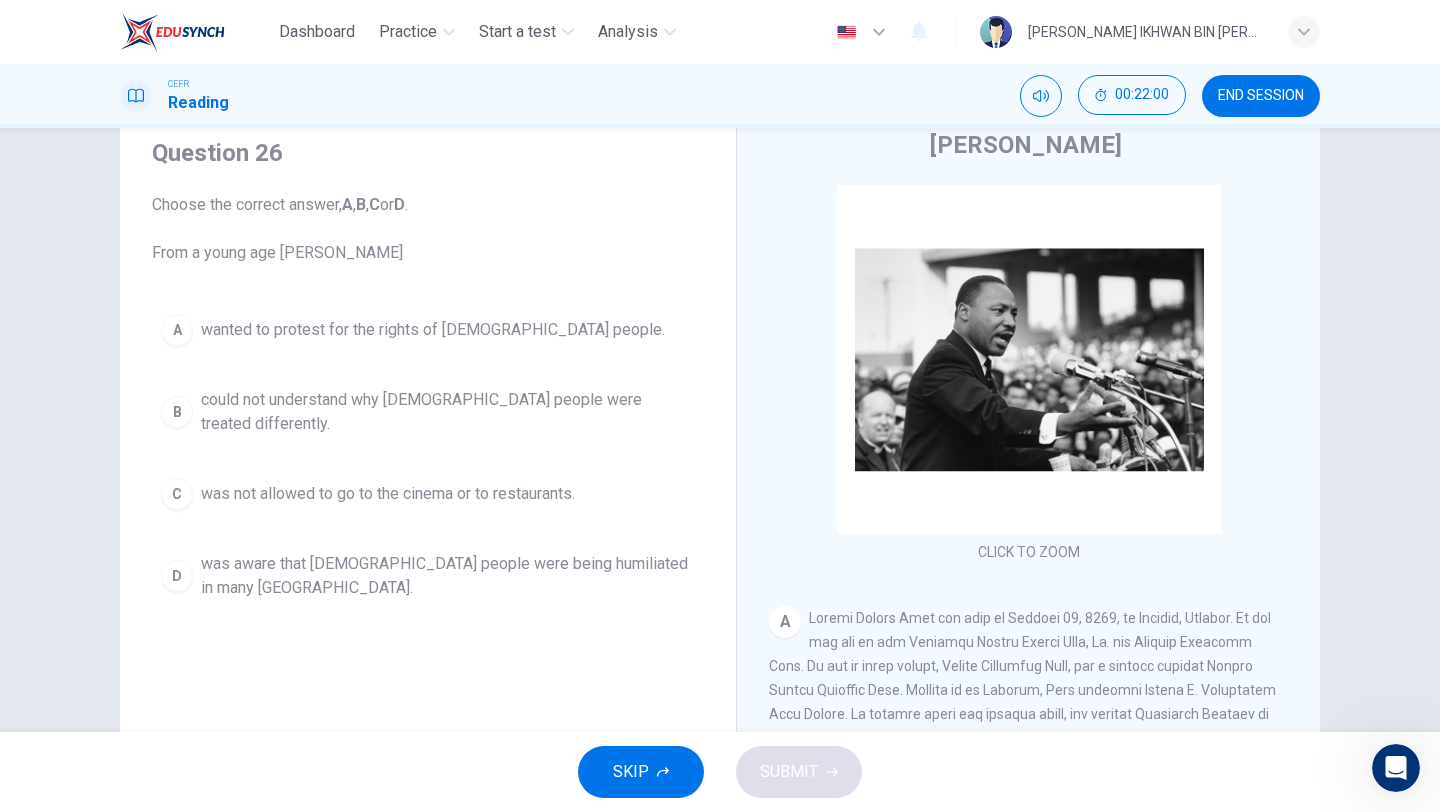scroll, scrollTop: 81, scrollLeft: 0, axis: vertical 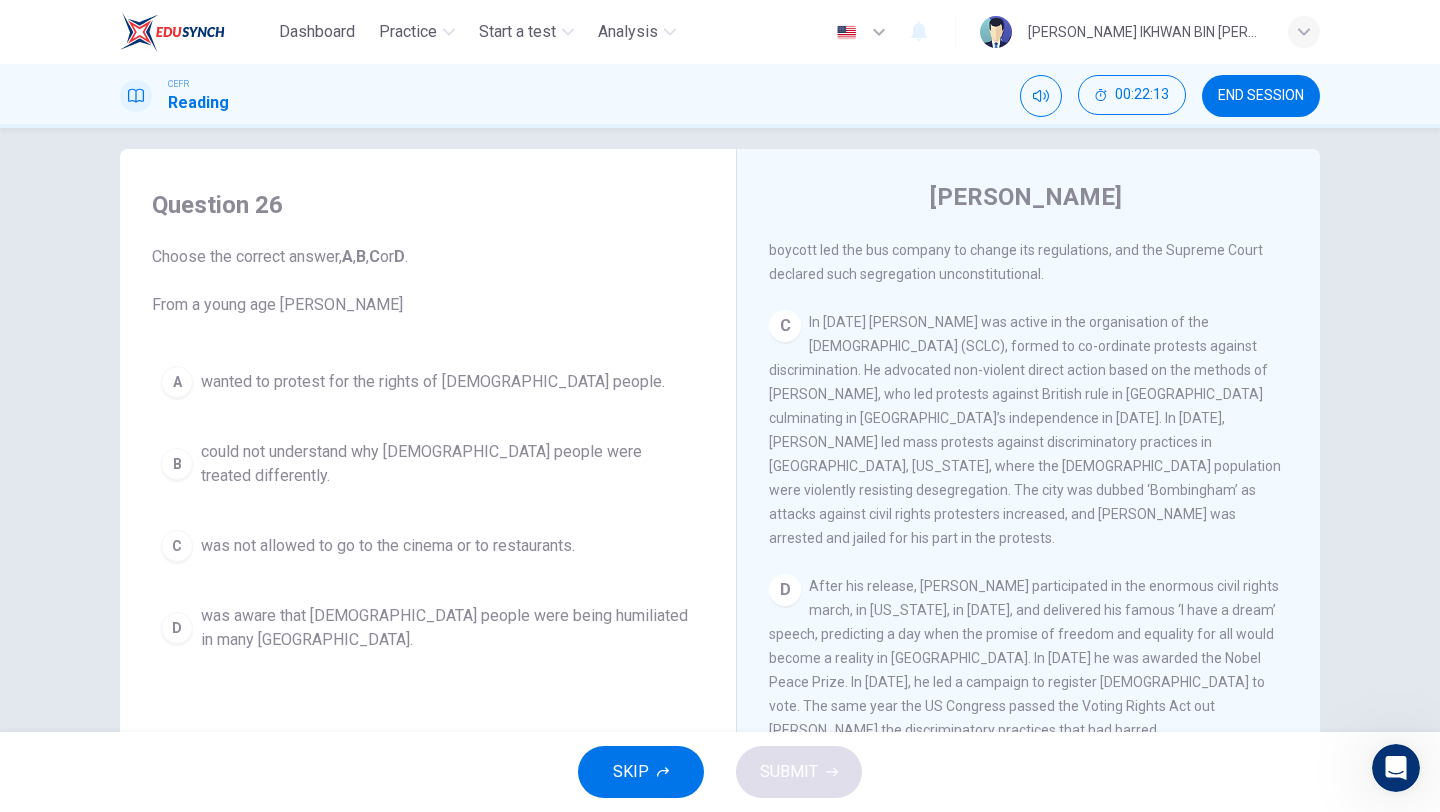 click on "A" at bounding box center (177, 382) 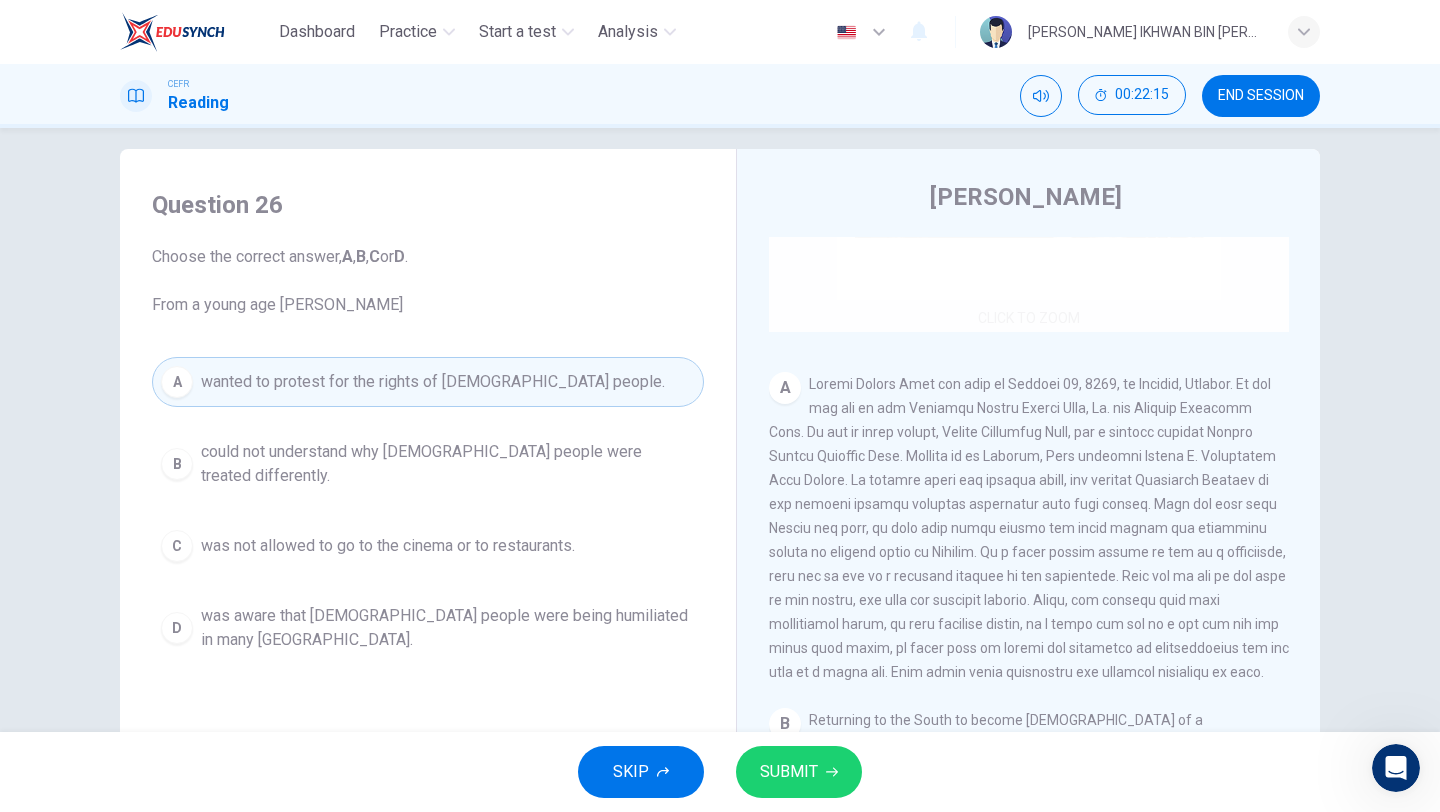 scroll, scrollTop: 290, scrollLeft: 0, axis: vertical 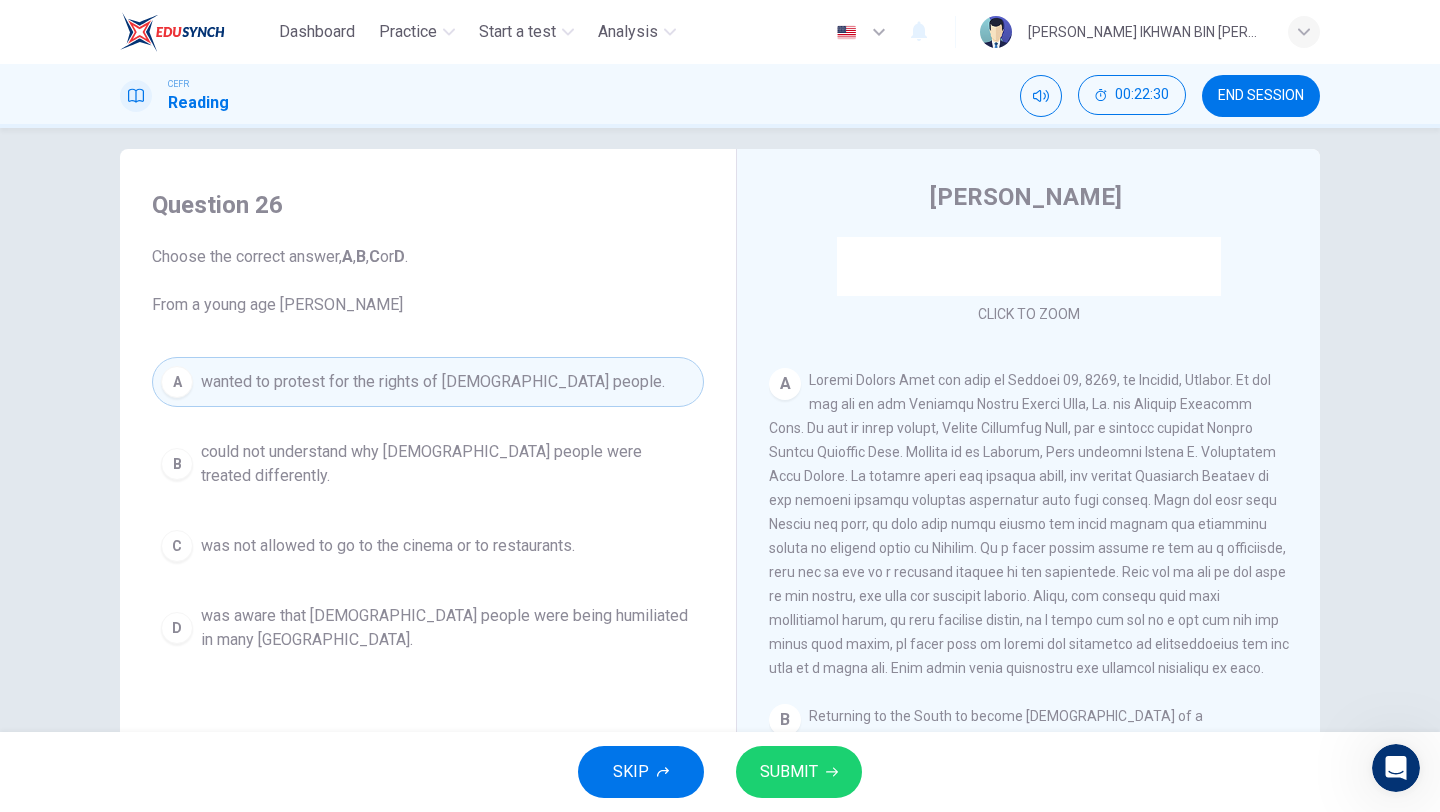 click at bounding box center (1029, 524) 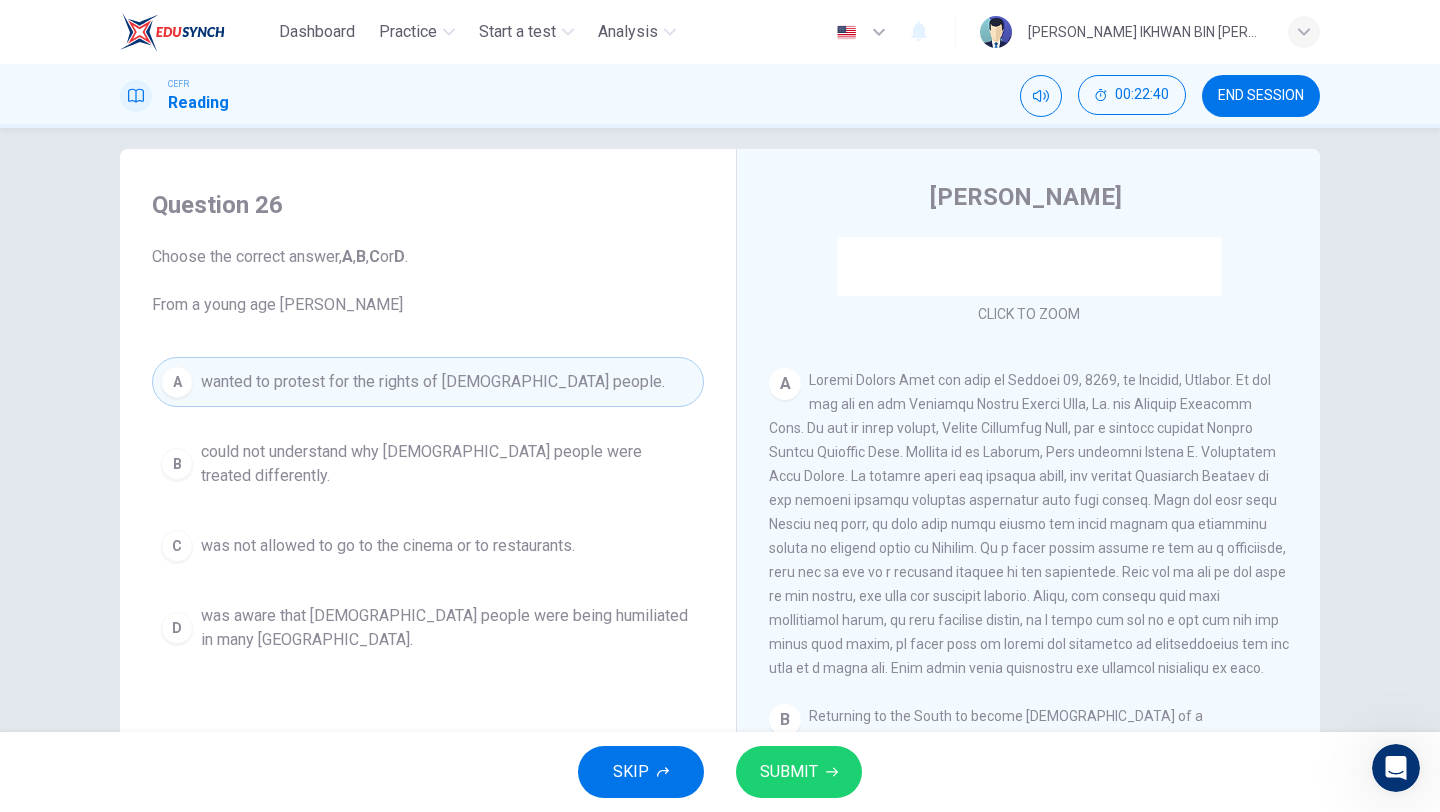 click on "SUBMIT" at bounding box center (789, 772) 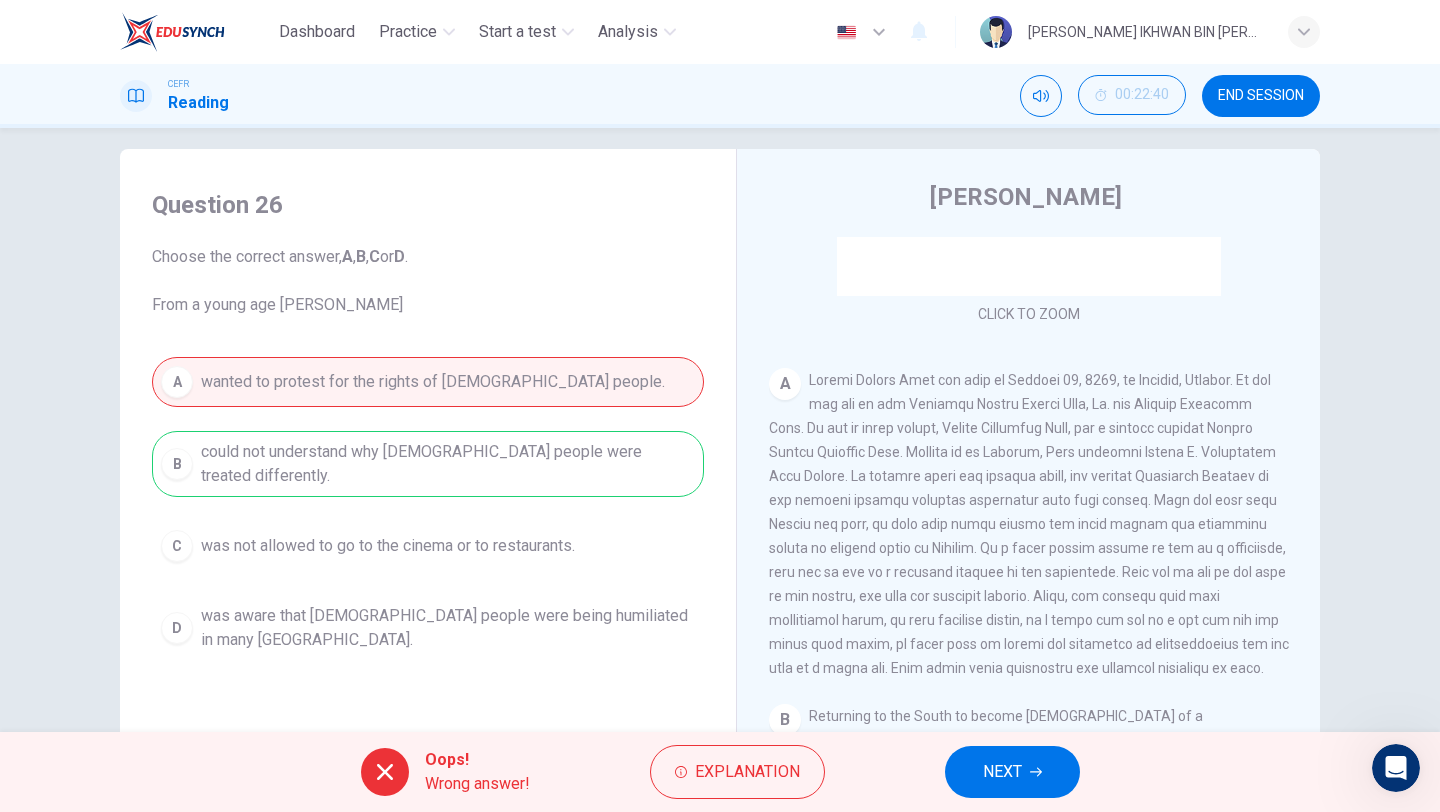 click on "NEXT" at bounding box center (1002, 772) 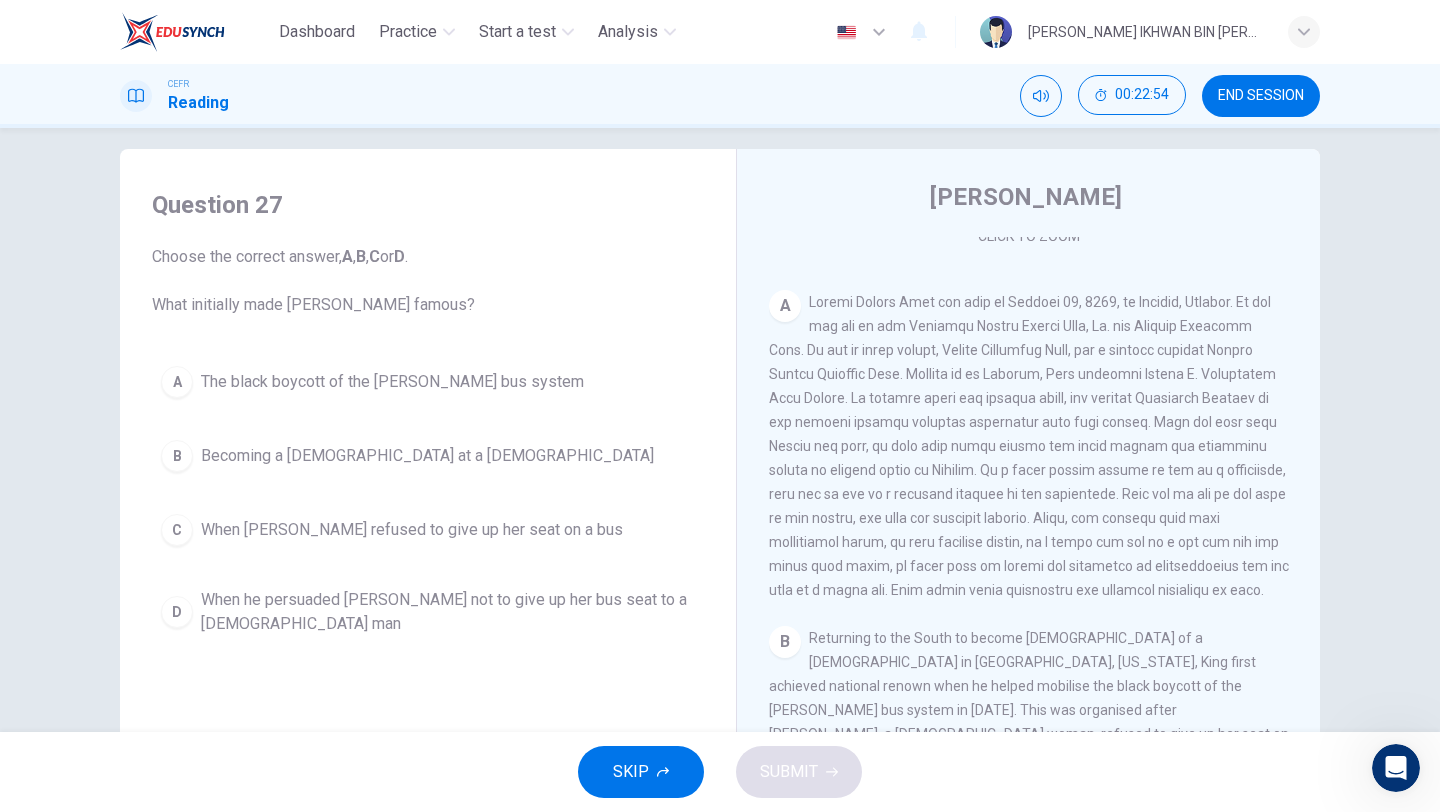 scroll, scrollTop: 370, scrollLeft: 0, axis: vertical 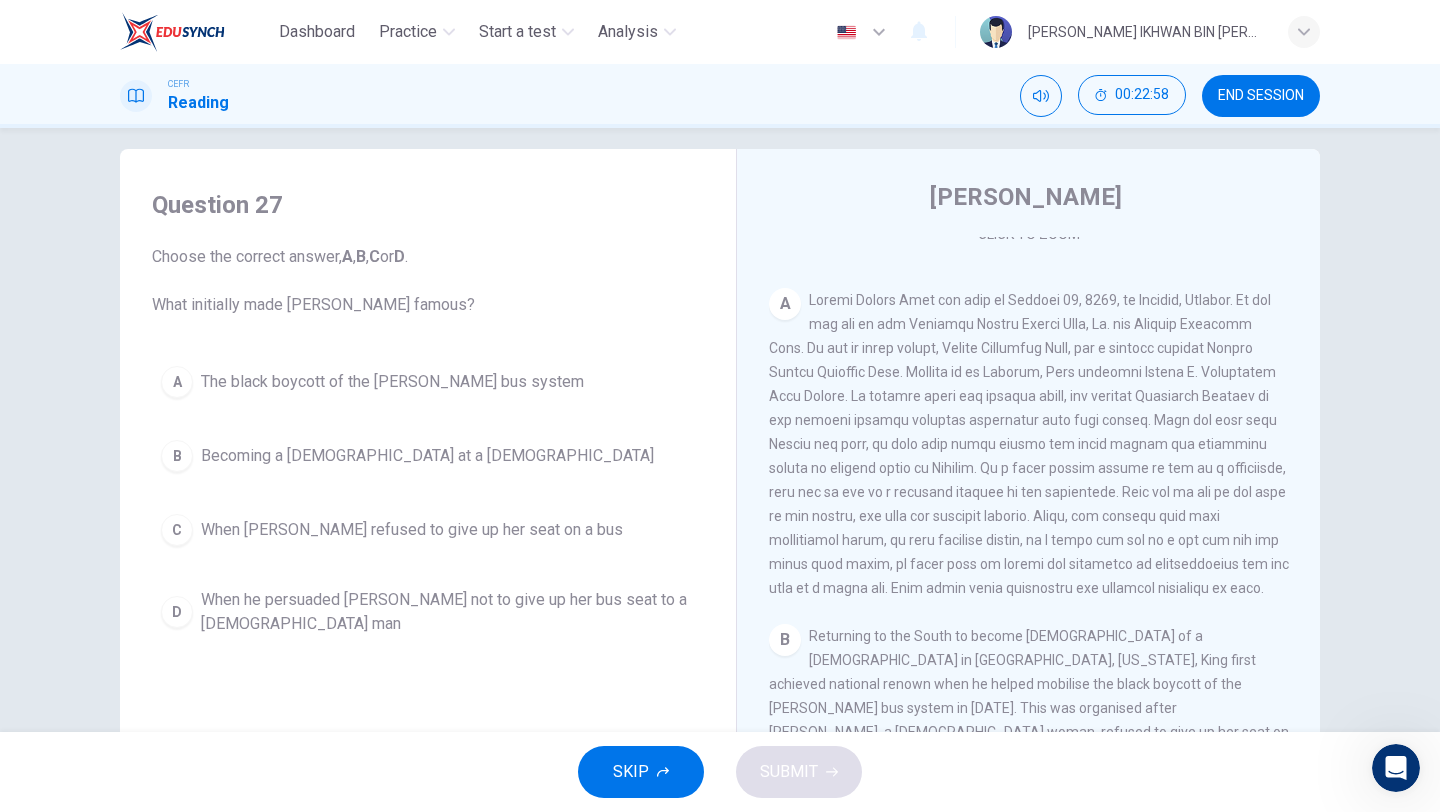 click on "B Becoming a pastor at a Baptist Church" at bounding box center (428, 456) 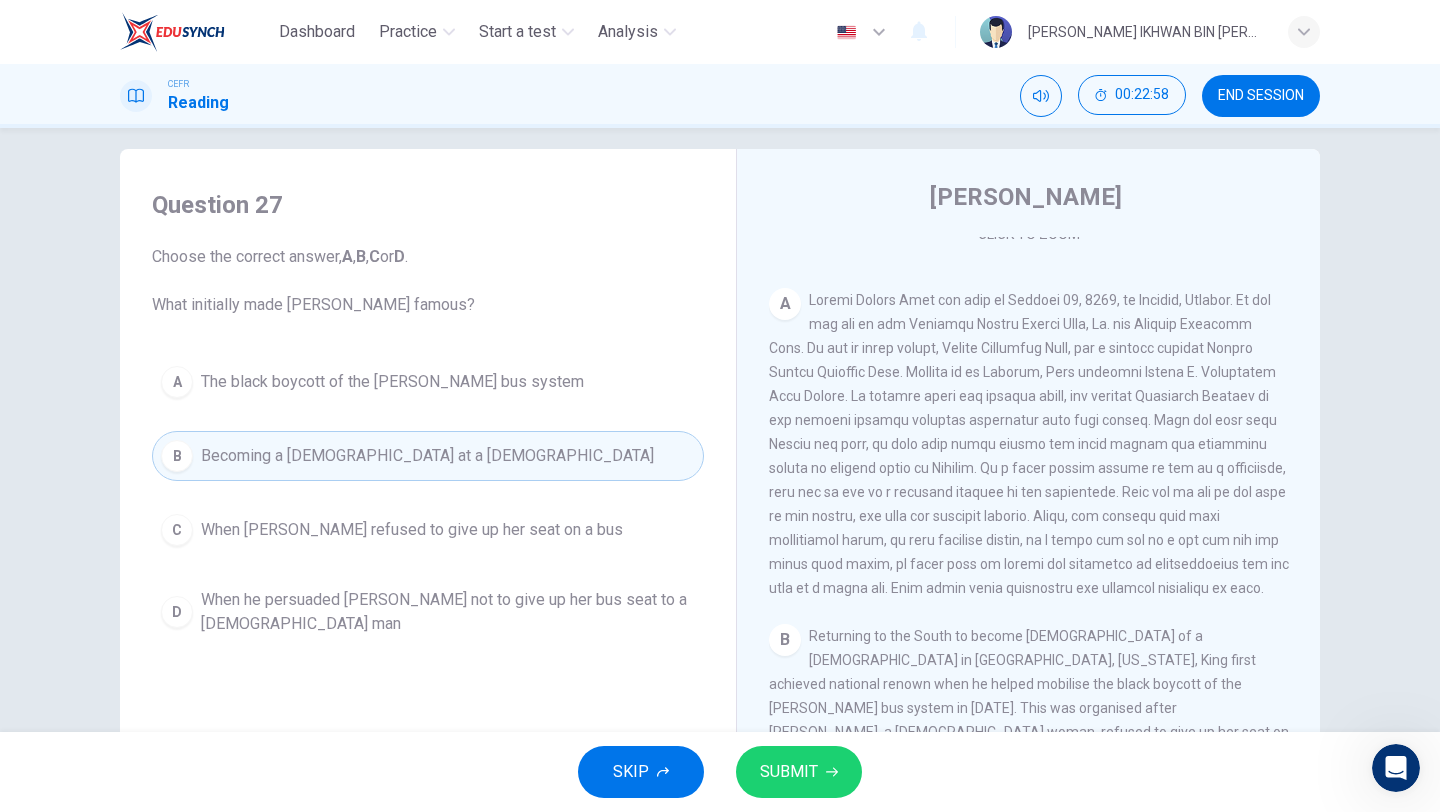click on "SUBMIT" at bounding box center (799, 772) 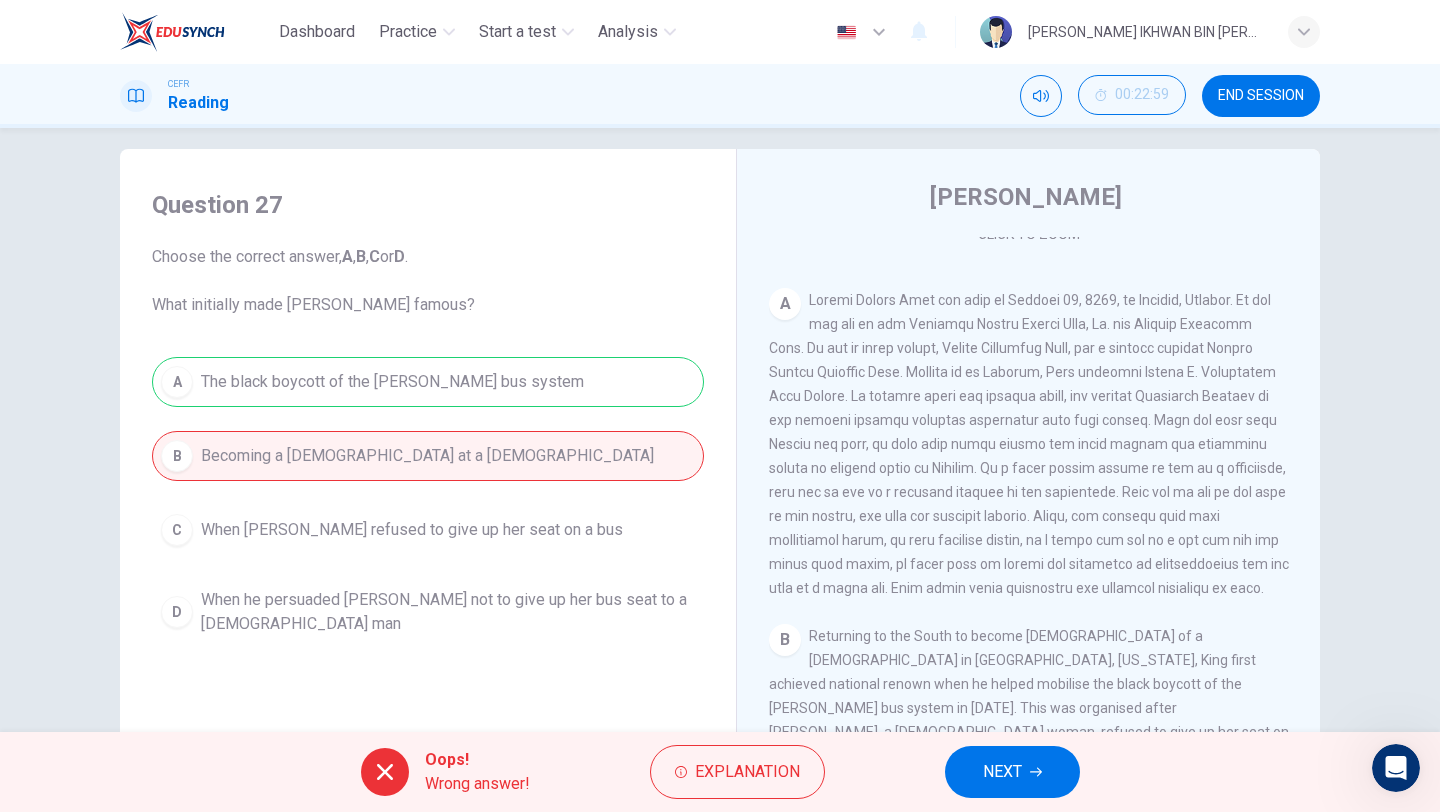 click on "NEXT" at bounding box center (1012, 772) 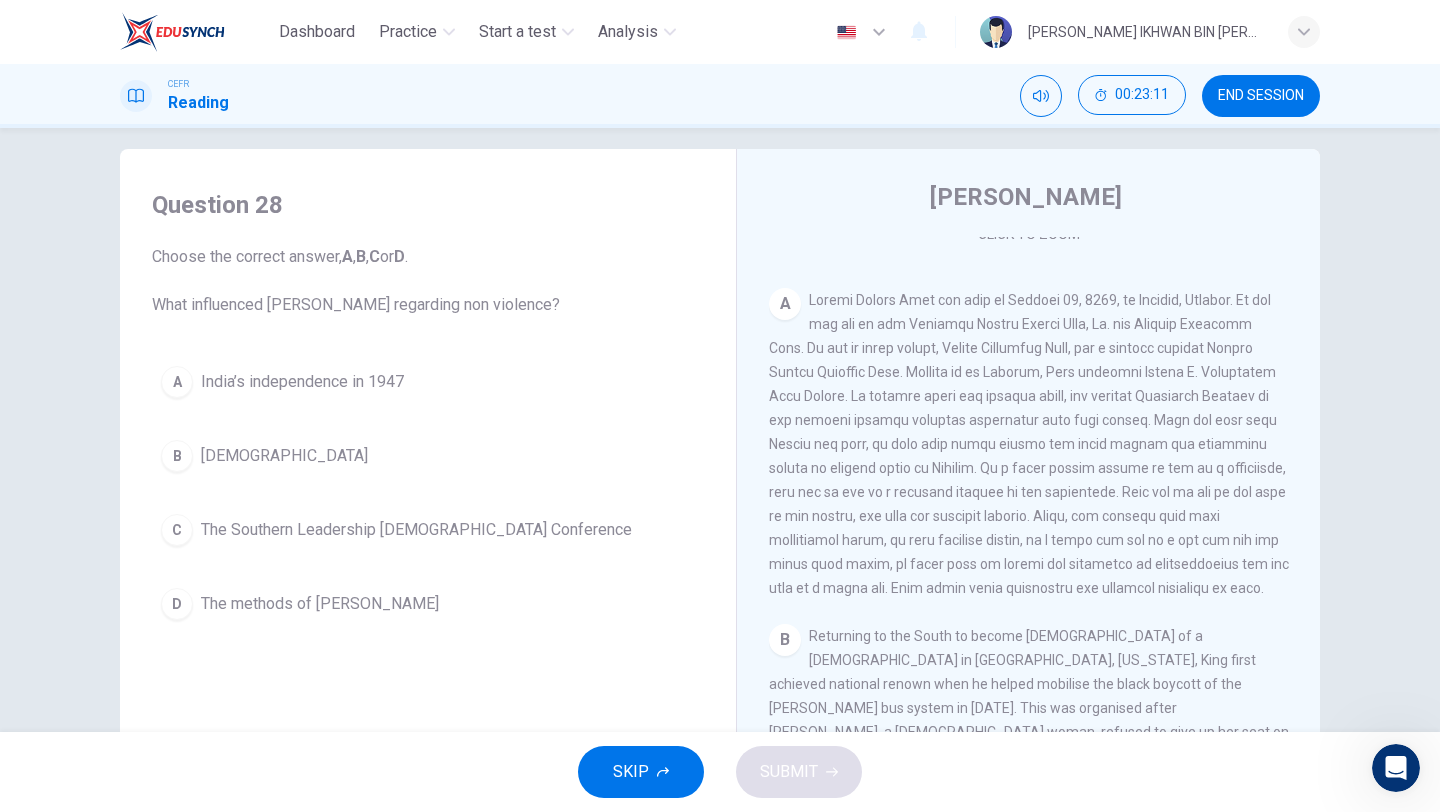 click on "The methods of Gandhi" at bounding box center [320, 604] 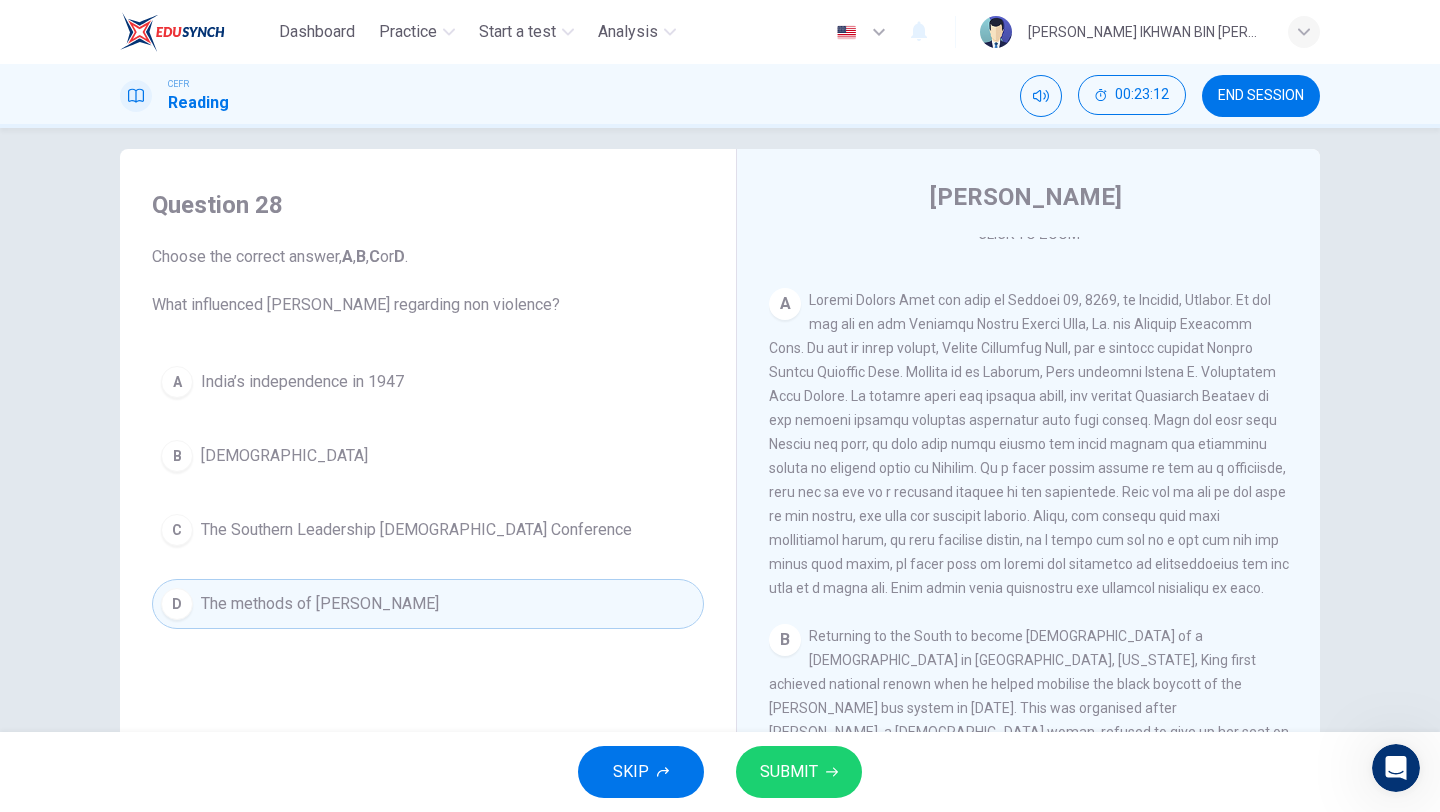 click on "SUBMIT" at bounding box center [799, 772] 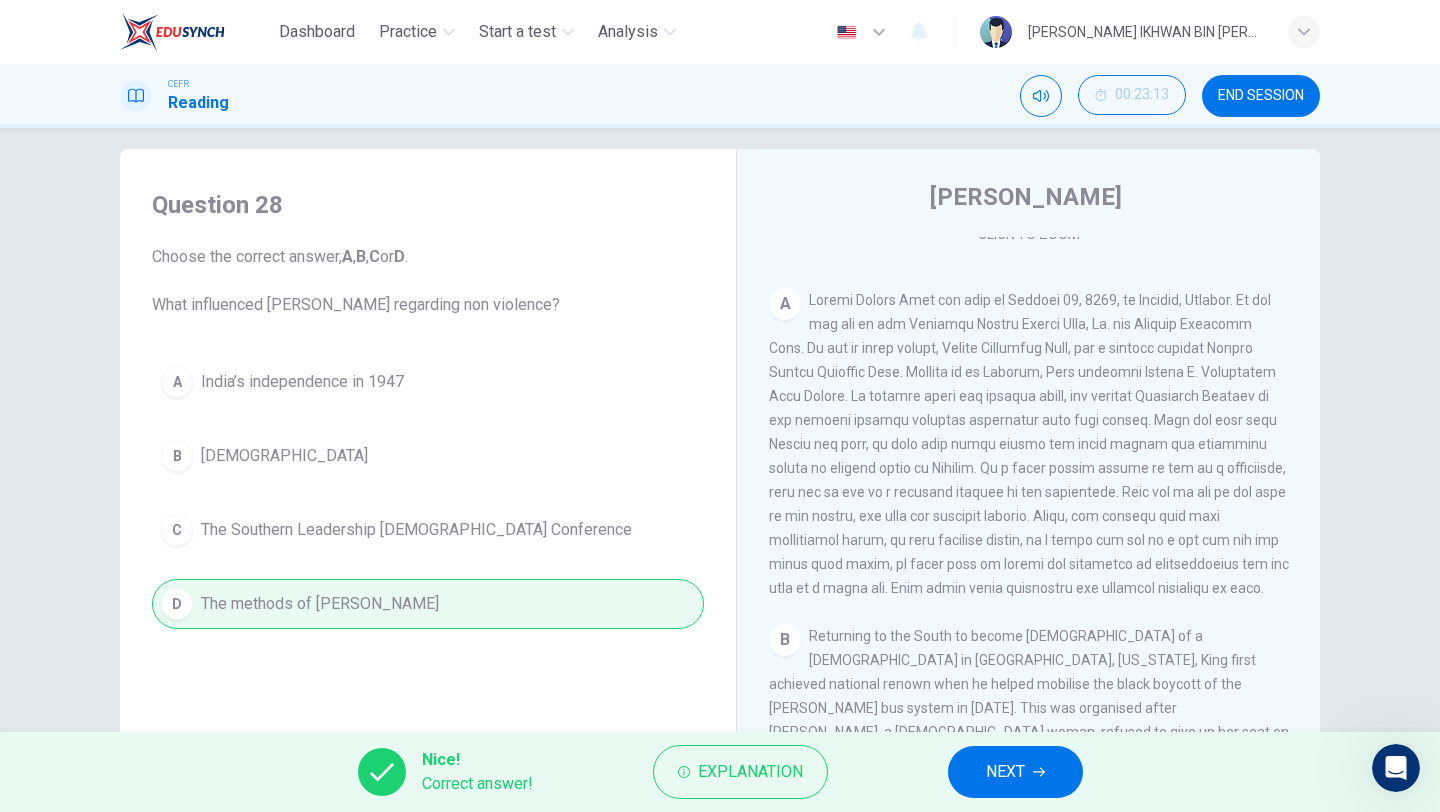 click on "NEXT" at bounding box center (1015, 772) 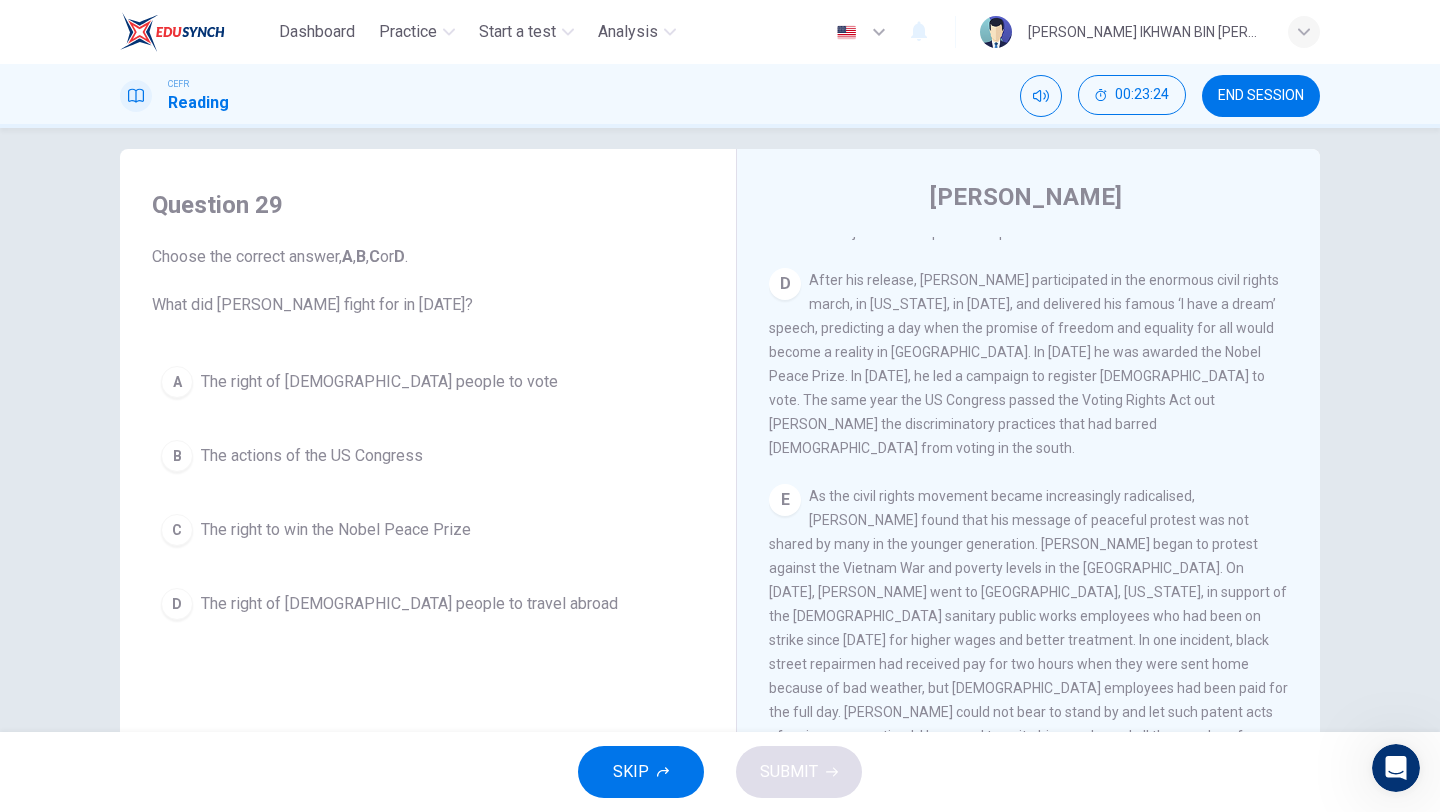 scroll, scrollTop: 1164, scrollLeft: 0, axis: vertical 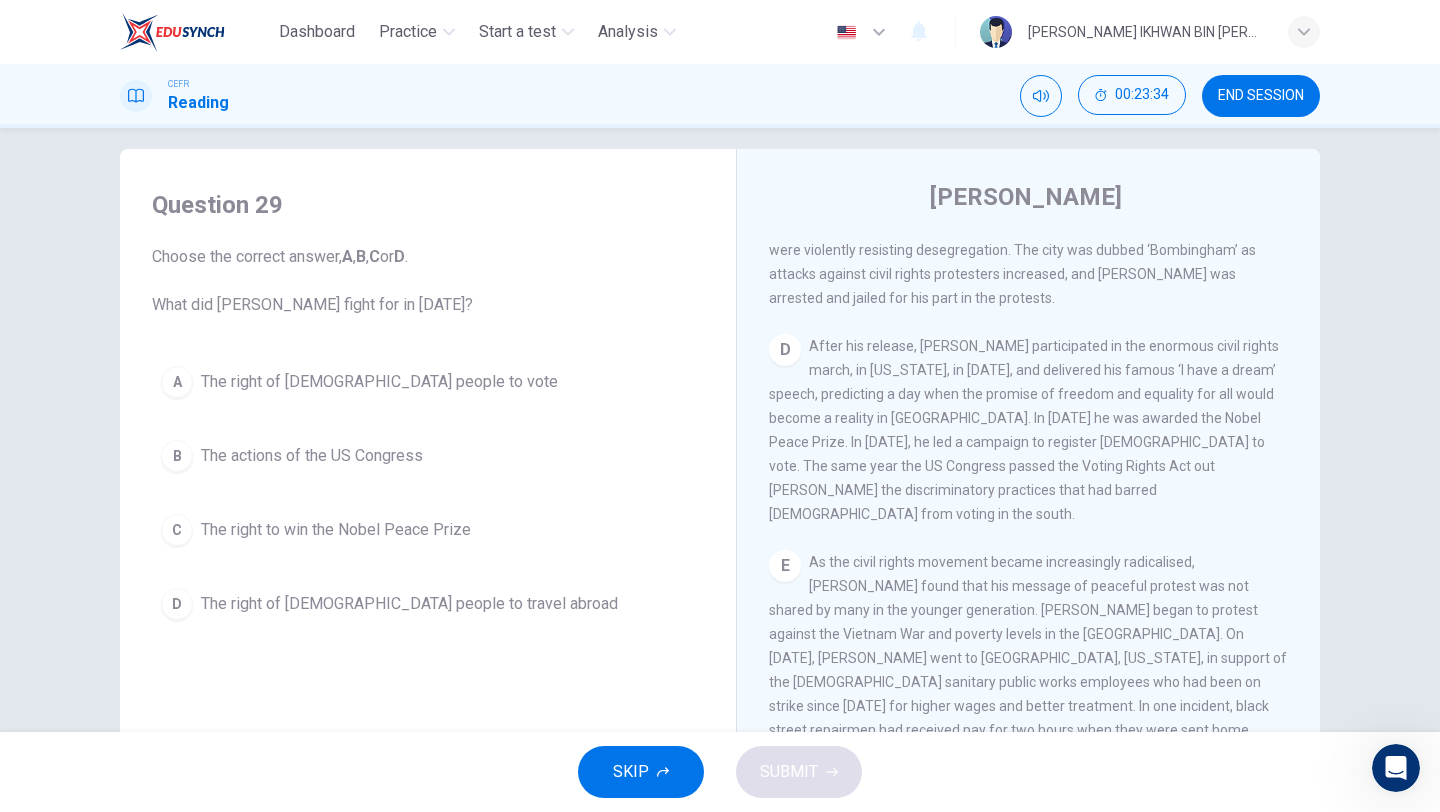 click on "The right of black people to vote" at bounding box center [379, 382] 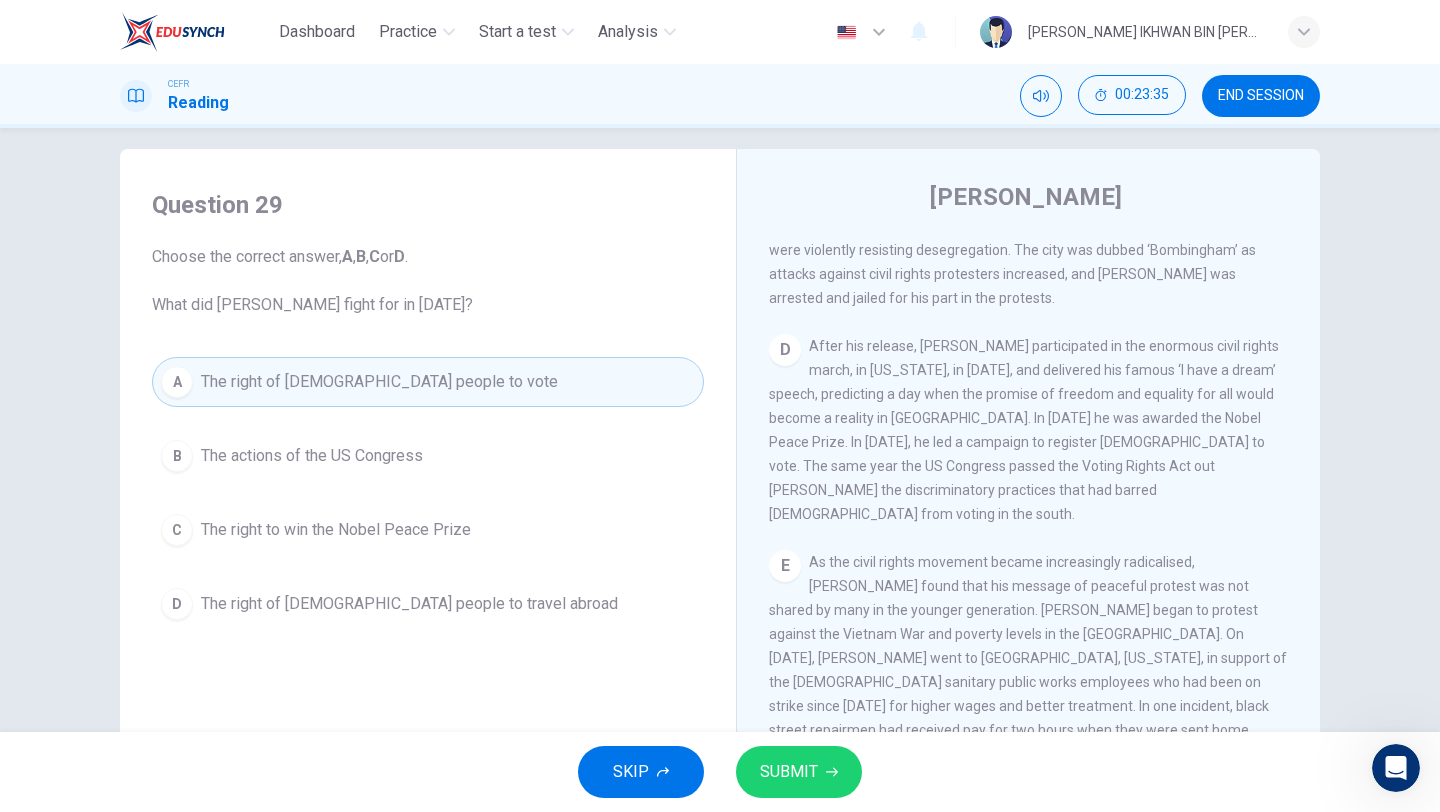 click on "SUBMIT" at bounding box center [789, 772] 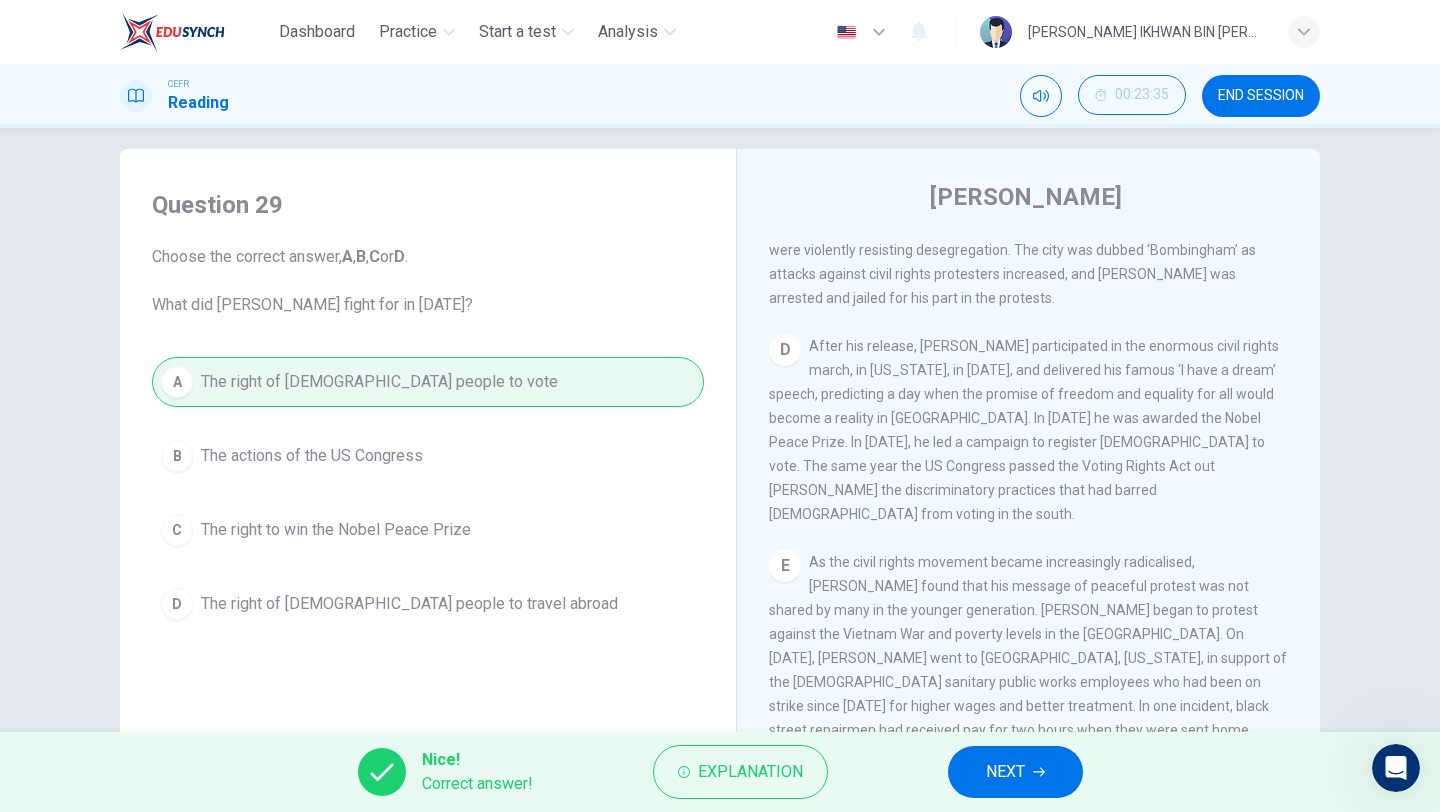 click on "NEXT" at bounding box center (1015, 772) 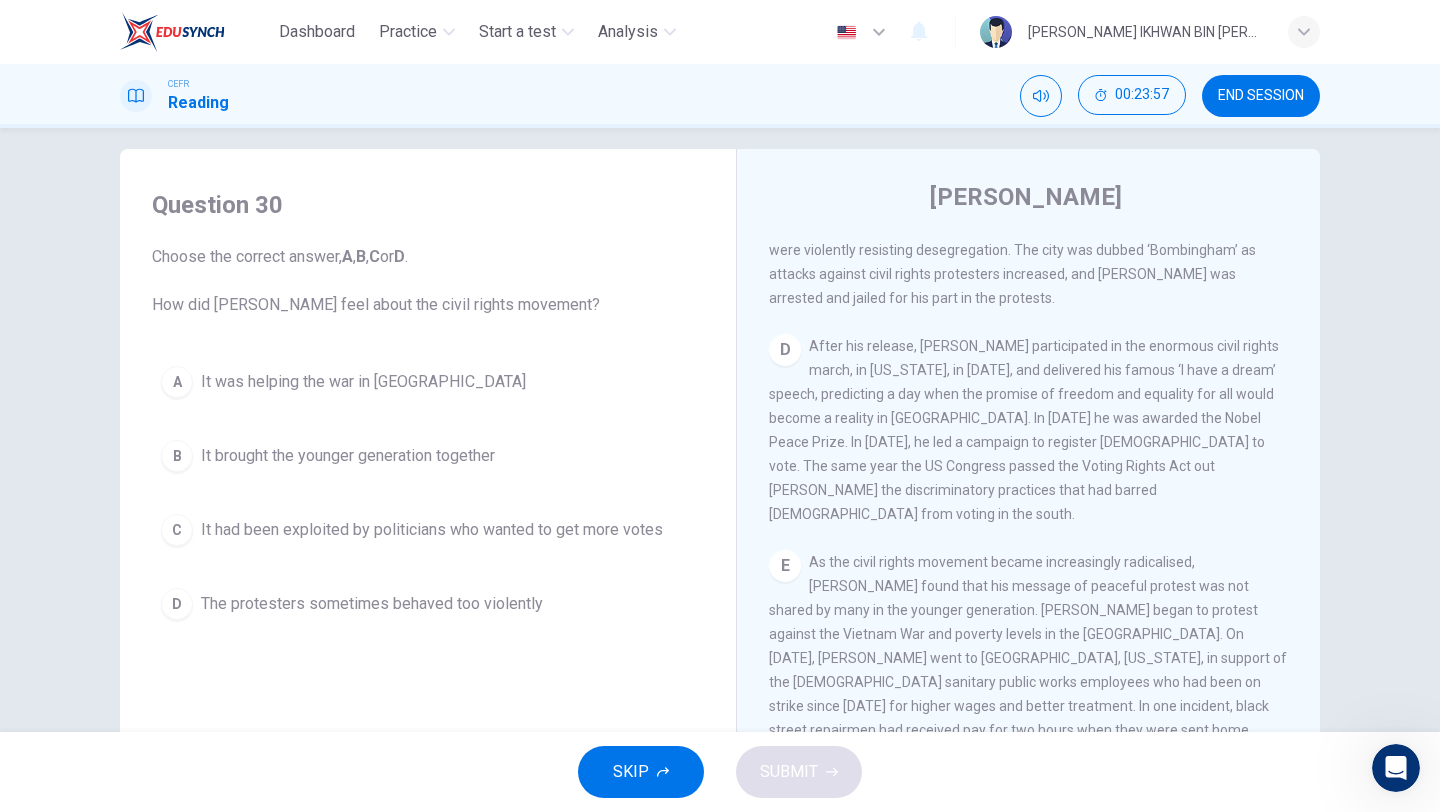 scroll, scrollTop: 1230, scrollLeft: 0, axis: vertical 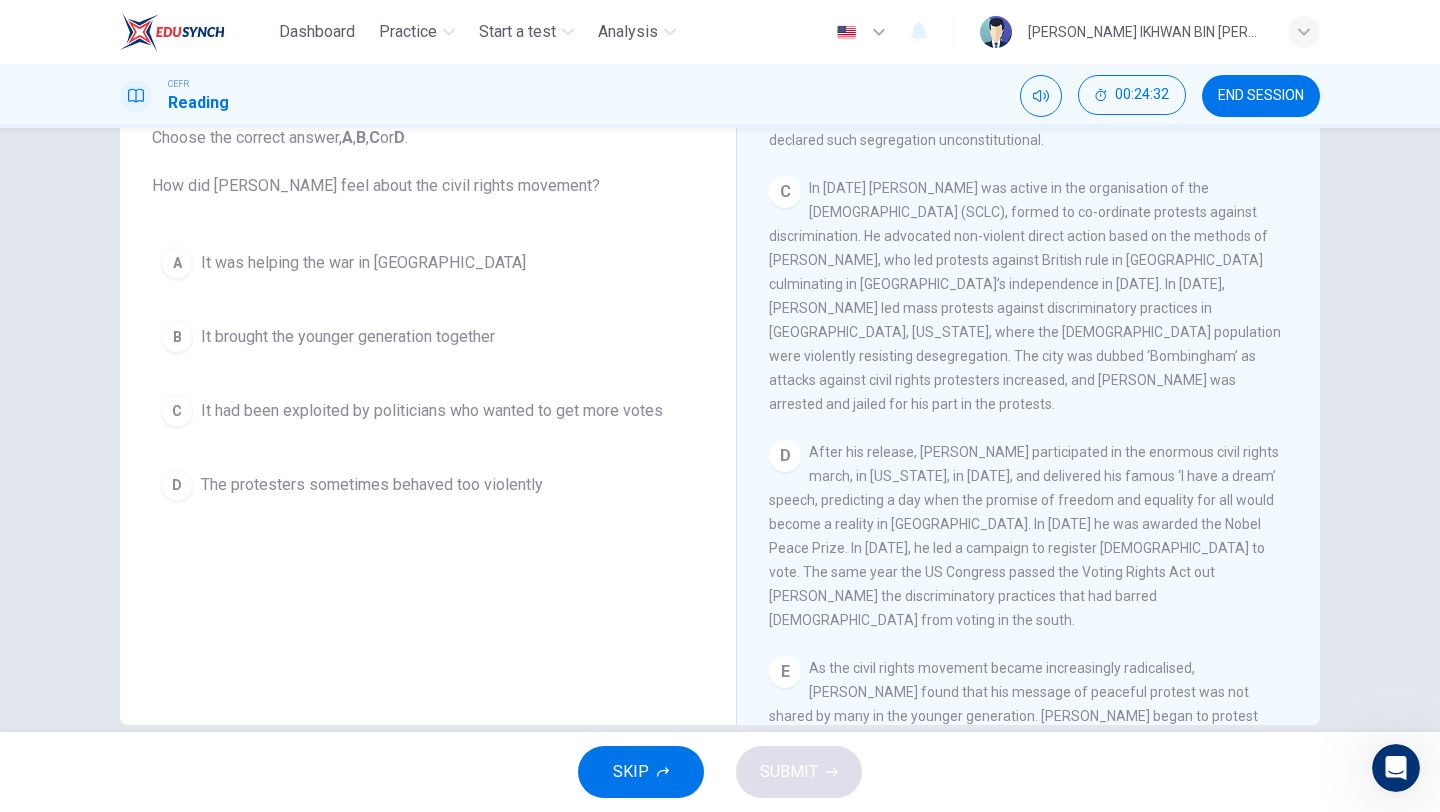 click on "D" at bounding box center (785, 456) 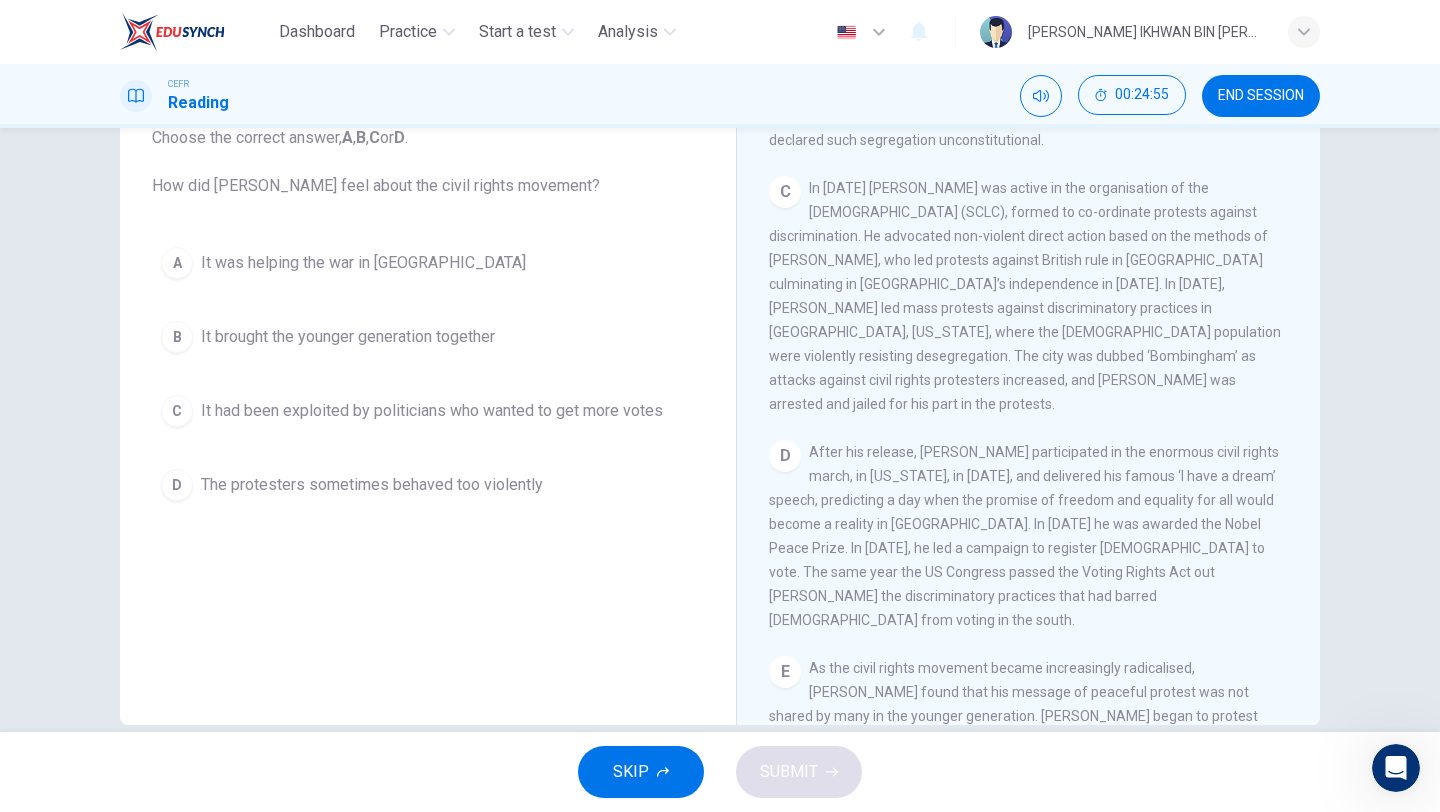 click on "C" at bounding box center (177, 411) 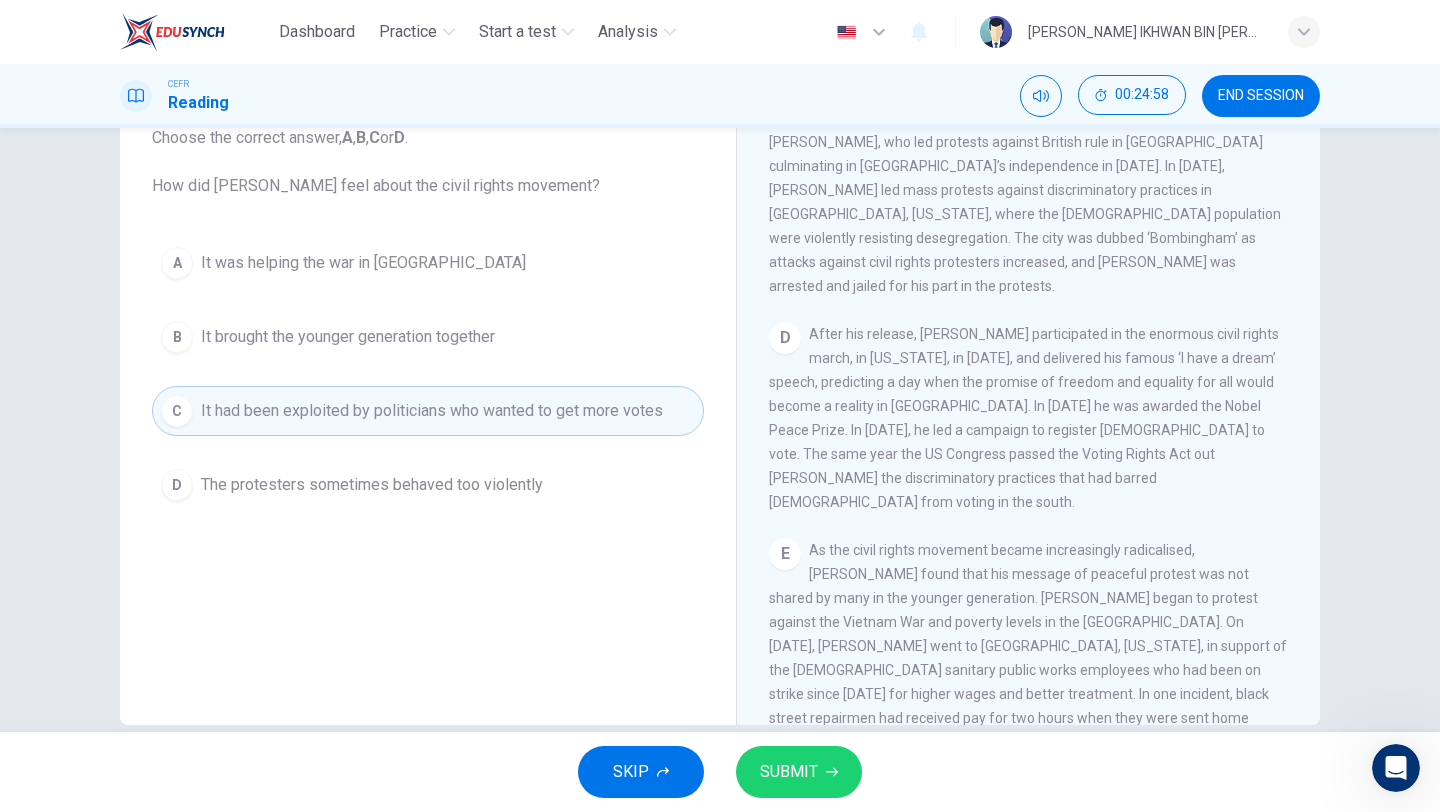 scroll, scrollTop: 1062, scrollLeft: 0, axis: vertical 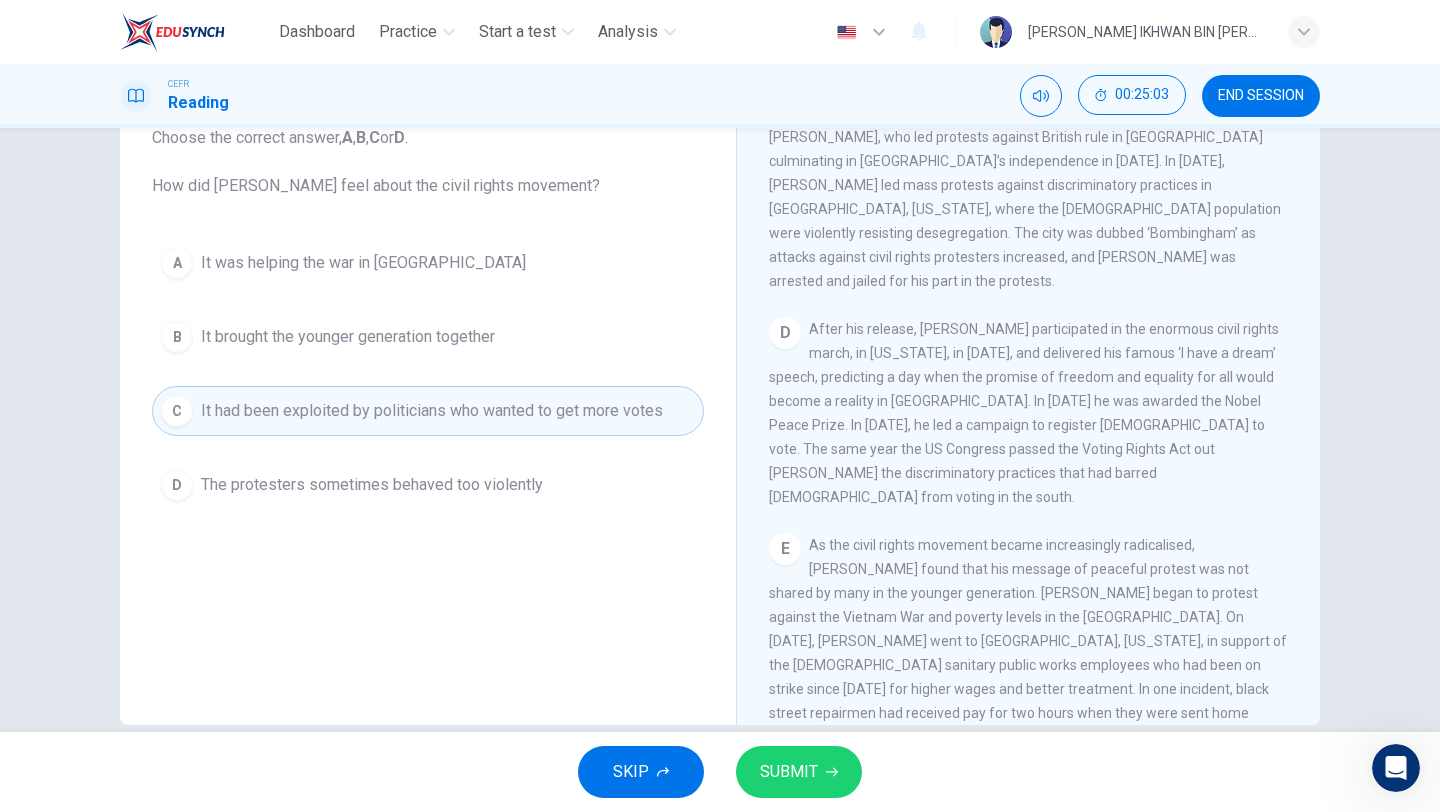 click on "D" at bounding box center (177, 485) 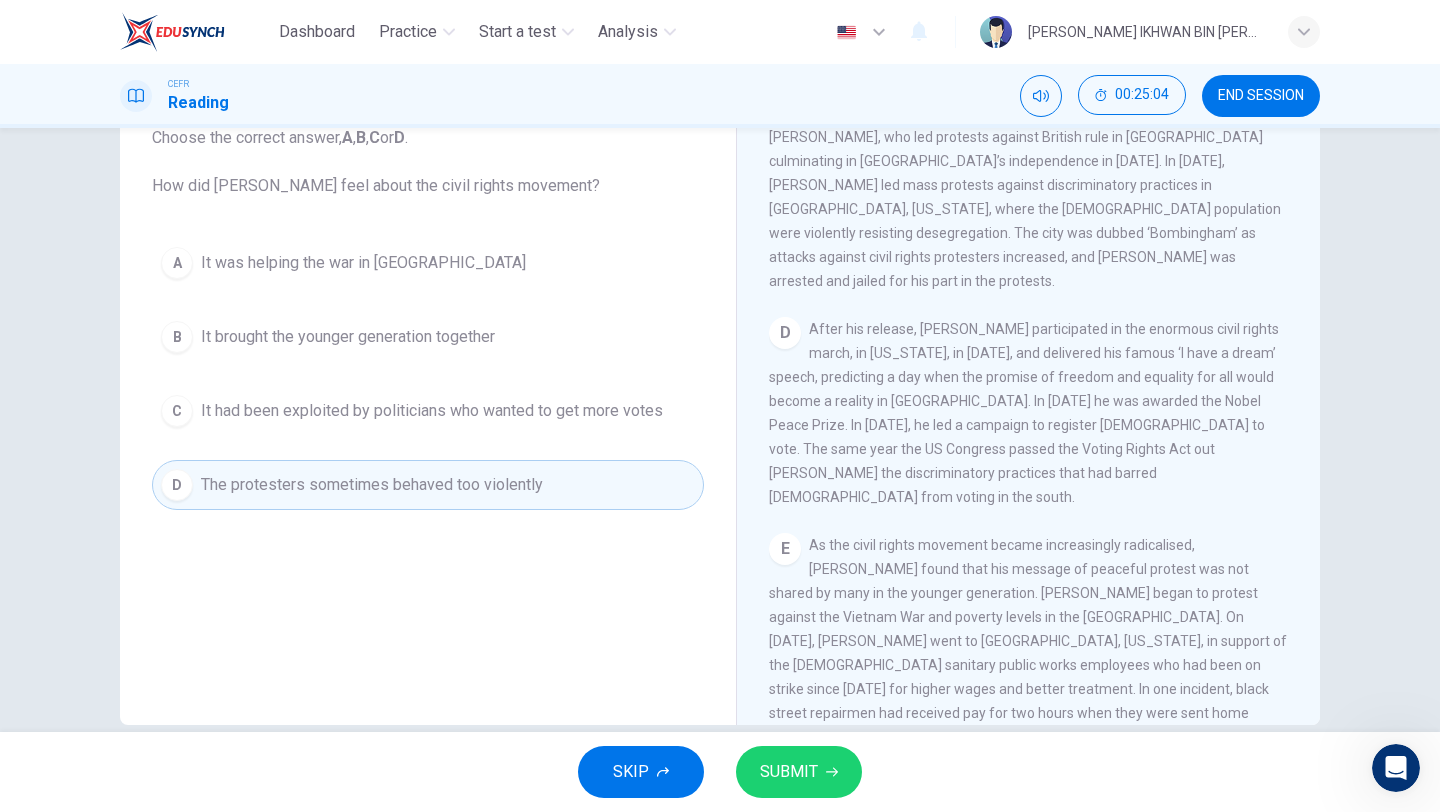 click on "SUBMIT" at bounding box center (789, 772) 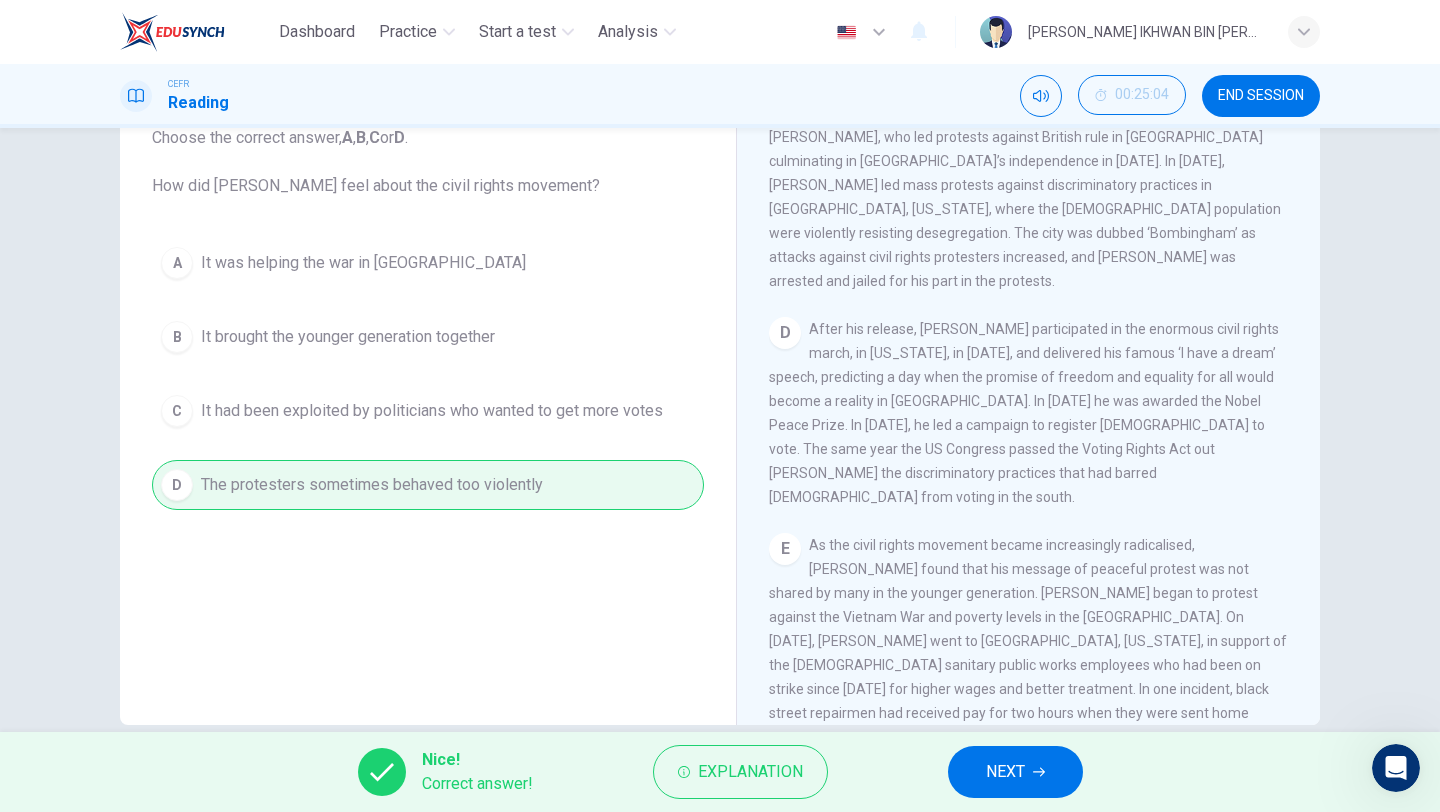 click on "NEXT" at bounding box center [1005, 772] 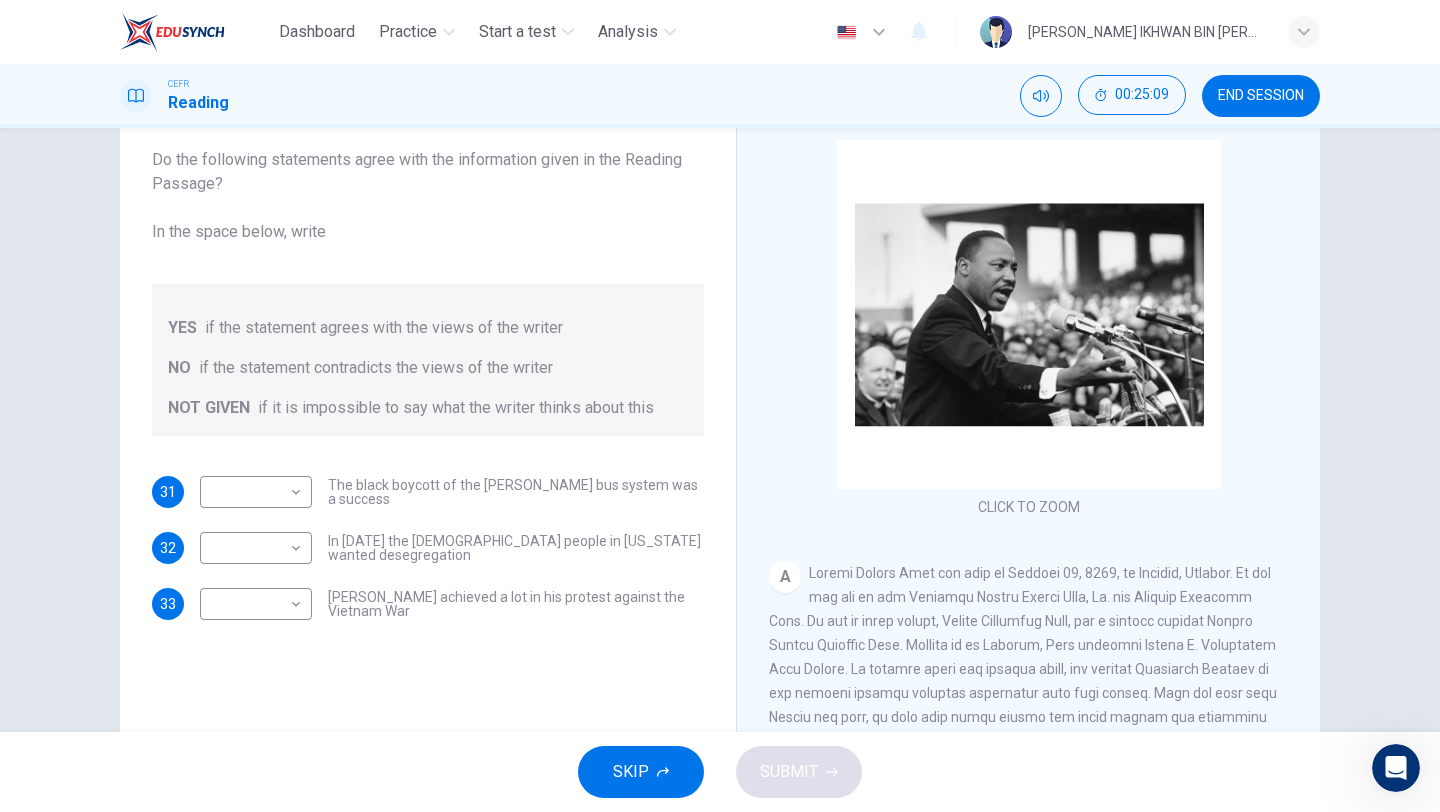 scroll, scrollTop: 119, scrollLeft: 0, axis: vertical 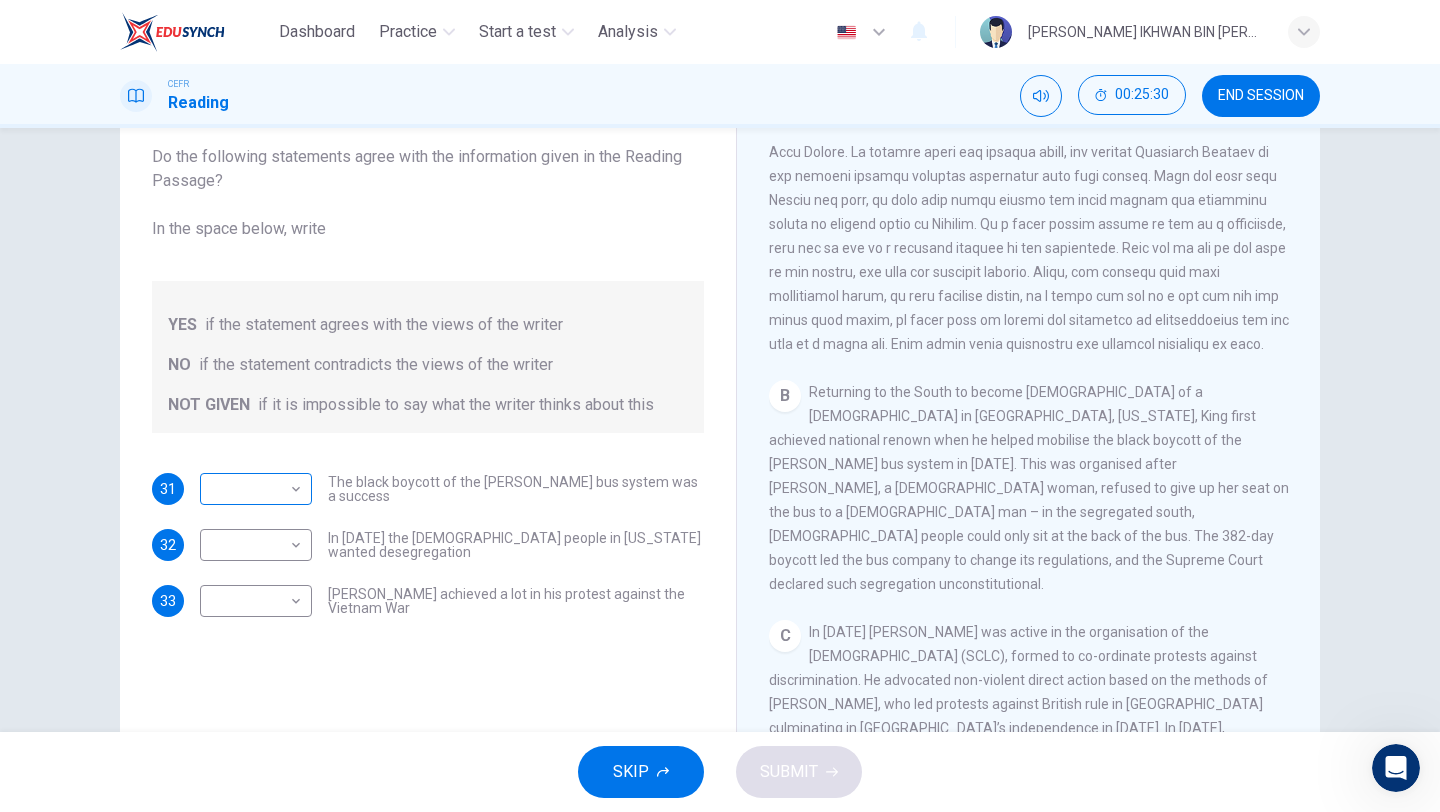 click on "Dashboard Practice Start a test Analysis English en ​ ADAM IKHWAN BIN MOHAMMAD TAHIR CEFR Reading 00:25:30 END SESSION Questions 31 - 33 Do the following statements agree with the information given in the Reading Passage? In the space below, write YES if the statement agrees with the views of the writer NO if the statement contradicts the views of the writer NOT GIVEN if it is impossible to say what the writer thinks about this 31 ​ ​ The black boycott of the Montgomery bus system was a success 32 ​ ​ In 1963 the white people in Alabama wanted desegregation 33 ​ ​ Martin Luther King achieved a lot in his protest against the Vietnam War Martin Luther King CLICK TO ZOOM Click to Zoom A B C D E F SKIP SUBMIT EduSynch - Online Language Proficiency Testing Dashboard Practice Start a test Analysis Notifications © Copyright  2025" at bounding box center (720, 406) 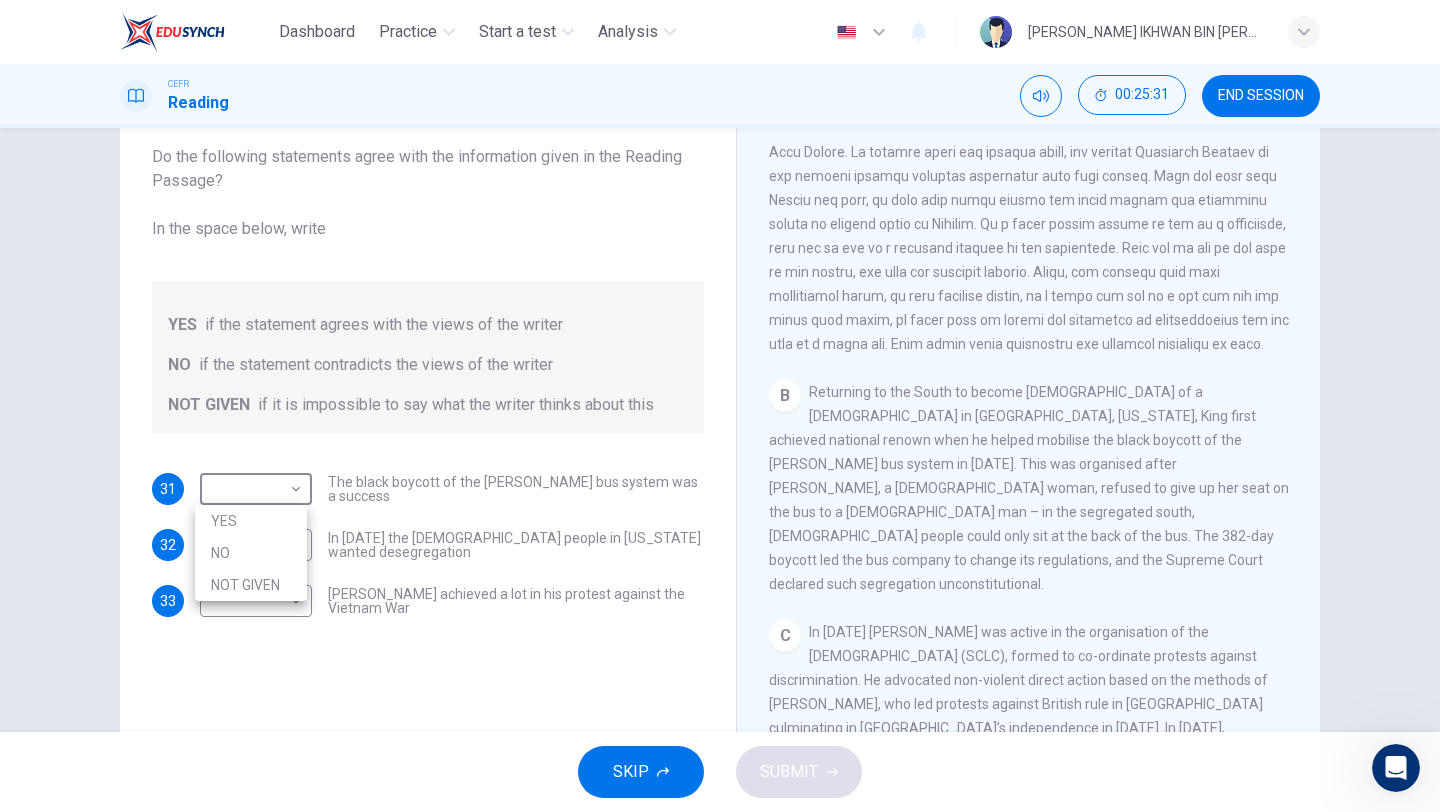 click on "YES" at bounding box center [251, 521] 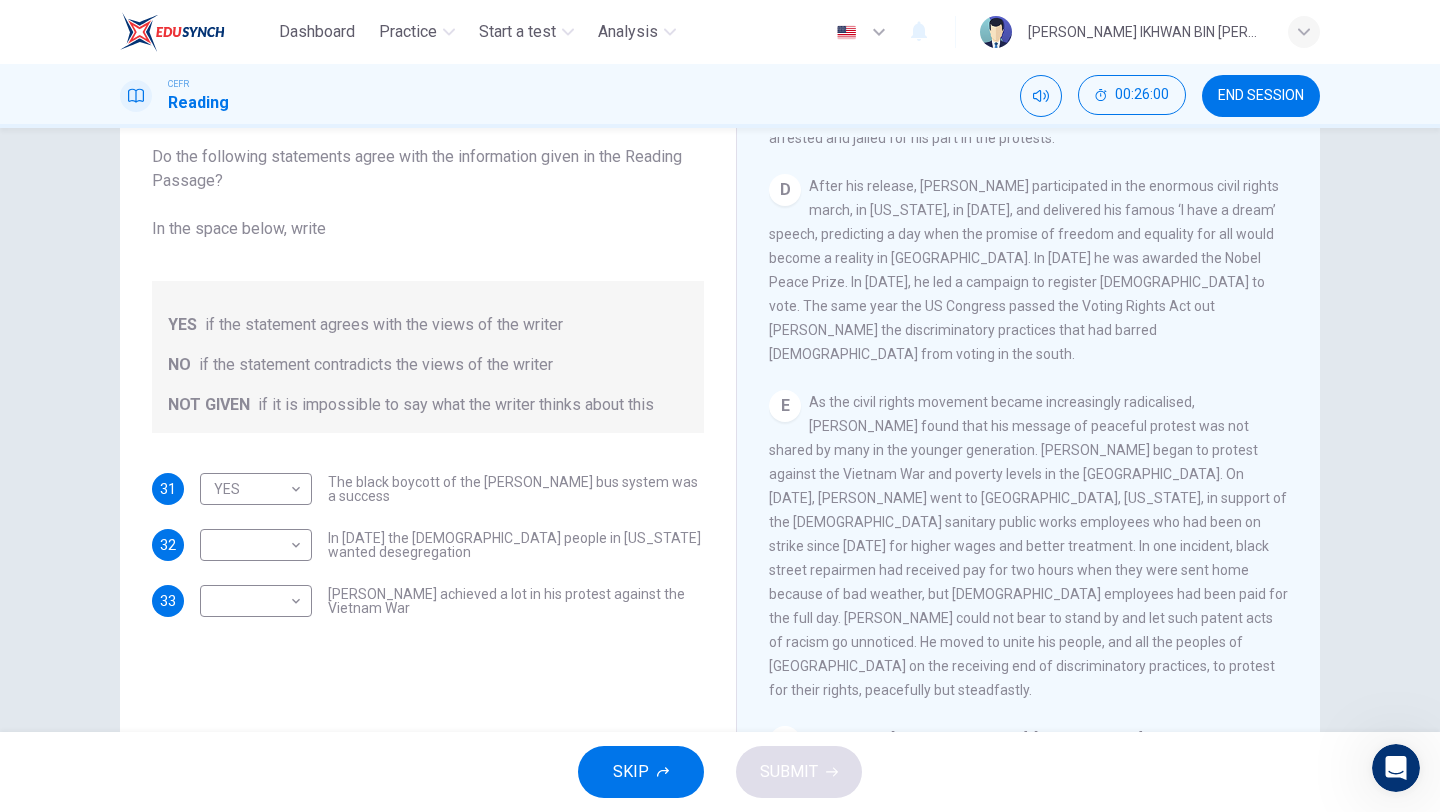 scroll, scrollTop: 1230, scrollLeft: 0, axis: vertical 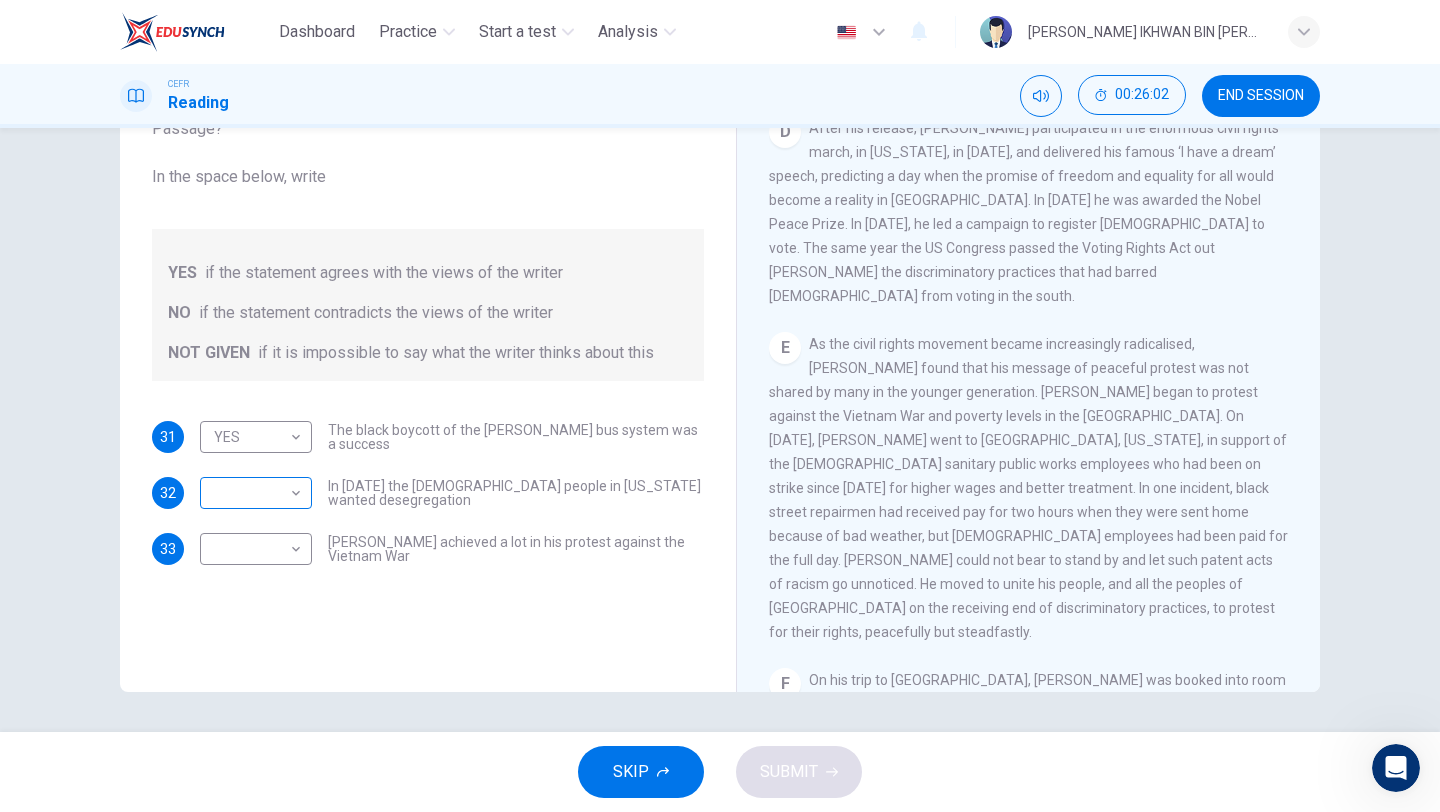 click on "Dashboard Practice Start a test Analysis English en ​ ADAM IKHWAN BIN MOHAMMAD TAHIR CEFR Reading 00:26:02 END SESSION Questions 31 - 33 Do the following statements agree with the information given in the Reading Passage? In the space below, write YES if the statement agrees with the views of the writer NO if the statement contradicts the views of the writer NOT GIVEN if it is impossible to say what the writer thinks about this 31 YES YES ​ The black boycott of the Montgomery bus system was a success 32 ​ ​ In 1963 the white people in Alabama wanted desegregation 33 ​ ​ Martin Luther King achieved a lot in his protest against the Vietnam War Martin Luther King CLICK TO ZOOM Click to Zoom A B C D E F SKIP SUBMIT EduSynch - Online Language Proficiency Testing Dashboard Practice Start a test Analysis Notifications © Copyright  2025" at bounding box center [720, 406] 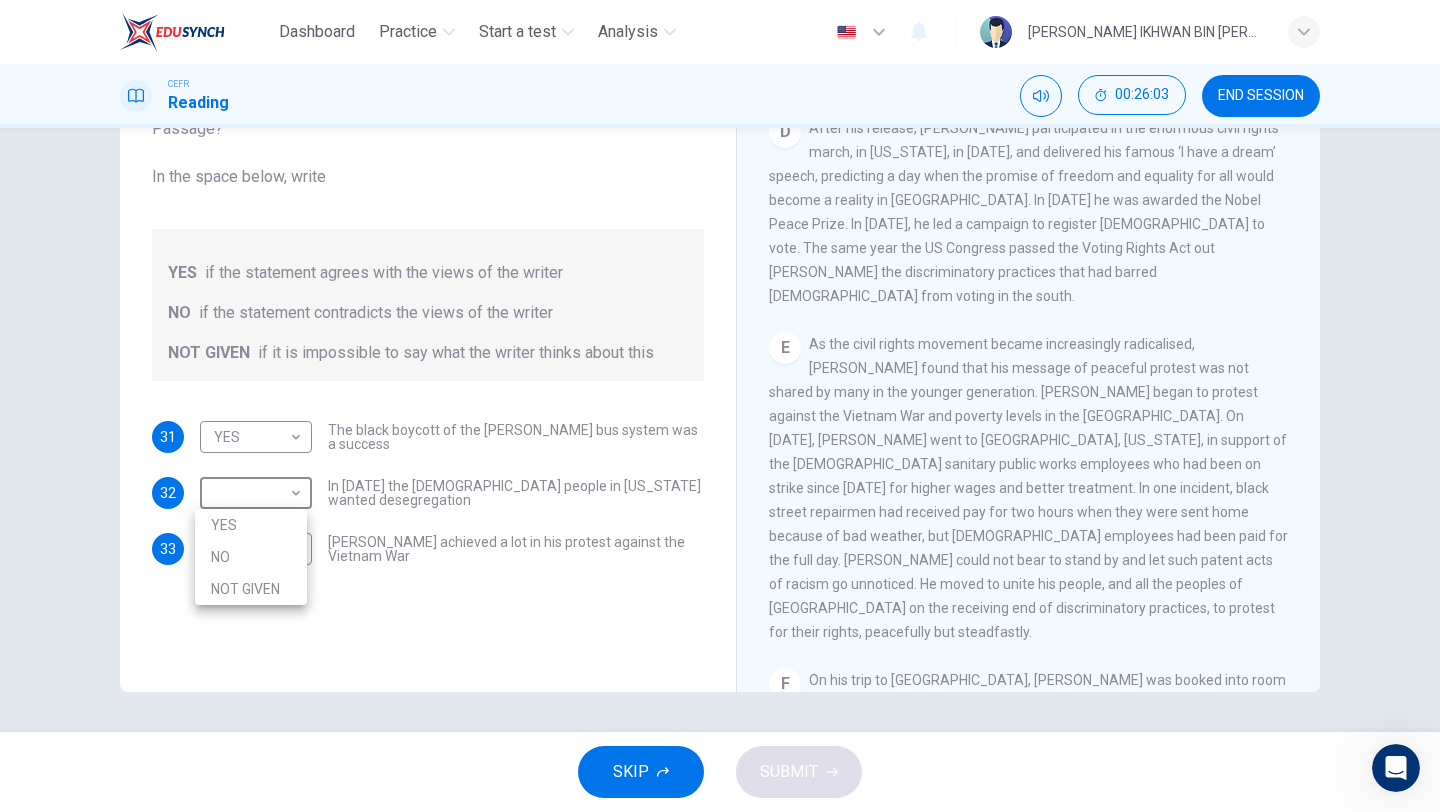 click on "NOT GIVEN" at bounding box center (251, 589) 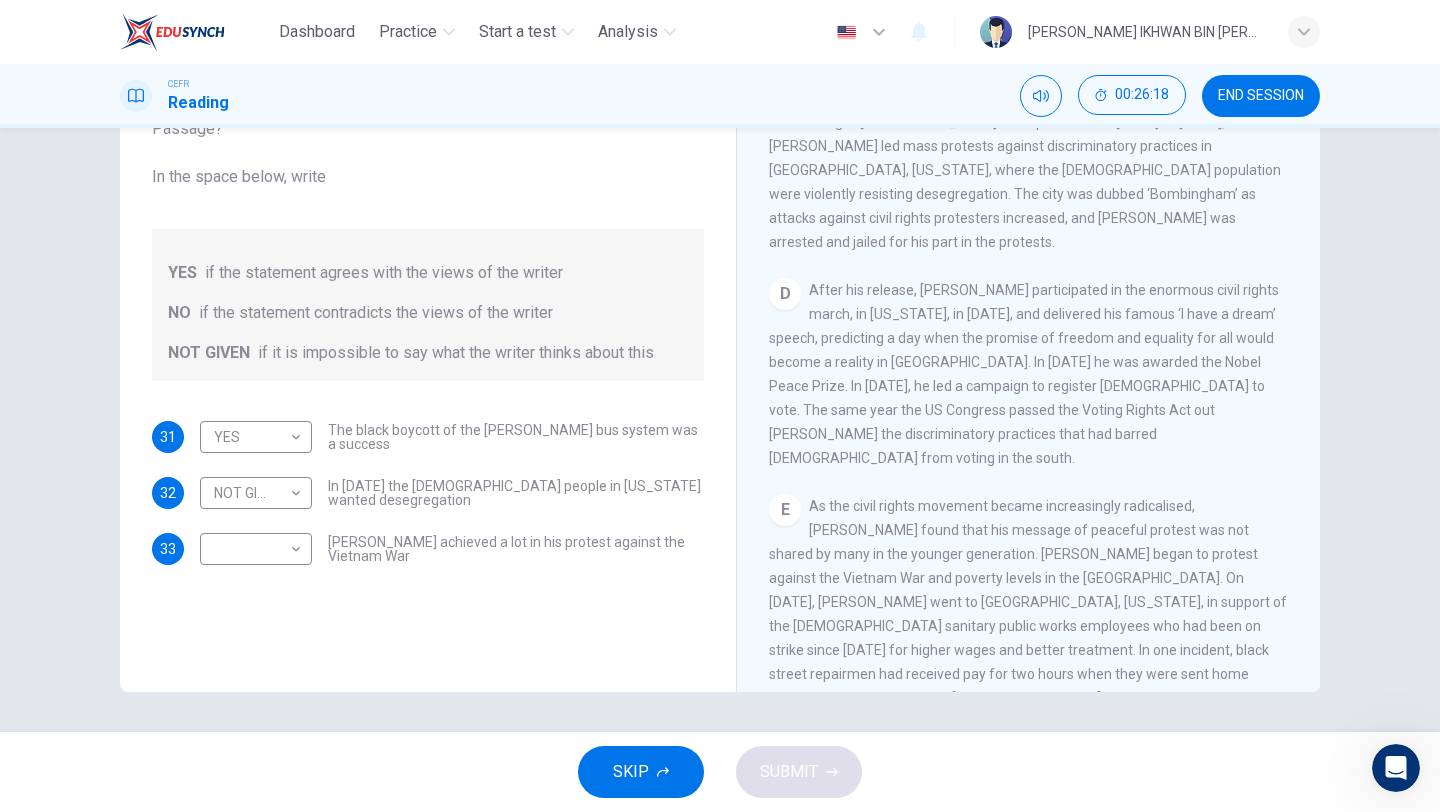 scroll, scrollTop: 1135, scrollLeft: 0, axis: vertical 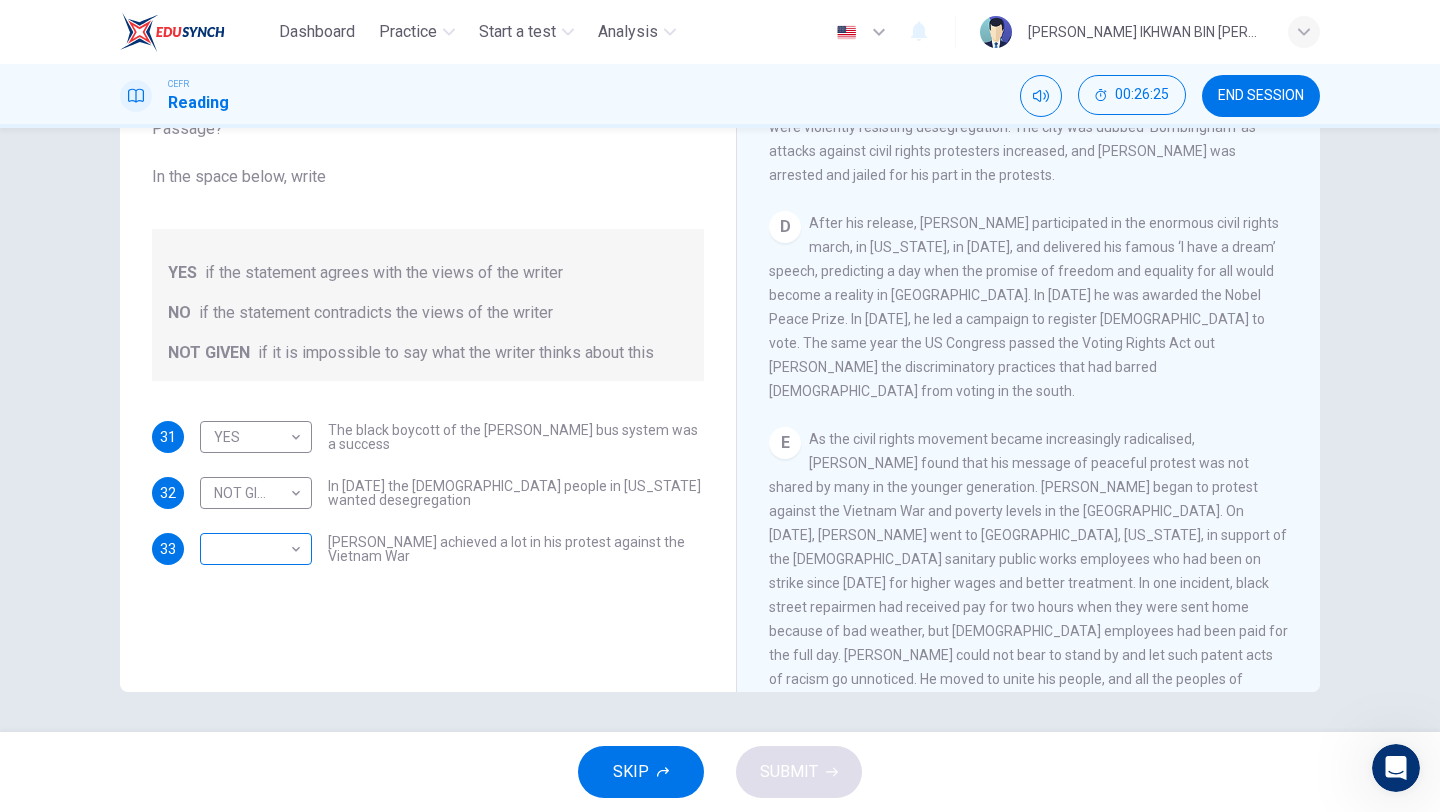 click on "Dashboard Practice Start a test Analysis English en ​ ADAM IKHWAN BIN MOHAMMAD TAHIR CEFR Reading 00:26:25 END SESSION Questions 31 - 33 Do the following statements agree with the information given in the Reading Passage? In the space below, write YES if the statement agrees with the views of the writer NO if the statement contradicts the views of the writer NOT GIVEN if it is impossible to say what the writer thinks about this 31 YES YES ​ The black boycott of the Montgomery bus system was a success 32 NOT GIVEN NOT GIVEN ​ In 1963 the white people in Alabama wanted desegregation 33 ​ ​ Martin Luther King achieved a lot in his protest against the Vietnam War Martin Luther King CLICK TO ZOOM Click to Zoom A B C D E F SKIP SUBMIT EduSynch - Online Language Proficiency Testing Dashboard Practice Start a test Analysis Notifications © Copyright  2025" at bounding box center [720, 406] 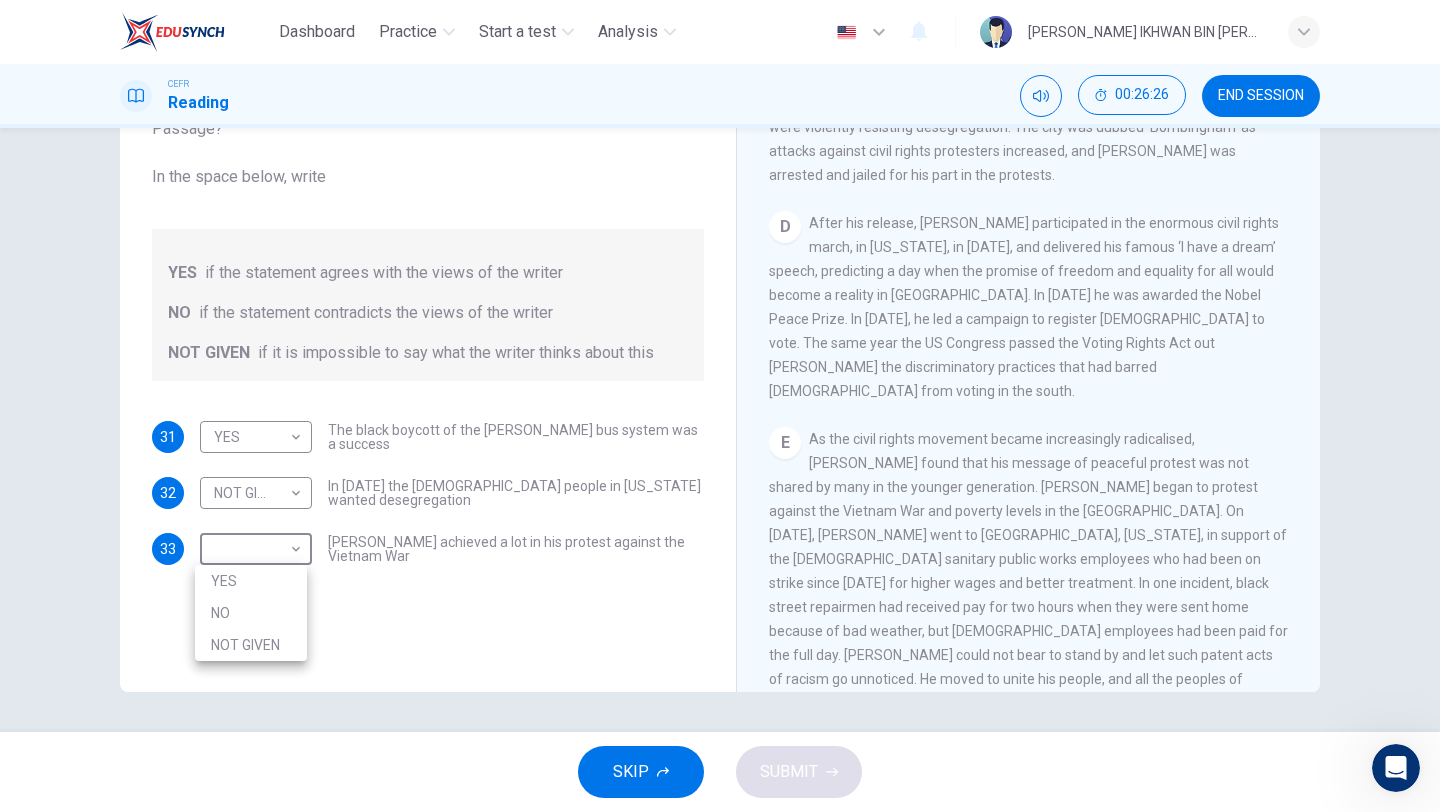 click on "YES" at bounding box center (251, 581) 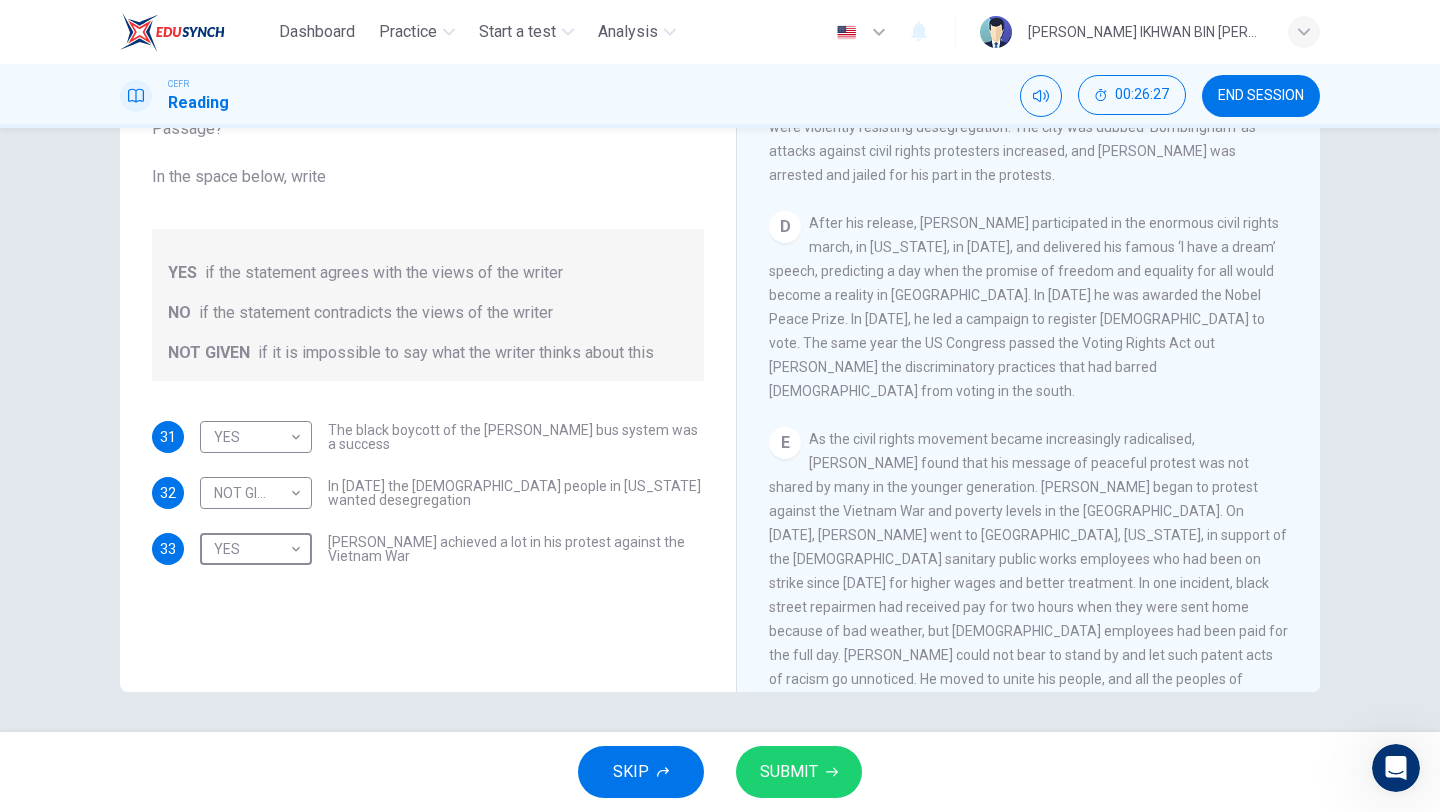 click on "SUBMIT" at bounding box center (789, 772) 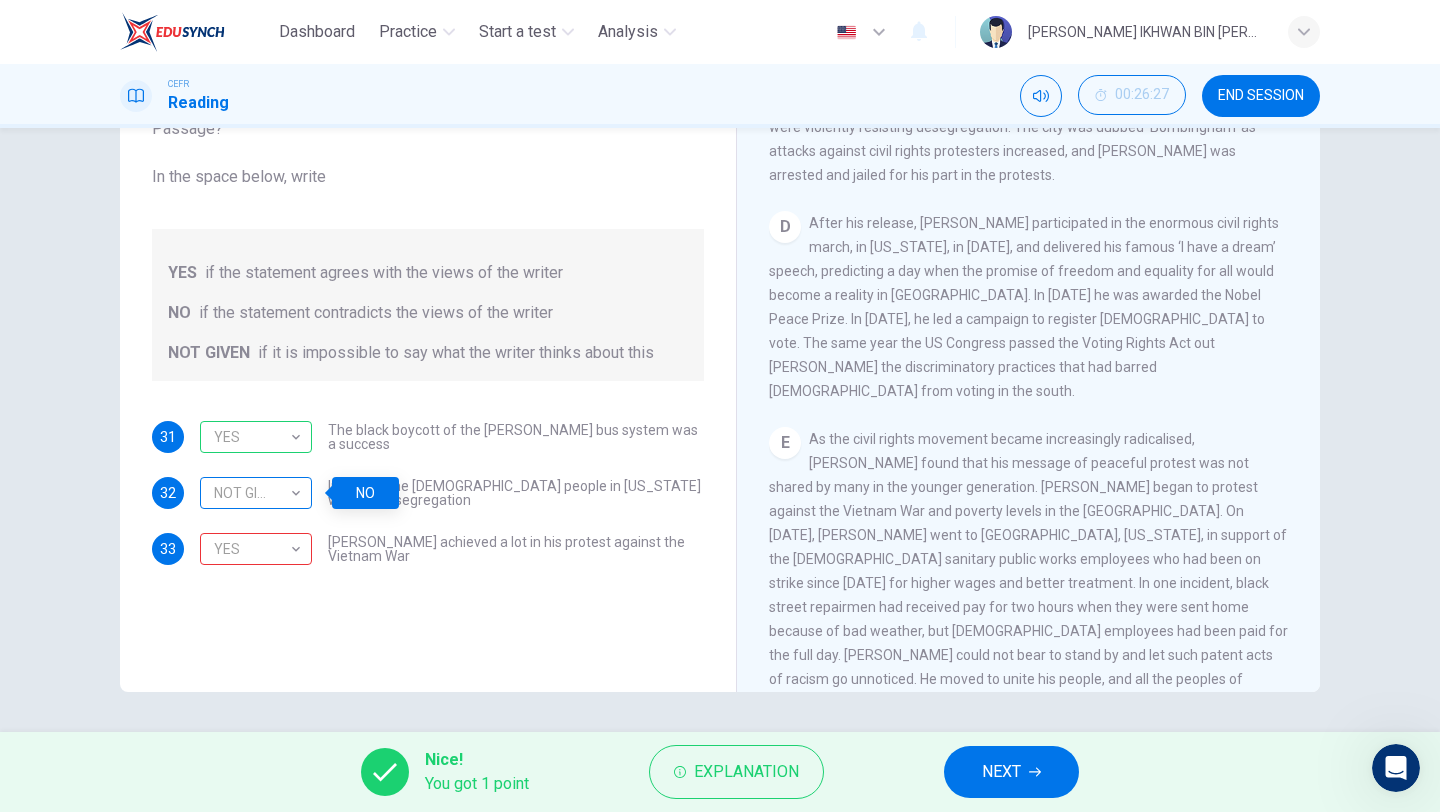 click on "NOT GIVEN" at bounding box center (252, 493) 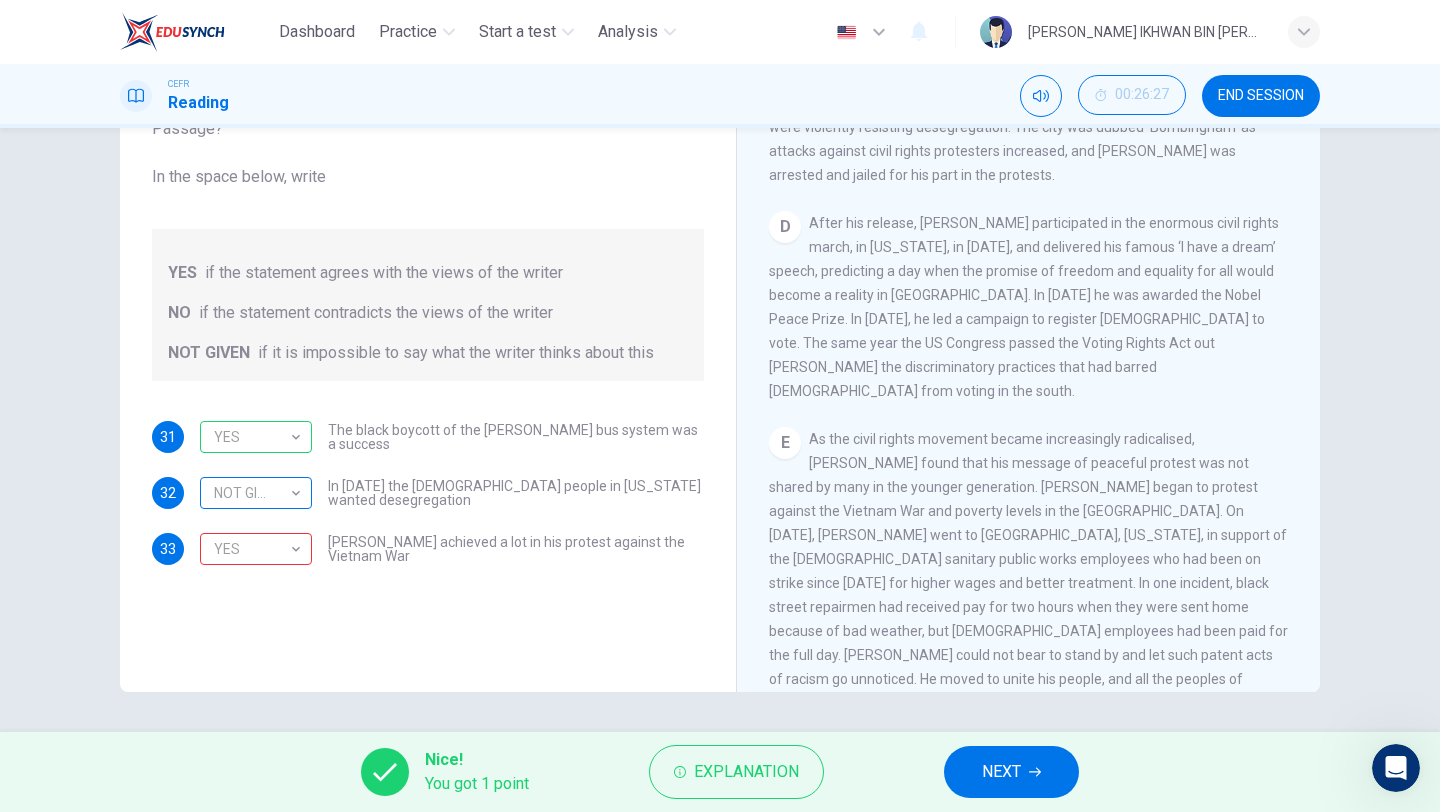 click on "NOT GIVEN" at bounding box center [252, 493] 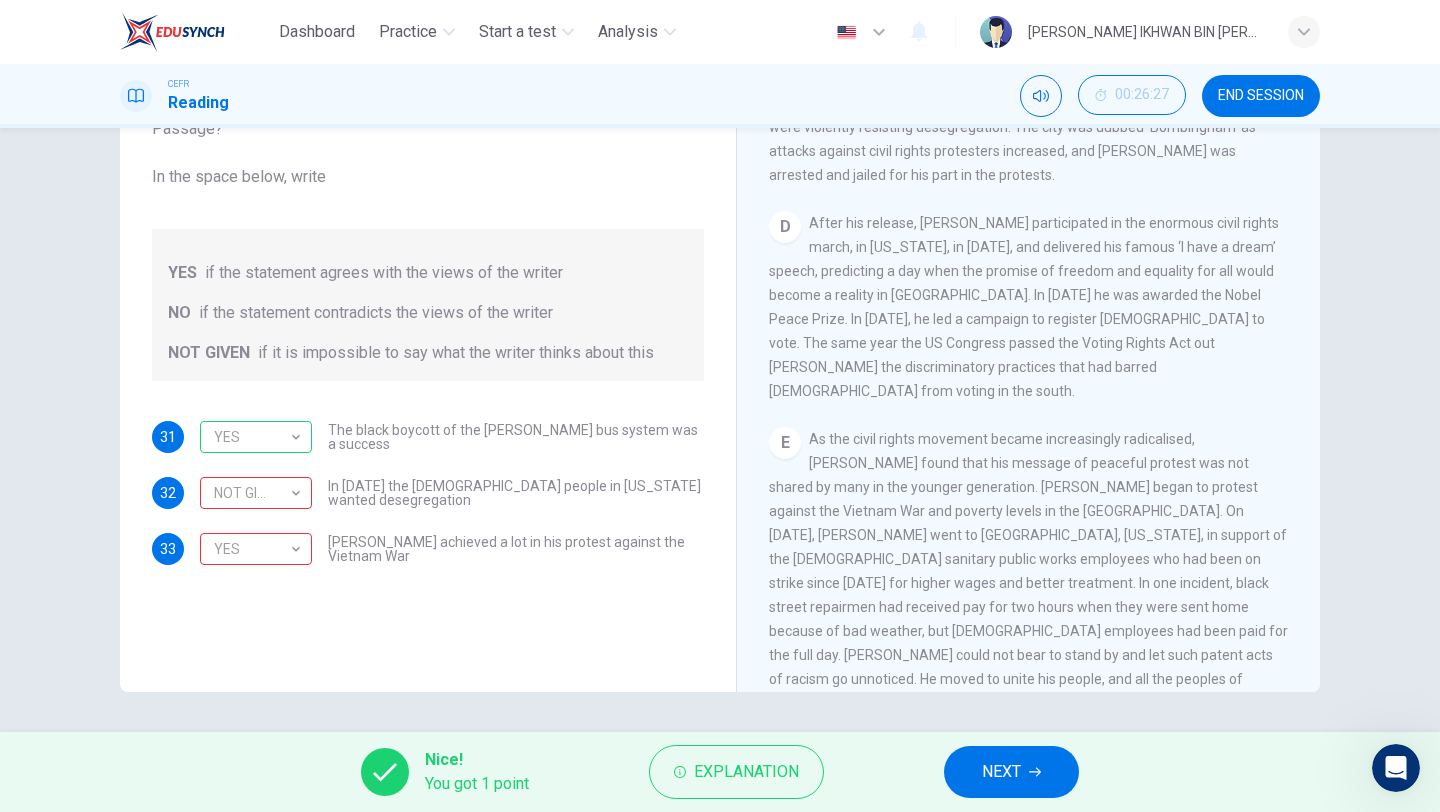 click on "NEXT" at bounding box center (1011, 772) 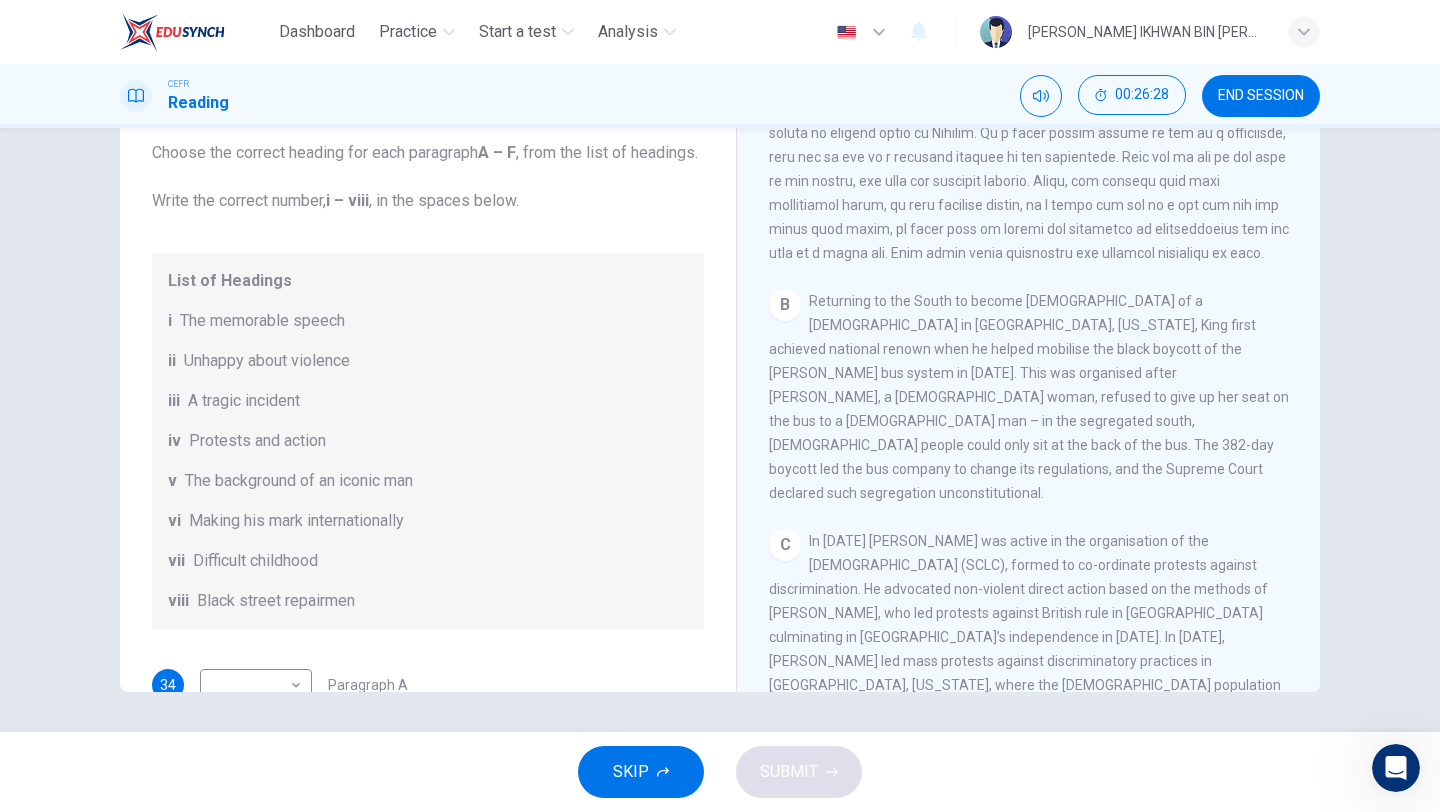 scroll, scrollTop: 245, scrollLeft: 0, axis: vertical 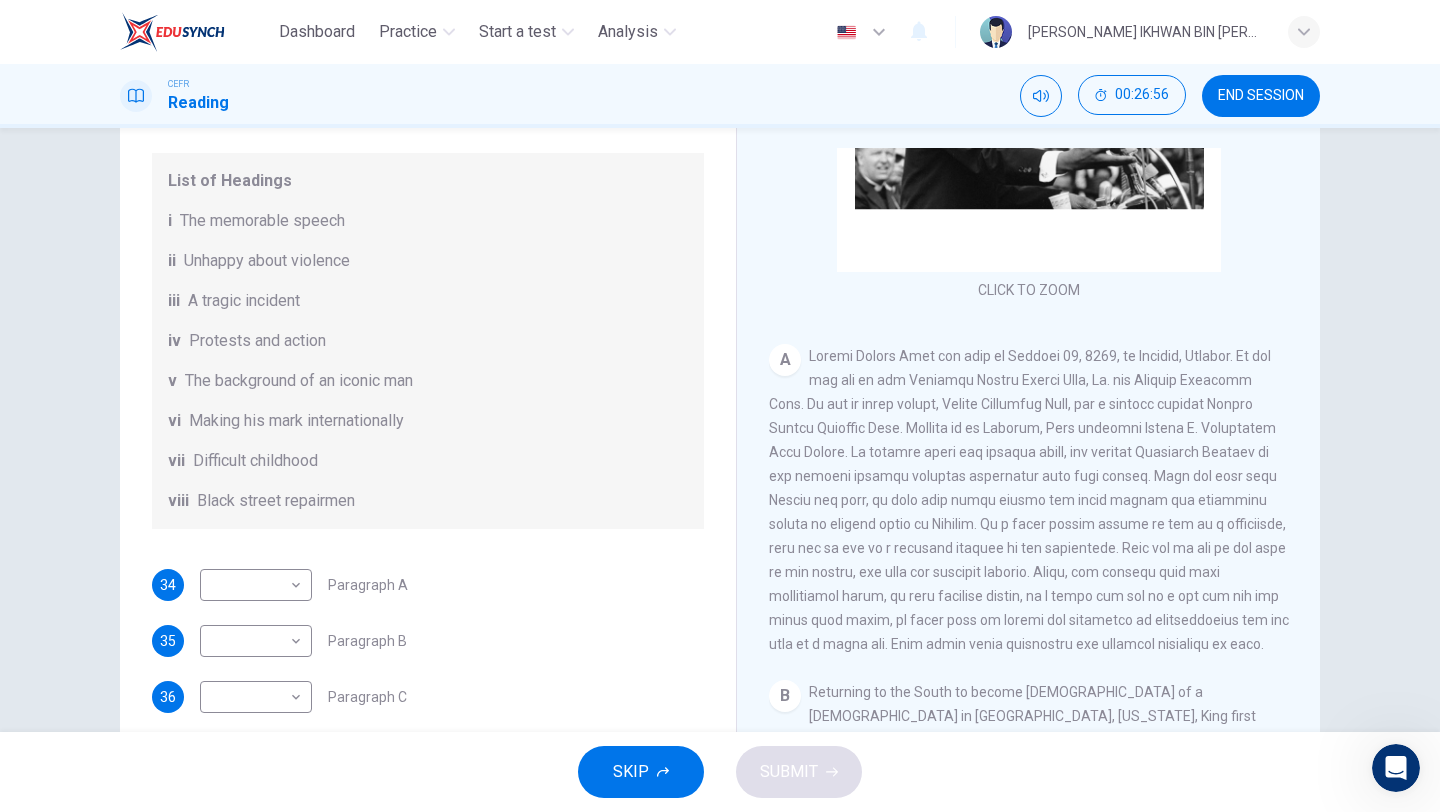 click on "The background of an iconic man" at bounding box center [299, 381] 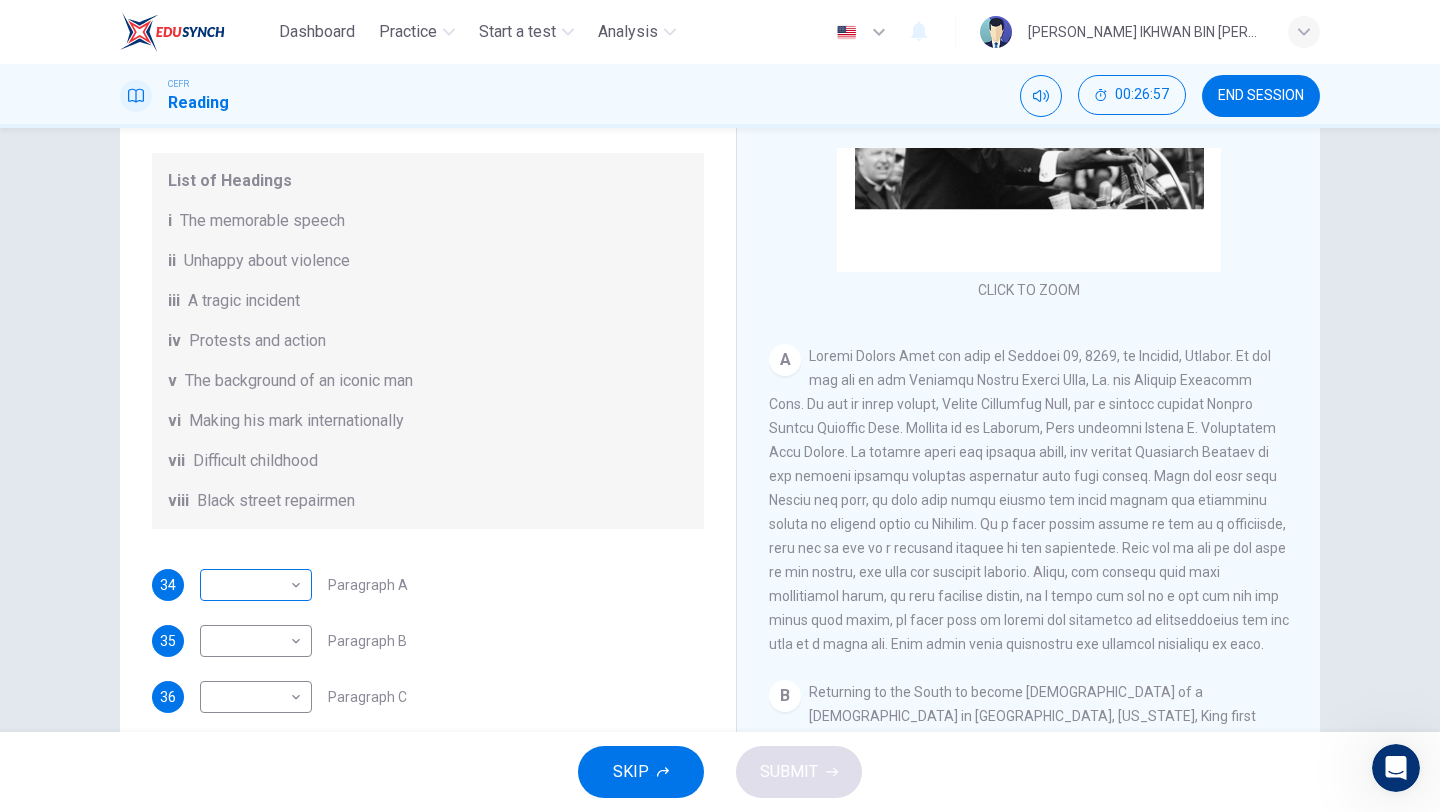 click on "Dashboard Practice Start a test Analysis English en ​ ADAM IKHWAN BIN MOHAMMAD TAHIR CEFR Reading 00:26:57 END SESSION Questions 34 - 39 The Reading Passage has 6 paragraphs.
Choose the correct heading for each paragraph  A – F , from the list of headings.
Write the correct number,  i – viii , in the spaces below. List of Headings i The memorable speech ii Unhappy about violence iii A tragic incident iv Protests and action v The background of an iconic man vi Making his mark internationally vii Difficult childhood viii Black street repairmen 34 ​ ​ Paragraph A 35 ​ ​ Paragraph B 36 ​ ​ Paragraph C 37 ​ ​ Paragraph D 38 ​ ​ Paragraph E 39 ​ ​ Paragraph F Martin Luther King CLICK TO ZOOM Click to Zoom A B C D E F SKIP SUBMIT EduSynch - Online Language Proficiency Testing Dashboard Practice Start a test Analysis Notifications © Copyright  2025" at bounding box center [720, 406] 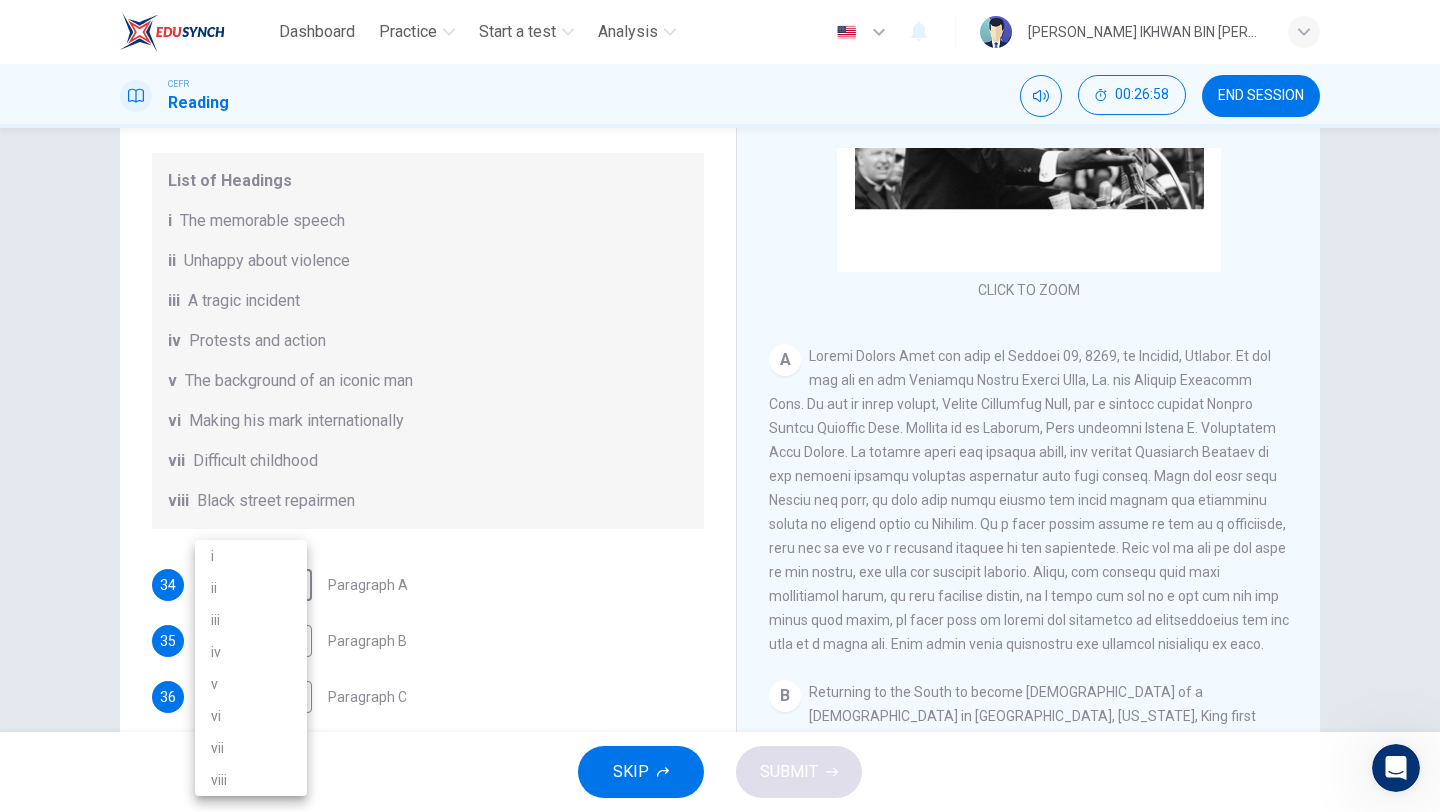 click on "v" at bounding box center (251, 684) 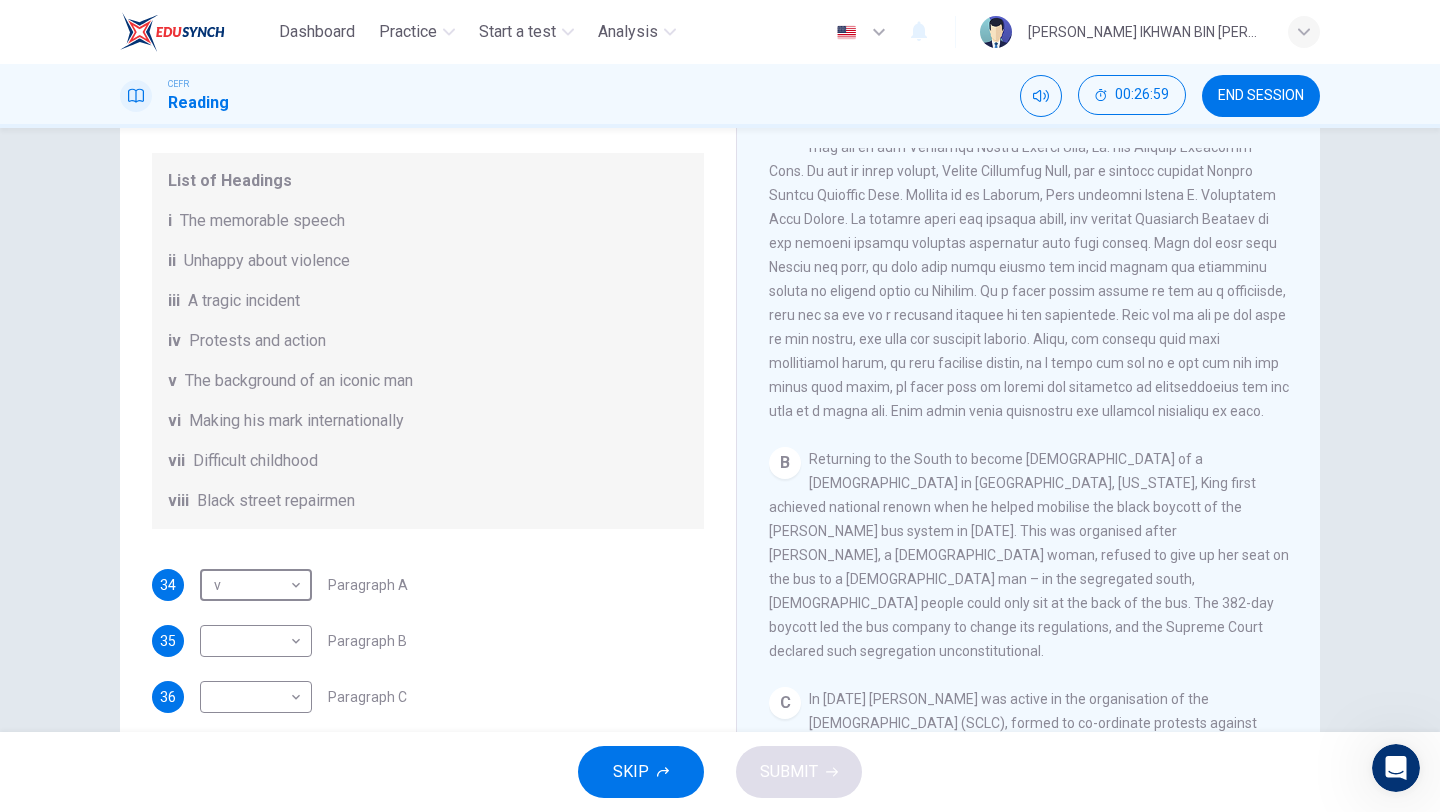 scroll, scrollTop: 459, scrollLeft: 0, axis: vertical 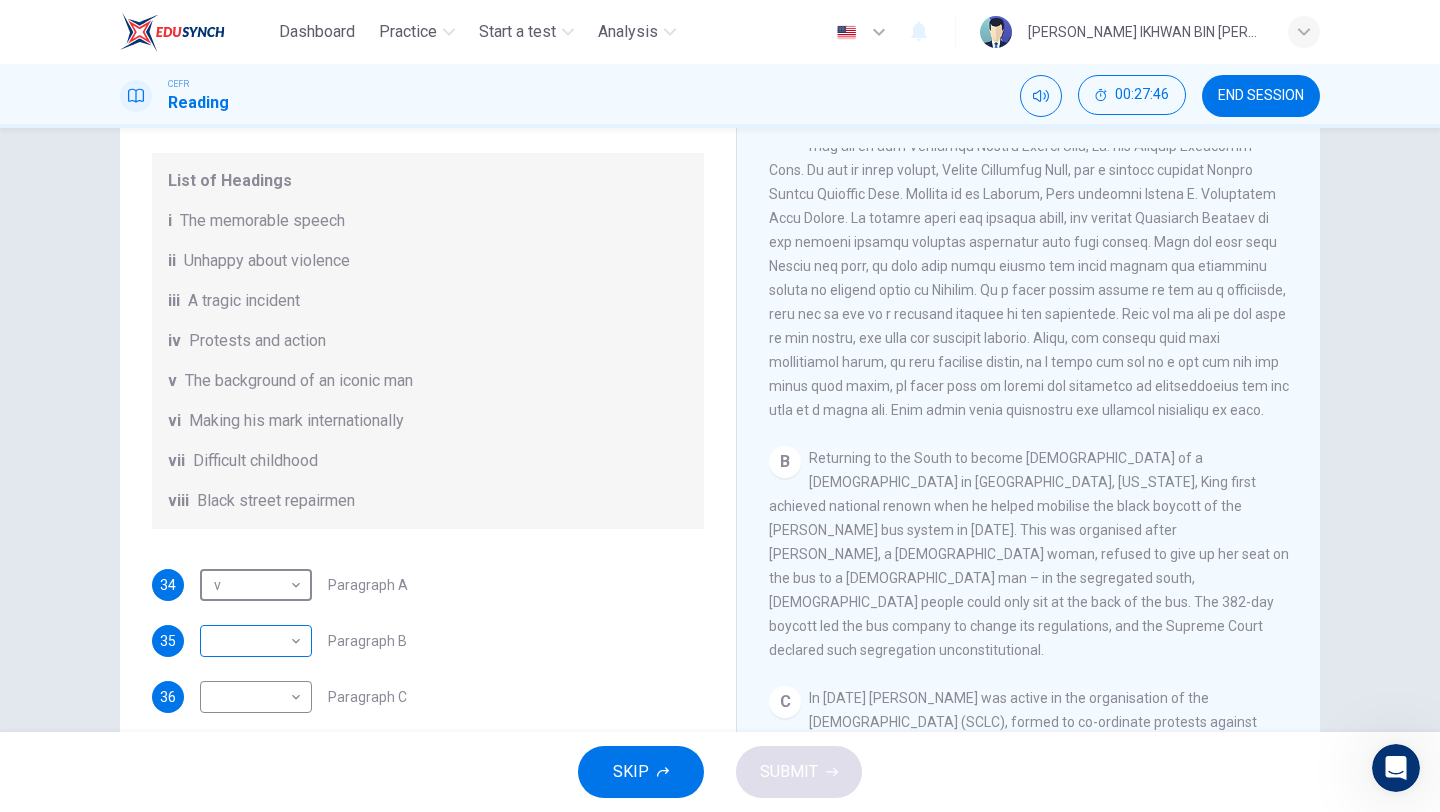 click on "Dashboard Practice Start a test Analysis English en ​ ADAM IKHWAN BIN MOHAMMAD TAHIR CEFR Reading 00:27:46 END SESSION Questions 34 - 39 The Reading Passage has 6 paragraphs.
Choose the correct heading for each paragraph  A – F , from the list of headings.
Write the correct number,  i – viii , in the spaces below. List of Headings i The memorable speech ii Unhappy about violence iii A tragic incident iv Protests and action v The background of an iconic man vi Making his mark internationally vii Difficult childhood viii Black street repairmen 34 v v ​ Paragraph A 35 ​ ​ Paragraph B 36 ​ ​ Paragraph C 37 ​ ​ Paragraph D 38 ​ ​ Paragraph E 39 ​ ​ Paragraph F Martin Luther King CLICK TO ZOOM Click to Zoom A B C D E F SKIP SUBMIT EduSynch - Online Language Proficiency Testing Dashboard Practice Start a test Analysis Notifications © Copyright  2025" at bounding box center (720, 406) 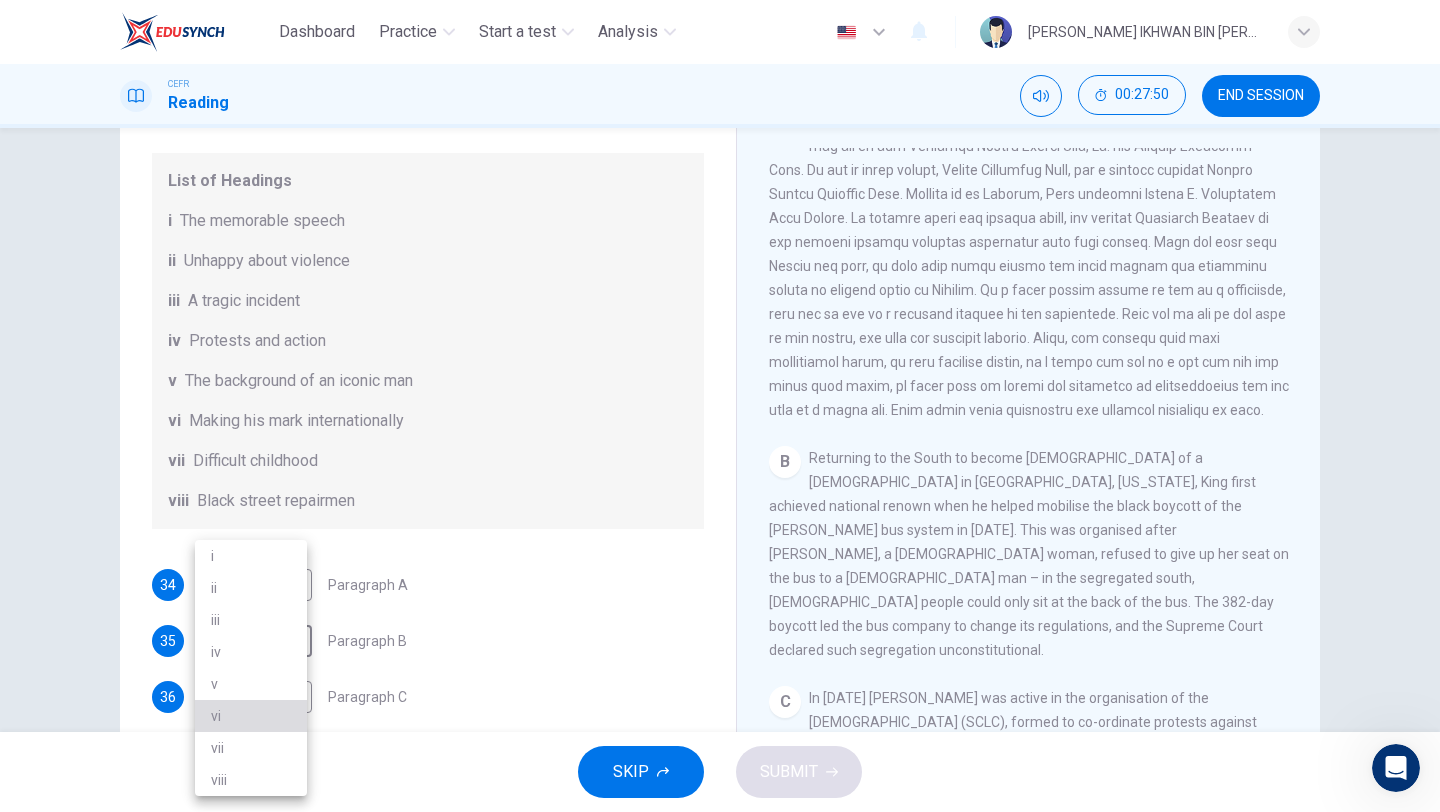 click on "vi" at bounding box center [251, 716] 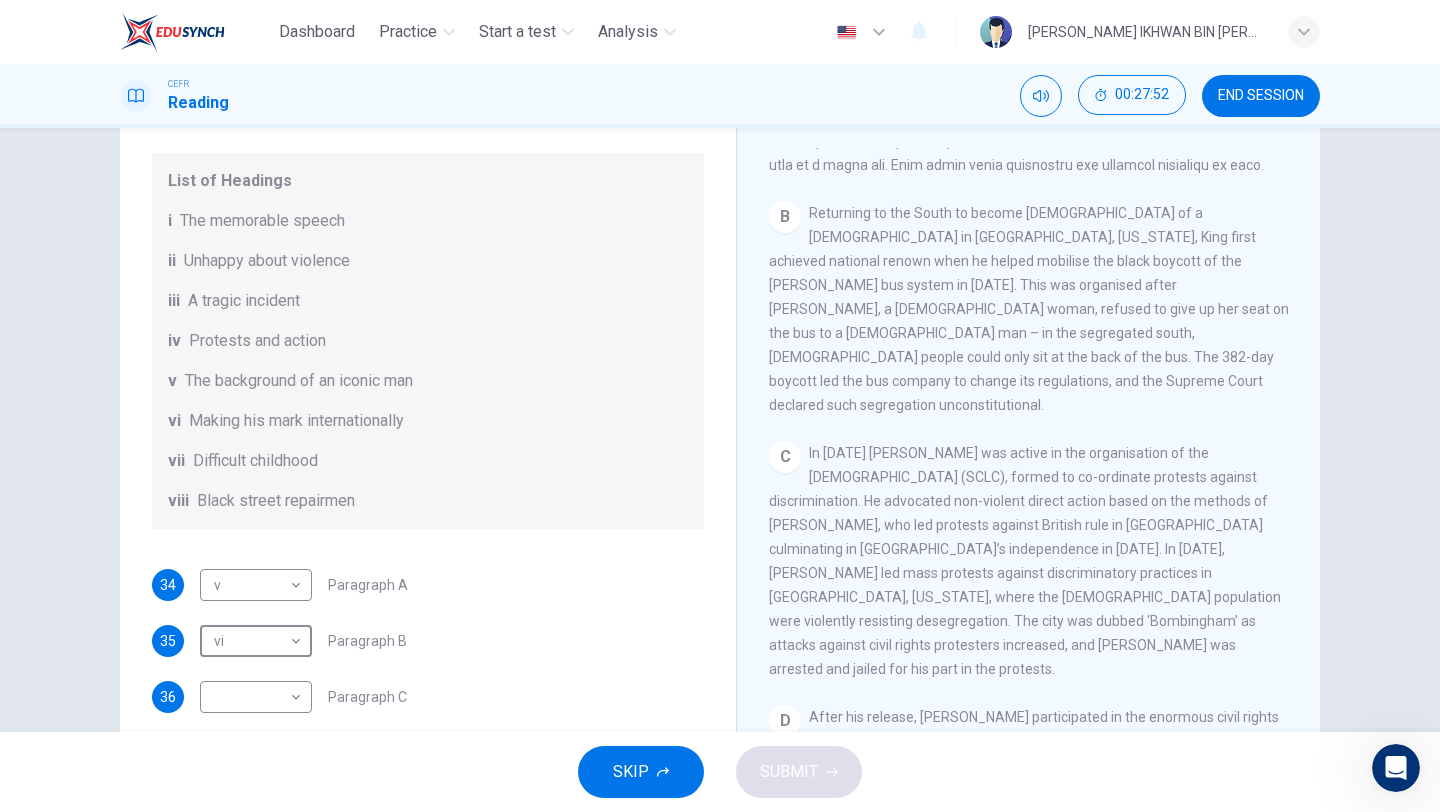 scroll, scrollTop: 730, scrollLeft: 0, axis: vertical 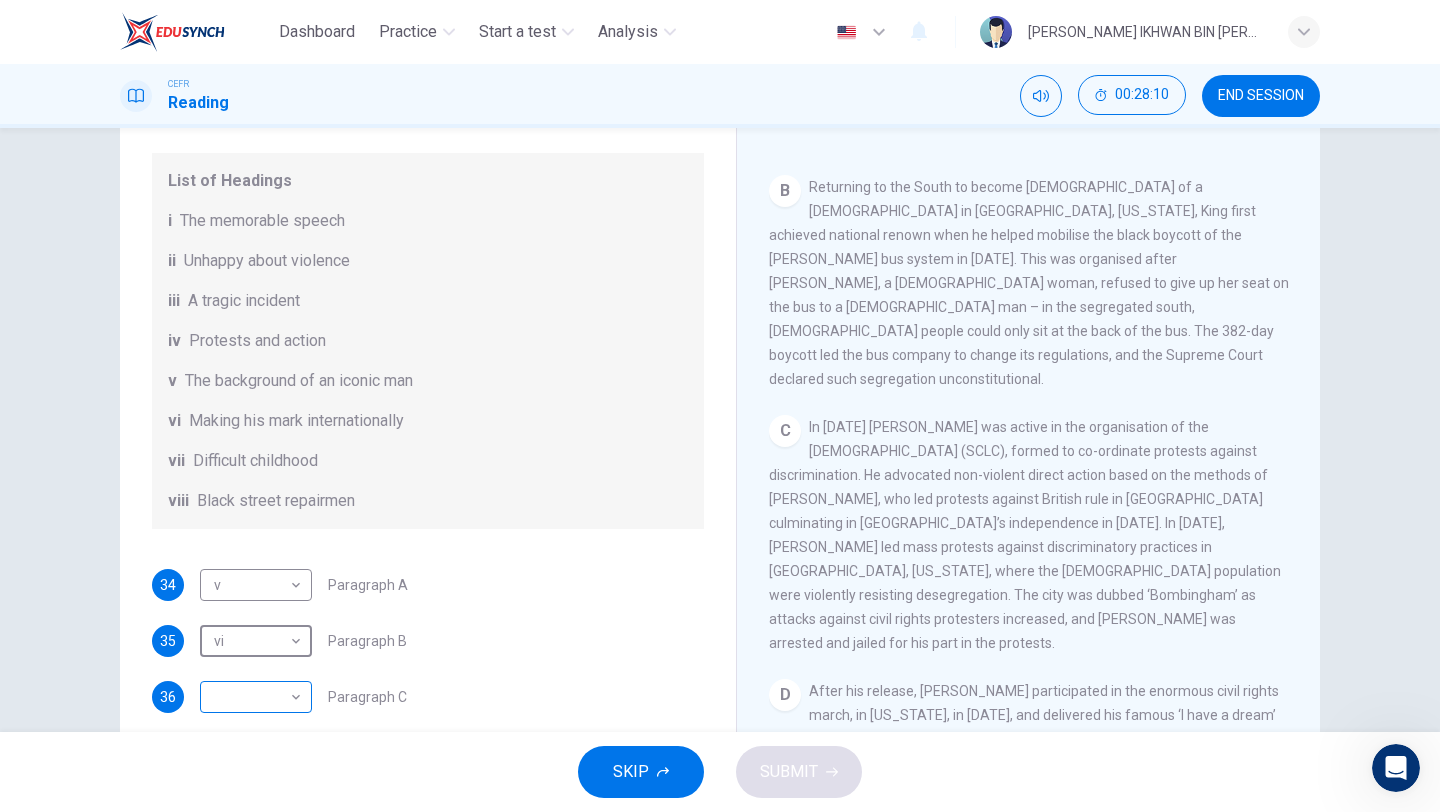 click on "Dashboard Practice Start a test Analysis English en ​ ADAM IKHWAN BIN MOHAMMAD TAHIR CEFR Reading 00:28:10 END SESSION Questions 34 - 39 The Reading Passage has 6 paragraphs.
Choose the correct heading for each paragraph  A – F , from the list of headings.
Write the correct number,  i – viii , in the spaces below. List of Headings i The memorable speech ii Unhappy about violence iii A tragic incident iv Protests and action v The background of an iconic man vi Making his mark internationally vii Difficult childhood viii Black street repairmen 34 v v ​ Paragraph A 35 vi vi ​ Paragraph B 36 ​ ​ Paragraph C 37 ​ ​ Paragraph D 38 ​ ​ Paragraph E 39 ​ ​ Paragraph F Martin Luther King CLICK TO ZOOM Click to Zoom A B C D E F SKIP SUBMIT EduSynch - Online Language Proficiency Testing Dashboard Practice Start a test Analysis Notifications © Copyright  2025" at bounding box center (720, 406) 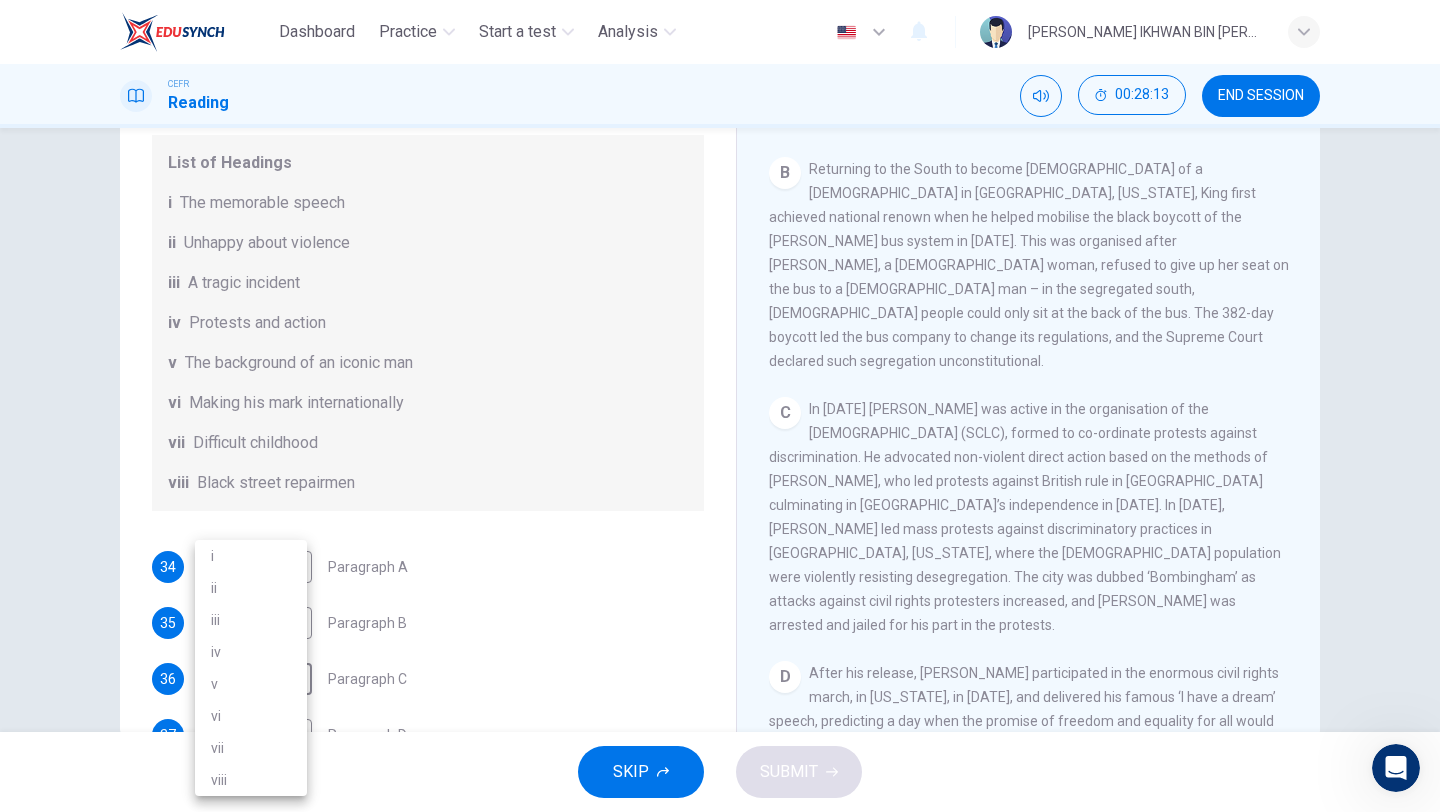 click on "vi" at bounding box center (251, 716) 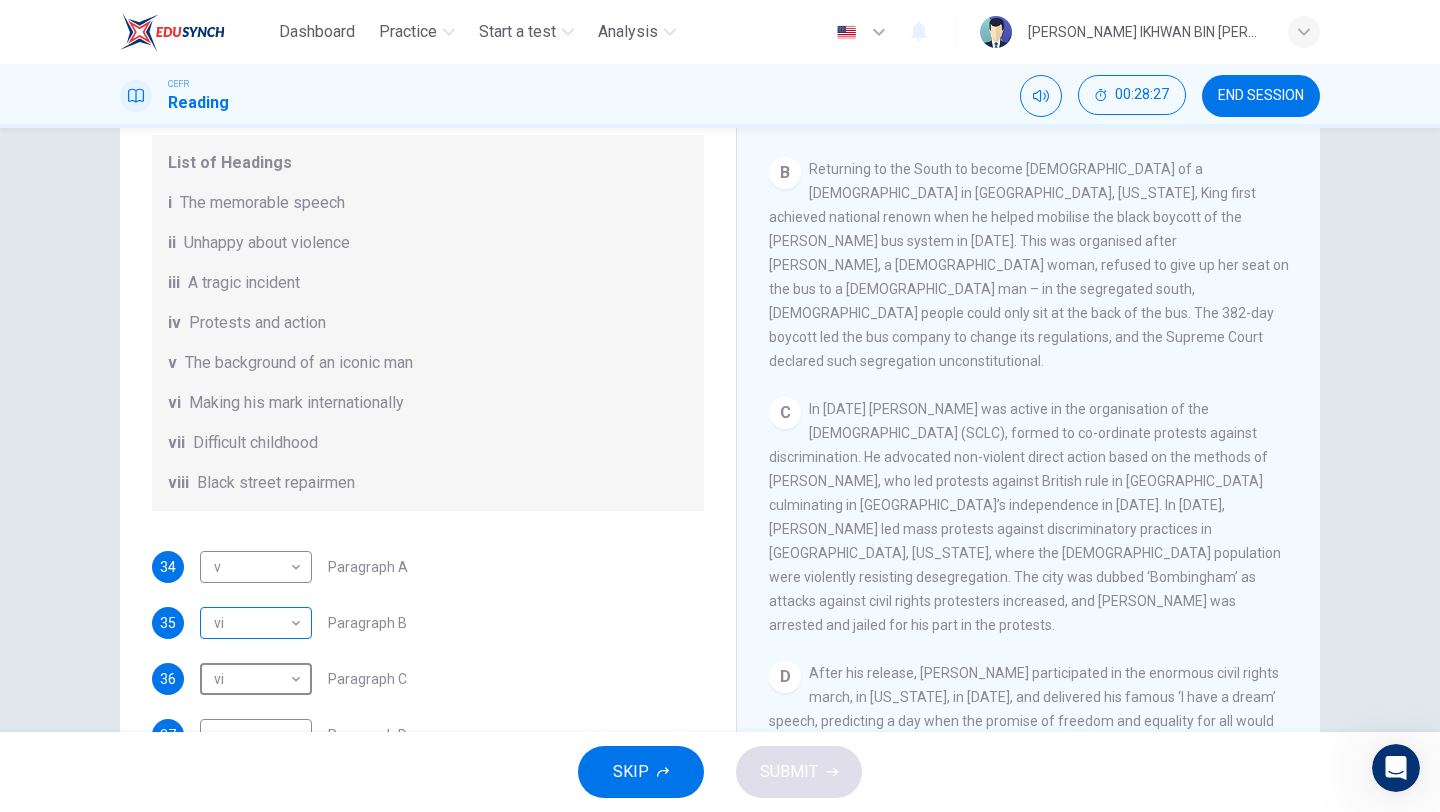 click on "Dashboard Practice Start a test Analysis English en ​ ADAM IKHWAN BIN MOHAMMAD TAHIR CEFR Reading 00:28:27 END SESSION Questions 34 - 39 The Reading Passage has 6 paragraphs.
Choose the correct heading for each paragraph  A – F , from the list of headings.
Write the correct number,  i – viii , in the spaces below. List of Headings i The memorable speech ii Unhappy about violence iii A tragic incident iv Protests and action v The background of an iconic man vi Making his mark internationally vii Difficult childhood viii Black street repairmen 34 v v ​ Paragraph A 35 vi vi ​ Paragraph B 36 vi vi ​ Paragraph C 37 ​ ​ Paragraph D 38 ​ ​ Paragraph E 39 ​ ​ Paragraph F Martin Luther King CLICK TO ZOOM Click to Zoom A B C D E F SKIP SUBMIT EduSynch - Online Language Proficiency Testing Dashboard Practice Start a test Analysis Notifications © Copyright  2025" at bounding box center (720, 406) 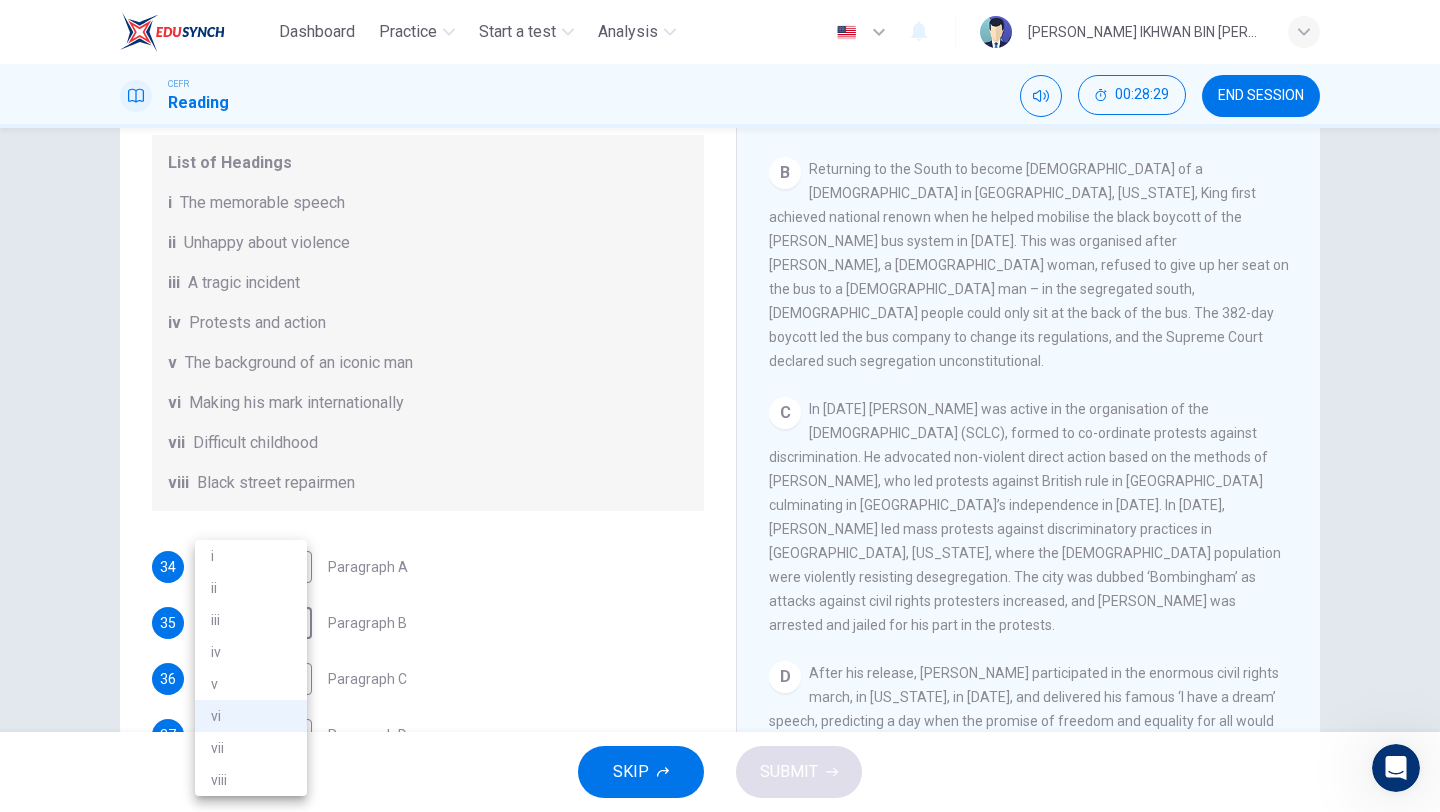 click on "vii" at bounding box center (251, 748) 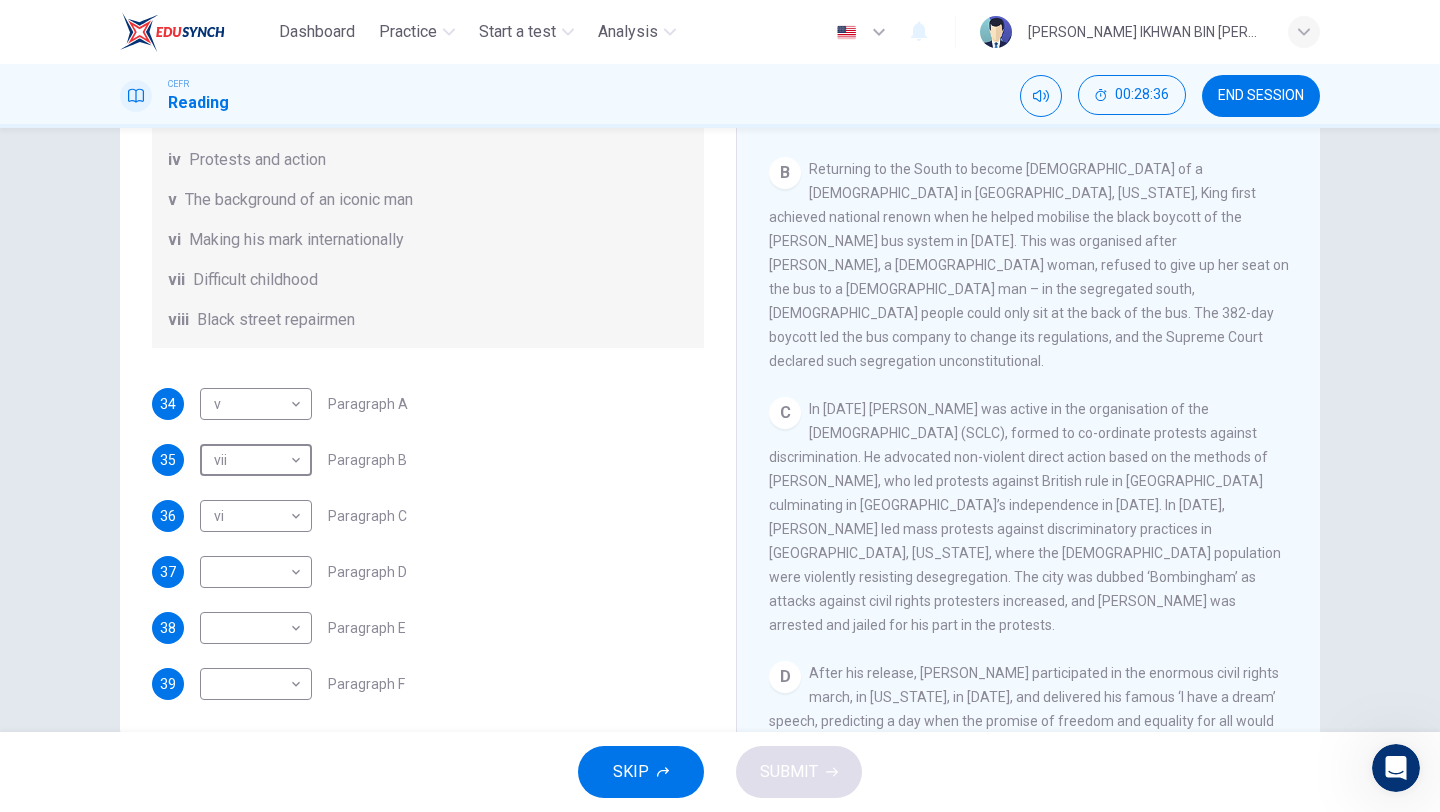 scroll, scrollTop: 323, scrollLeft: 0, axis: vertical 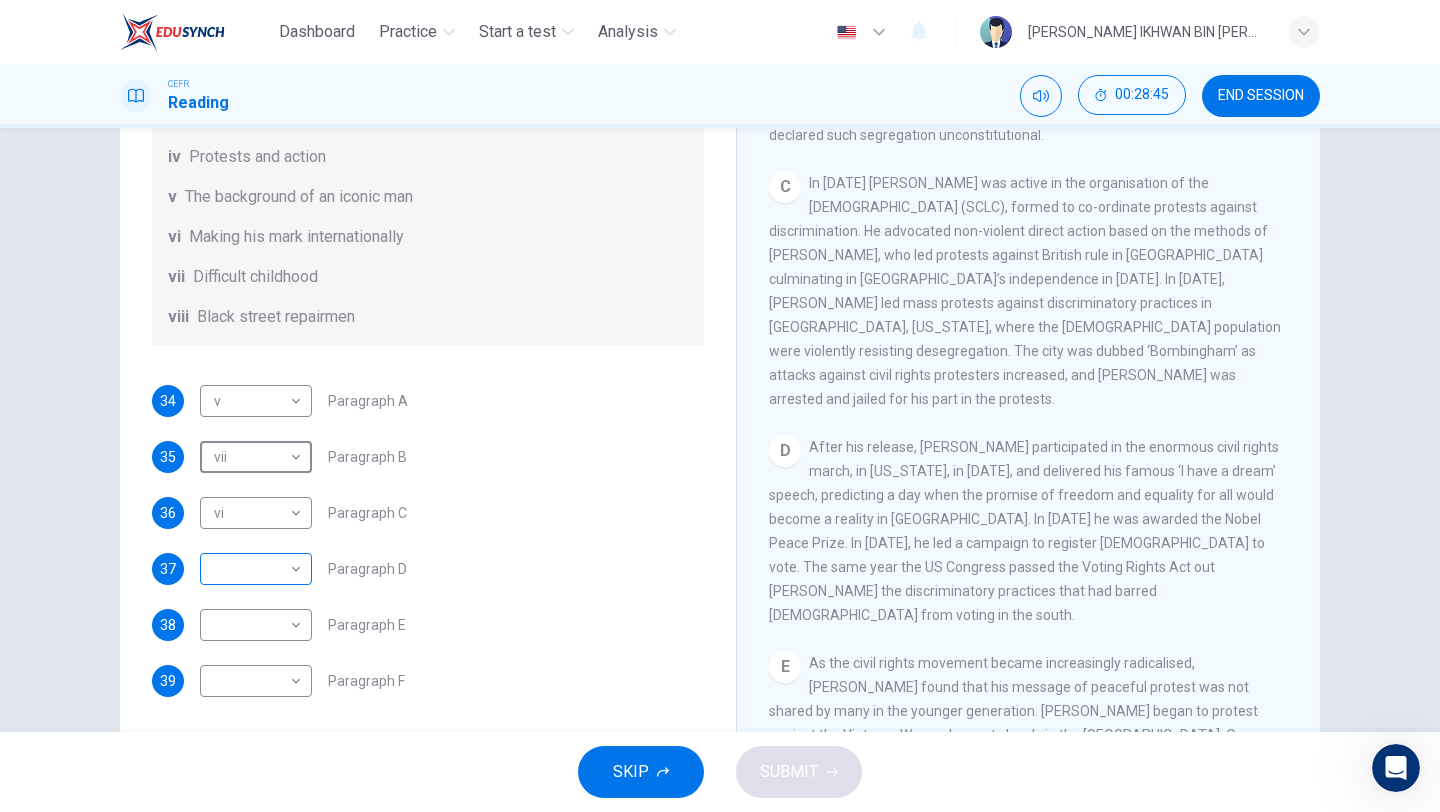 click on "Dashboard Practice Start a test Analysis English en ​ ADAM IKHWAN BIN MOHAMMAD TAHIR CEFR Reading 00:28:45 END SESSION Questions 34 - 39 The Reading Passage has 6 paragraphs.
Choose the correct heading for each paragraph  A – F , from the list of headings.
Write the correct number,  i – viii , in the spaces below. List of Headings i The memorable speech ii Unhappy about violence iii A tragic incident iv Protests and action v The background of an iconic man vi Making his mark internationally vii Difficult childhood viii Black street repairmen 34 v v ​ Paragraph A 35 vii vii ​ Paragraph B 36 vi vi ​ Paragraph C 37 ​ ​ Paragraph D 38 ​ ​ Paragraph E 39 ​ ​ Paragraph F Martin Luther King CLICK TO ZOOM Click to Zoom A B C D E F SKIP SUBMIT EduSynch - Online Language Proficiency Testing Dashboard Practice Start a test Analysis Notifications © Copyright  2025" at bounding box center [720, 406] 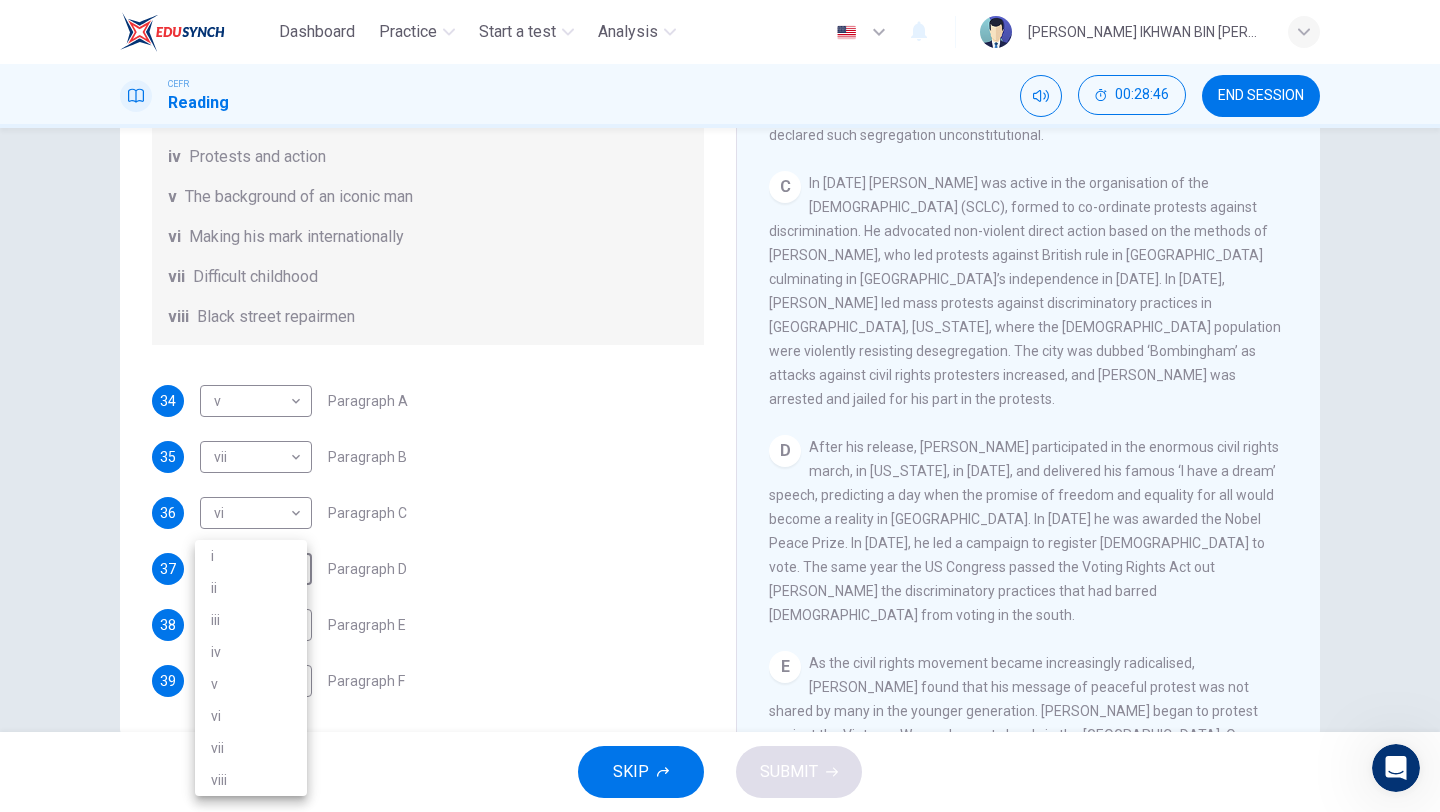 click on "i" at bounding box center [251, 556] 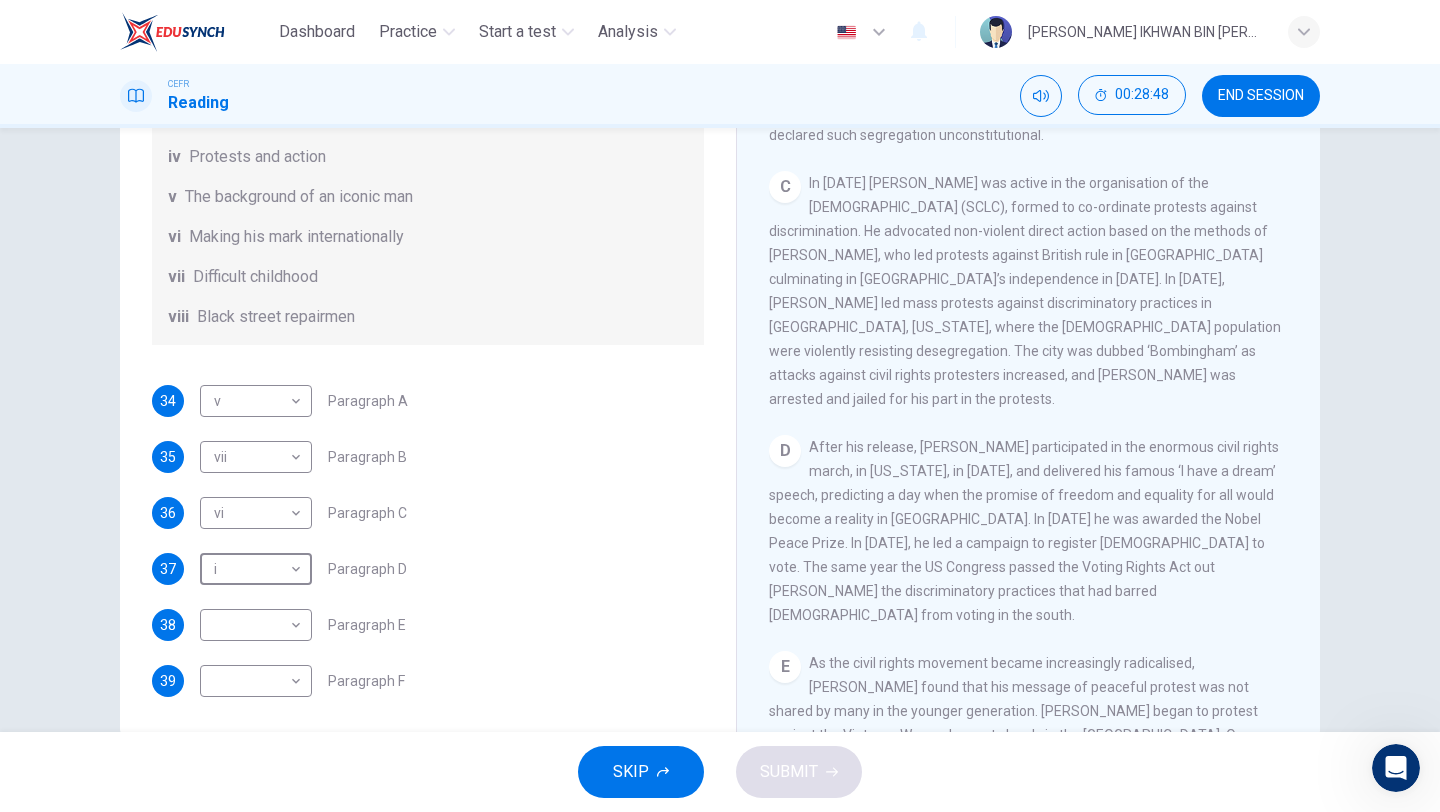 scroll, scrollTop: 171, scrollLeft: 0, axis: vertical 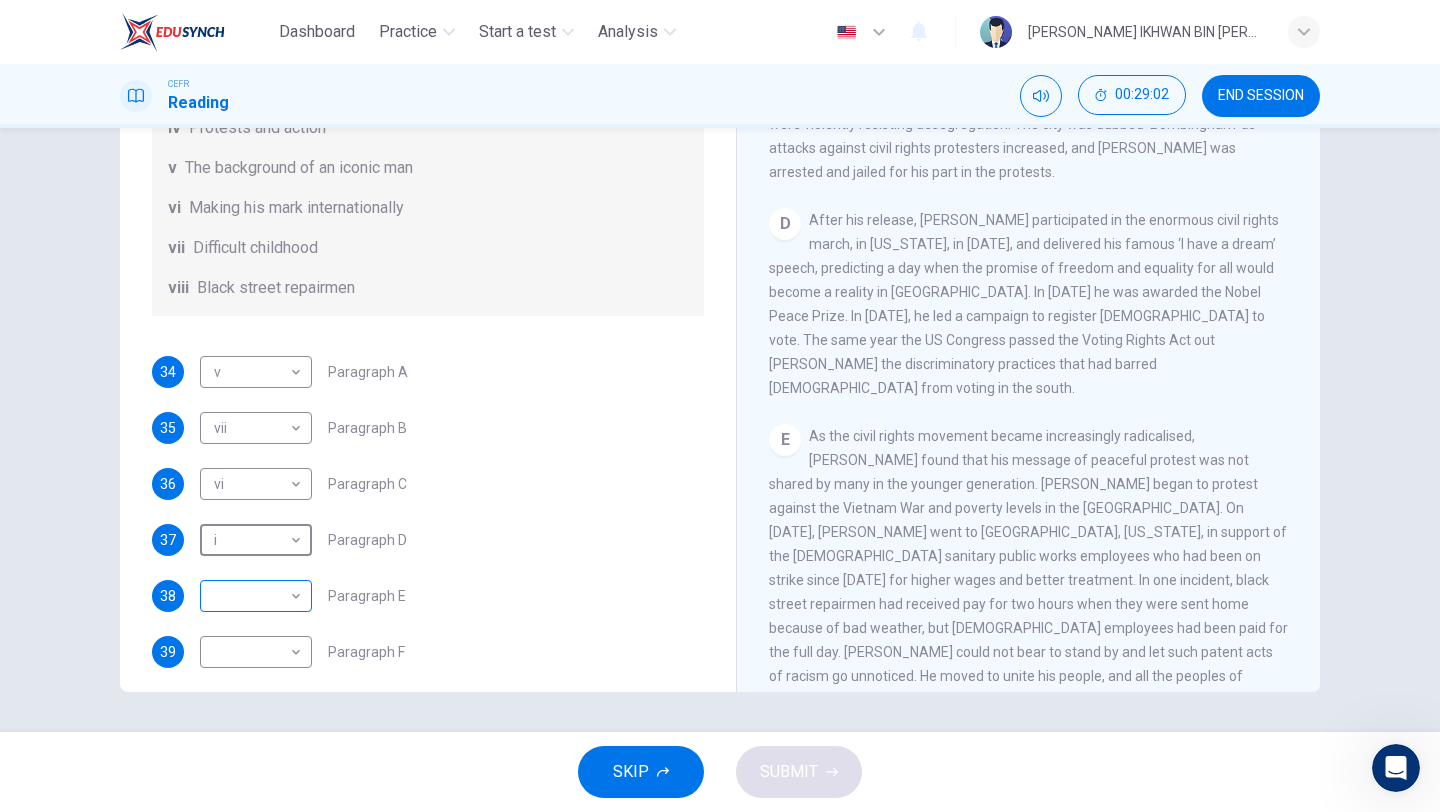 click on "Dashboard Practice Start a test Analysis English en ​ ADAM IKHWAN BIN MOHAMMAD TAHIR CEFR Reading 00:29:02 END SESSION Questions 34 - 39 The Reading Passage has 6 paragraphs.
Choose the correct heading for each paragraph  A – F , from the list of headings.
Write the correct number,  i – viii , in the spaces below. List of Headings i The memorable speech ii Unhappy about violence iii A tragic incident iv Protests and action v The background of an iconic man vi Making his mark internationally vii Difficult childhood viii Black street repairmen 34 v v ​ Paragraph A 35 vii vii ​ Paragraph B 36 vi vi ​ Paragraph C 37 i i ​ Paragraph D 38 ​ ​ Paragraph E 39 ​ ​ Paragraph F Martin Luther King CLICK TO ZOOM Click to Zoom A B C D E F SKIP SUBMIT EduSynch - Online Language Proficiency Testing Dashboard Practice Start a test Analysis Notifications © Copyright  2025" at bounding box center [720, 406] 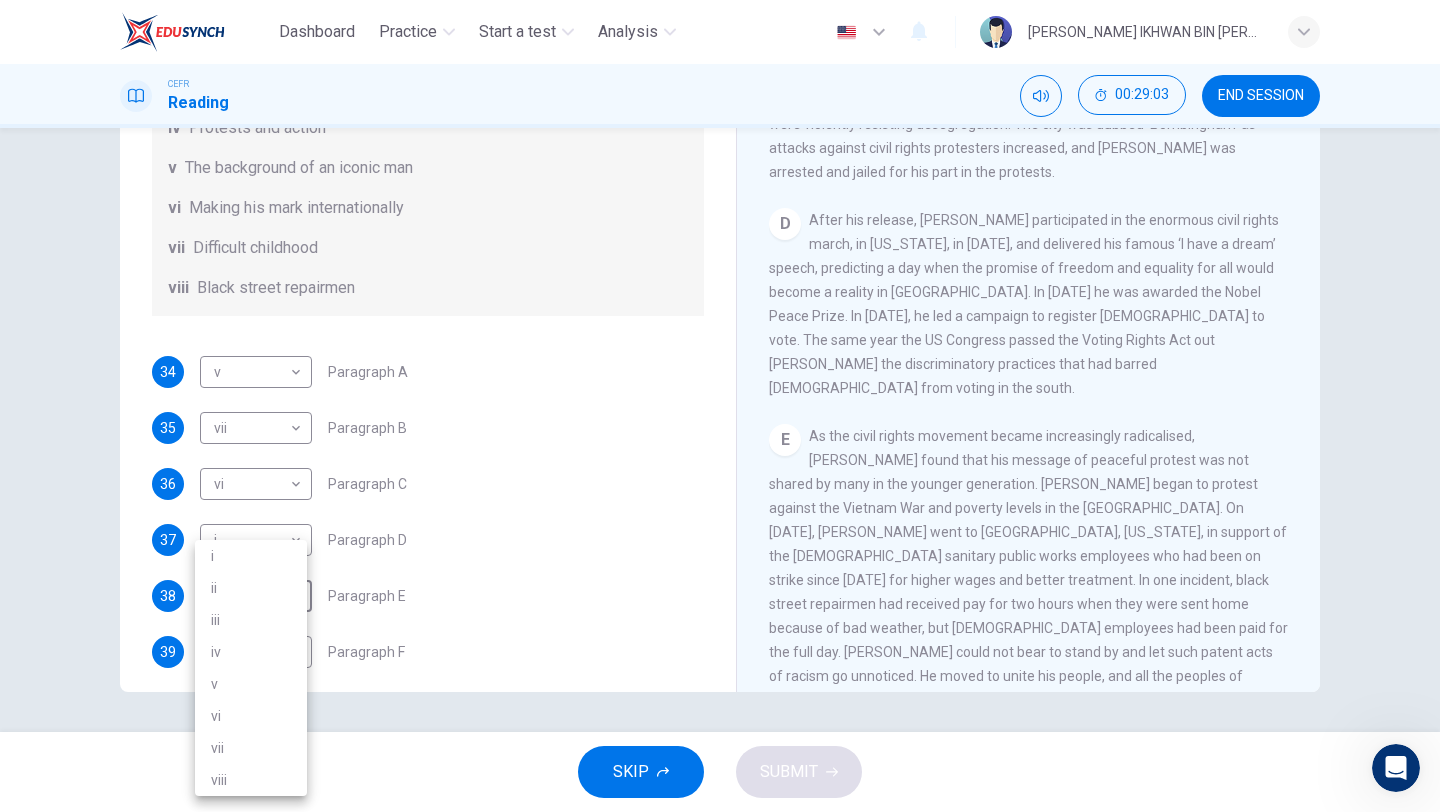 click on "iv" at bounding box center [251, 652] 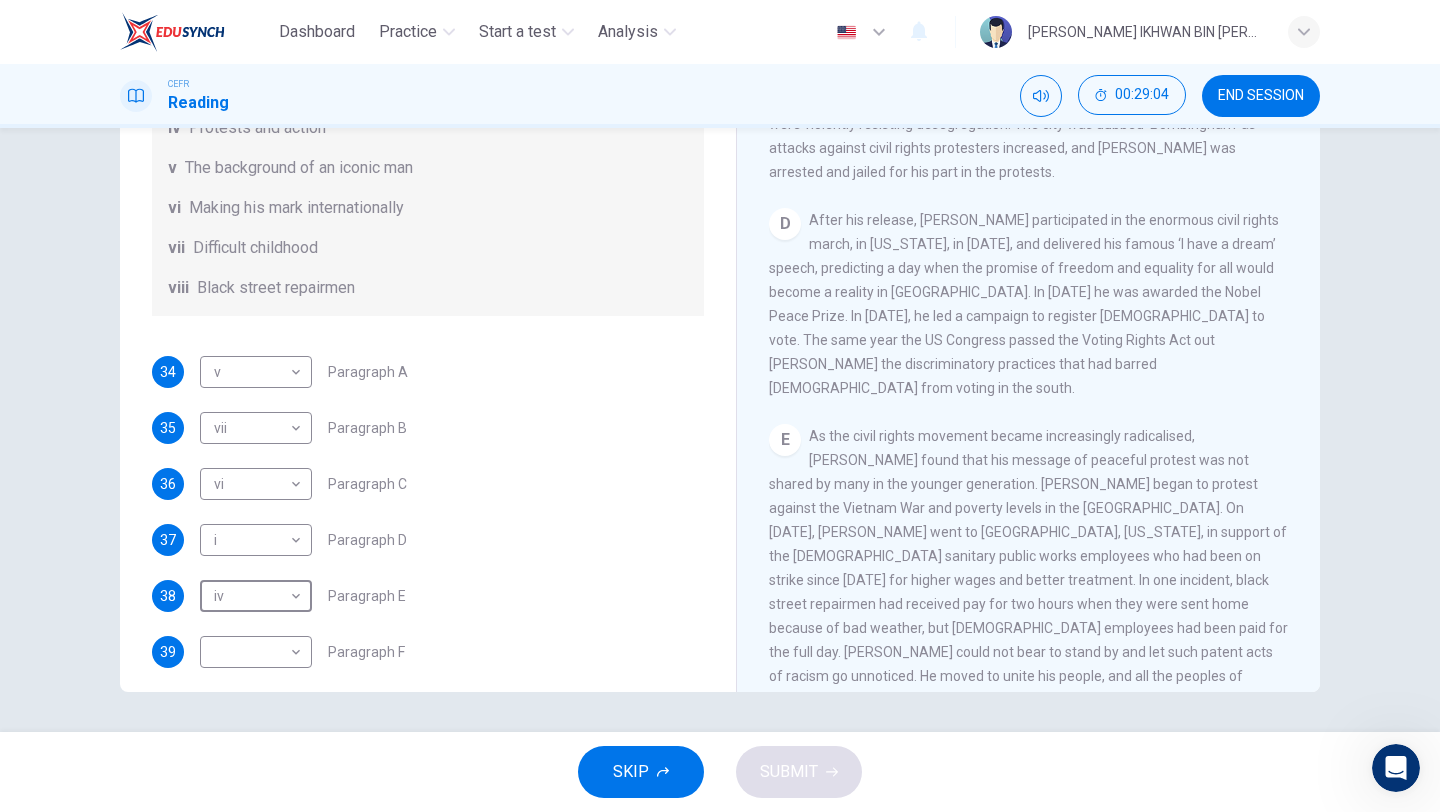 scroll, scrollTop: 1230, scrollLeft: 0, axis: vertical 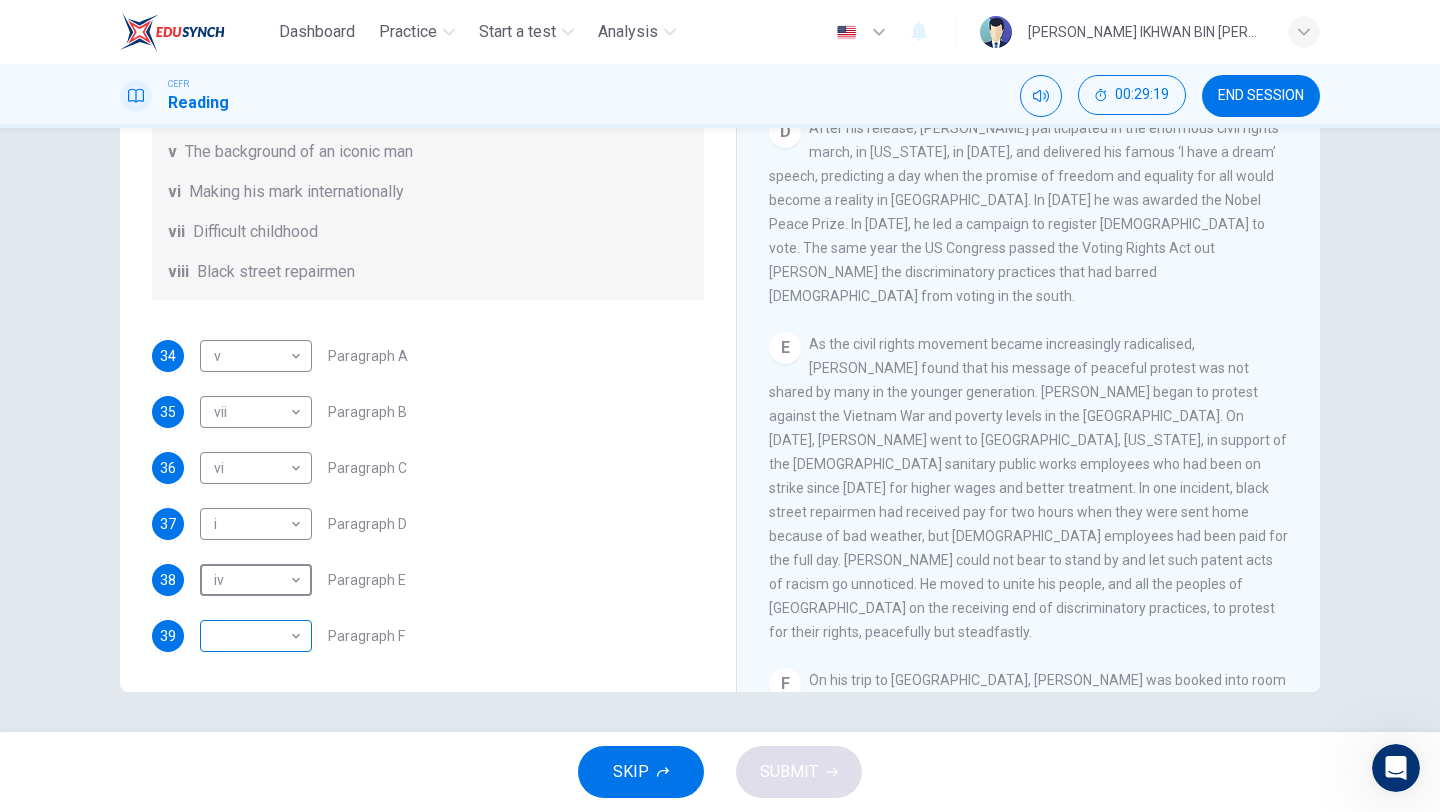 click on "Dashboard Practice Start a test Analysis English en ​ ADAM IKHWAN BIN MOHAMMAD TAHIR CEFR Reading 00:29:19 END SESSION Questions 34 - 39 The Reading Passage has 6 paragraphs.
Choose the correct heading for each paragraph  A – F , from the list of headings.
Write the correct number,  i – viii , in the spaces below. List of Headings i The memorable speech ii Unhappy about violence iii A tragic incident iv Protests and action v The background of an iconic man vi Making his mark internationally vii Difficult childhood viii Black street repairmen 34 v v ​ Paragraph A 35 vii vii ​ Paragraph B 36 vi vi ​ Paragraph C 37 i i ​ Paragraph D 38 iv iv ​ Paragraph E 39 ​ ​ Paragraph F Martin Luther King CLICK TO ZOOM Click to Zoom A B C D E F SKIP SUBMIT EduSynch - Online Language Proficiency Testing Dashboard Practice Start a test Analysis Notifications © Copyright  2025" at bounding box center [720, 406] 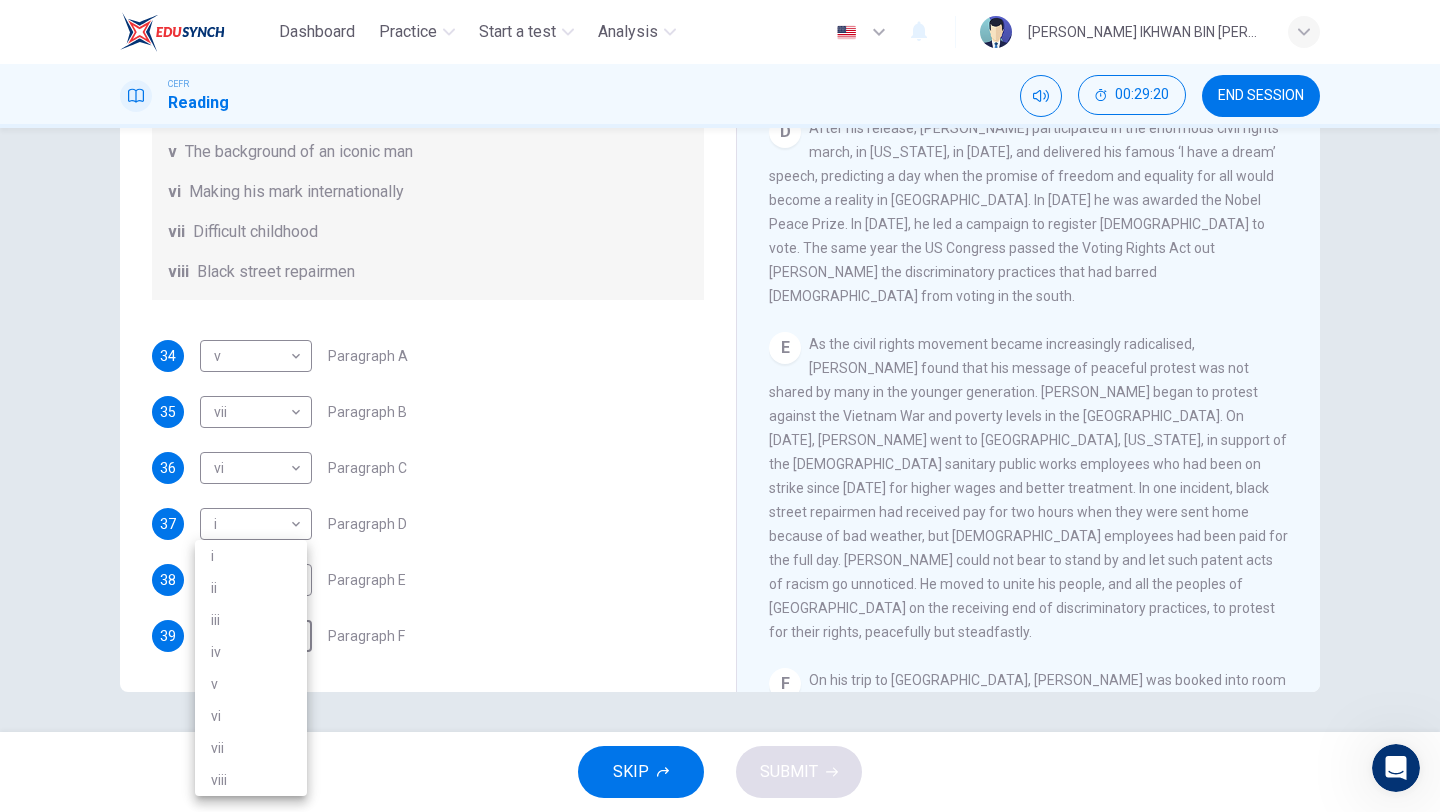 click on "iii" at bounding box center (251, 620) 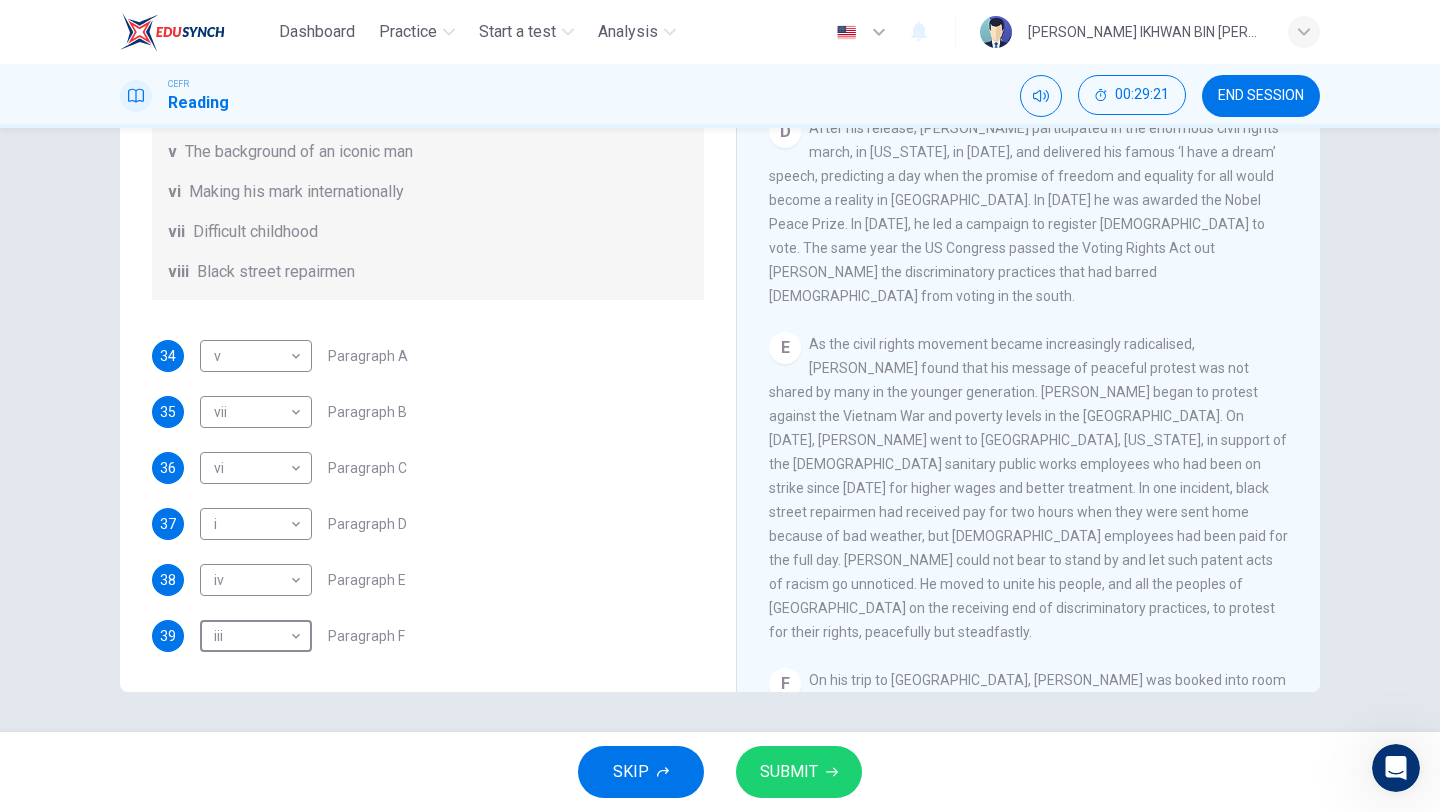 click on "SUBMIT" at bounding box center (789, 772) 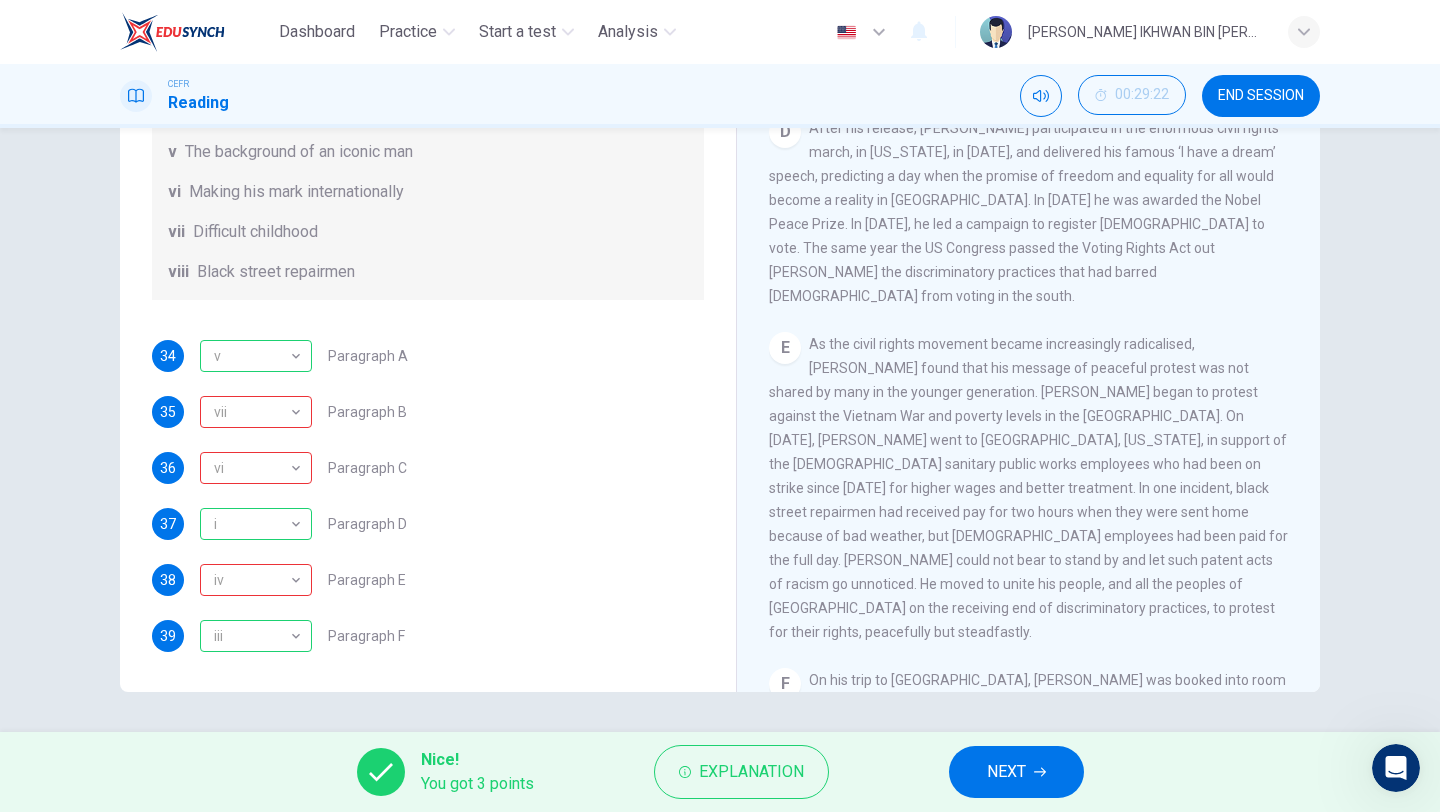 click on "NEXT" at bounding box center (1006, 772) 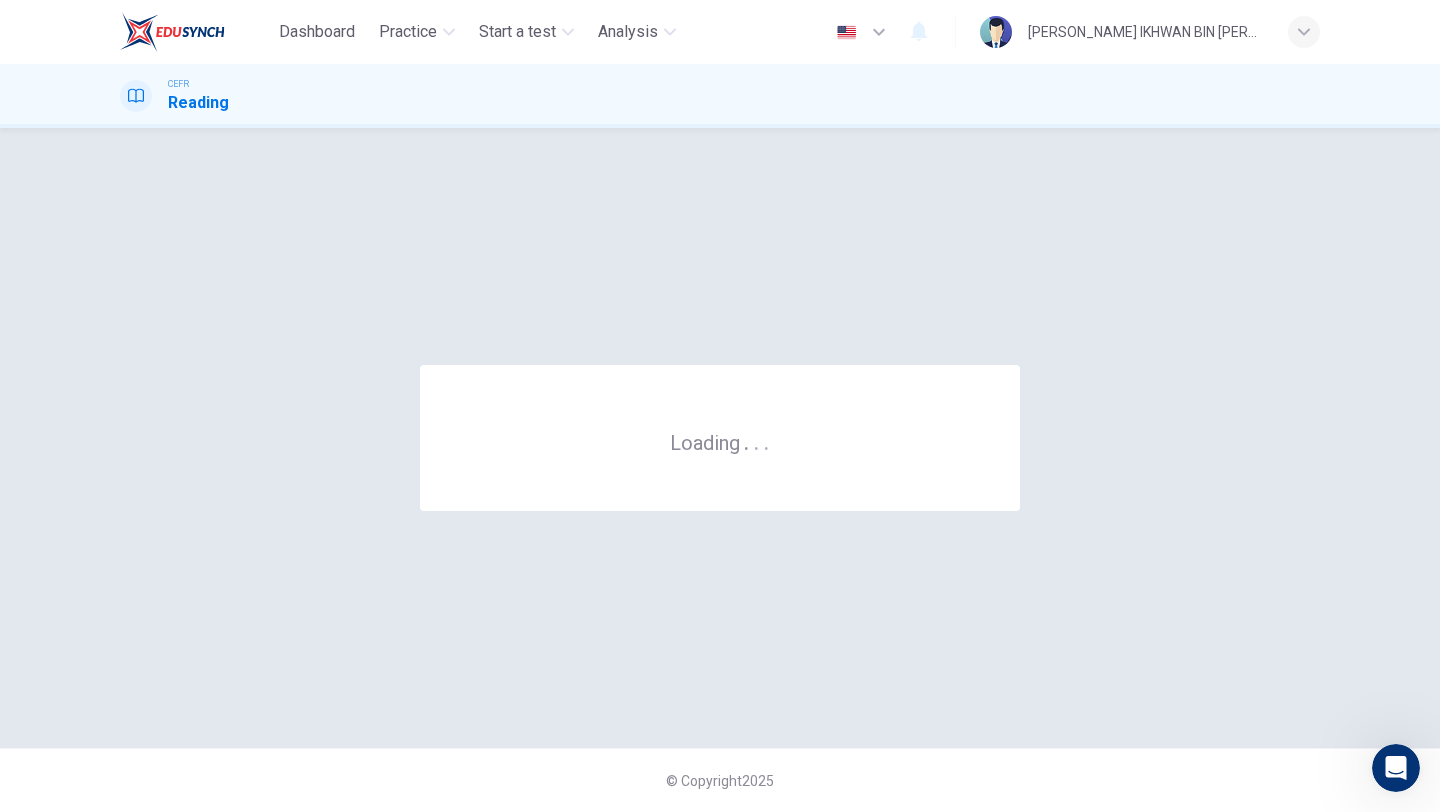 scroll, scrollTop: 0, scrollLeft: 0, axis: both 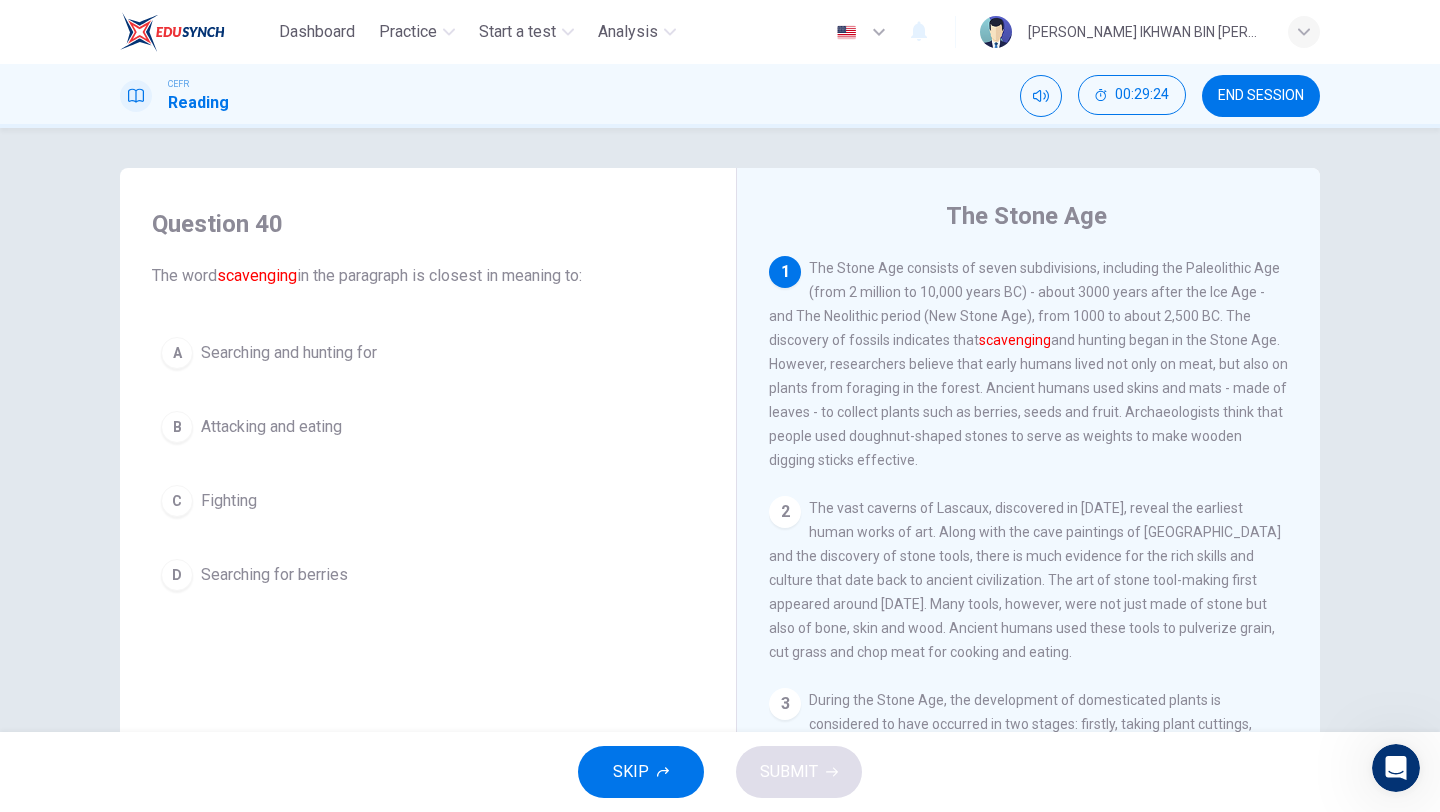 click on "Searching and hunting for" at bounding box center [289, 353] 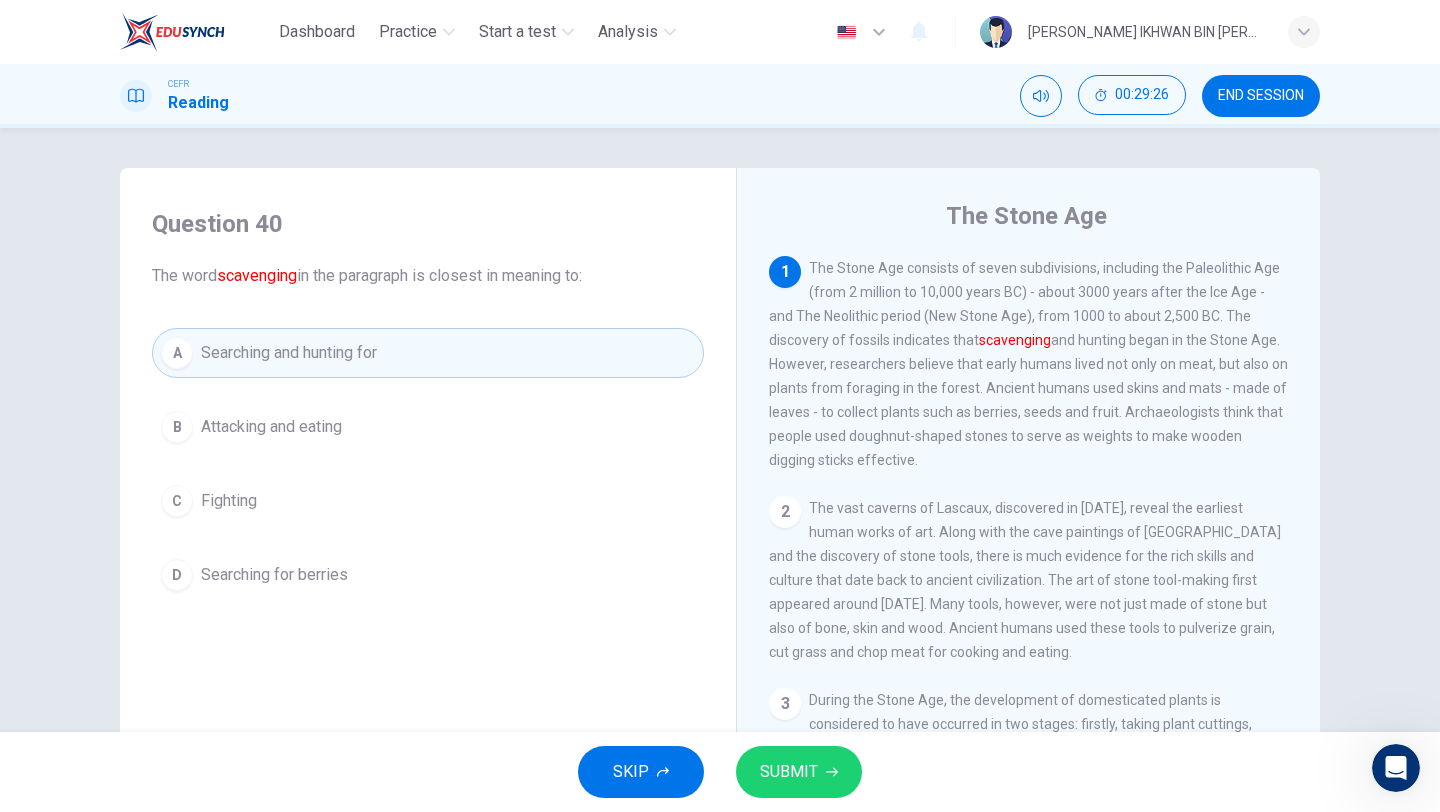 click on "SUBMIT" at bounding box center (789, 772) 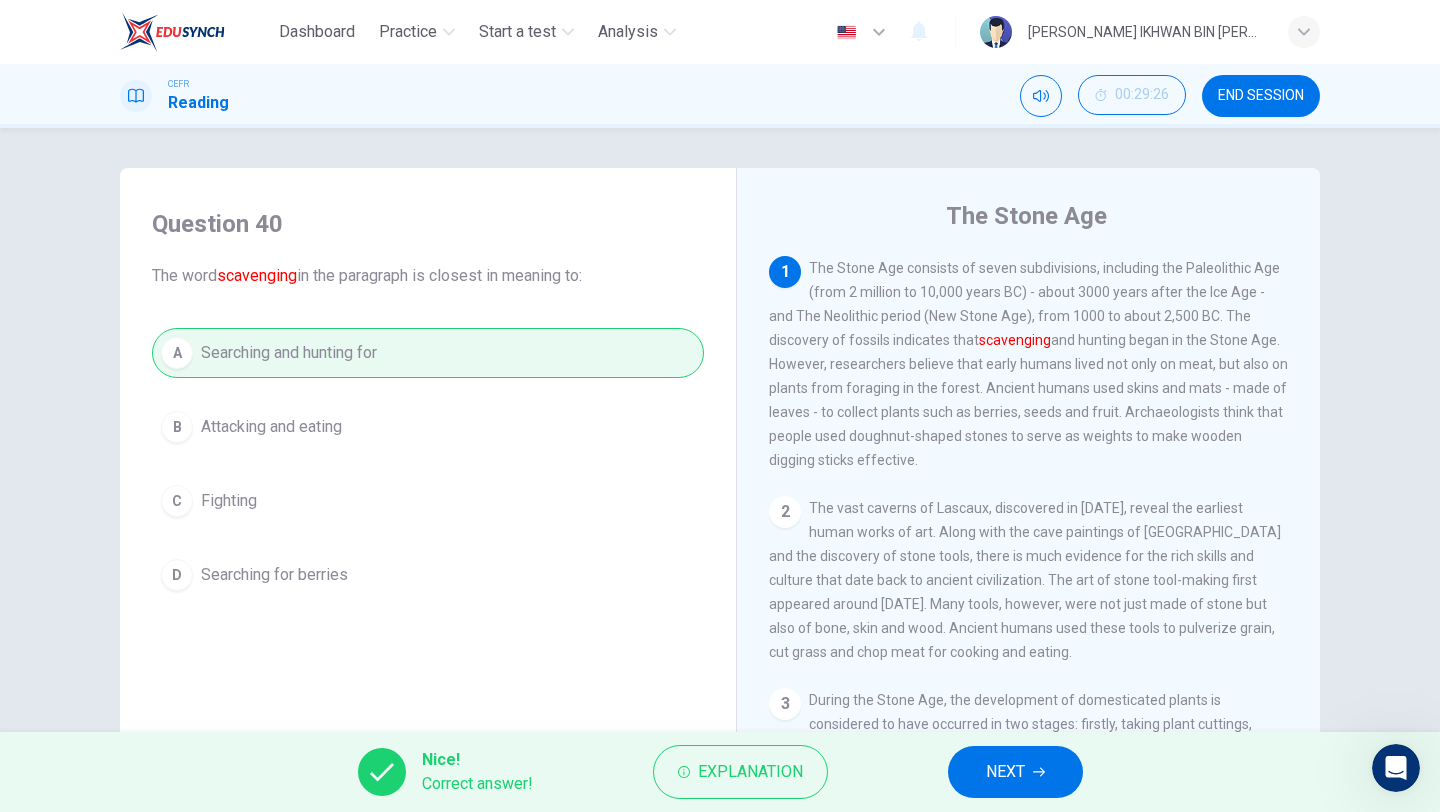 click on "NEXT" at bounding box center [1015, 772] 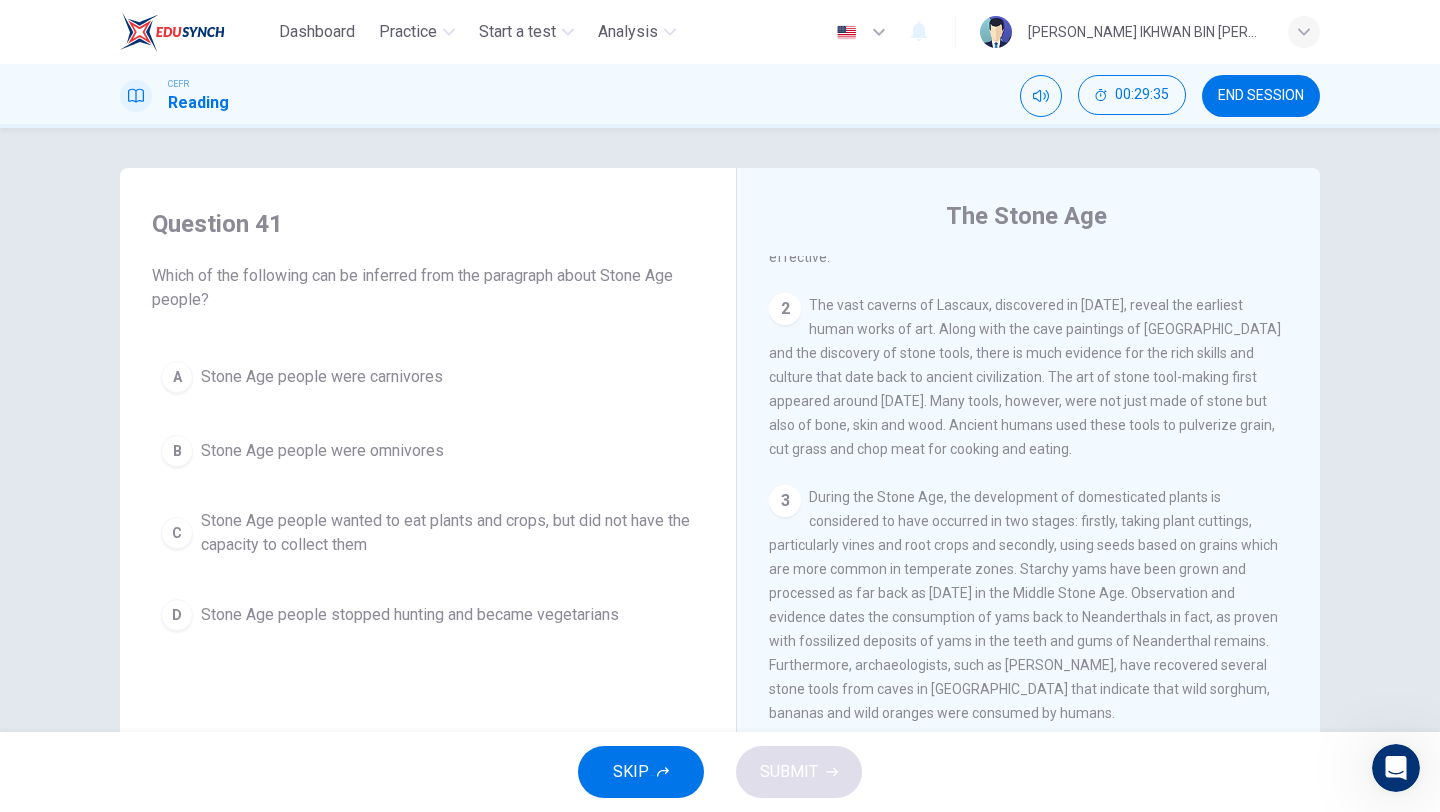 scroll, scrollTop: 0, scrollLeft: 0, axis: both 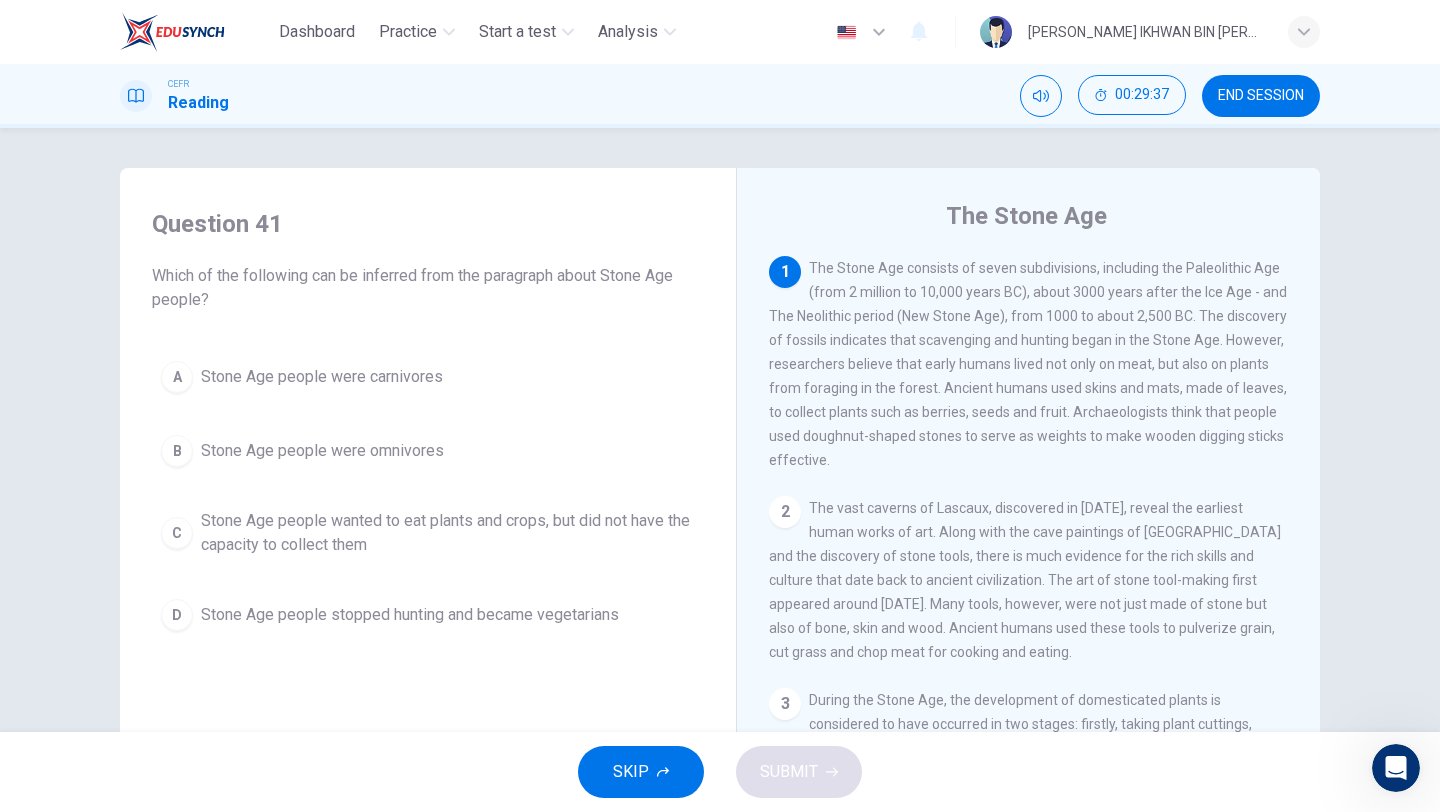click on "Stone Age people were carnivores" at bounding box center (322, 377) 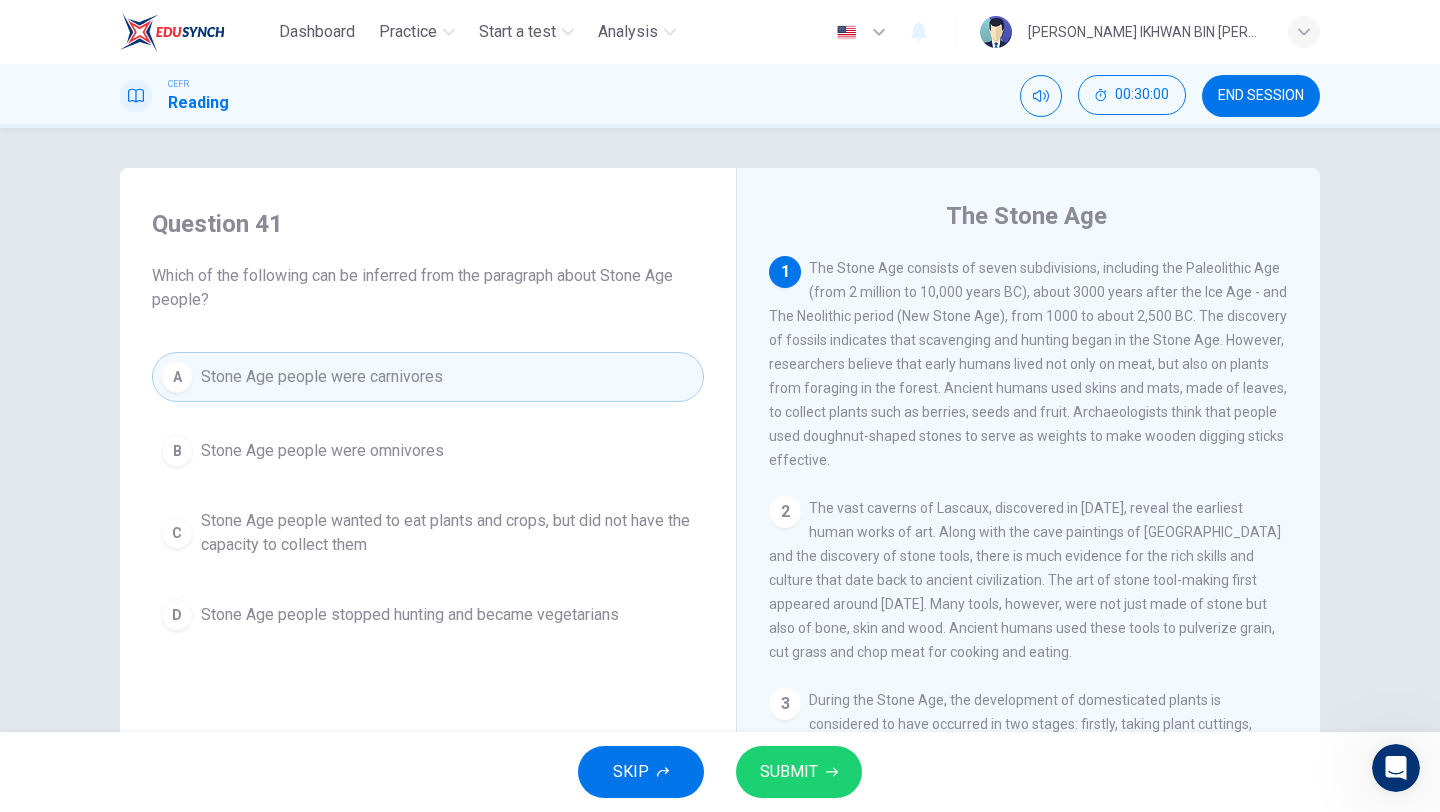 click on "SUBMIT" at bounding box center (799, 772) 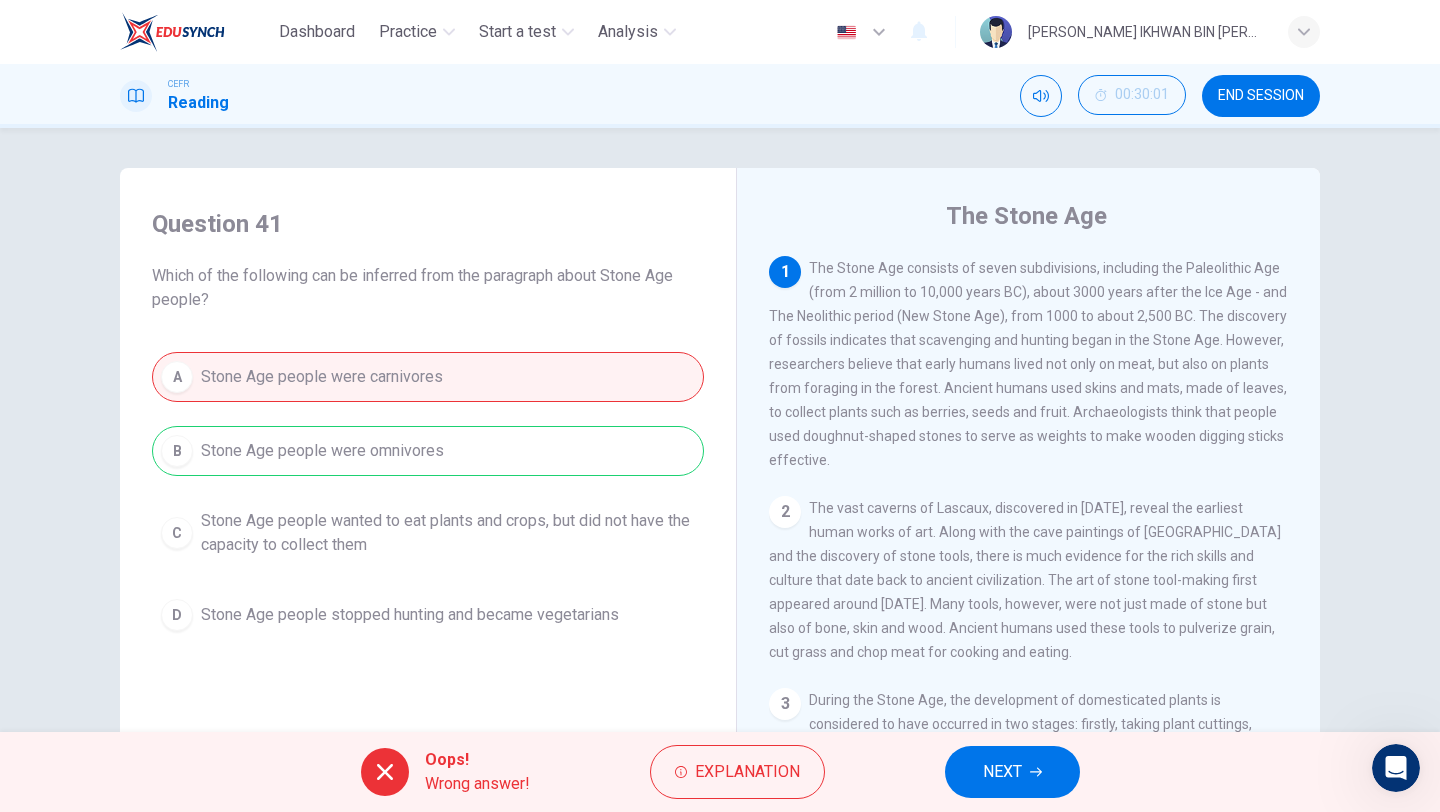 click on "NEXT" at bounding box center (1012, 772) 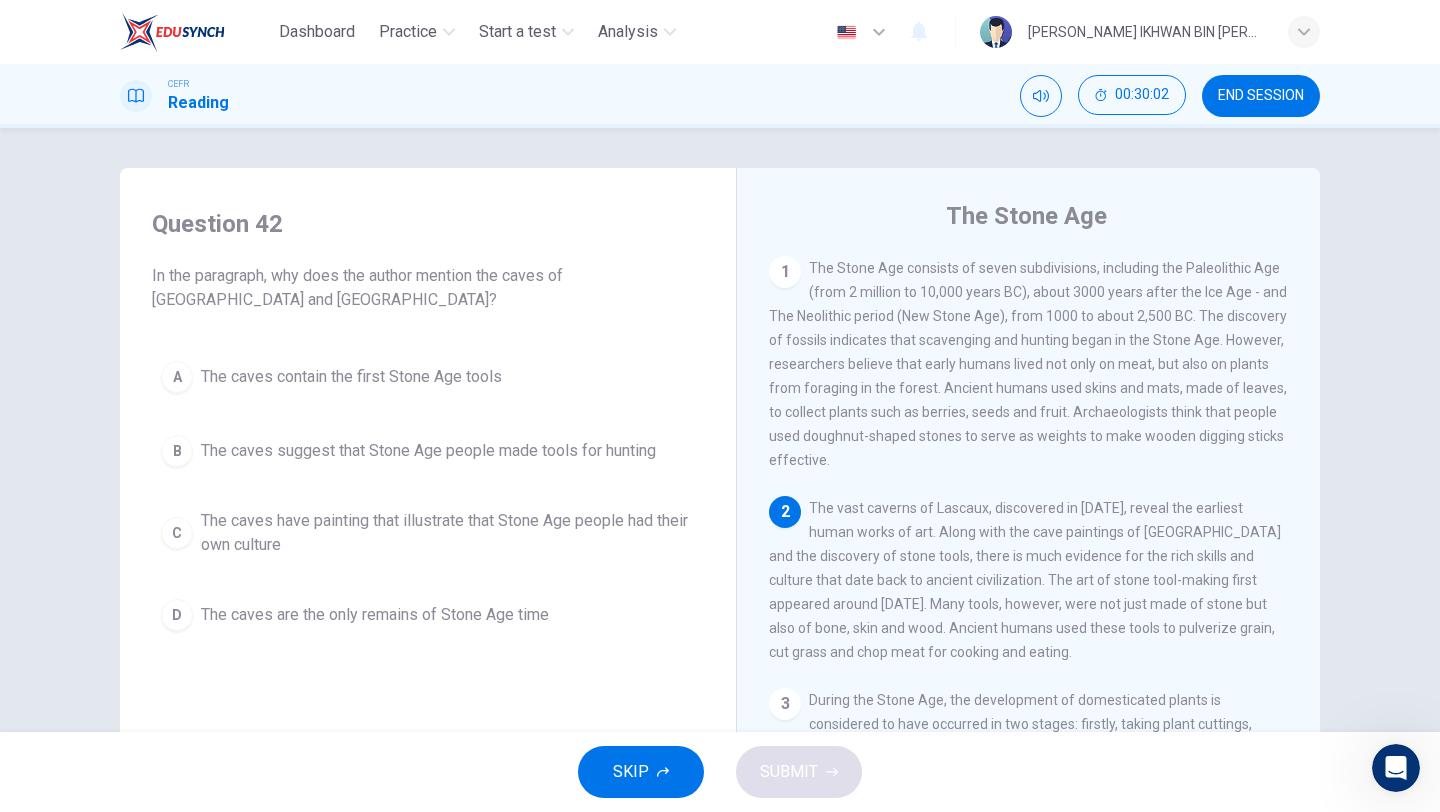 scroll, scrollTop: 68, scrollLeft: 0, axis: vertical 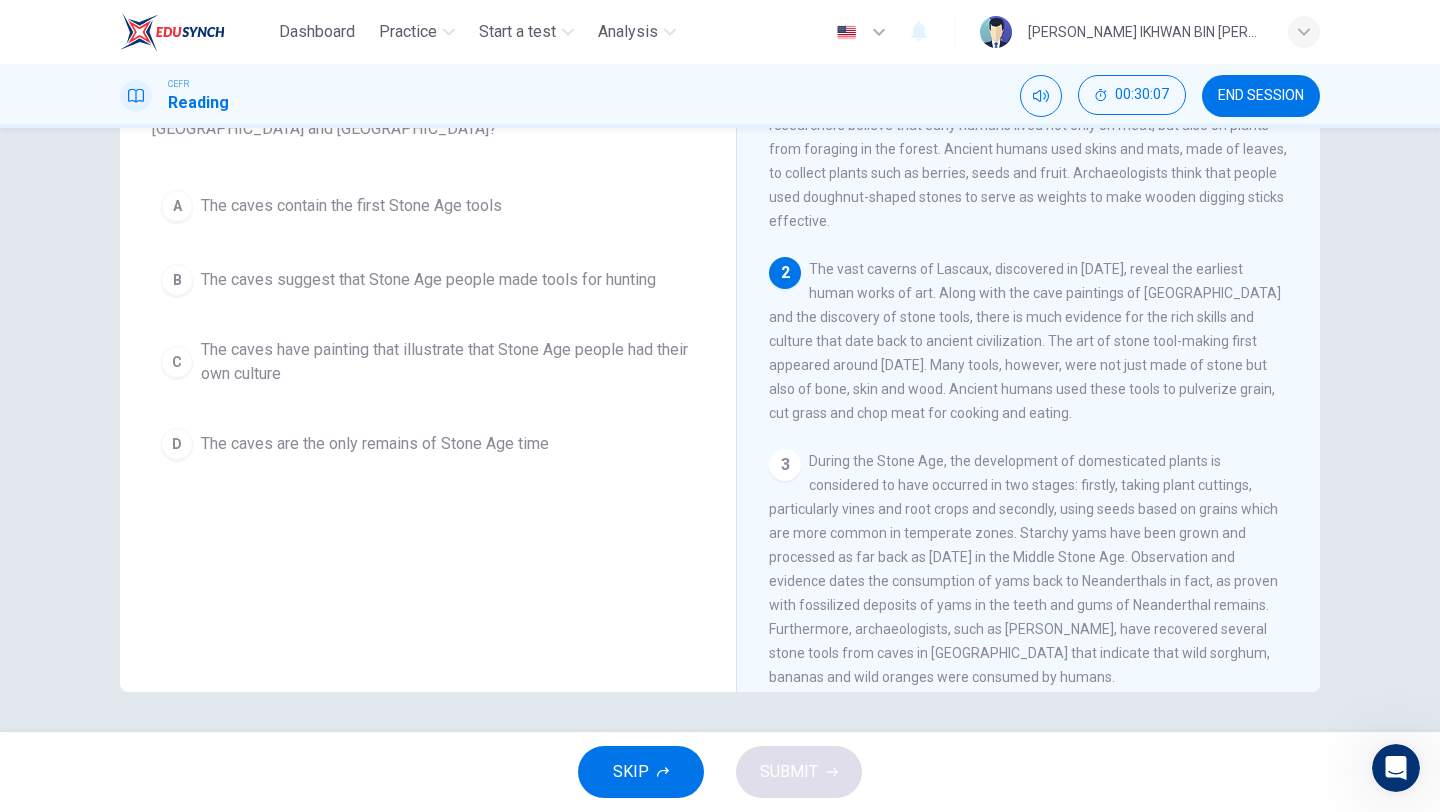click 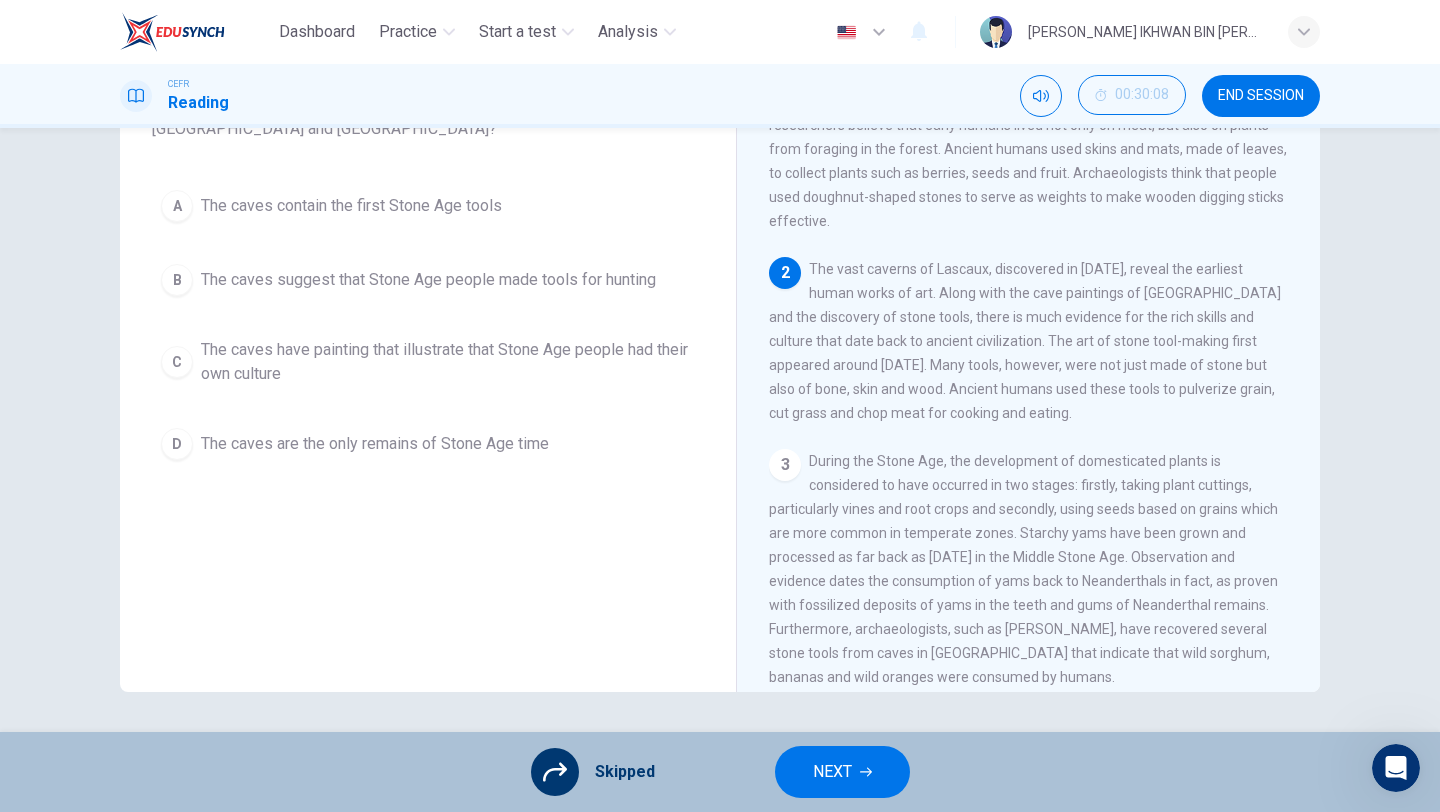 click on "NEXT" at bounding box center [842, 772] 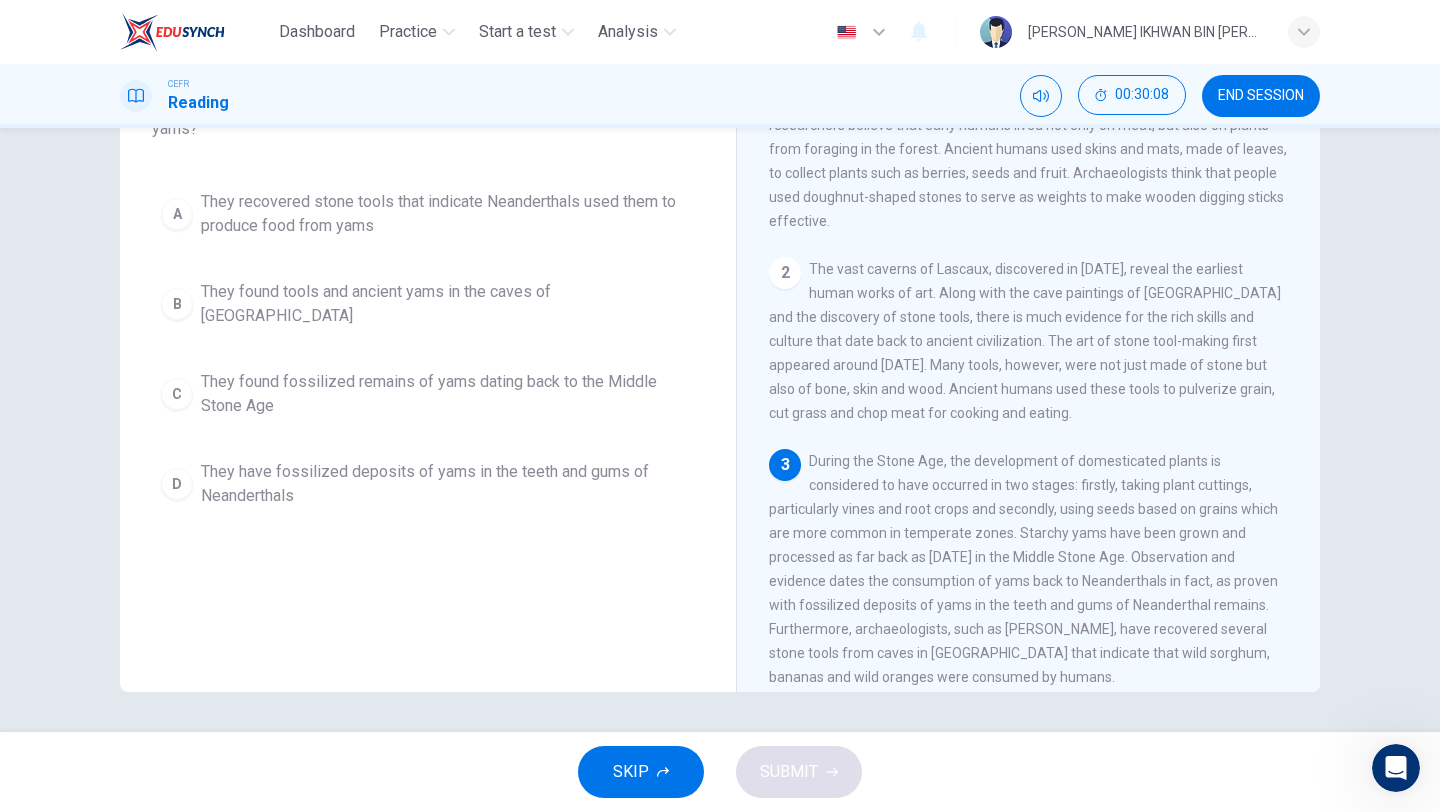 click on "SKIP" at bounding box center [631, 772] 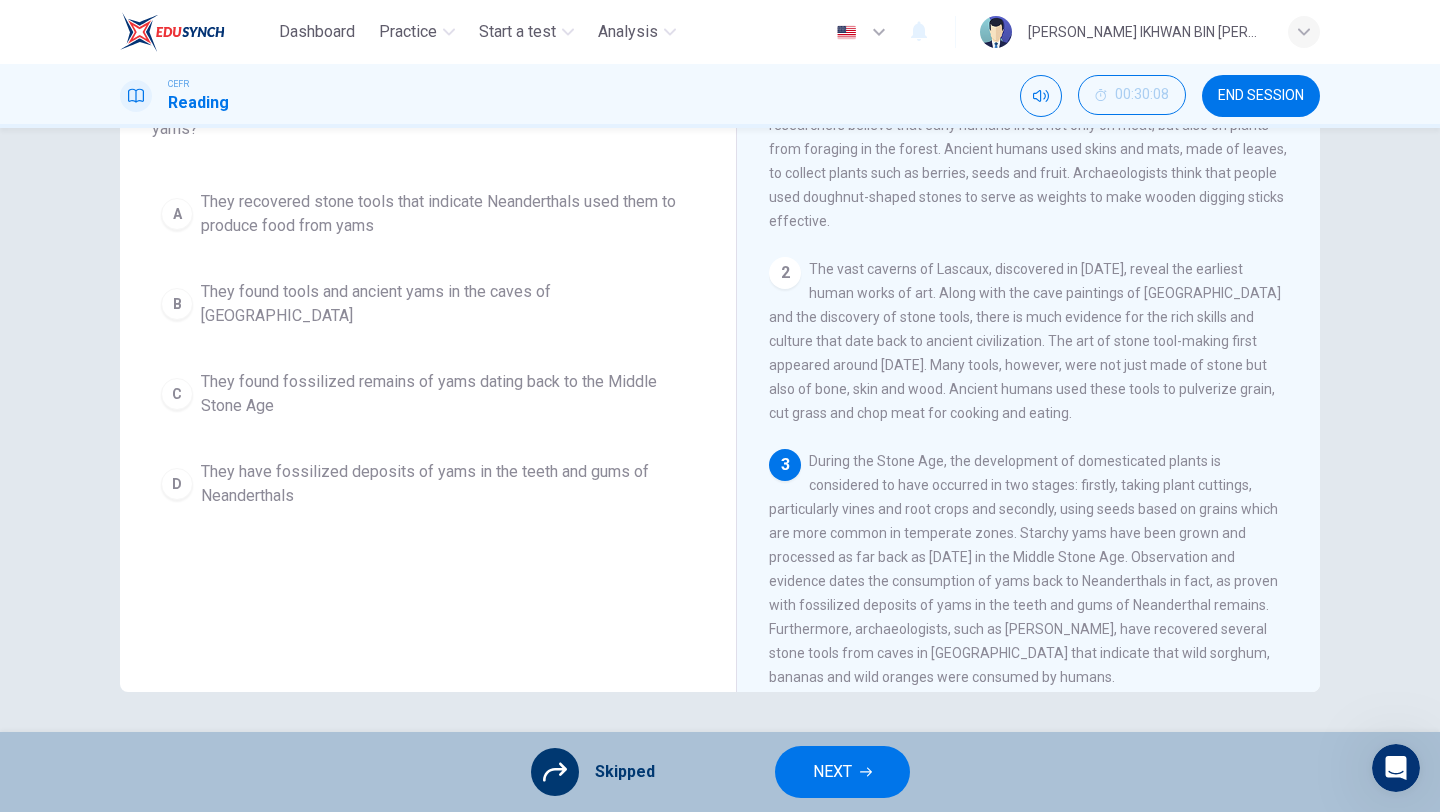 scroll, scrollTop: 0, scrollLeft: 0, axis: both 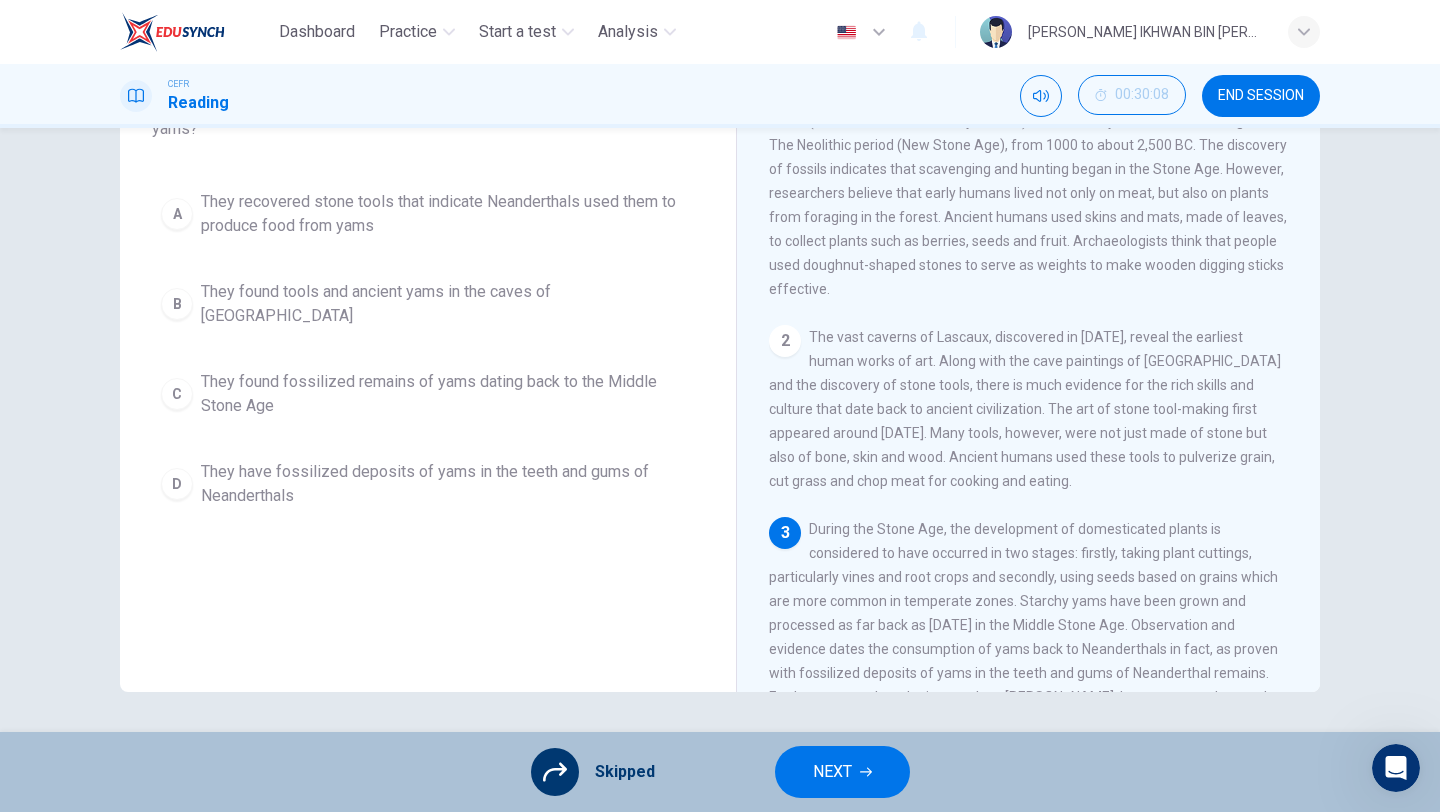 click on "END SESSION" at bounding box center [1261, 96] 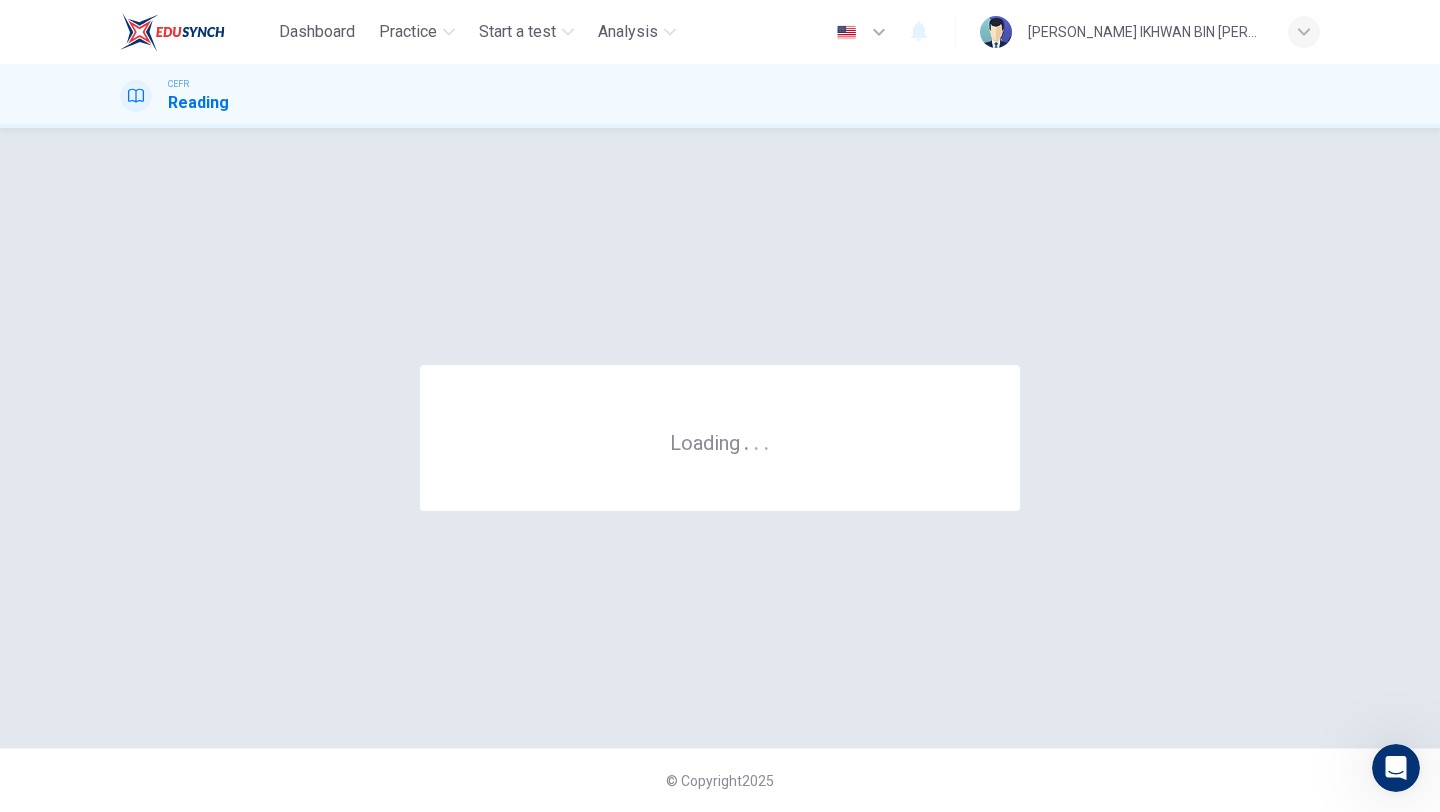 scroll, scrollTop: 0, scrollLeft: 0, axis: both 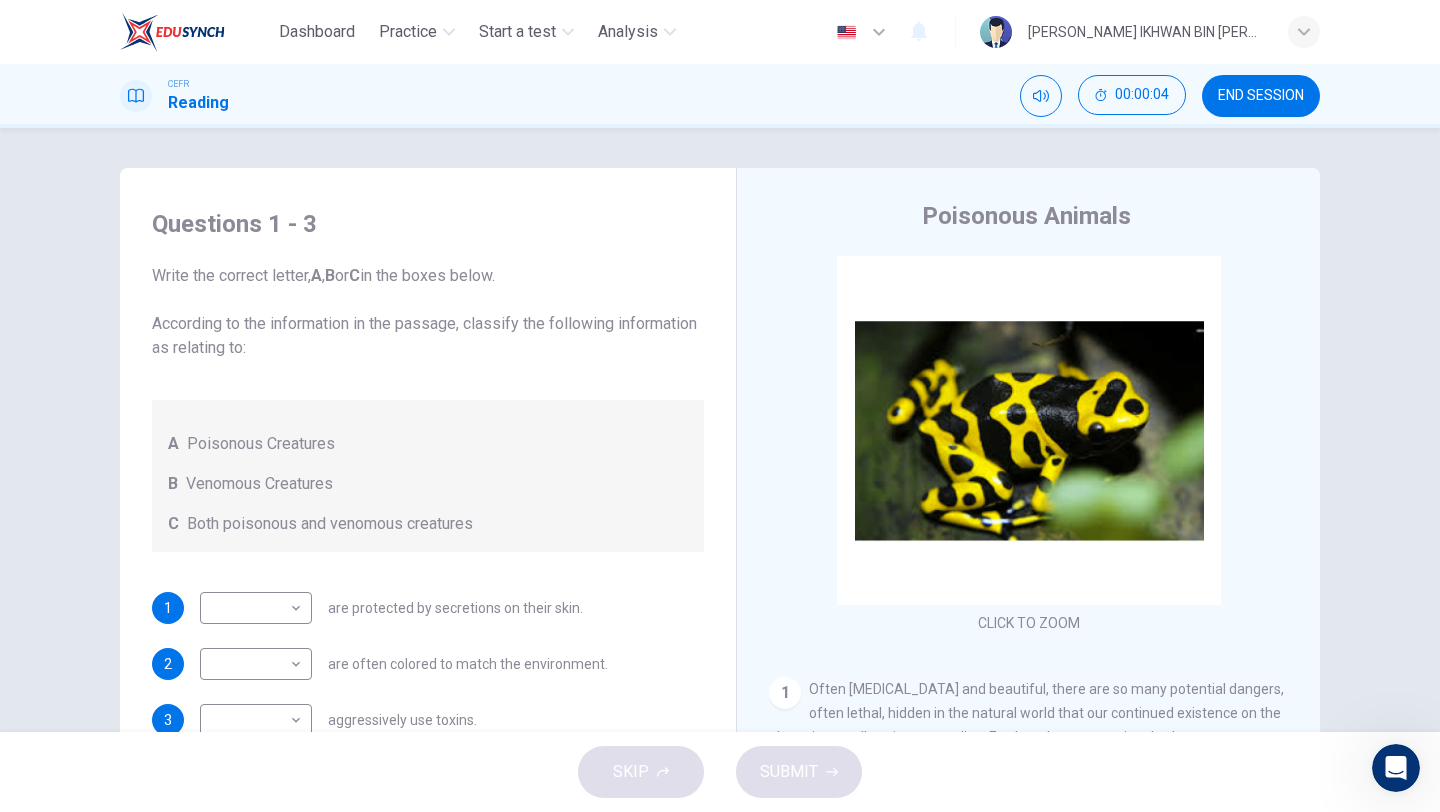 click on "END SESSION" at bounding box center [1261, 96] 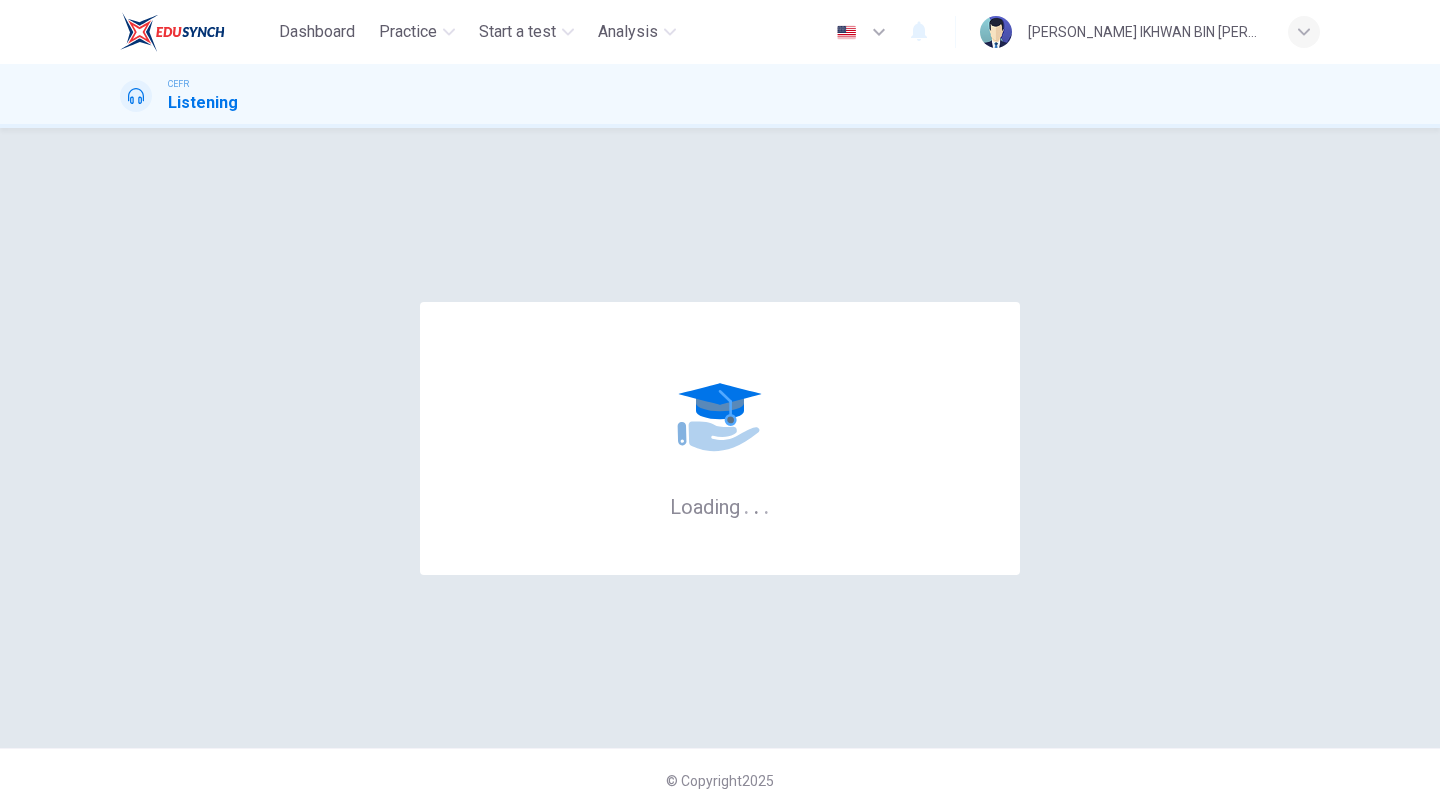 scroll, scrollTop: 0, scrollLeft: 0, axis: both 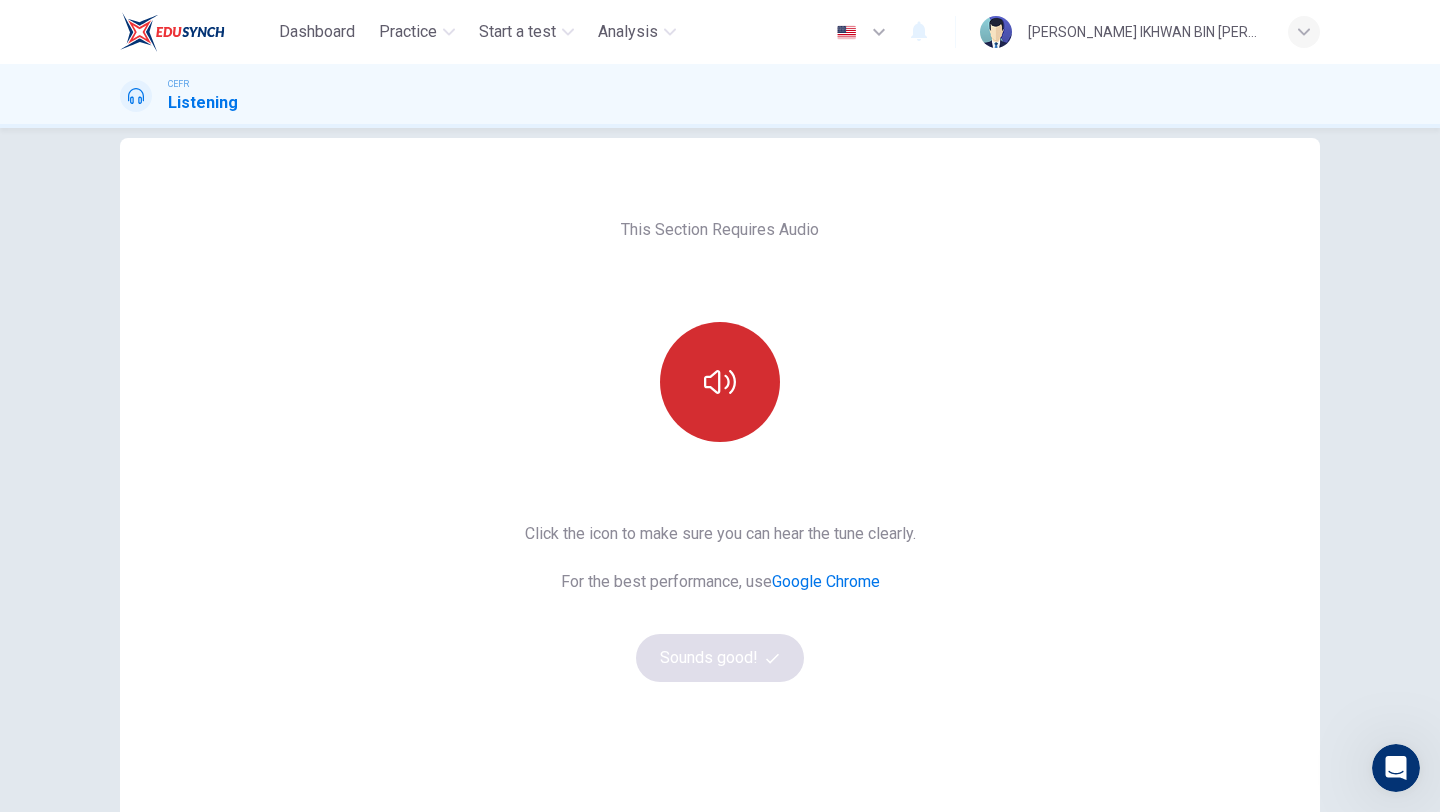 click at bounding box center [720, 382] 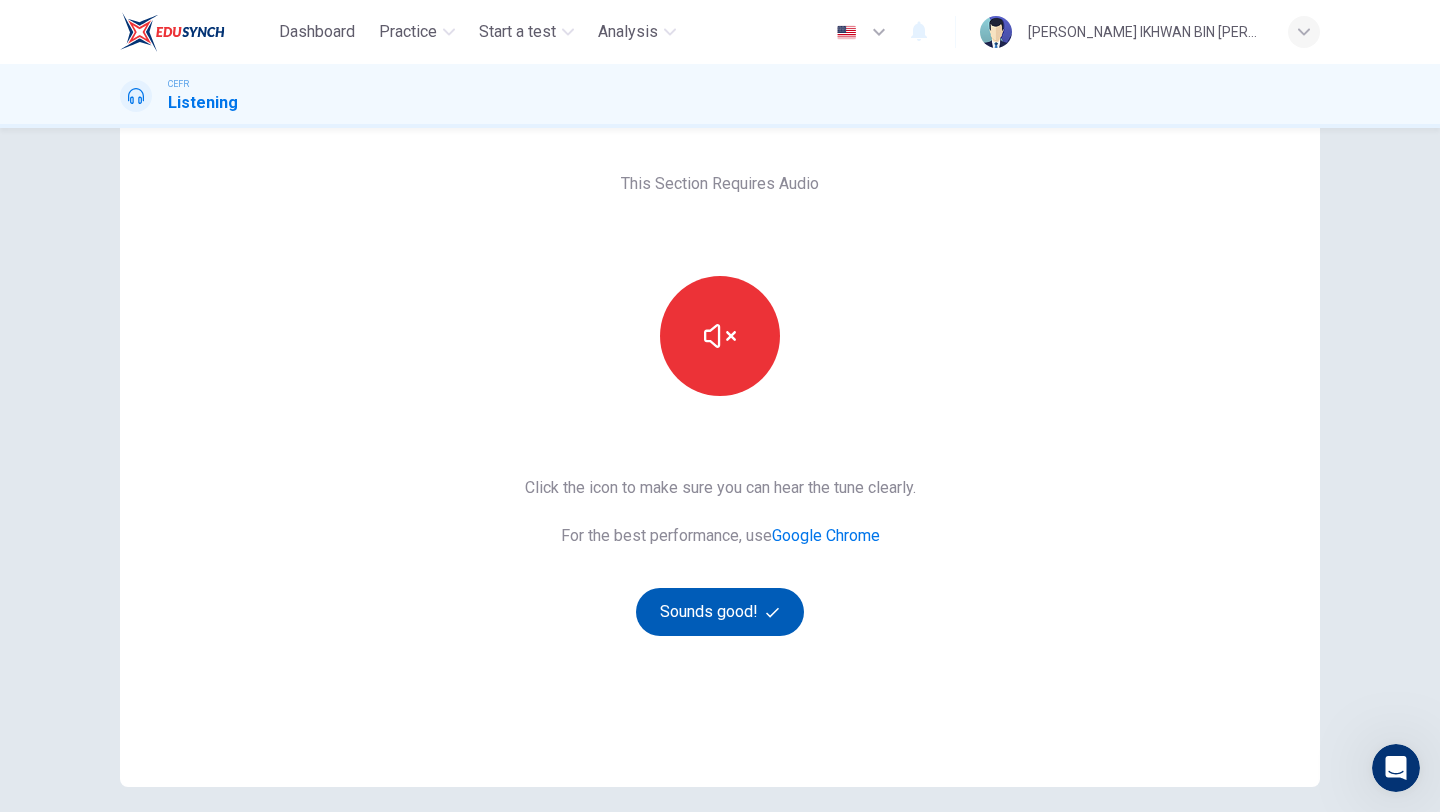 scroll, scrollTop: 74, scrollLeft: 0, axis: vertical 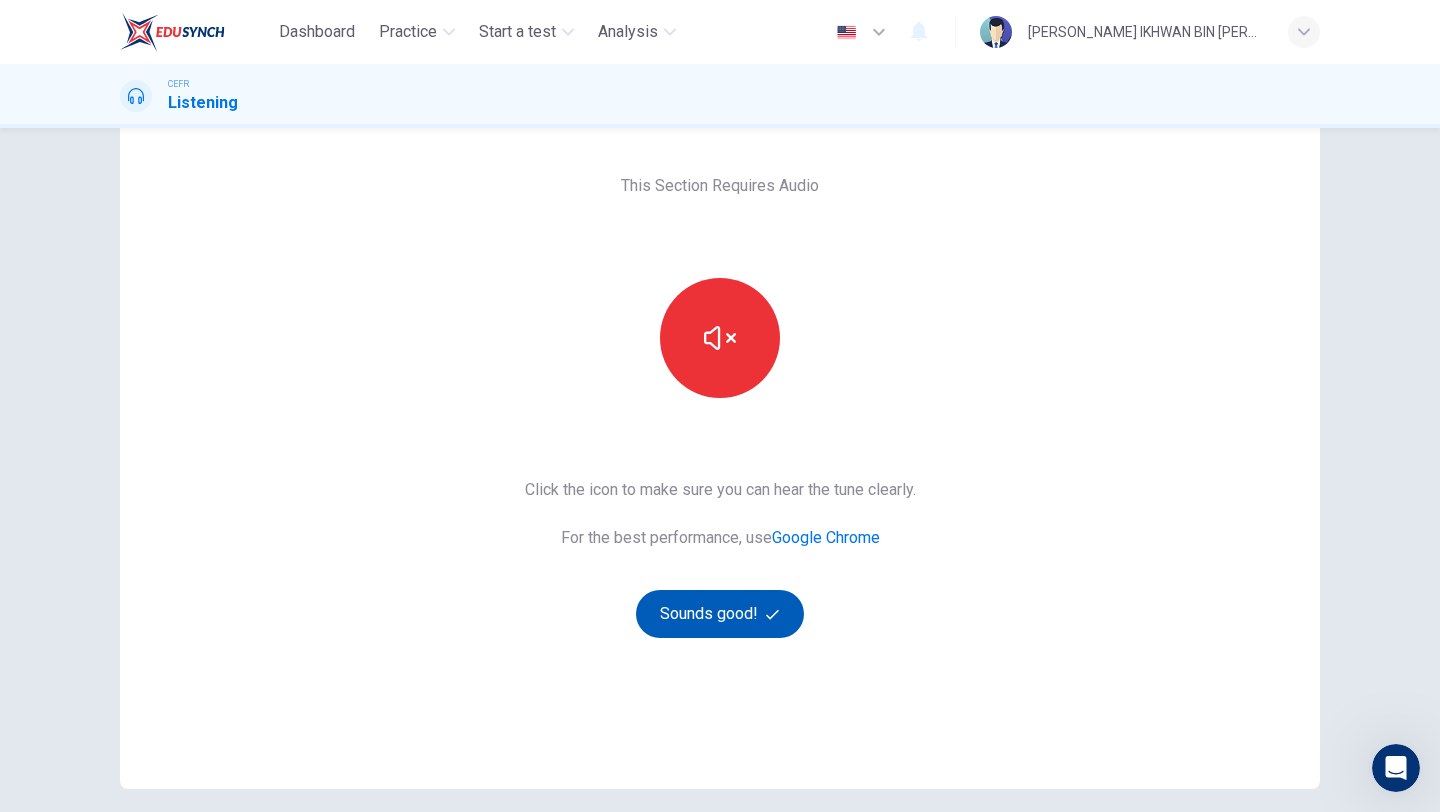 click on "Sounds good!" at bounding box center [720, 614] 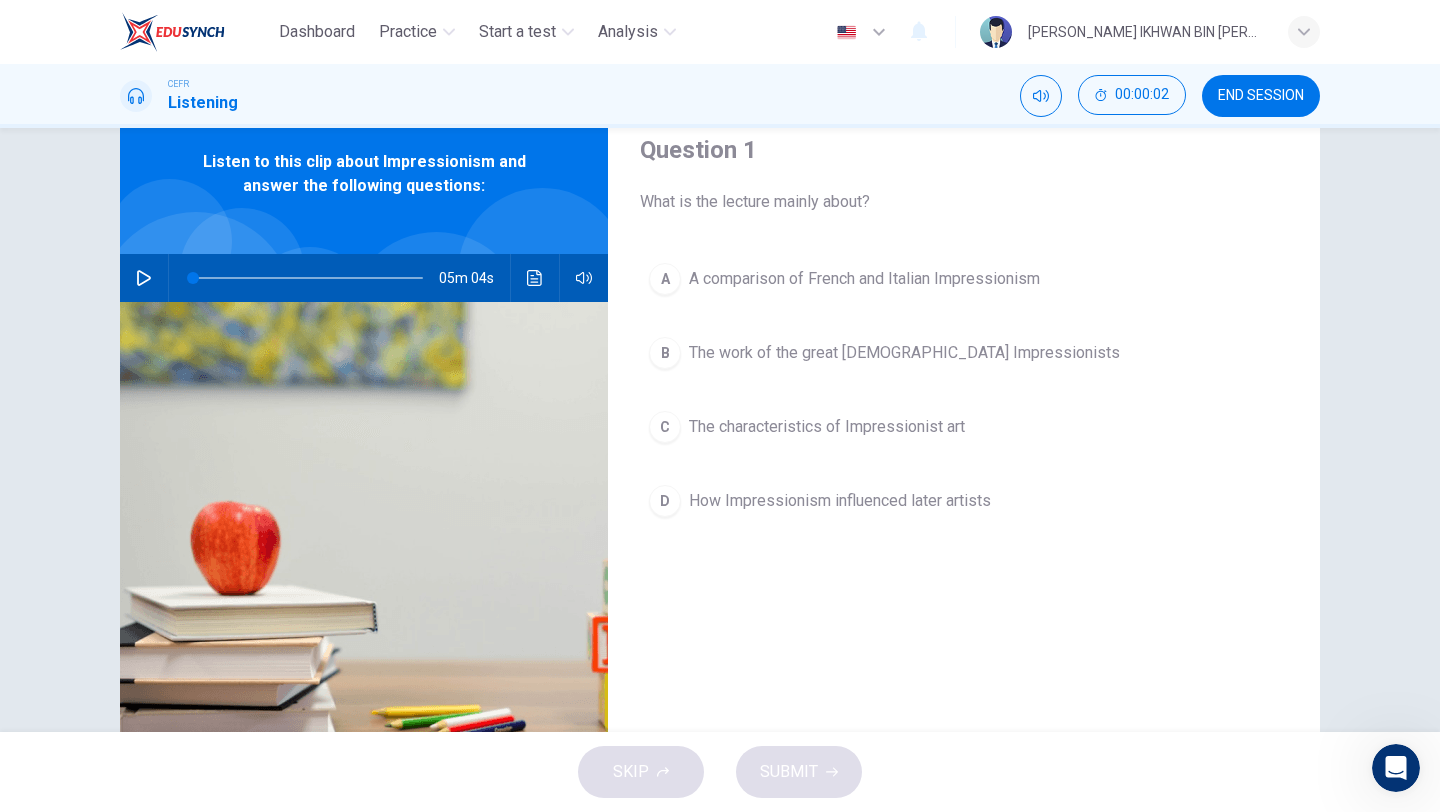 click 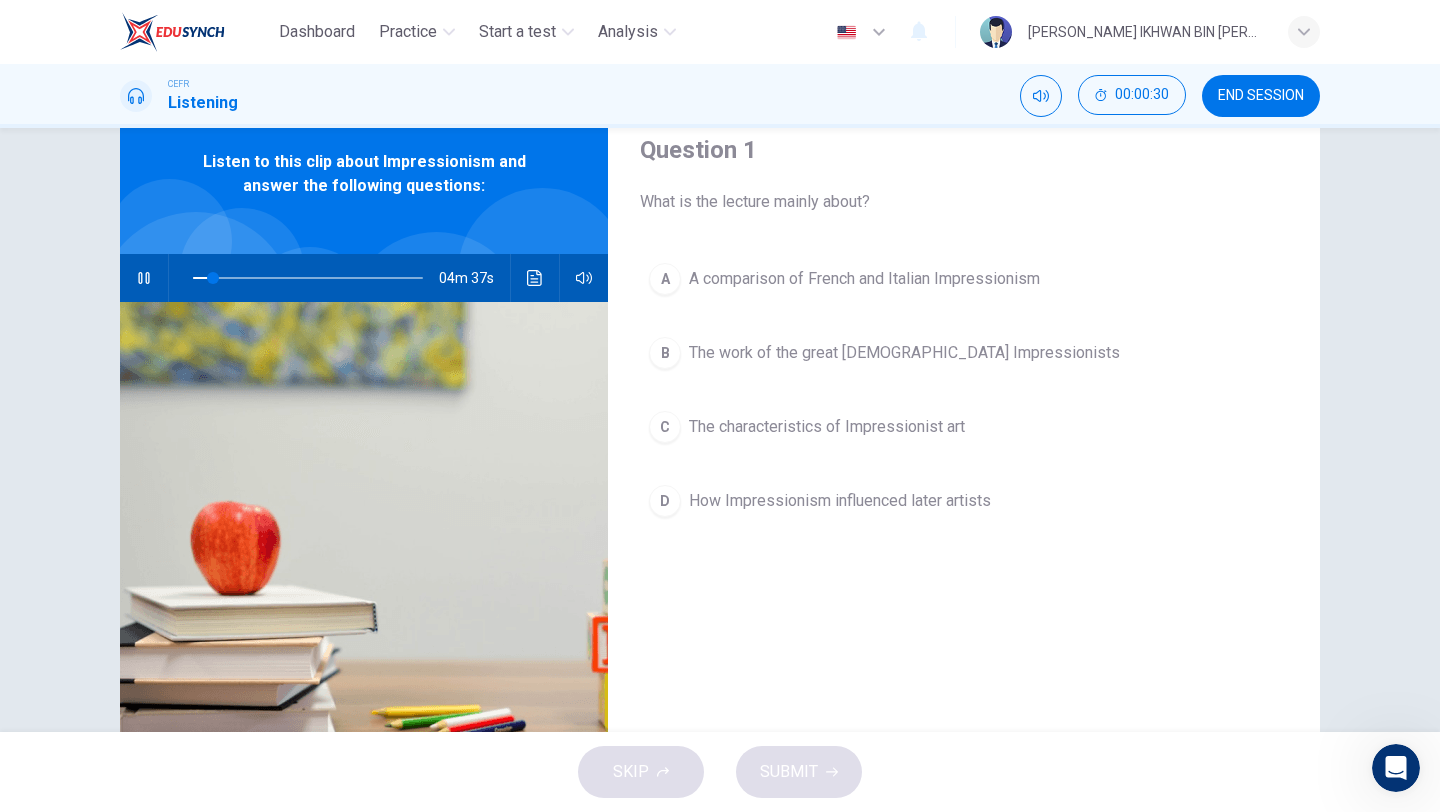 click on "The characteristics of Impressionist art" at bounding box center [827, 427] 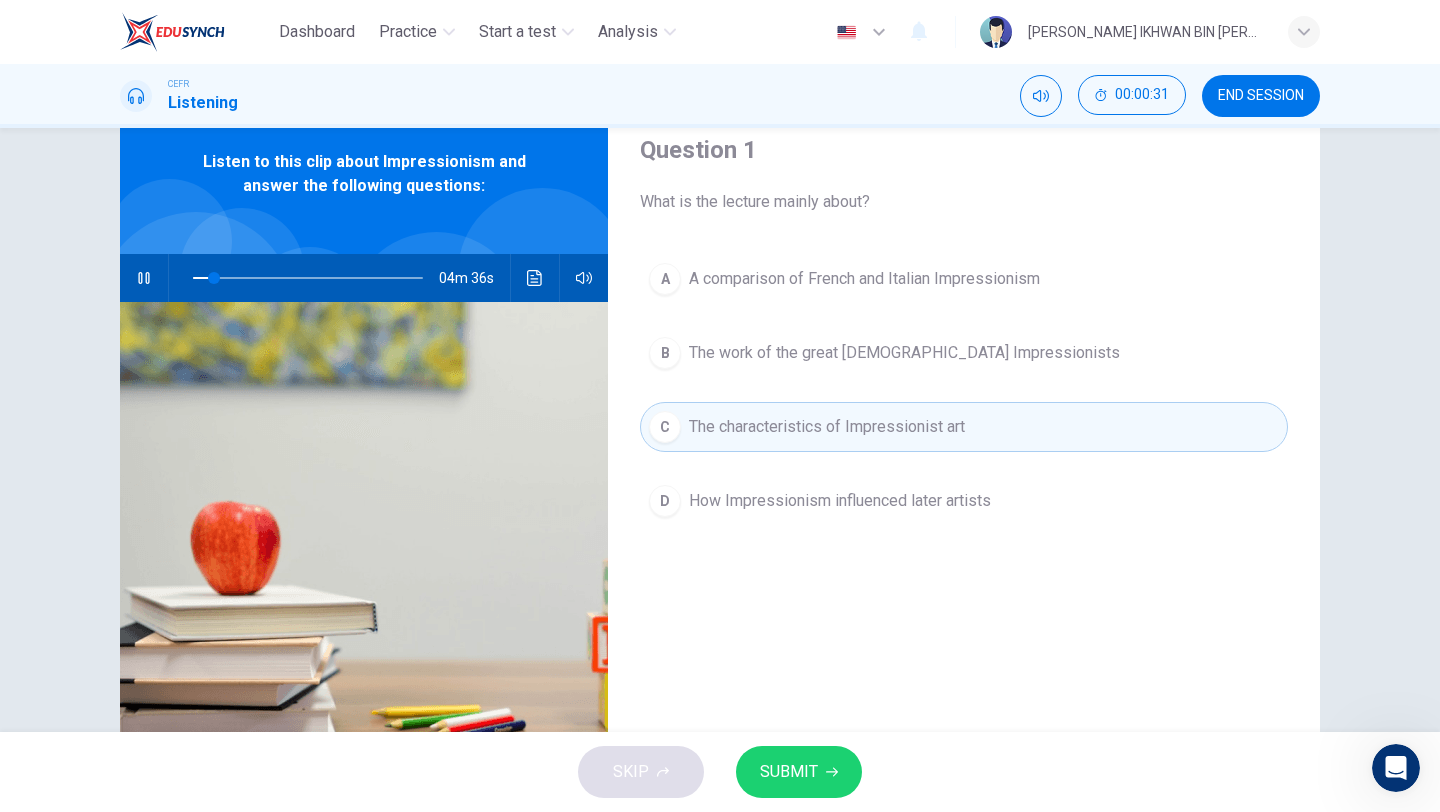 click on "SUBMIT" at bounding box center [789, 772] 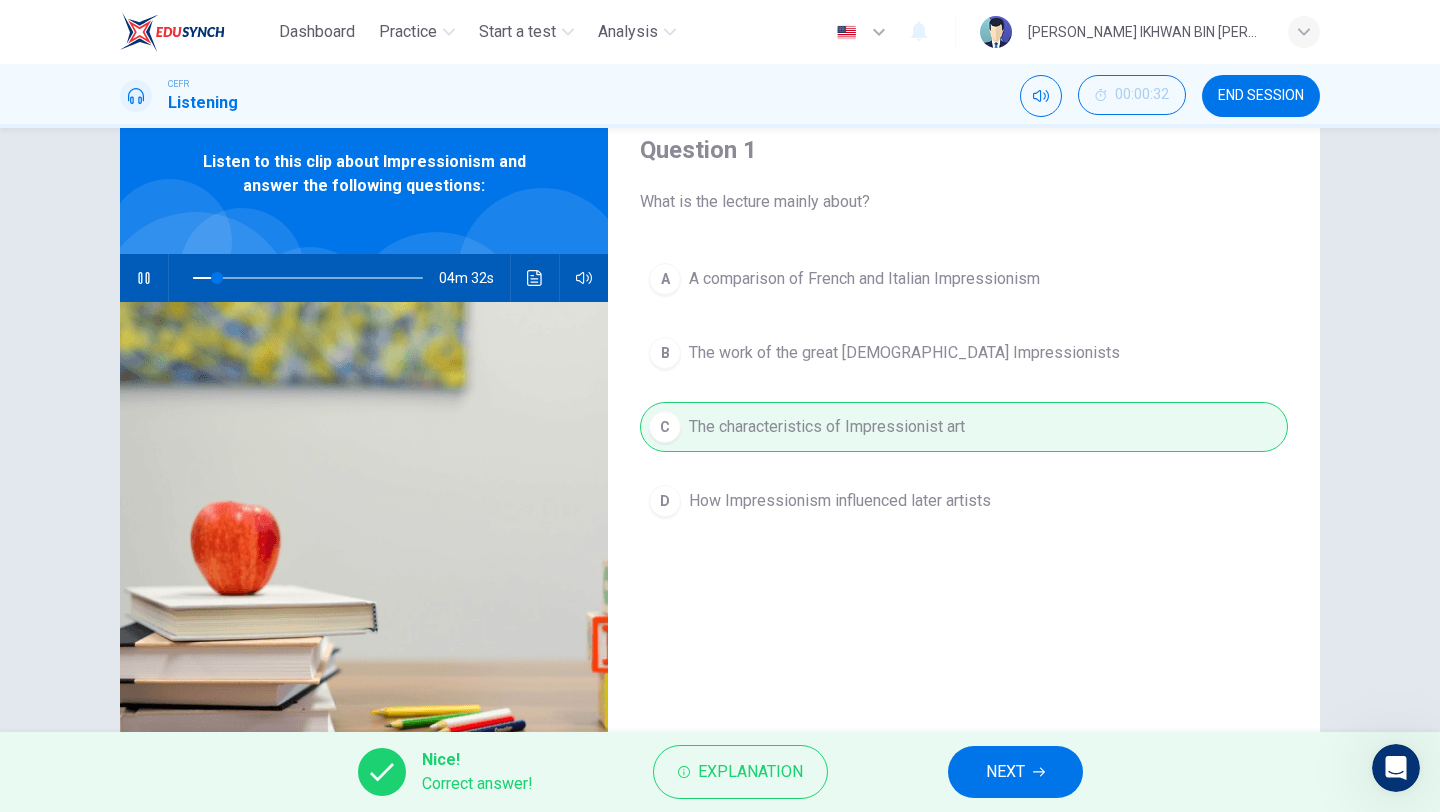 click on "NEXT" at bounding box center [1005, 772] 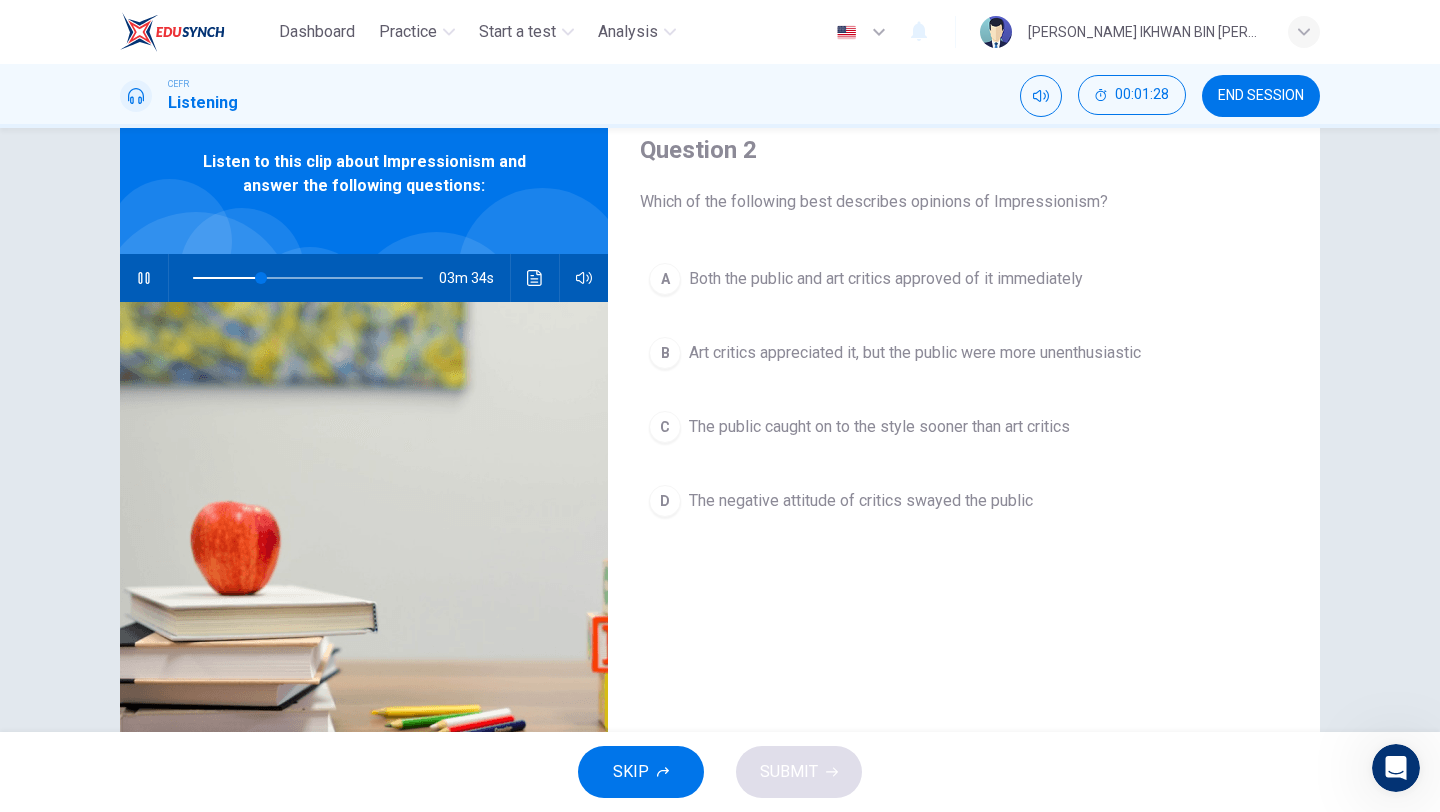 click on "D The negative attitude of critics swayed the public" at bounding box center (964, 501) 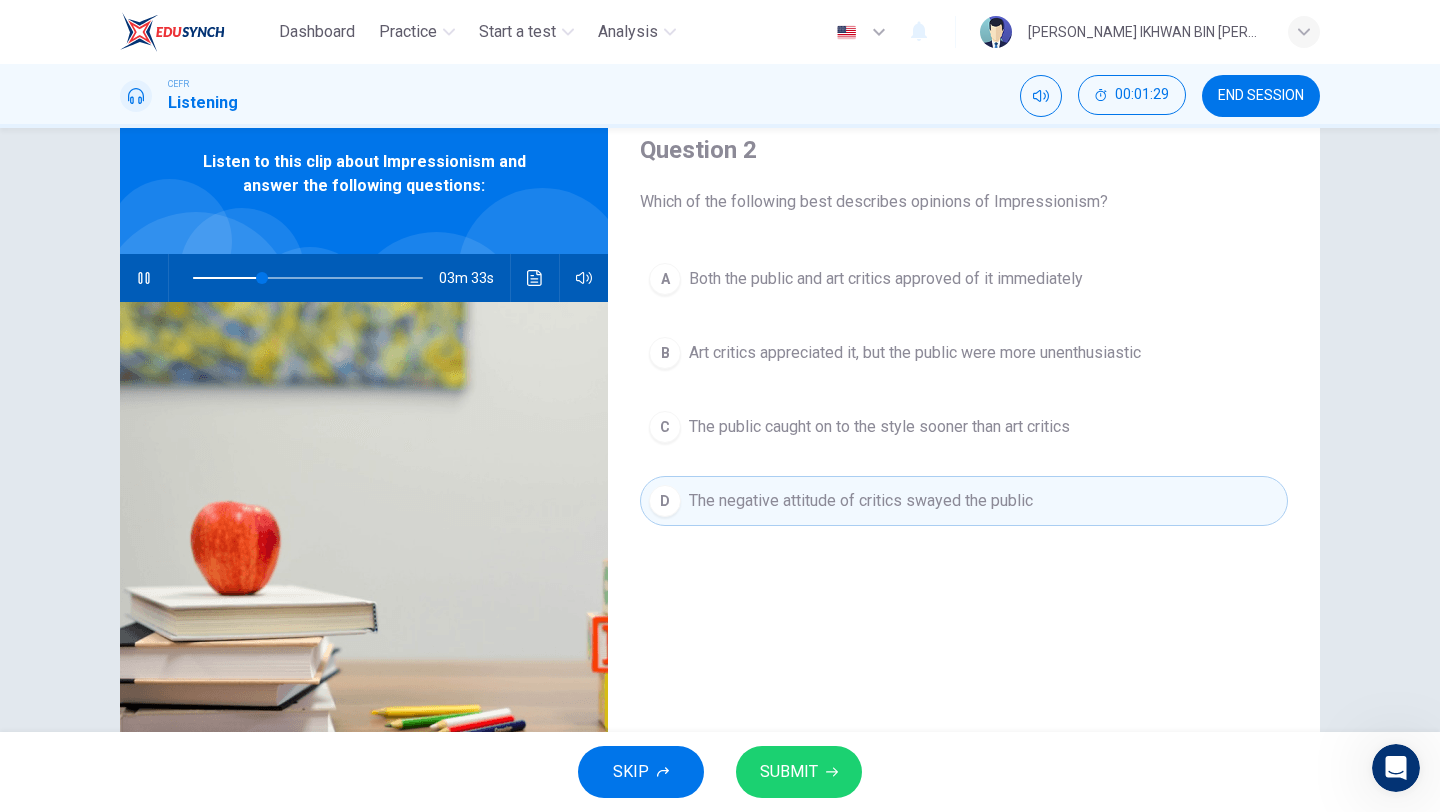 click on "SUBMIT" at bounding box center (799, 772) 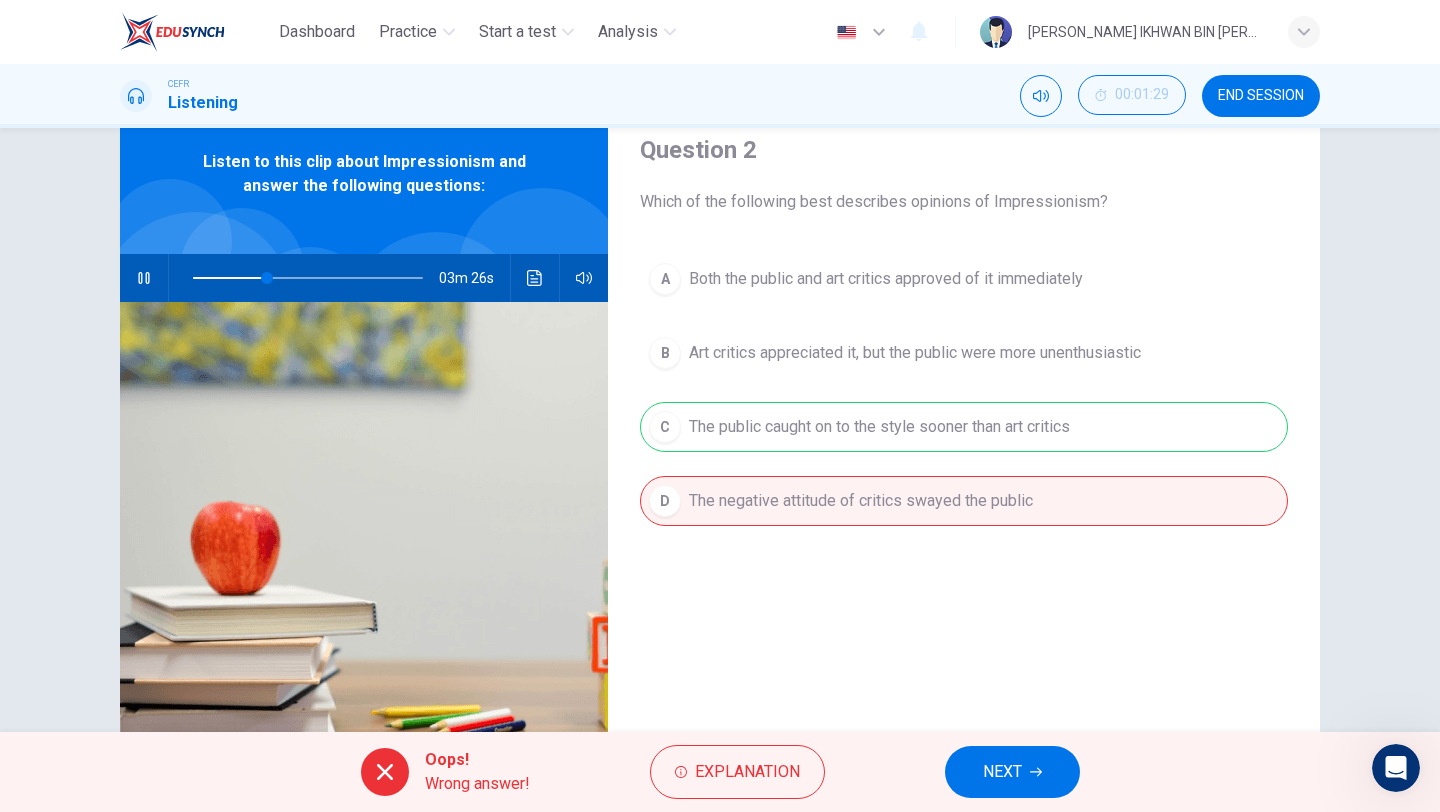 click on "NEXT" at bounding box center [1002, 772] 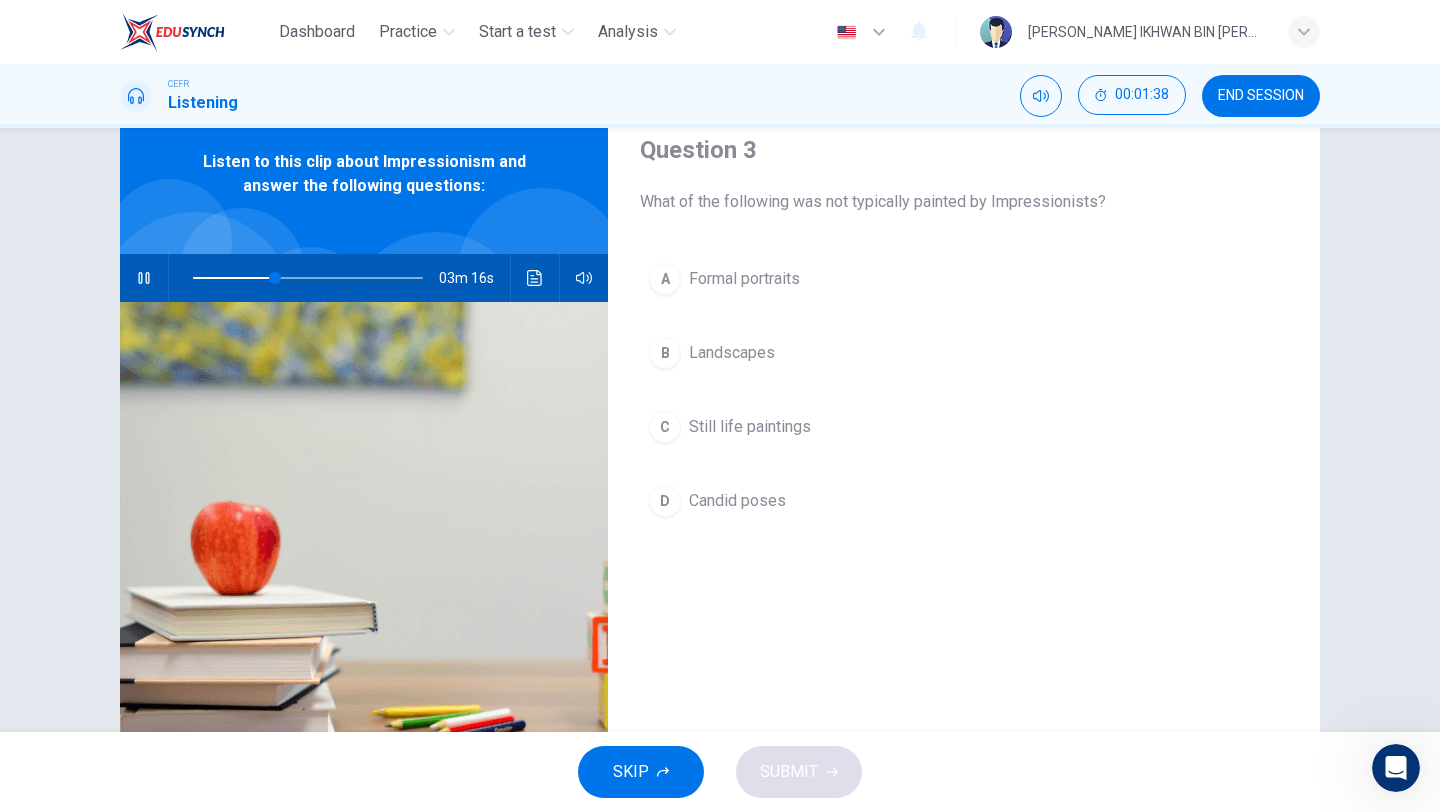 click on "Formal portraits" at bounding box center [744, 279] 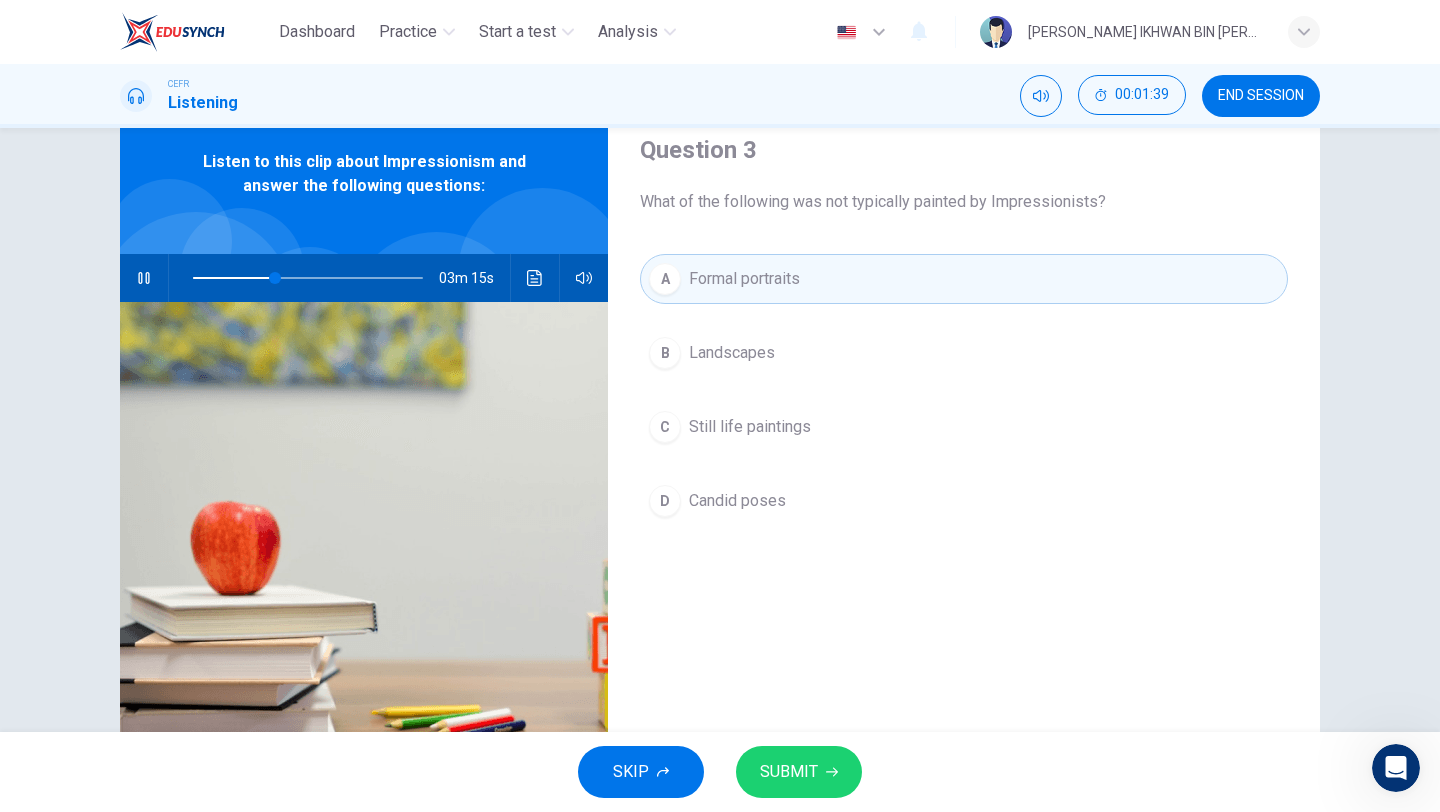 click on "SUBMIT" at bounding box center (799, 772) 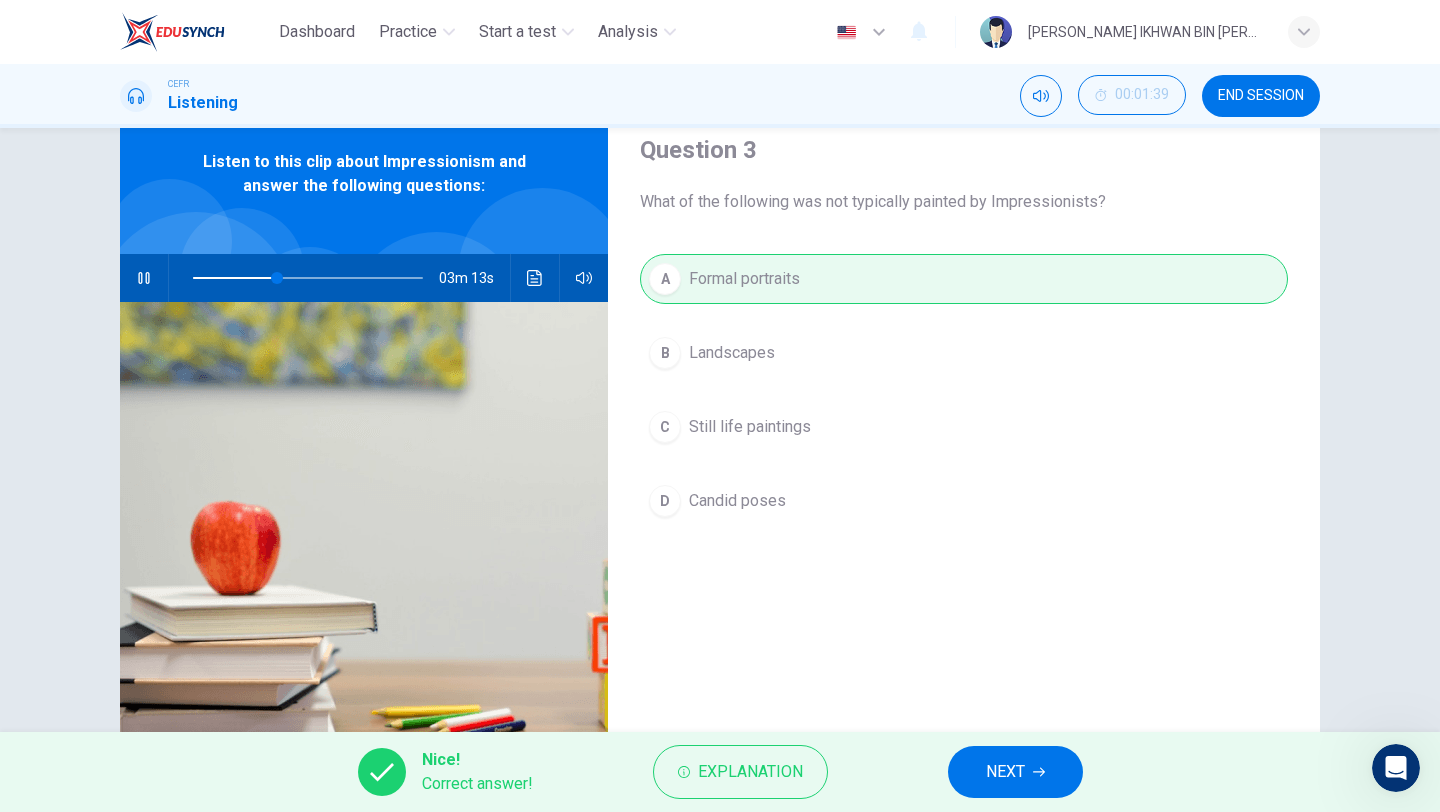 click on "NEXT" at bounding box center (1005, 772) 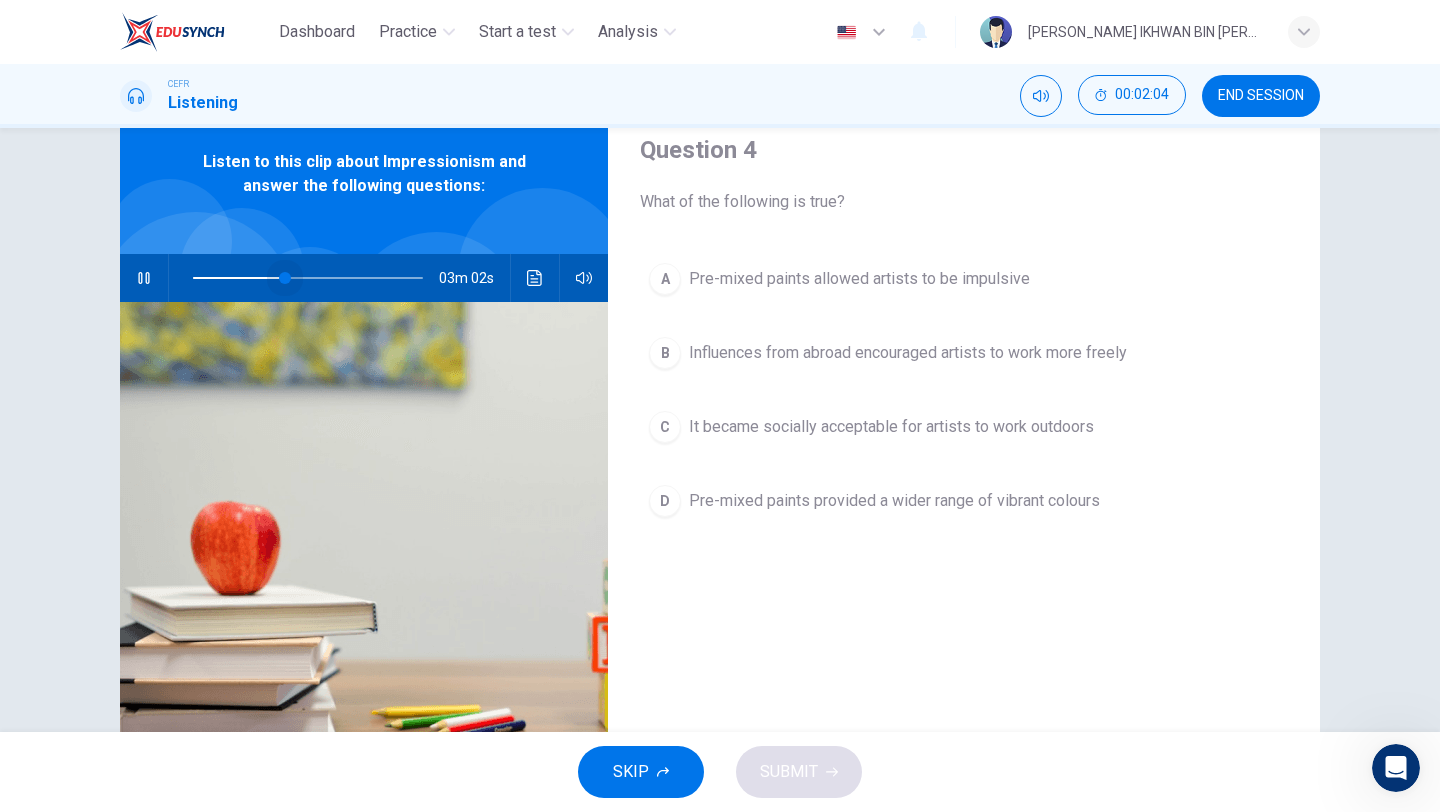 drag, startPoint x: 293, startPoint y: 279, endPoint x: 280, endPoint y: 281, distance: 13.152946 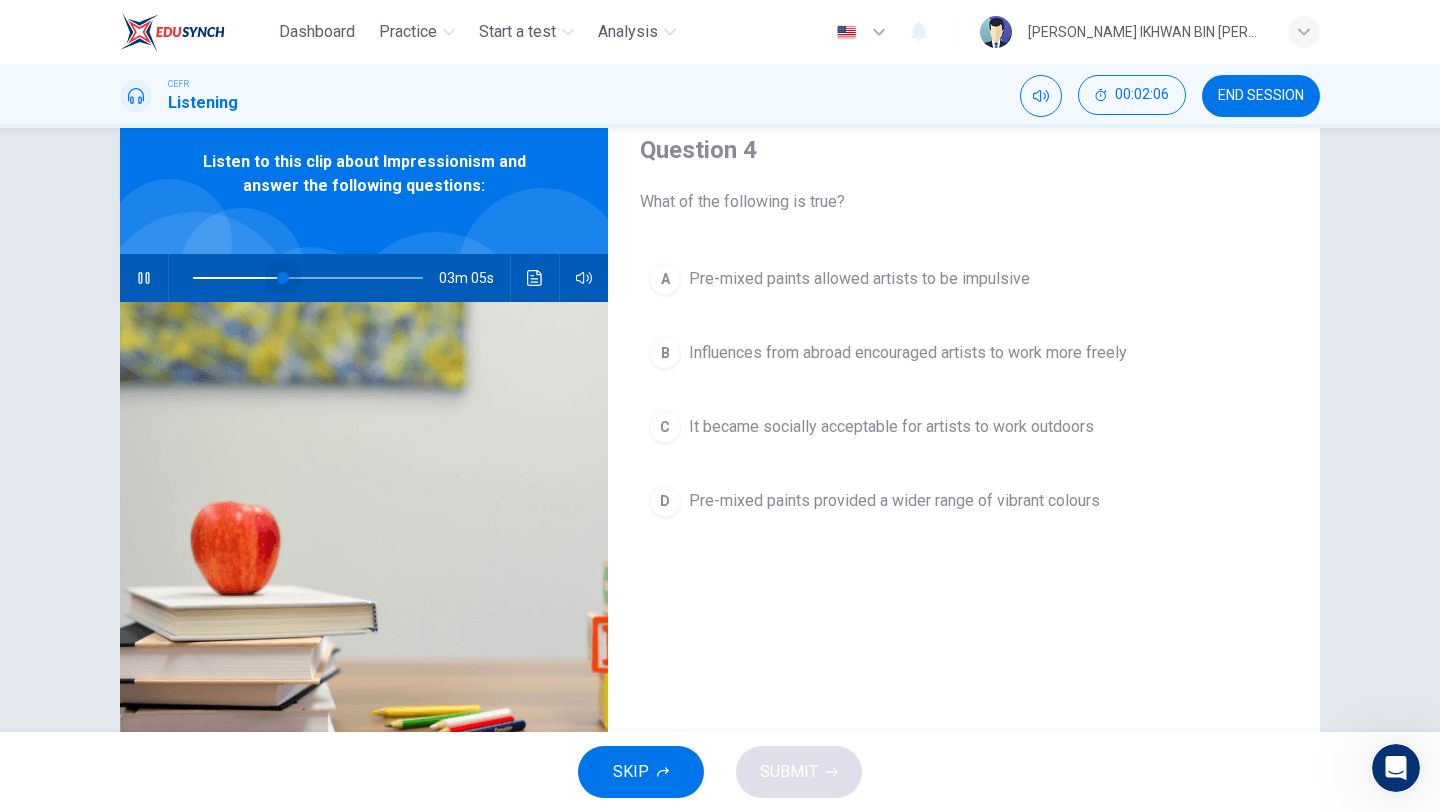 click at bounding box center (283, 278) 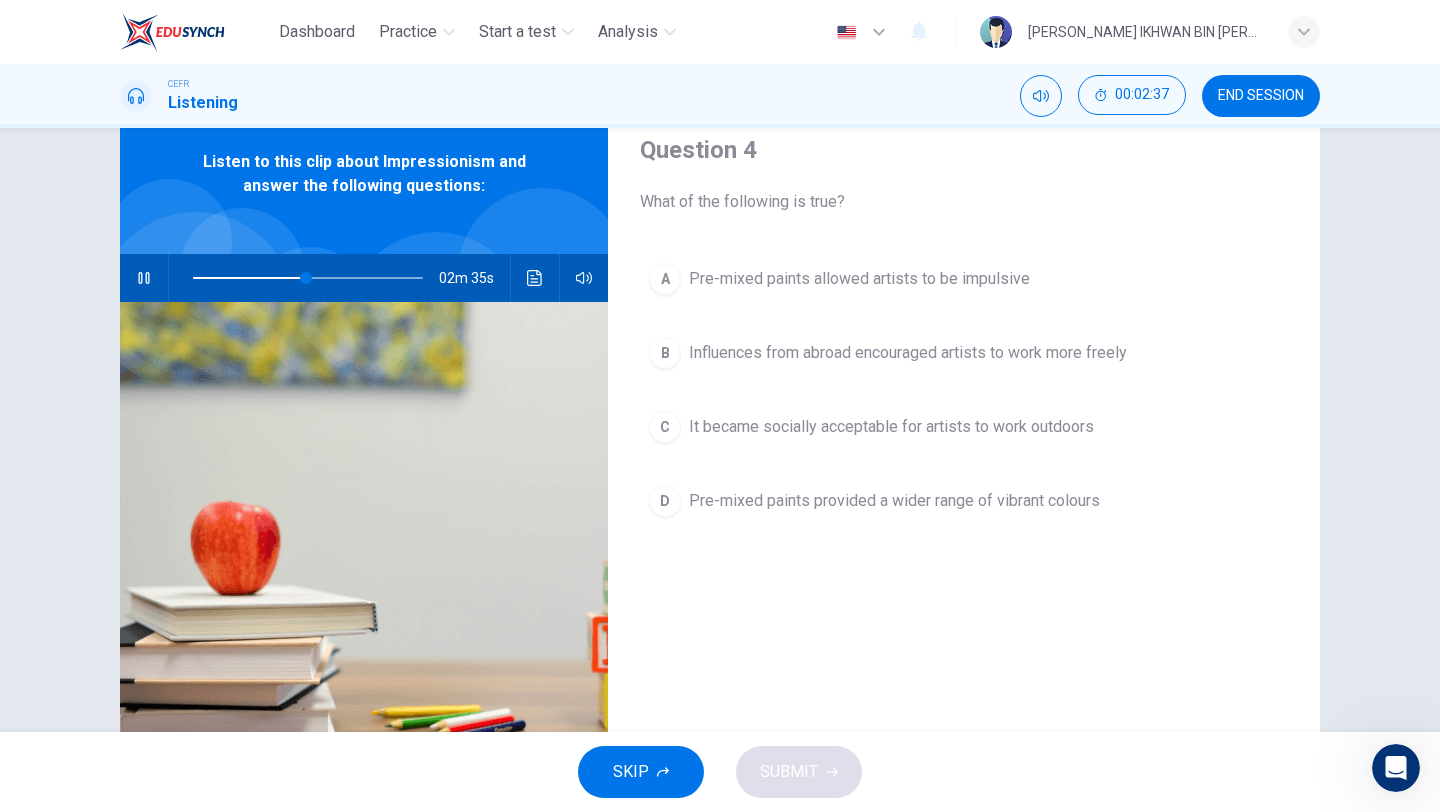 click on "C It became socially acceptable for artists to work outdoors" at bounding box center (964, 427) 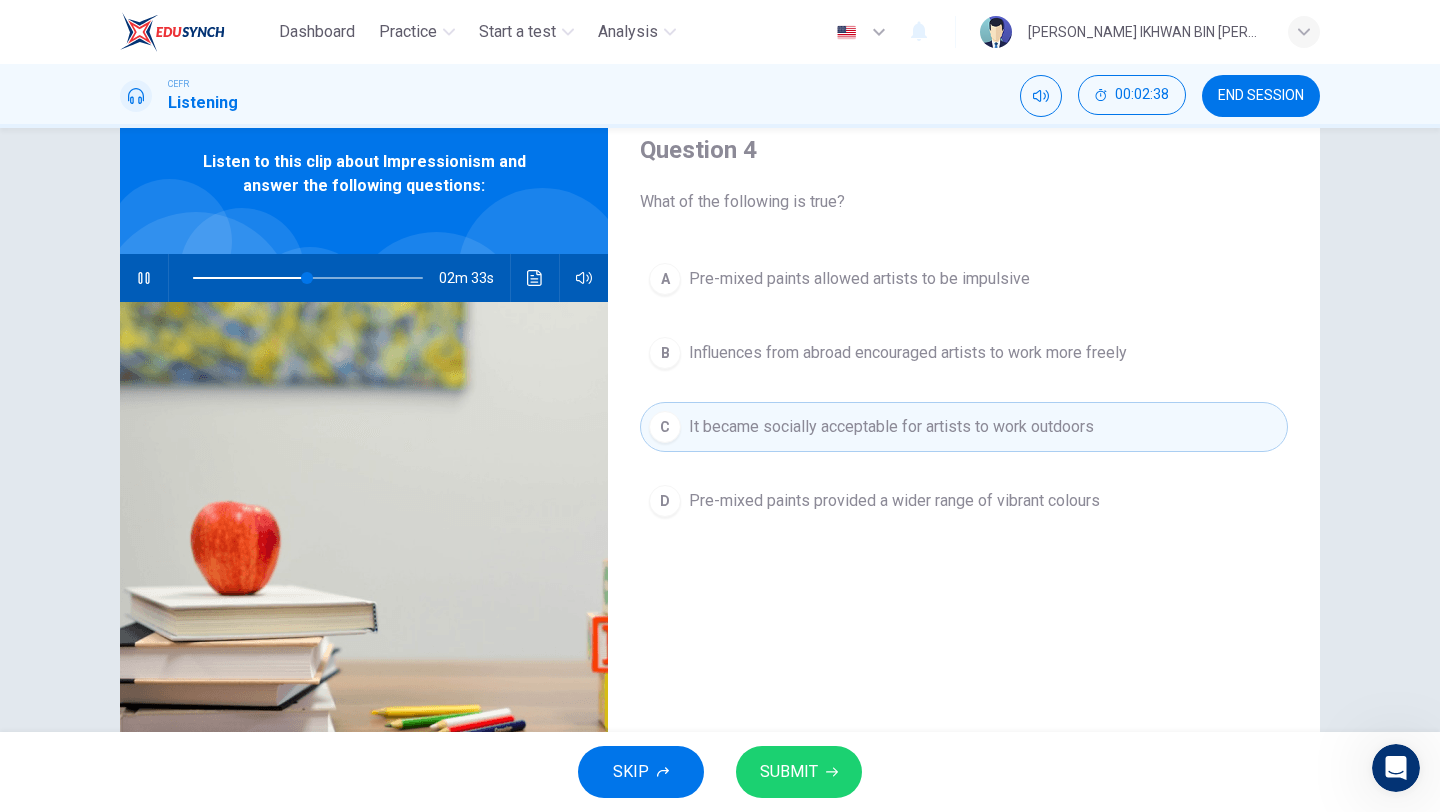 click on "SUBMIT" at bounding box center [799, 772] 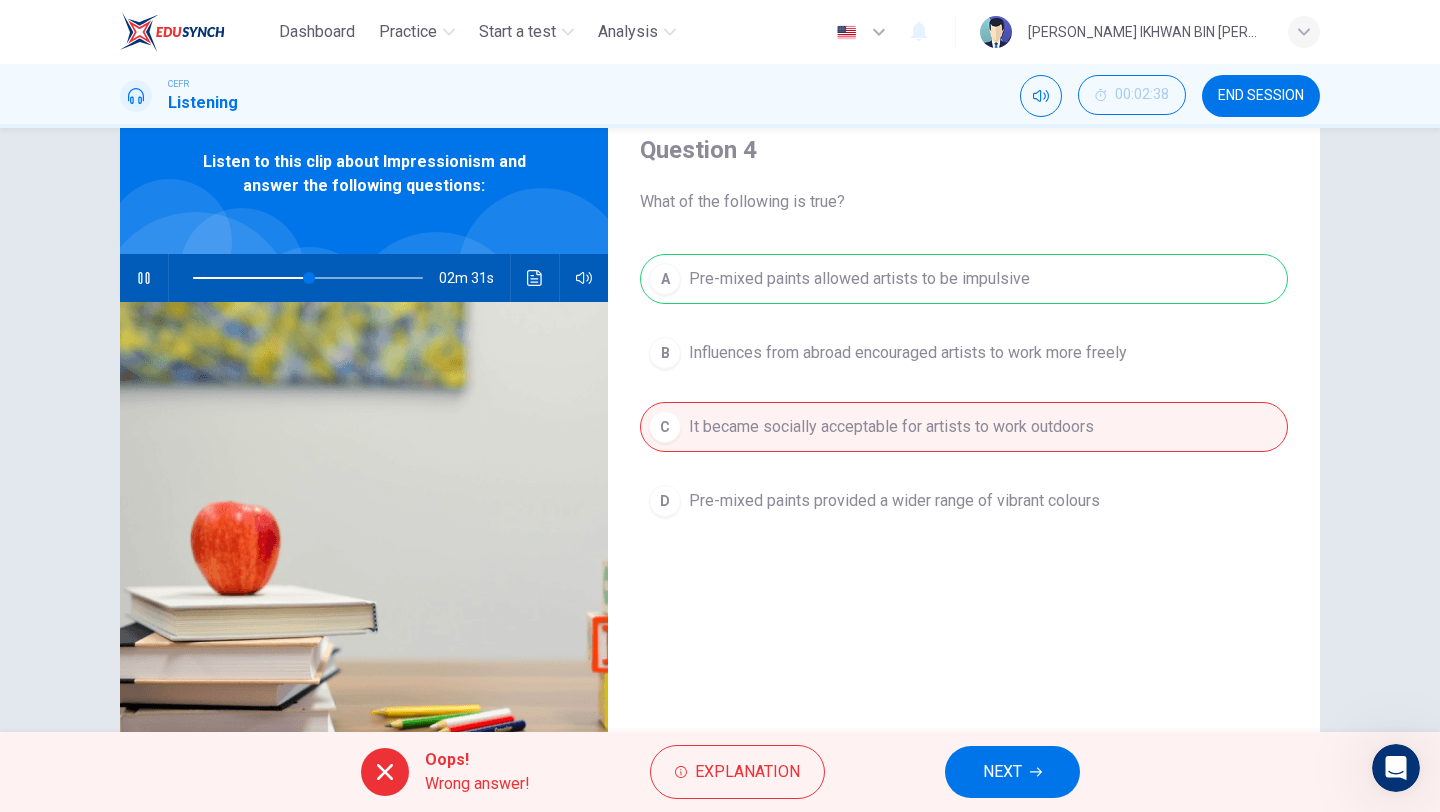 type on "51" 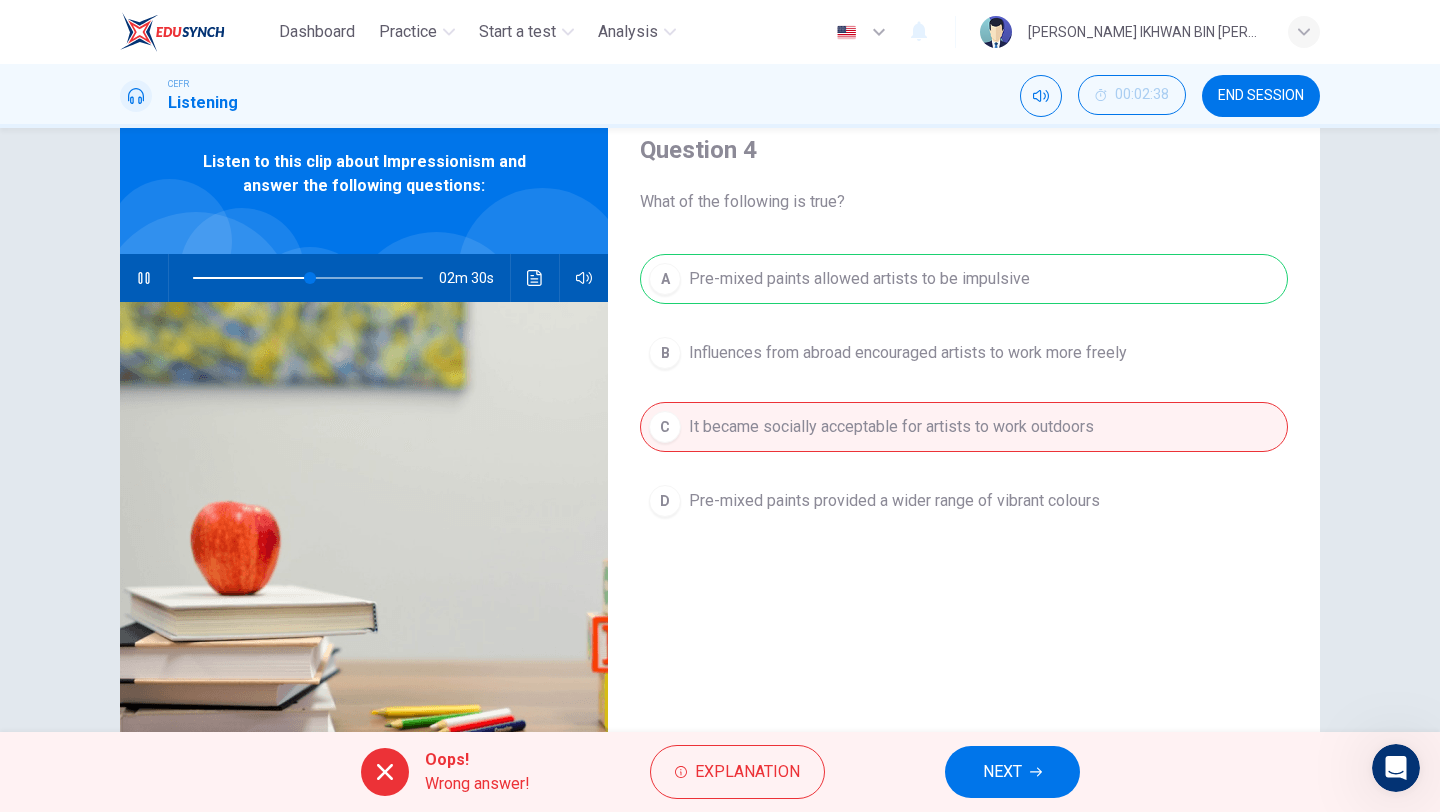 click on "NEXT" at bounding box center [1012, 772] 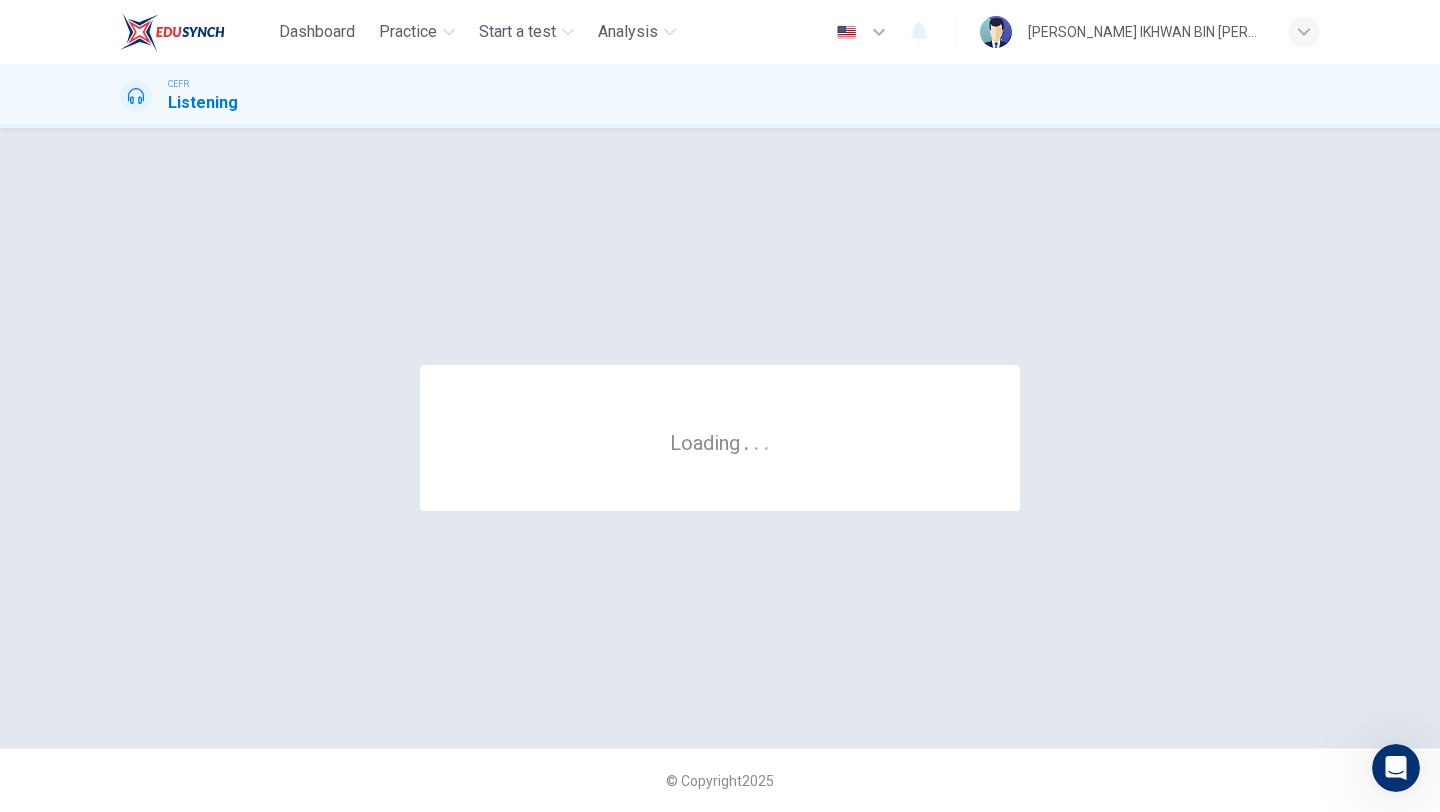scroll, scrollTop: 0, scrollLeft: 0, axis: both 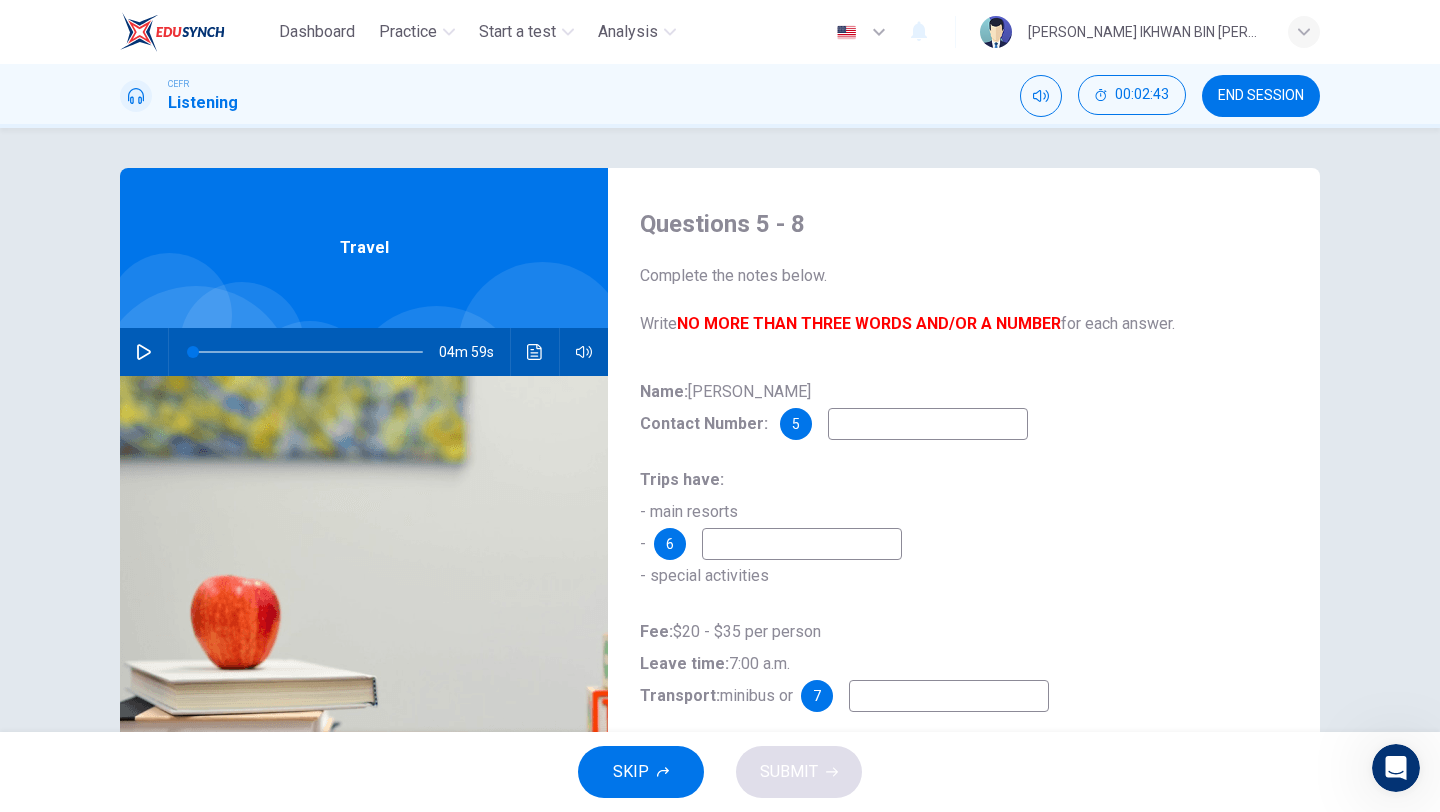click on "5" at bounding box center [796, 424] 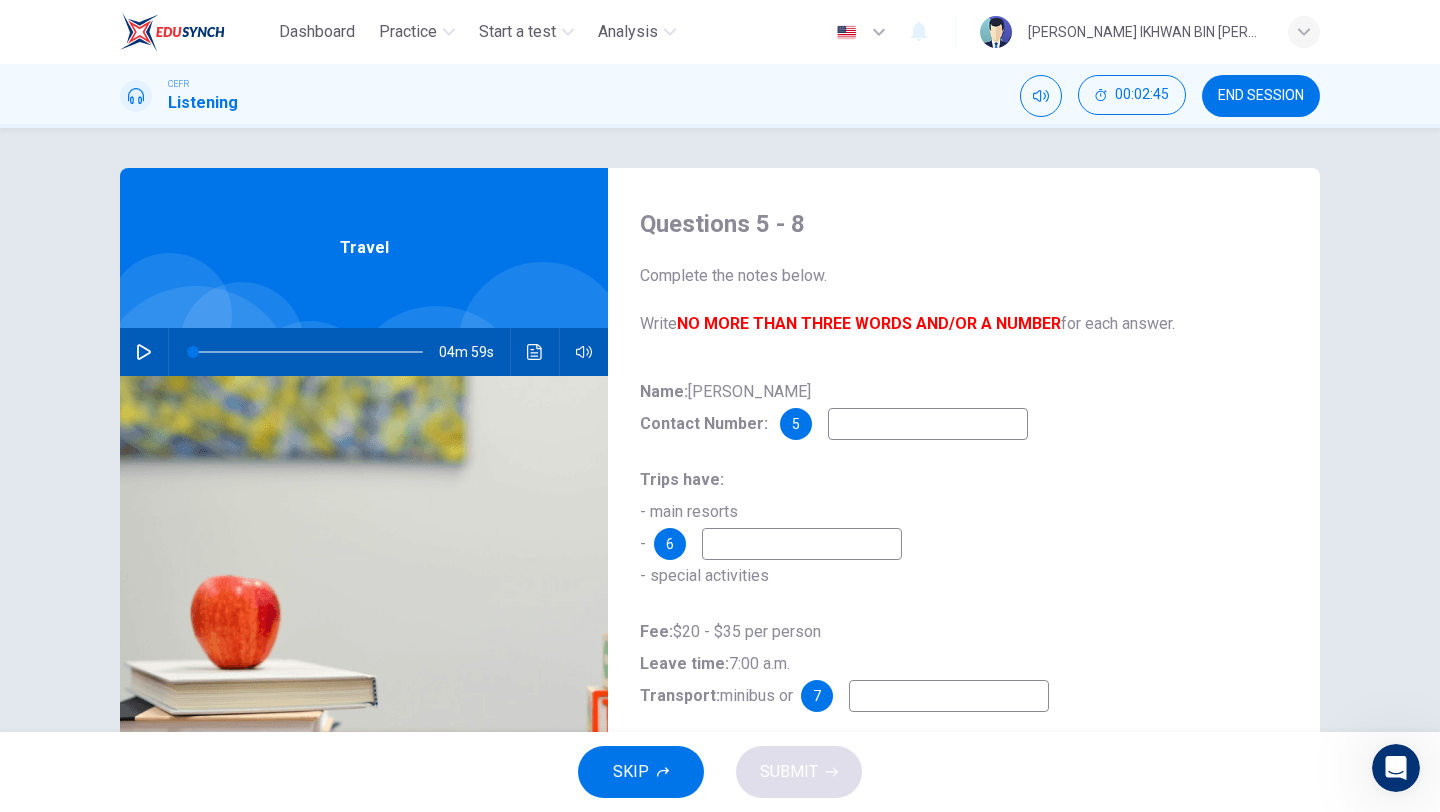 click 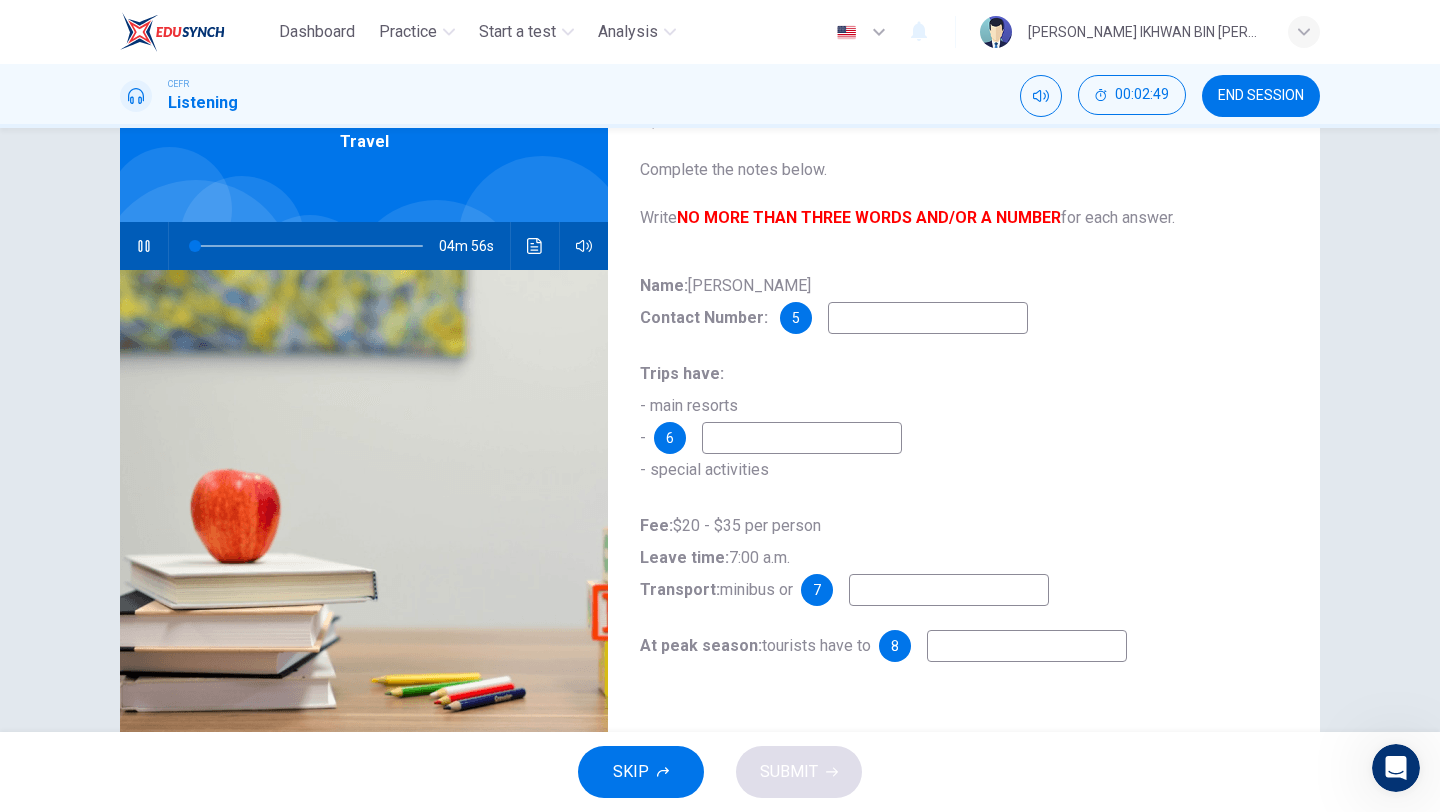 scroll, scrollTop: 120, scrollLeft: 0, axis: vertical 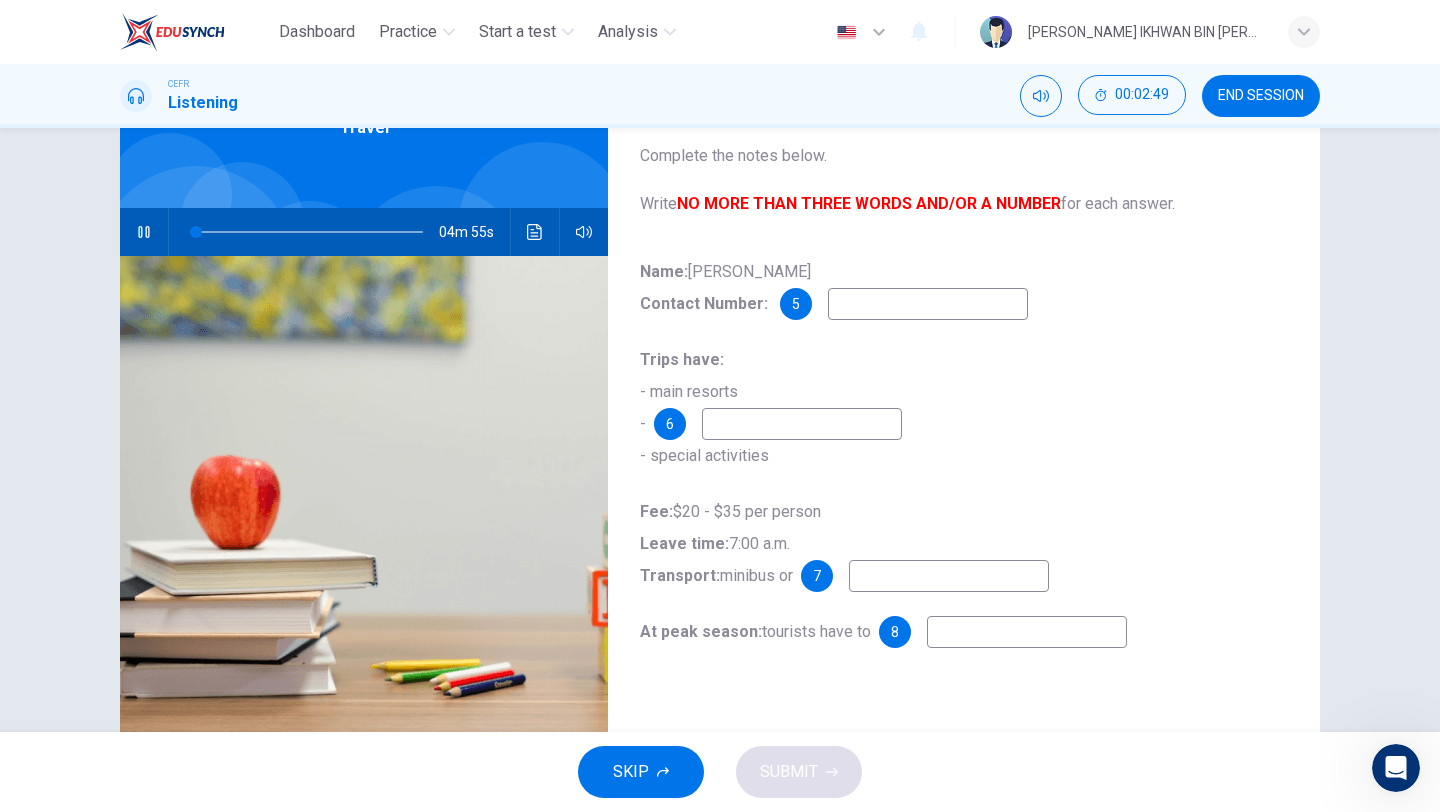 click 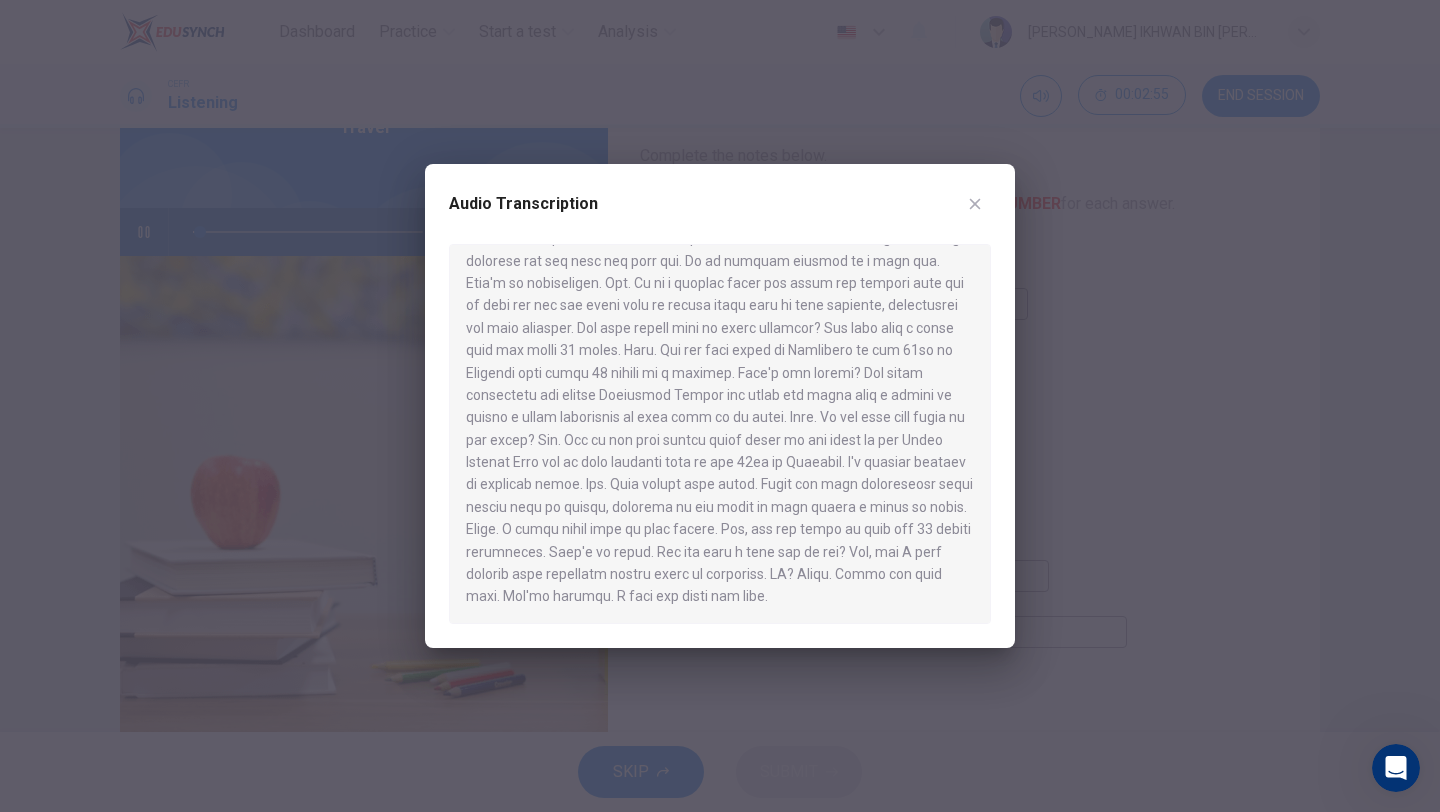 scroll, scrollTop: 639, scrollLeft: 0, axis: vertical 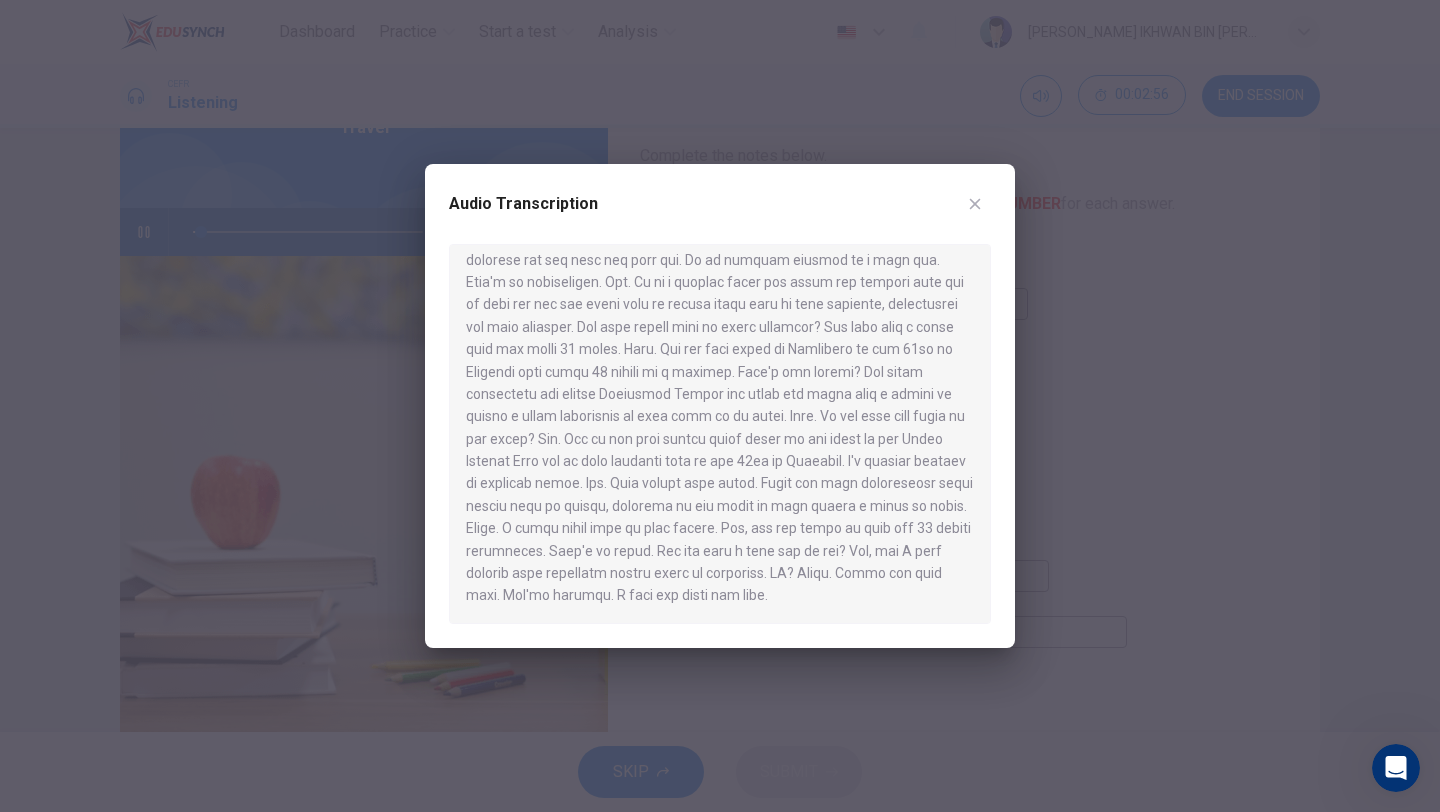 click at bounding box center [975, 204] 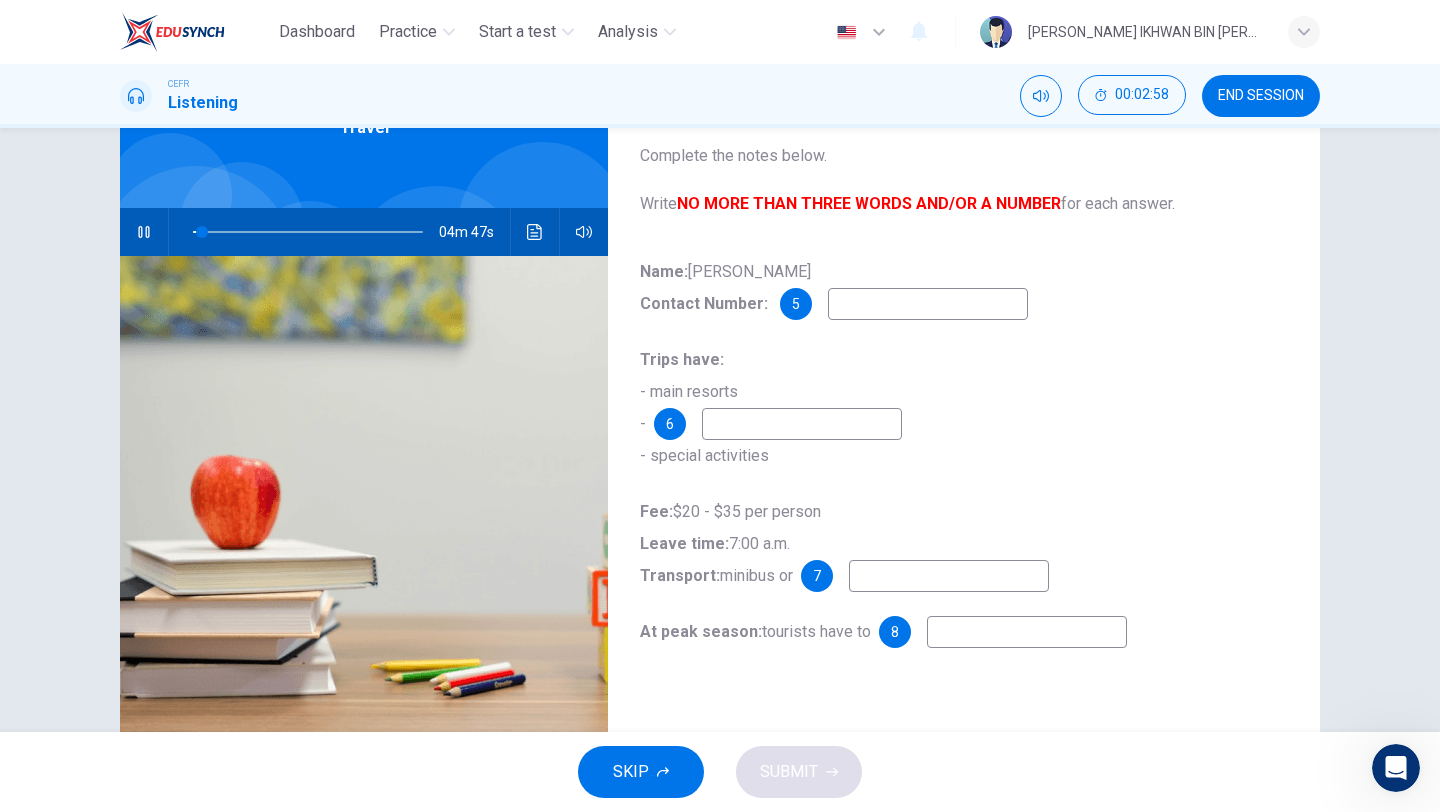 click on "5" at bounding box center (796, 304) 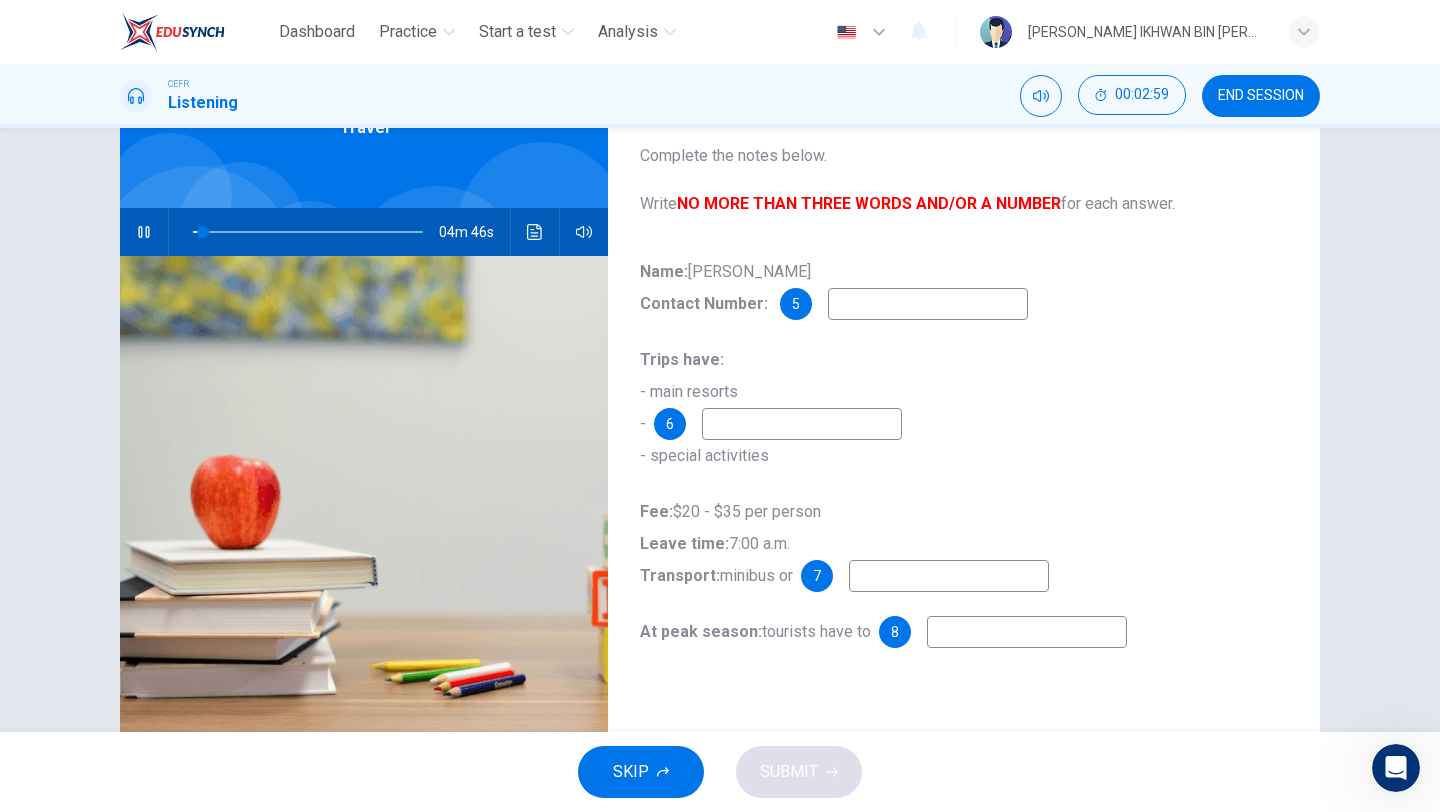 click on "5" at bounding box center (796, 304) 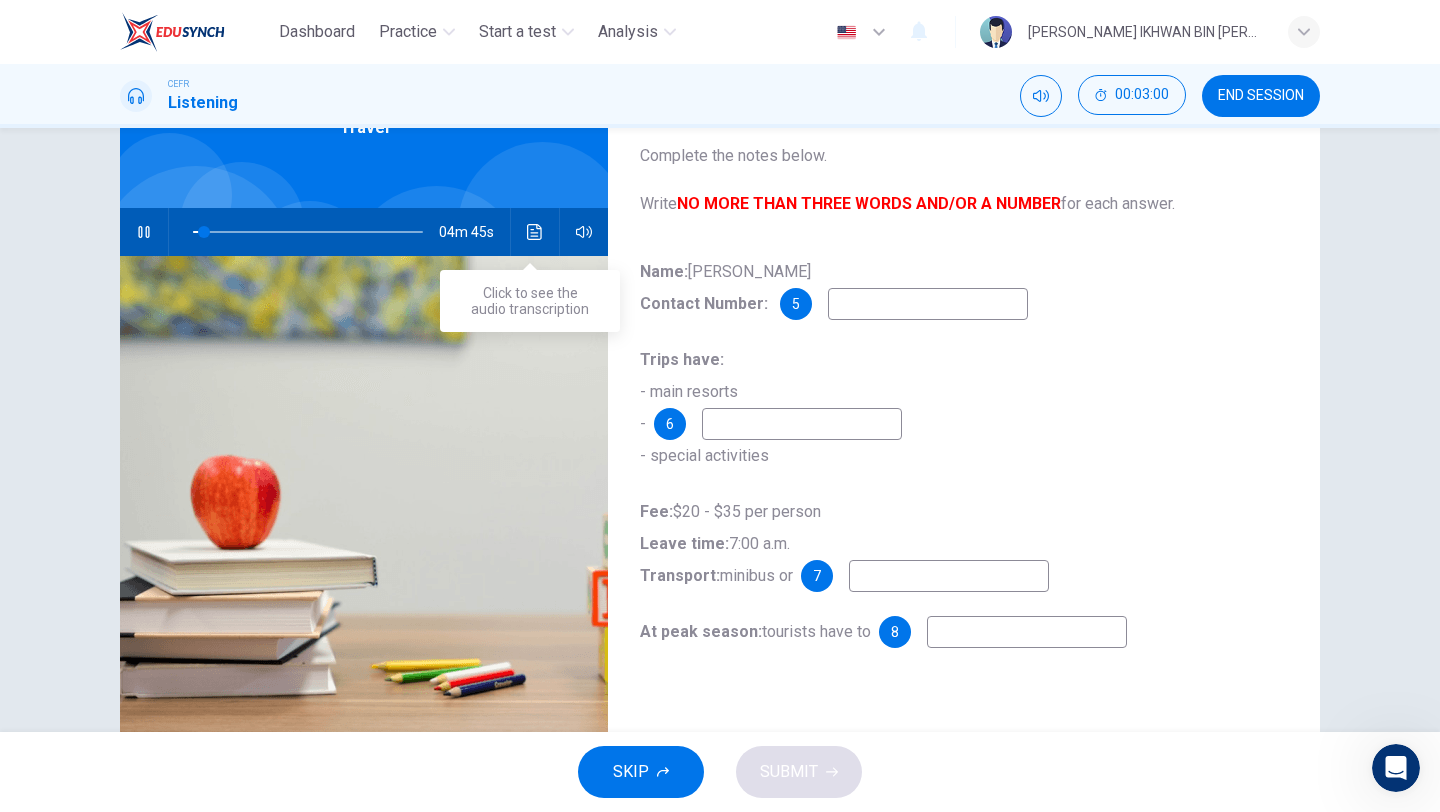 click 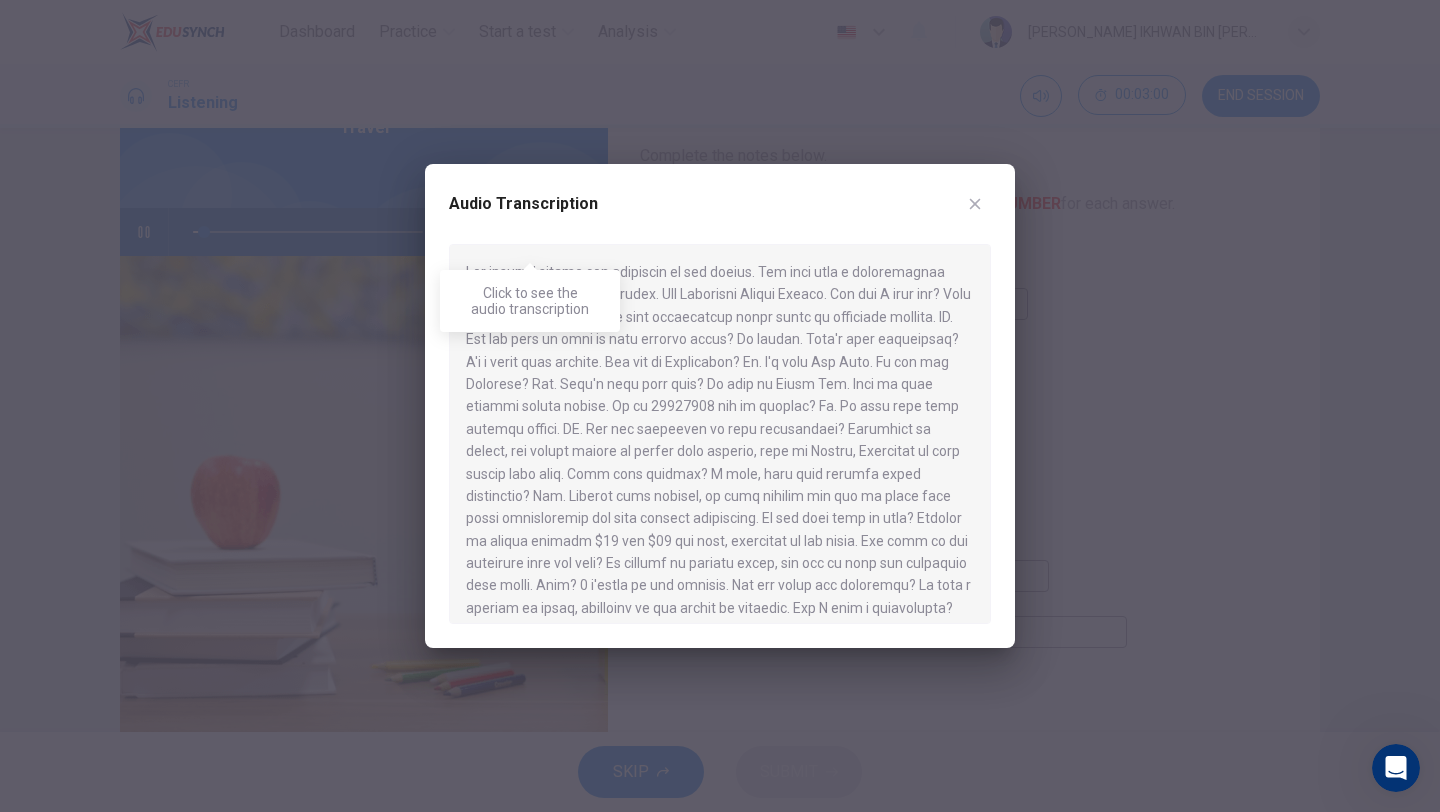 type on "5" 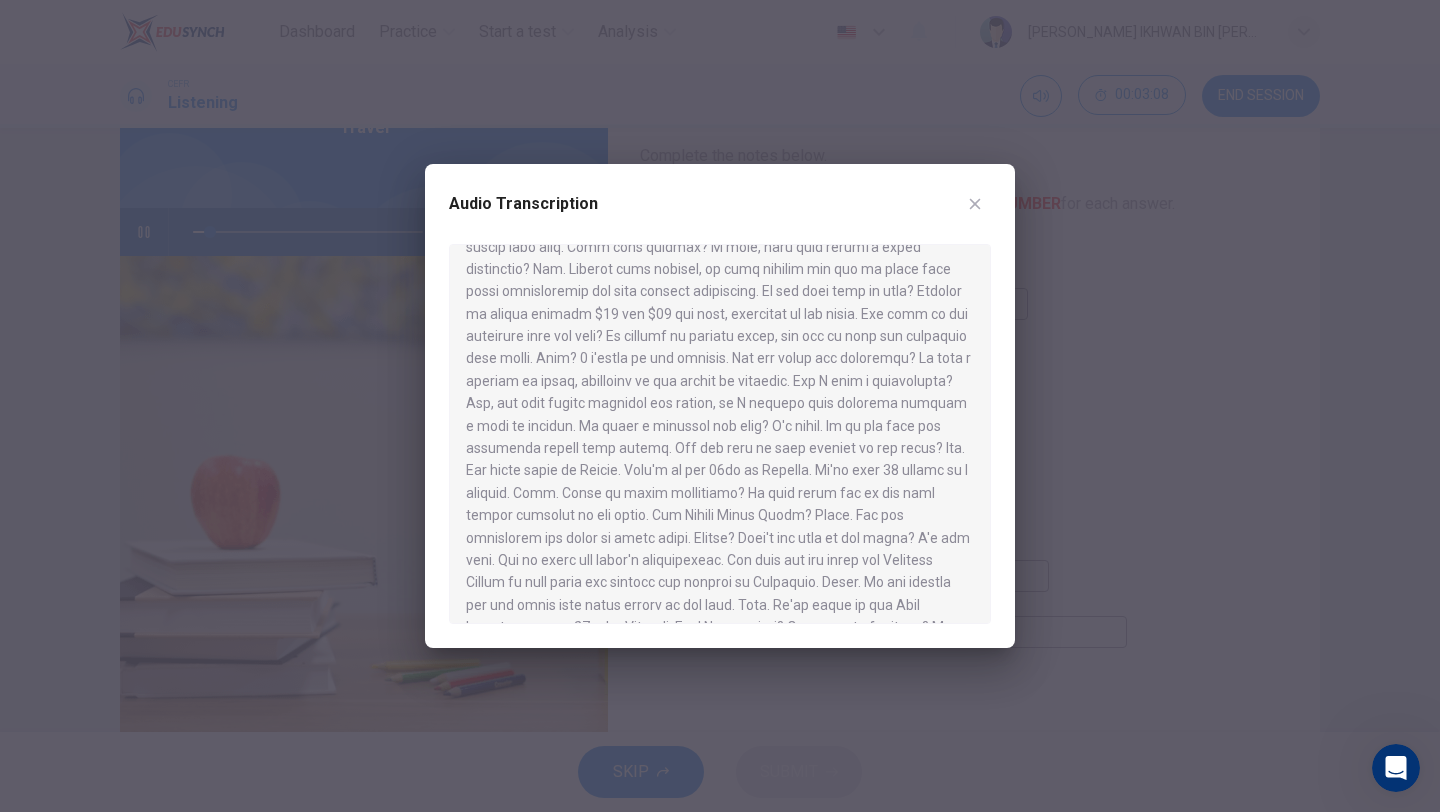 scroll, scrollTop: 488, scrollLeft: 0, axis: vertical 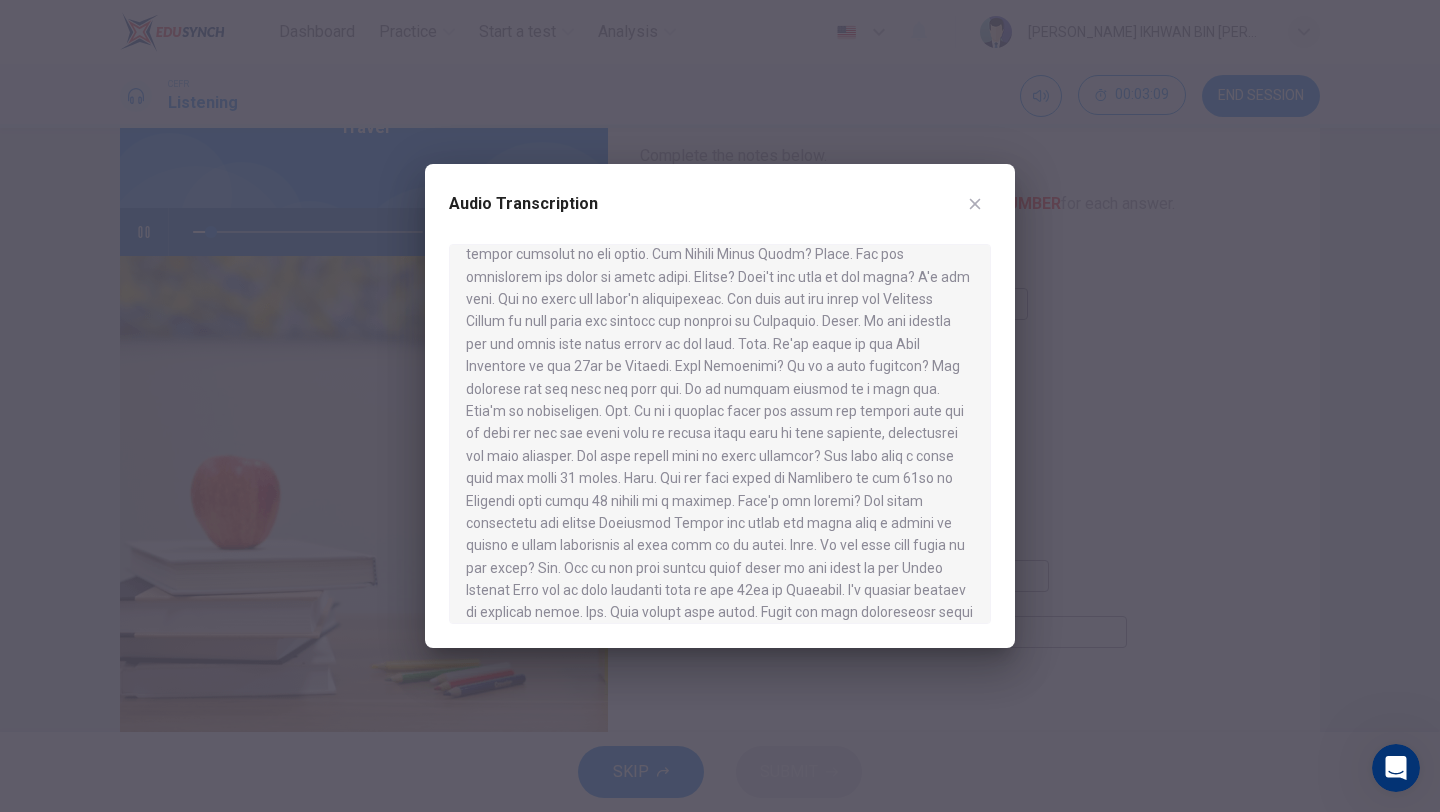 click 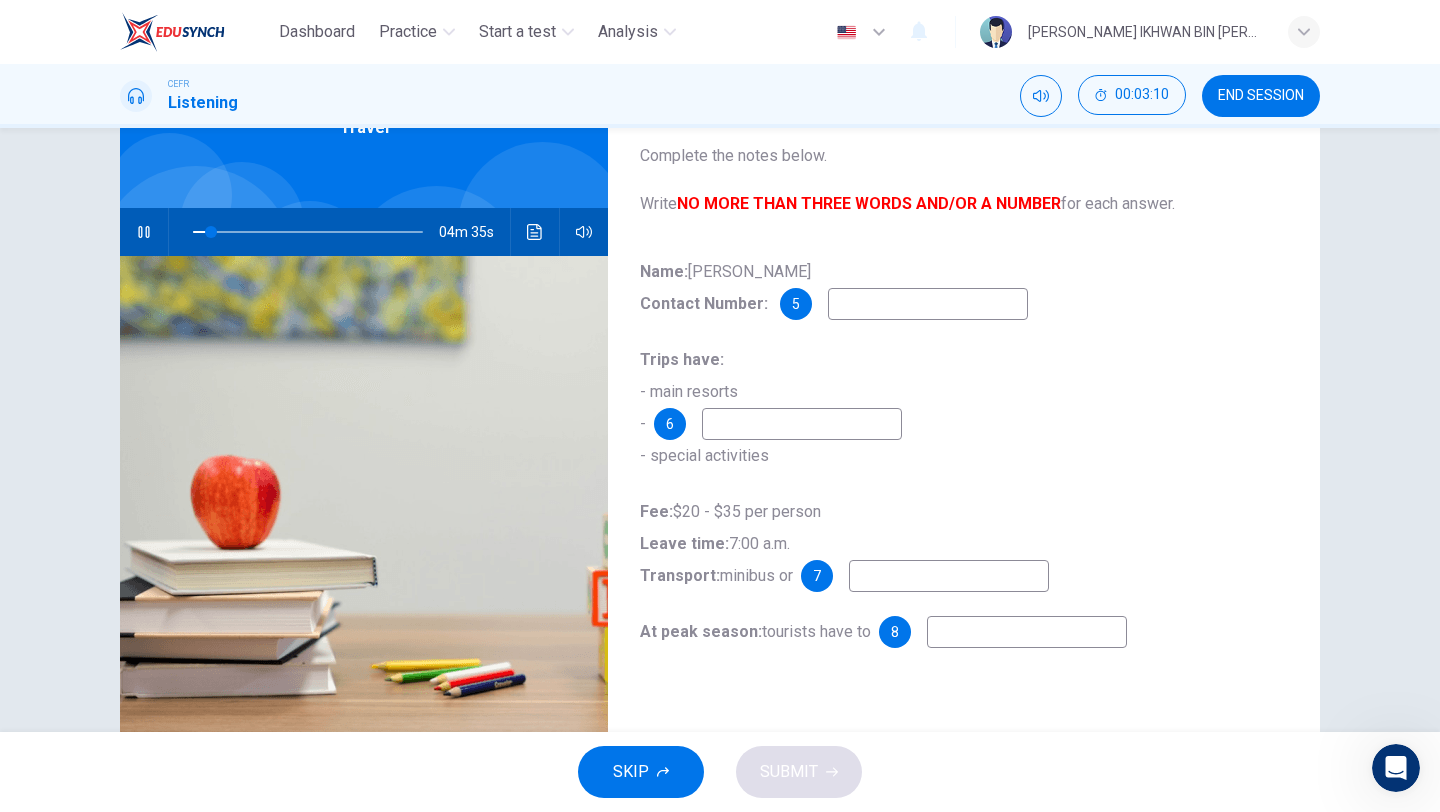 scroll, scrollTop: 171, scrollLeft: 0, axis: vertical 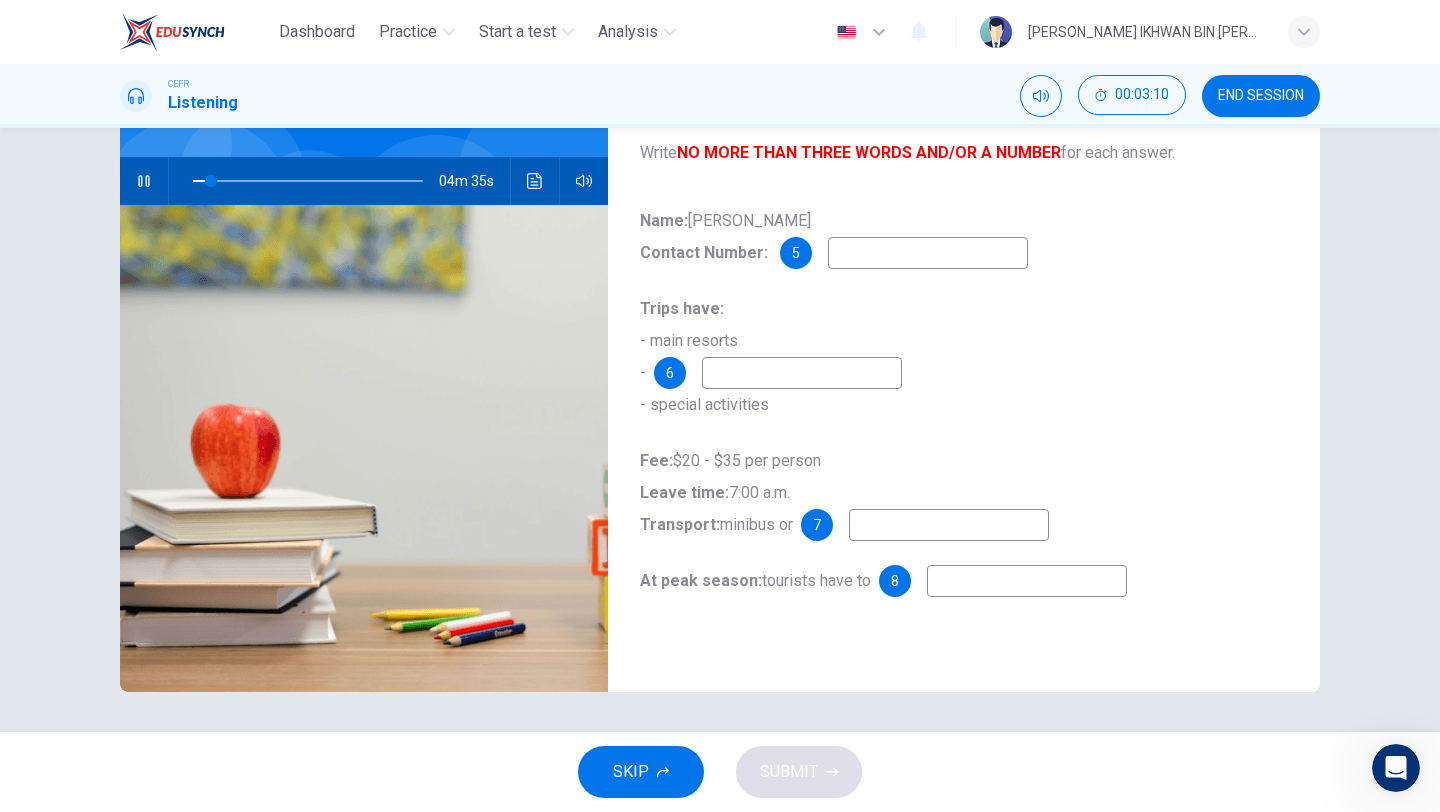 type on "8" 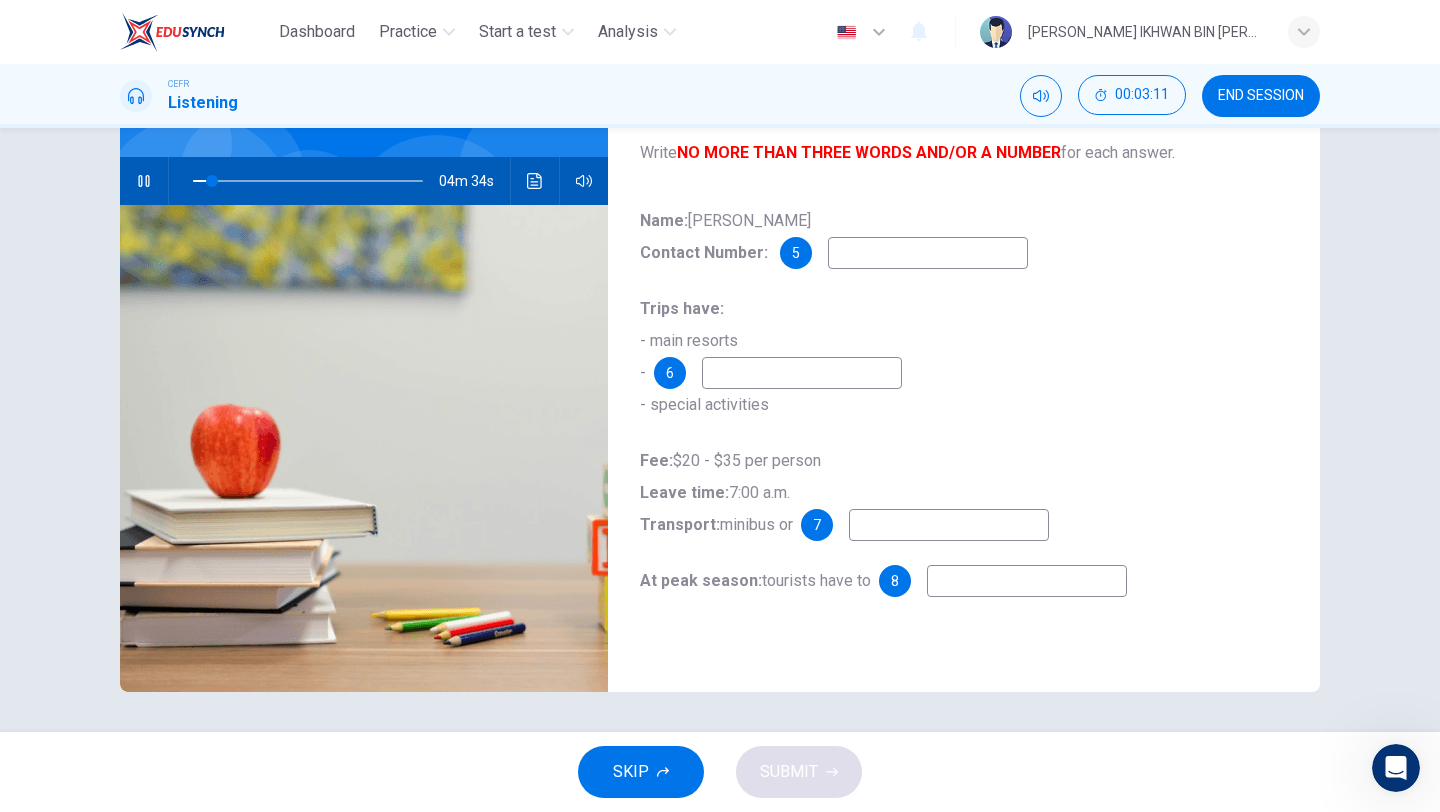 click on "END SESSION" at bounding box center (1261, 96) 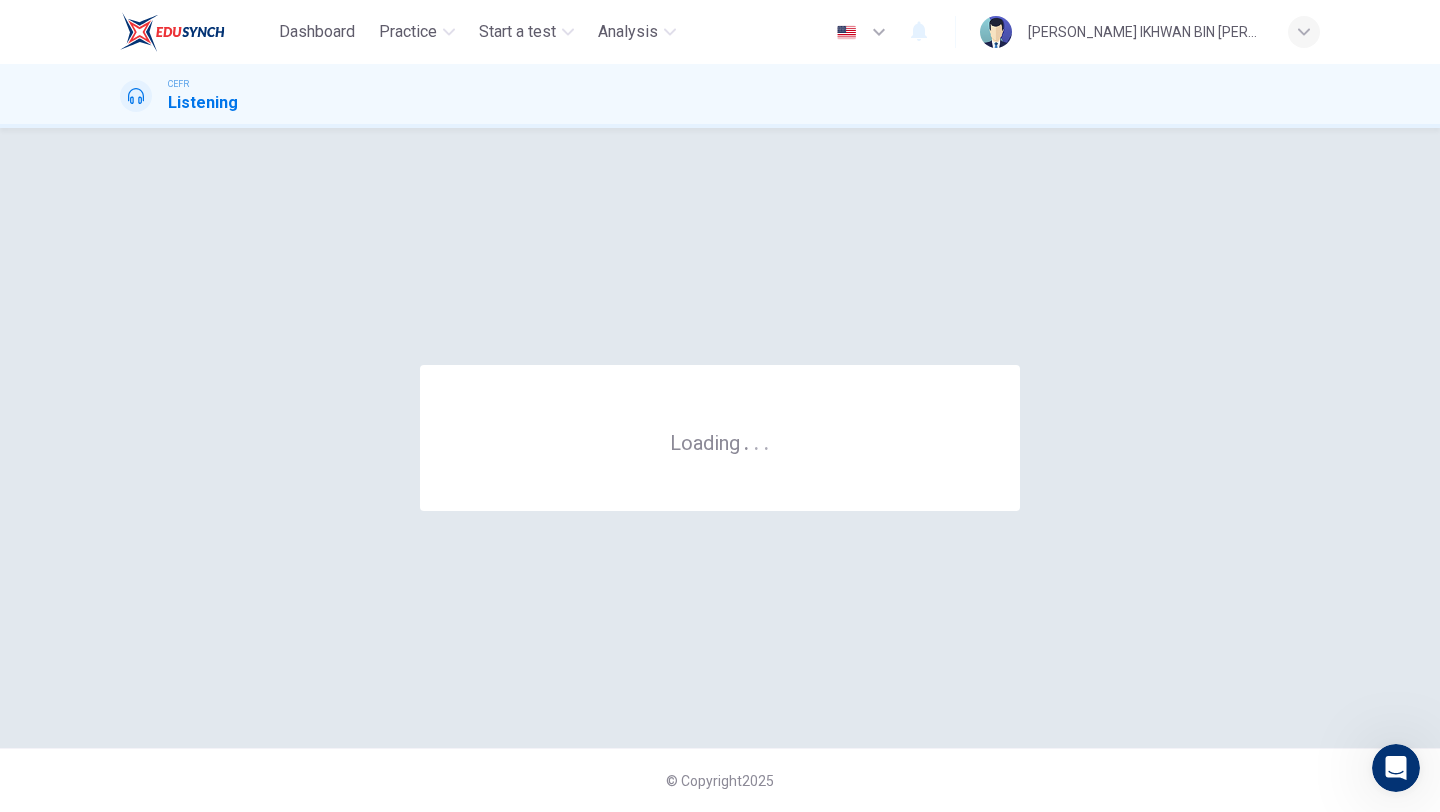 scroll, scrollTop: 0, scrollLeft: 0, axis: both 